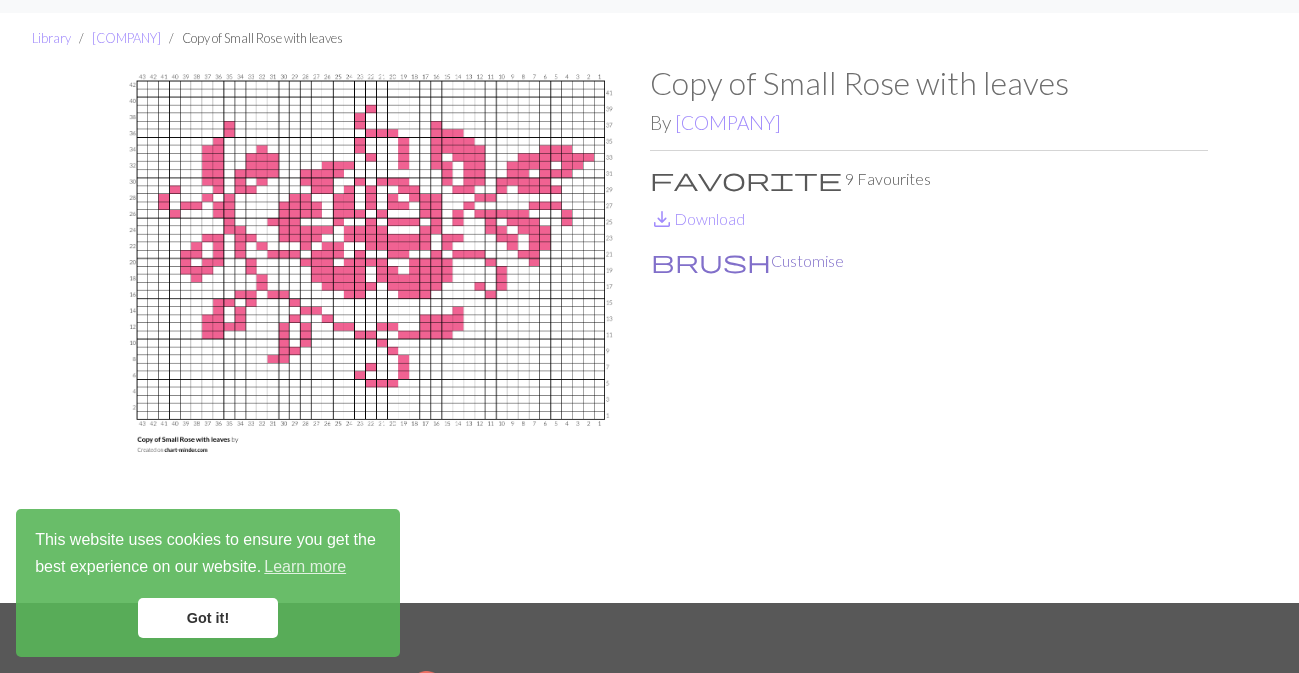 scroll, scrollTop: 47, scrollLeft: 0, axis: vertical 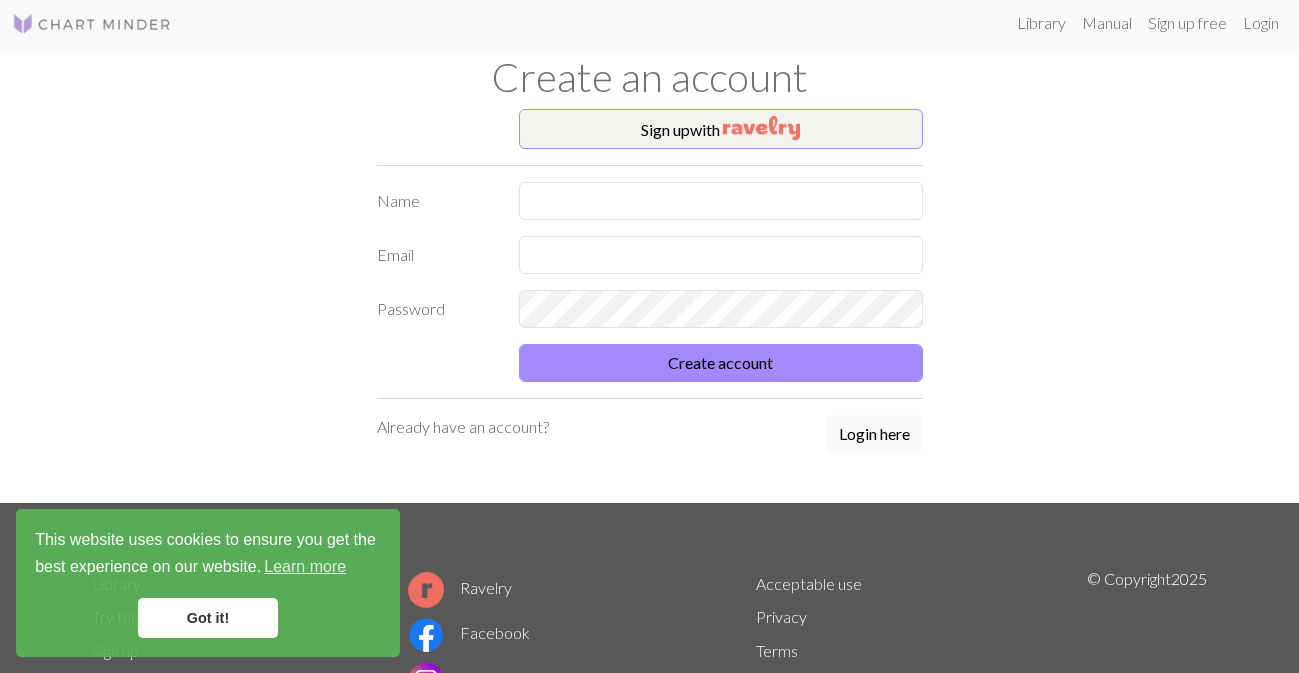 click on "Login here" at bounding box center (874, 434) 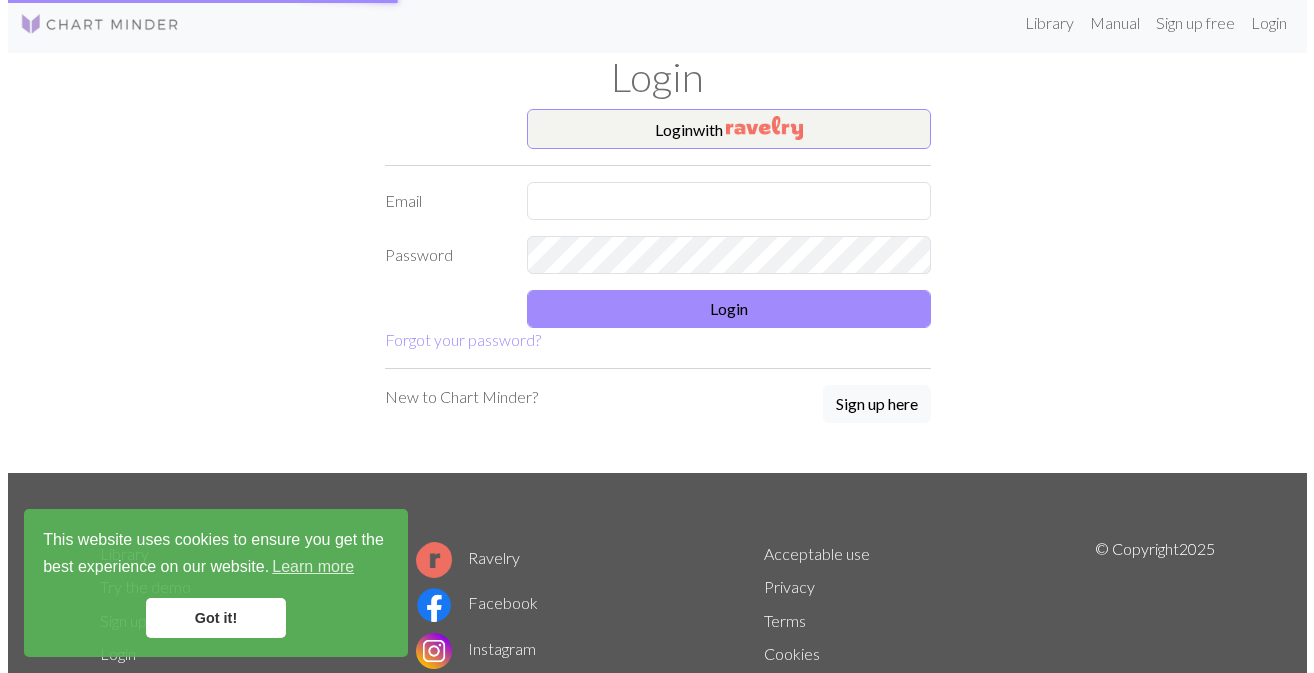 scroll, scrollTop: 0, scrollLeft: 0, axis: both 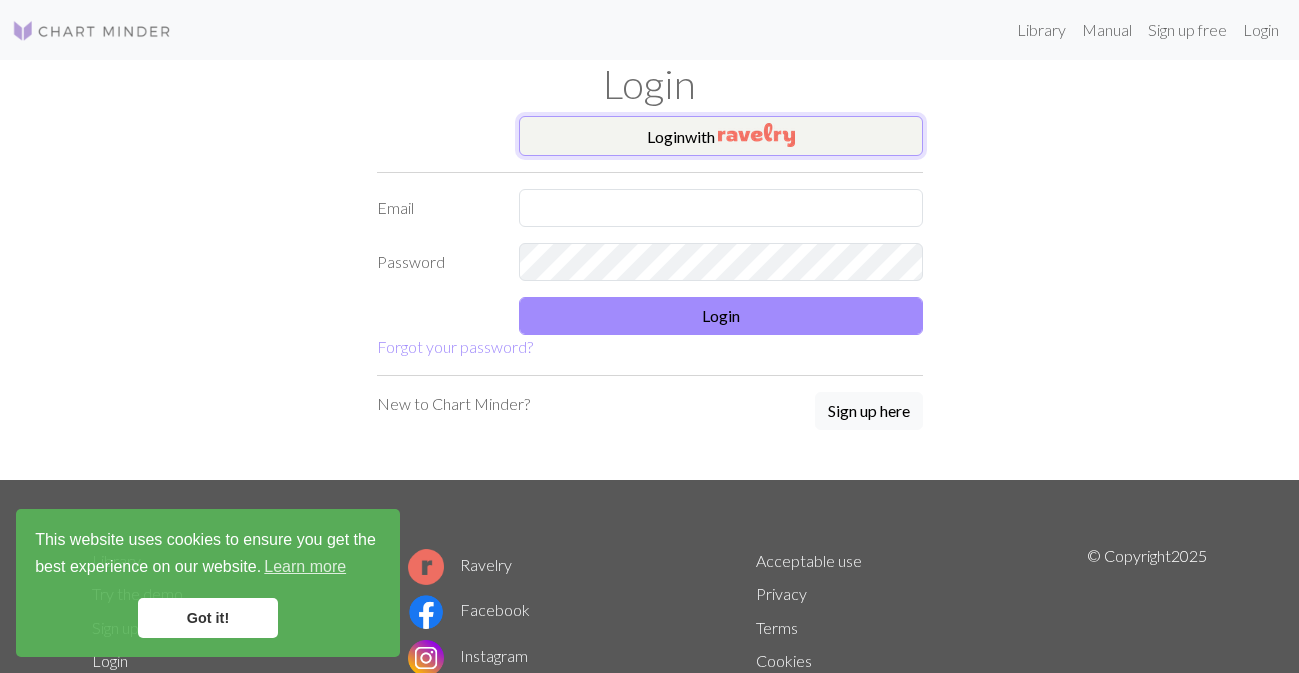 click on "Login  with" at bounding box center [721, 136] 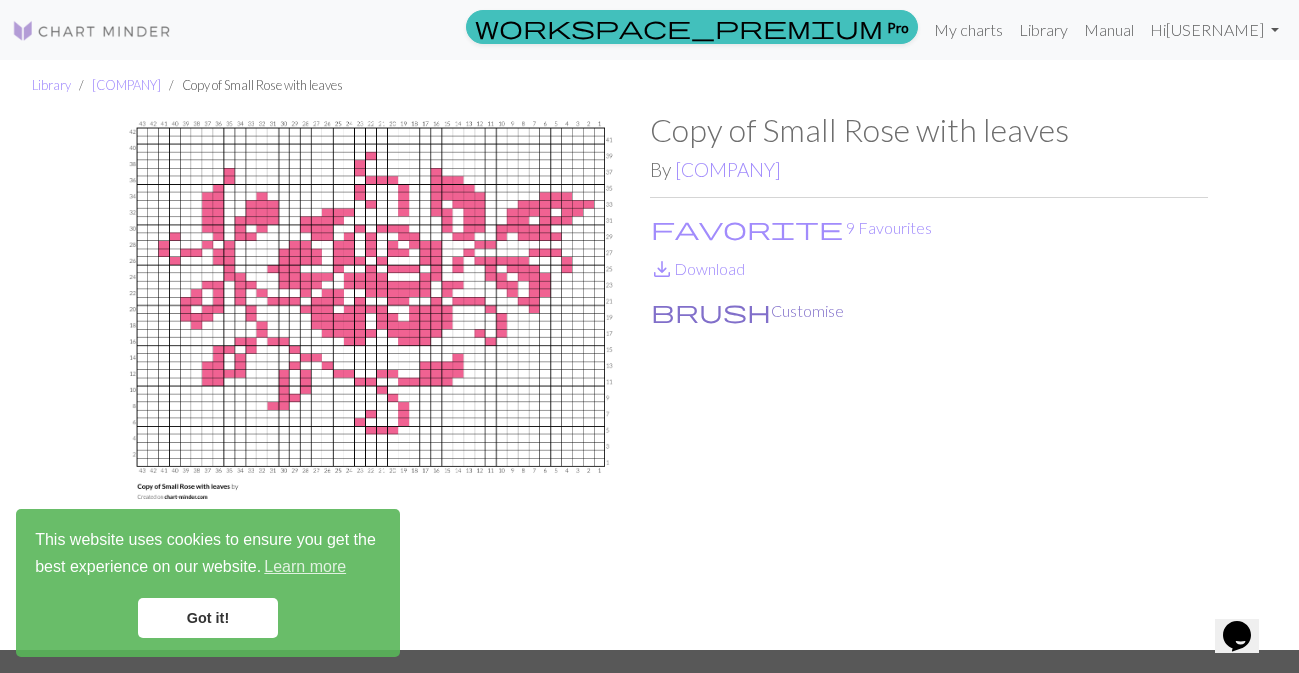 click on "brush Customise" at bounding box center (747, 311) 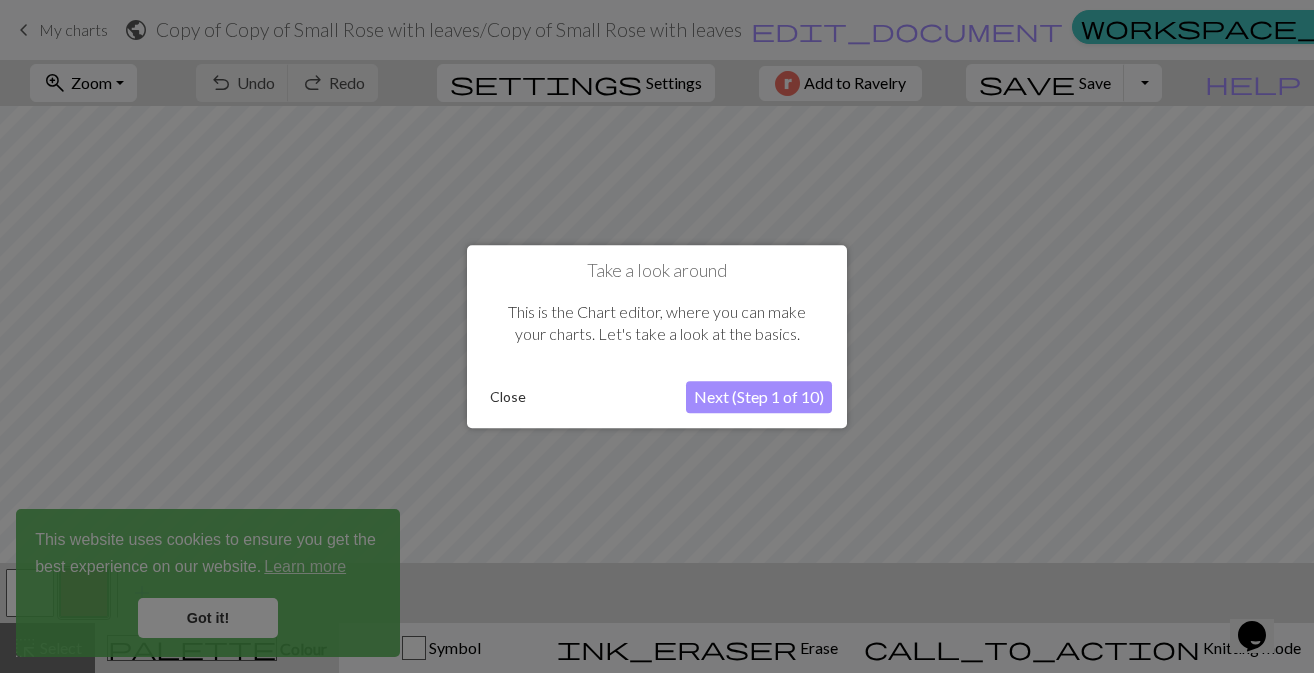 click on "Close" at bounding box center (508, 397) 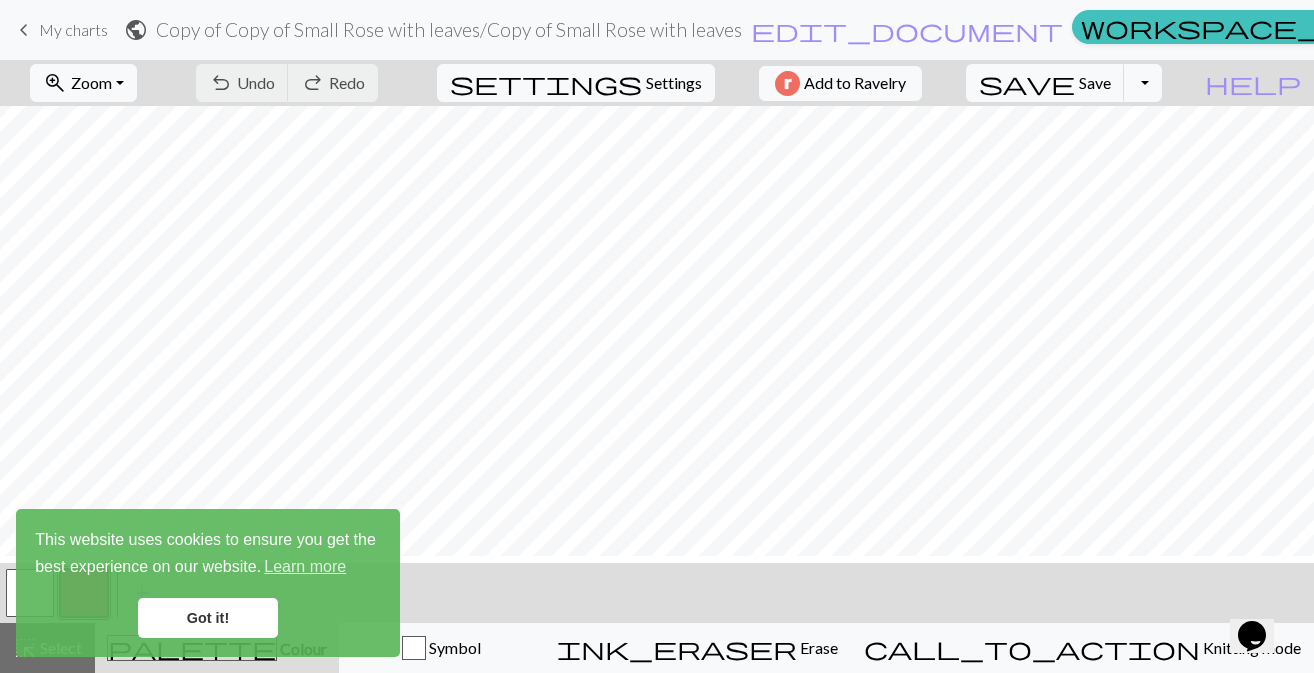 scroll, scrollTop: 309, scrollLeft: 0, axis: vertical 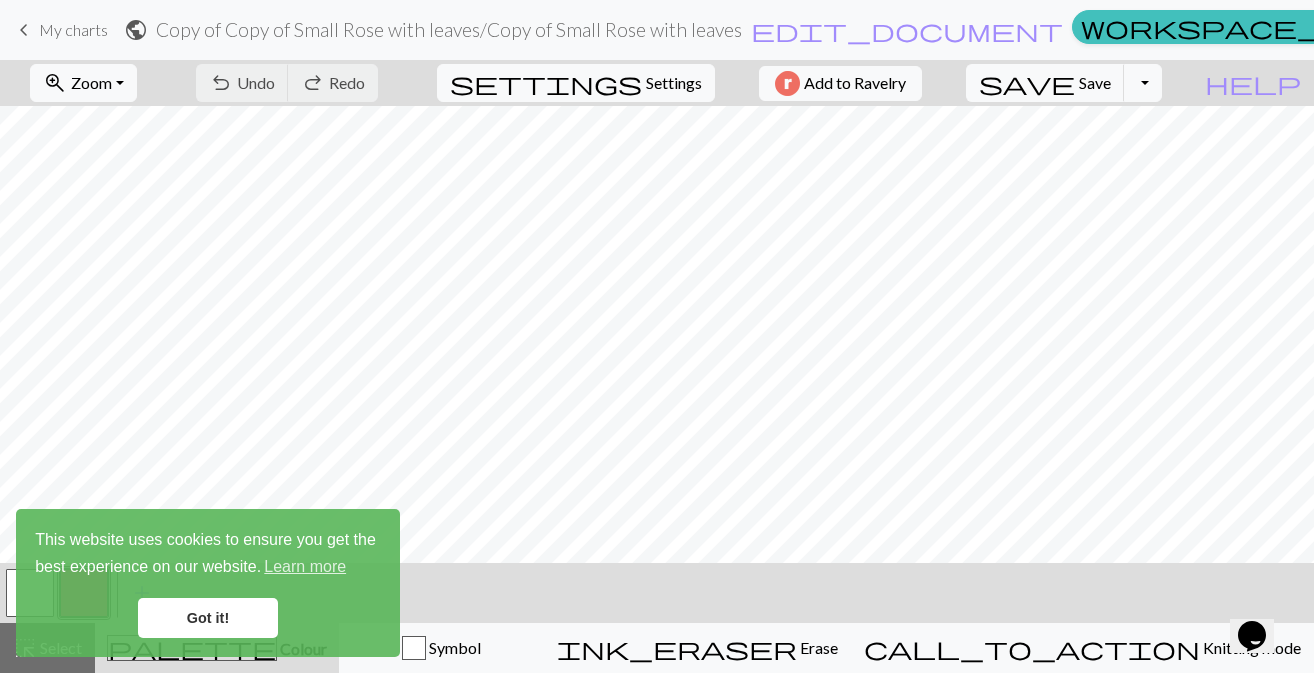click on "Got it!" at bounding box center [208, 618] 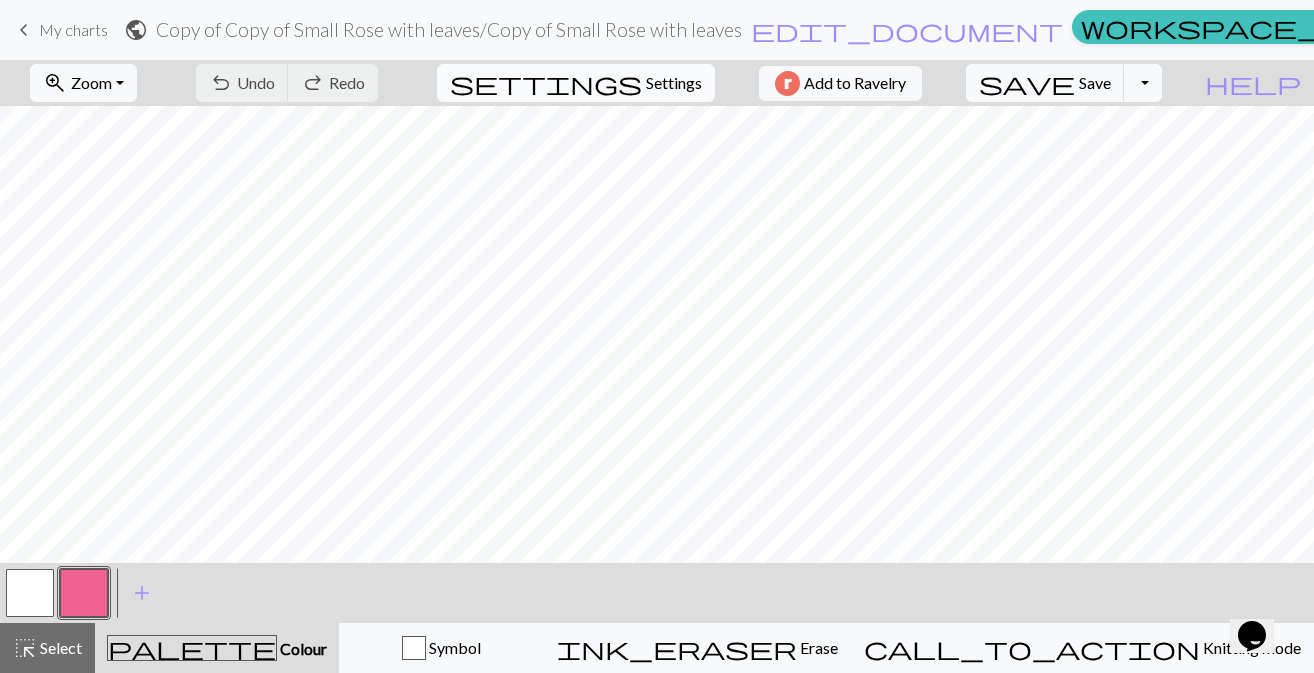 click on "Settings" at bounding box center (674, 83) 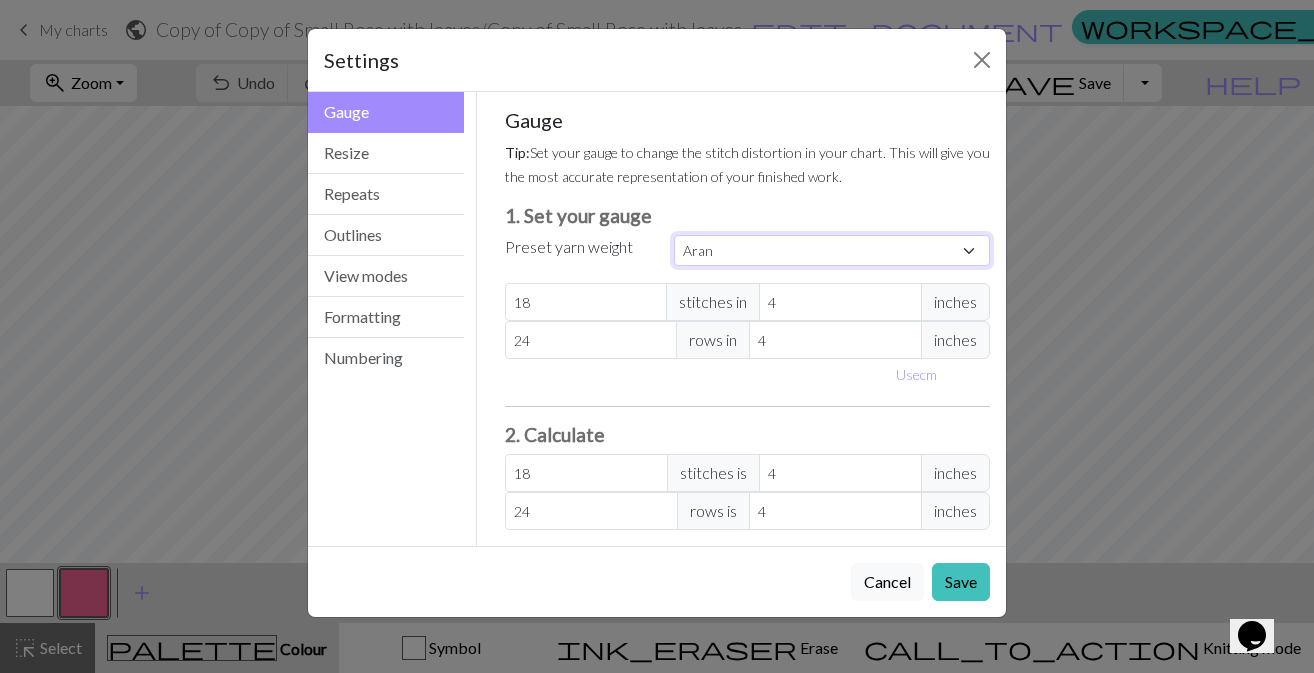 click on "Custom Square Lace Light Fingering Fingering Sport Double knit Worsted Aran Bulky Super Bulky" at bounding box center [832, 250] 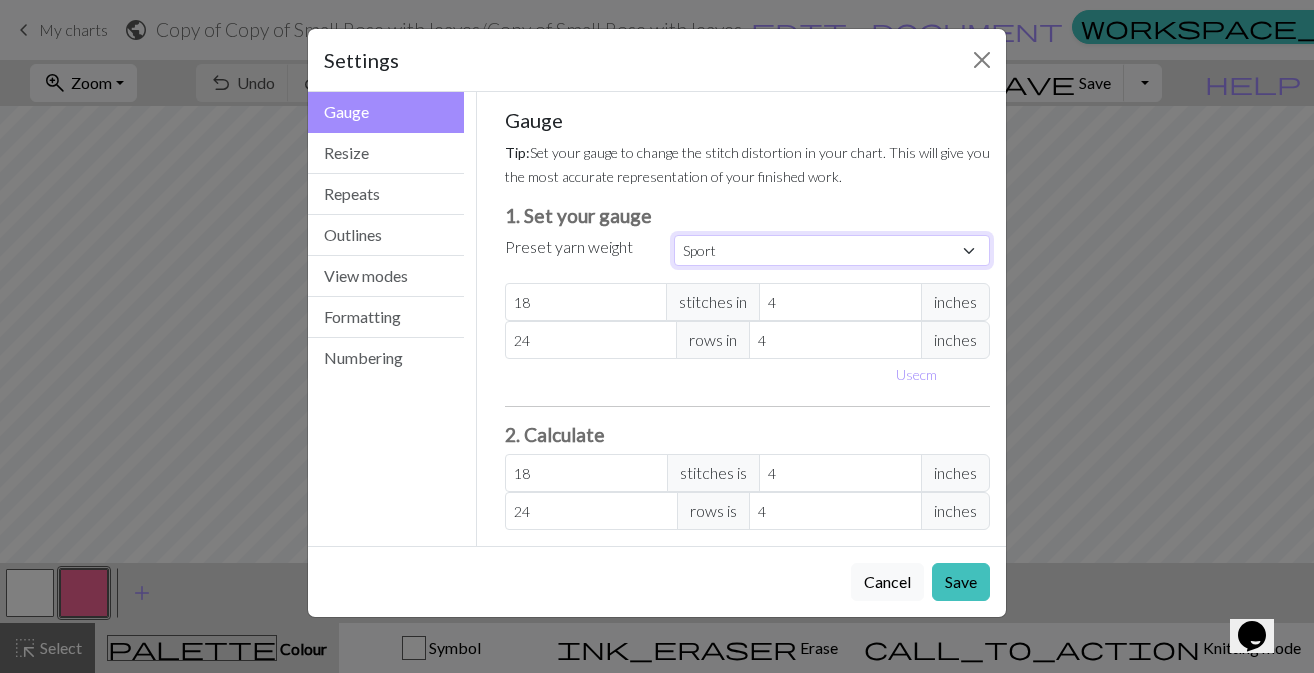 type on "24" 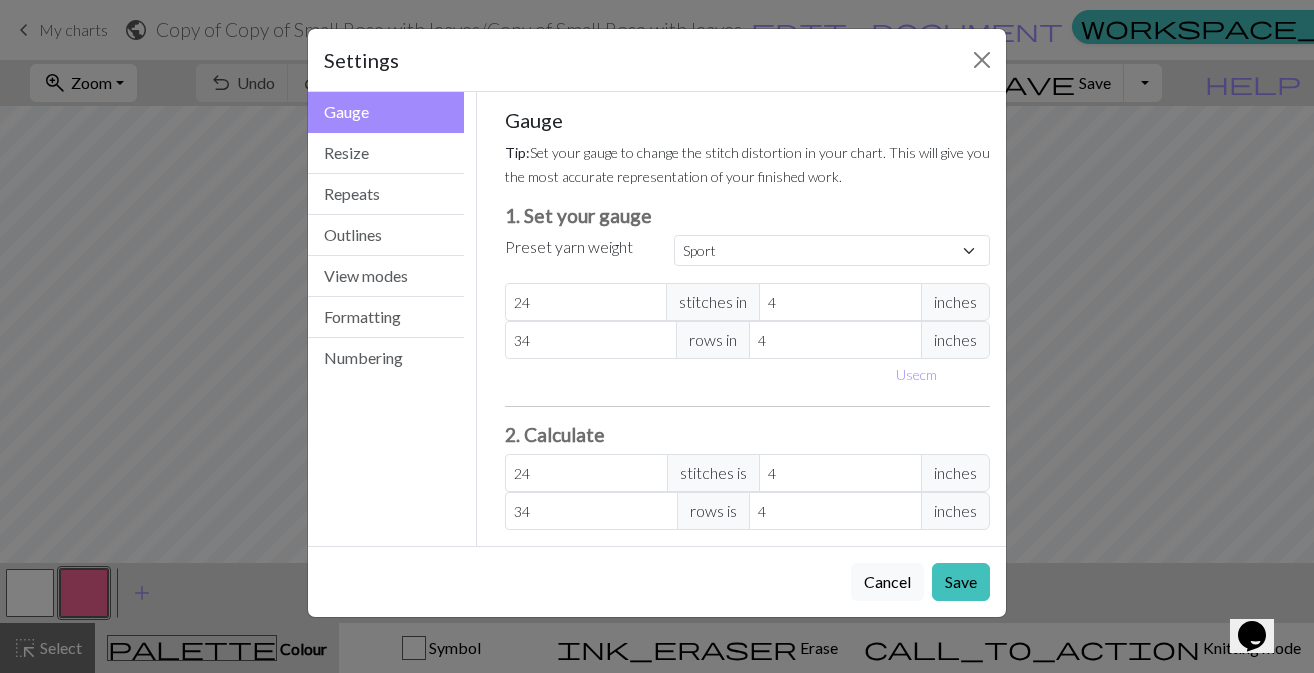 click on "inches" at bounding box center [955, 302] 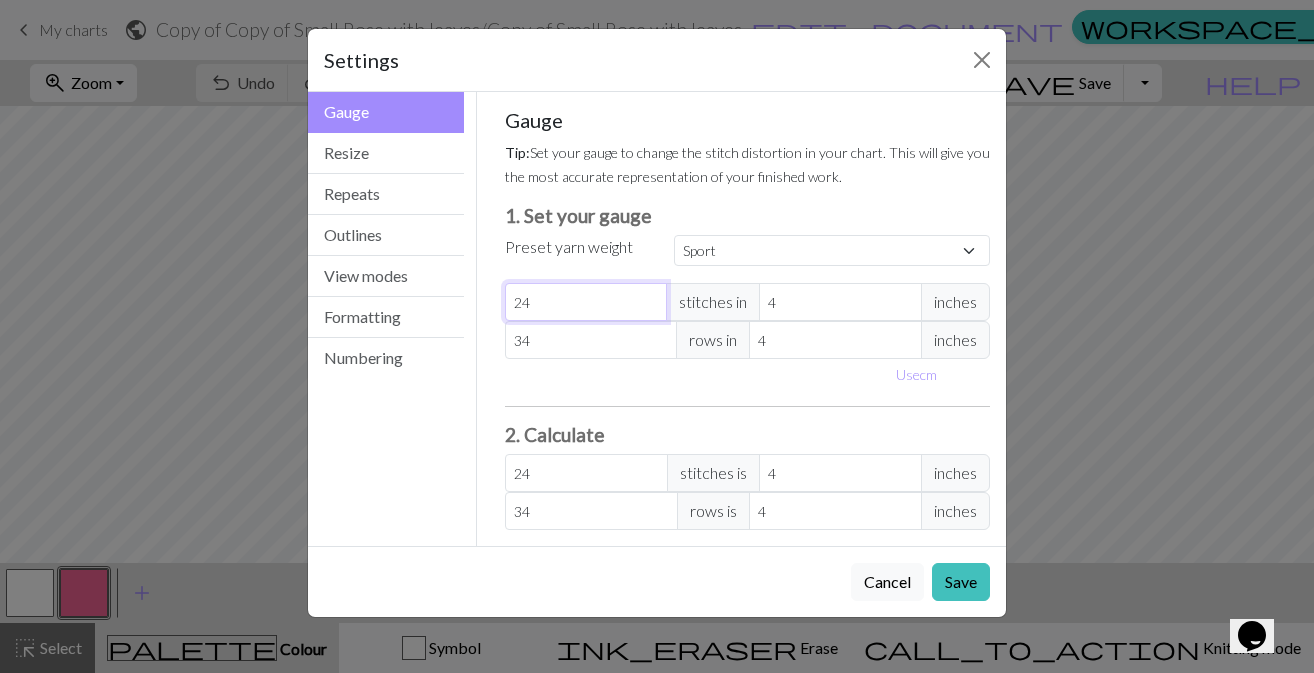 click on "24" at bounding box center [586, 302] 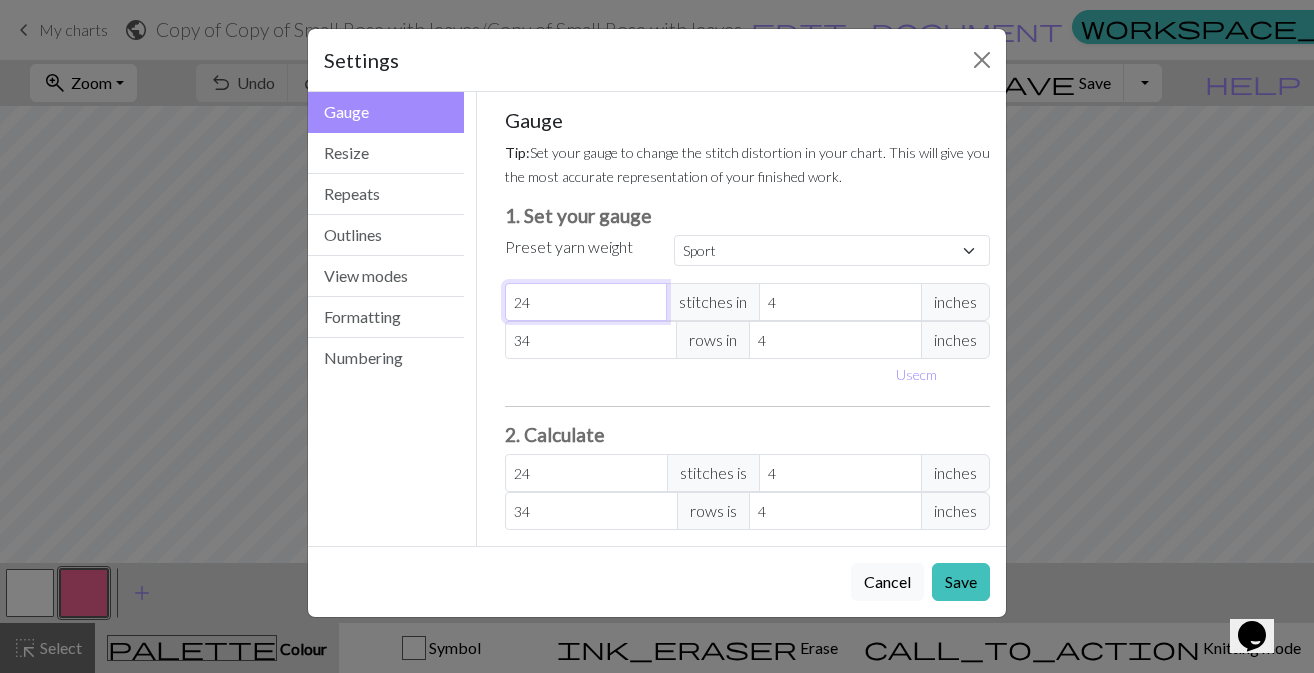 select on "custom" 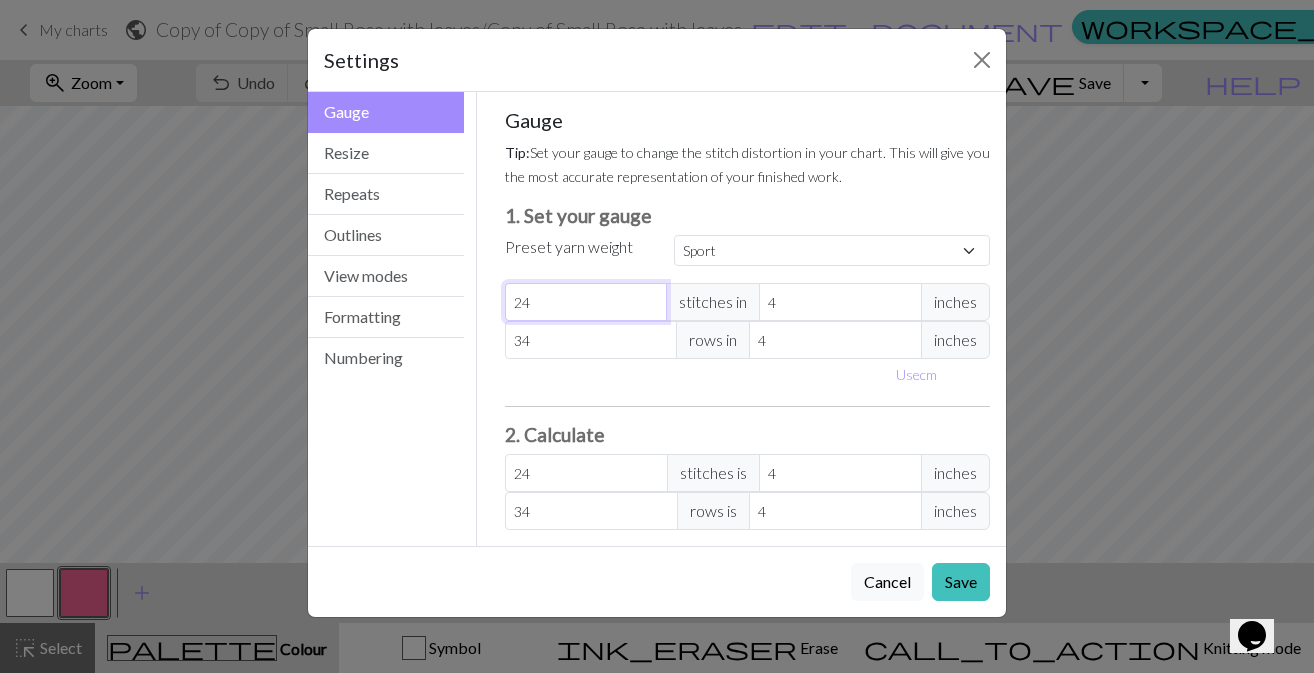 type on "2" 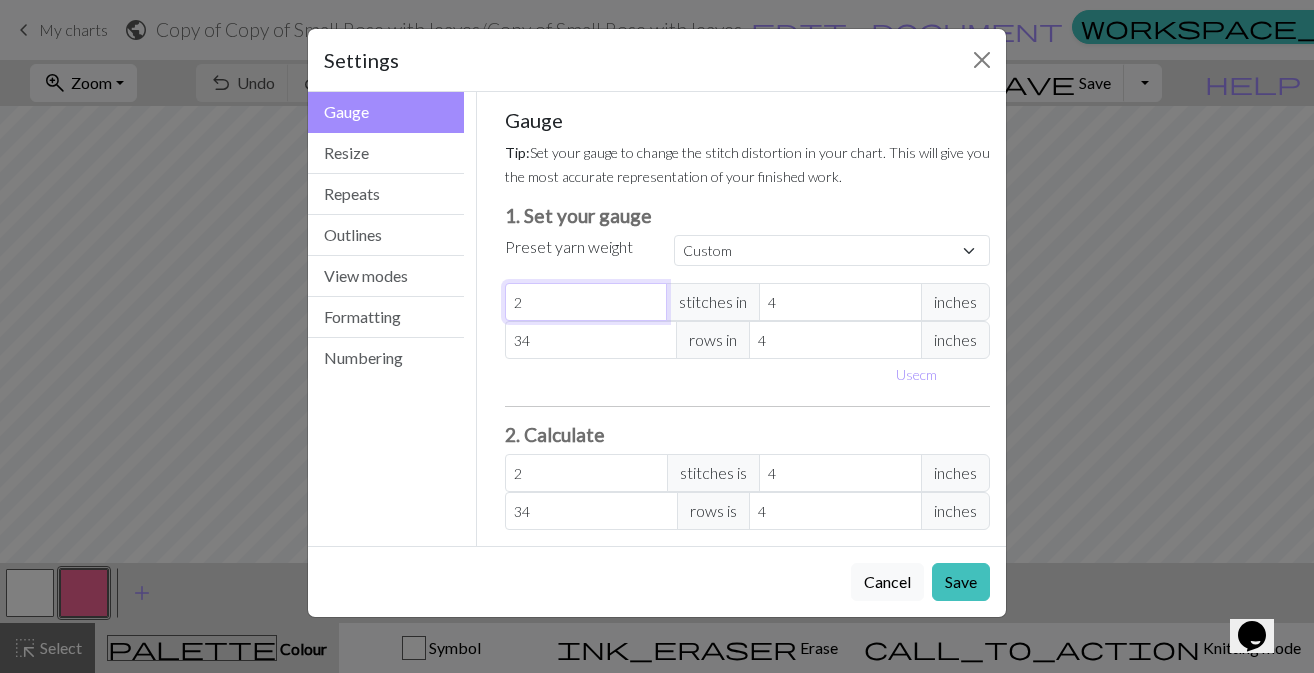 type 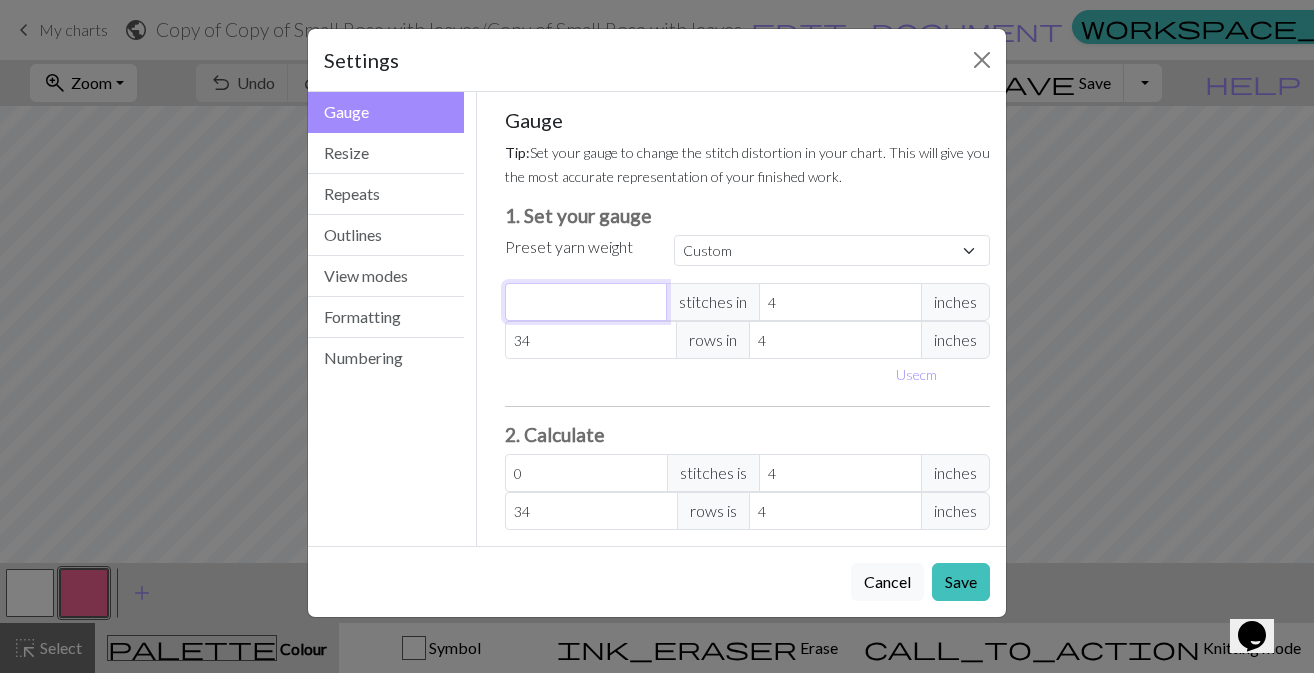 type 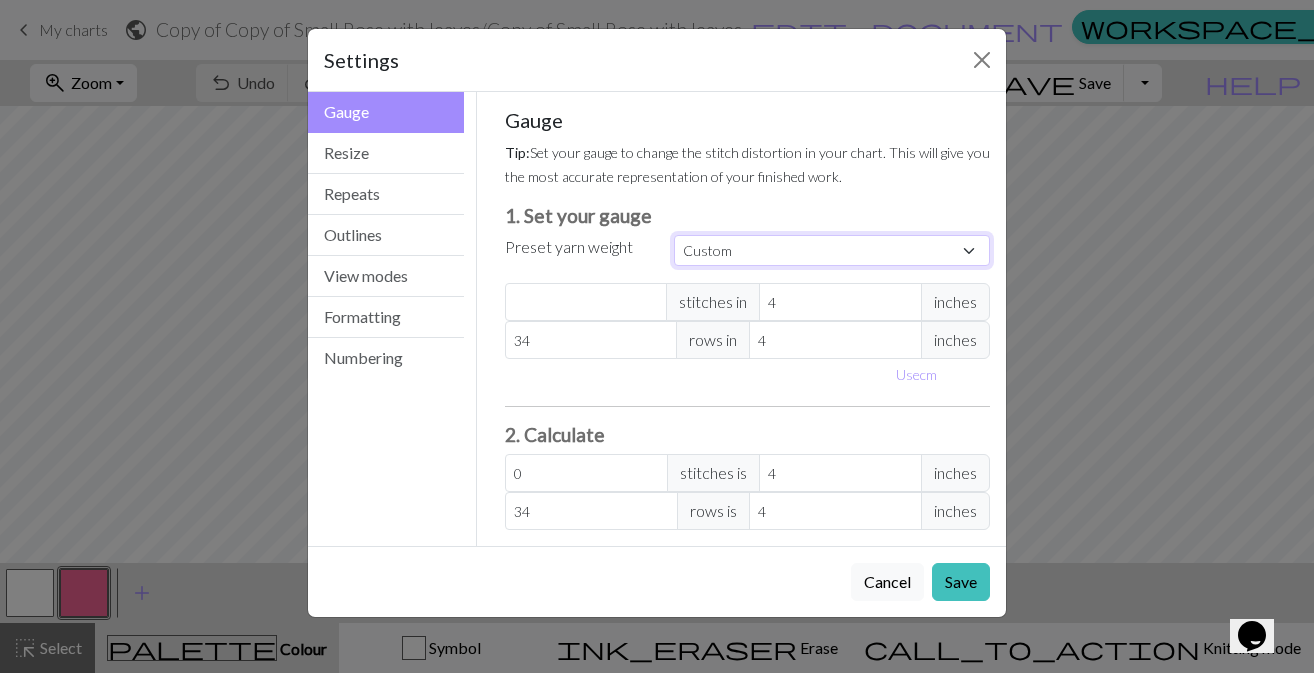 click on "Custom Square Lace Light Fingering Fingering Sport Double knit Worsted Aran Bulky Super Bulky" at bounding box center (832, 250) 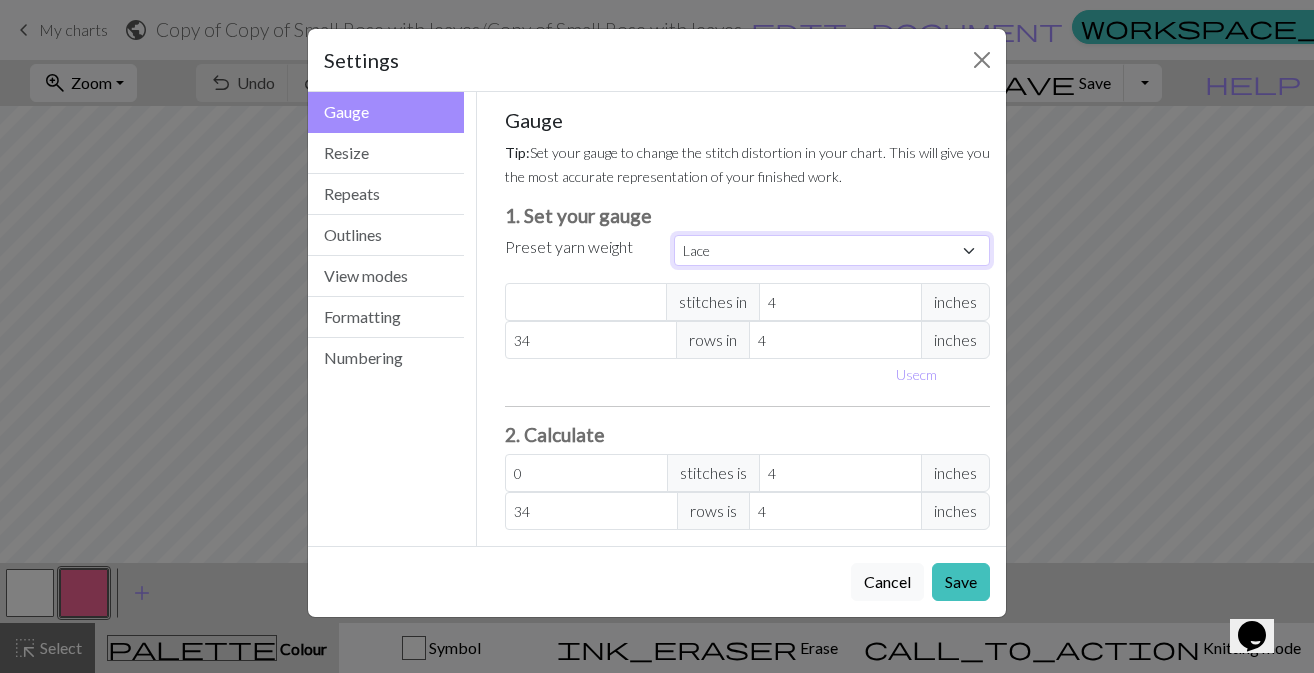 type on "32" 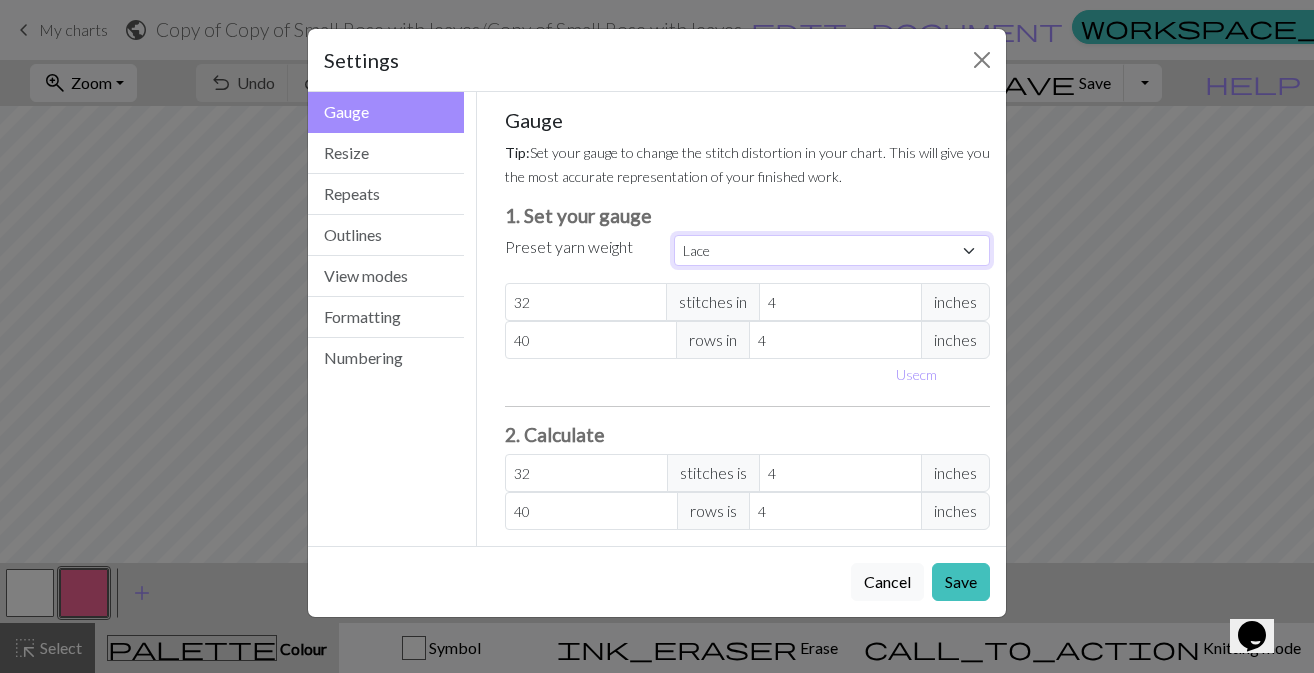 click on "Custom Square Lace Light Fingering Fingering Sport Double knit Worsted Aran Bulky Super Bulky" at bounding box center [832, 250] 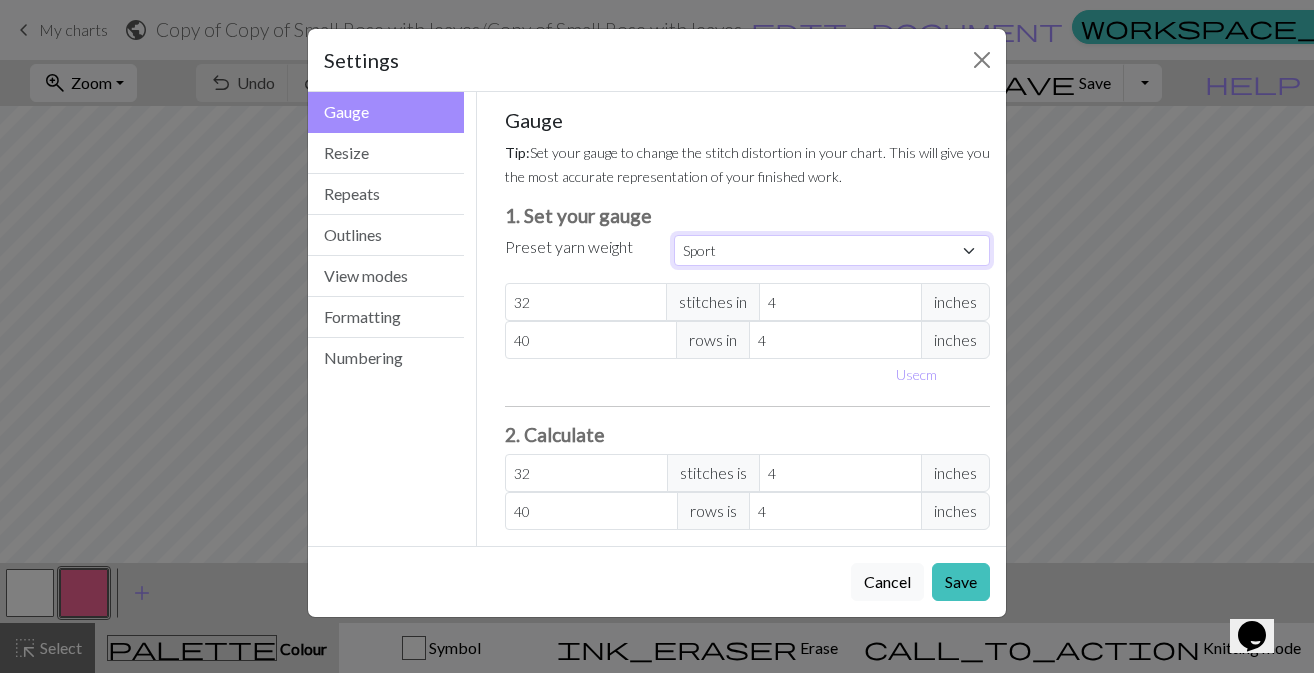 type on "24" 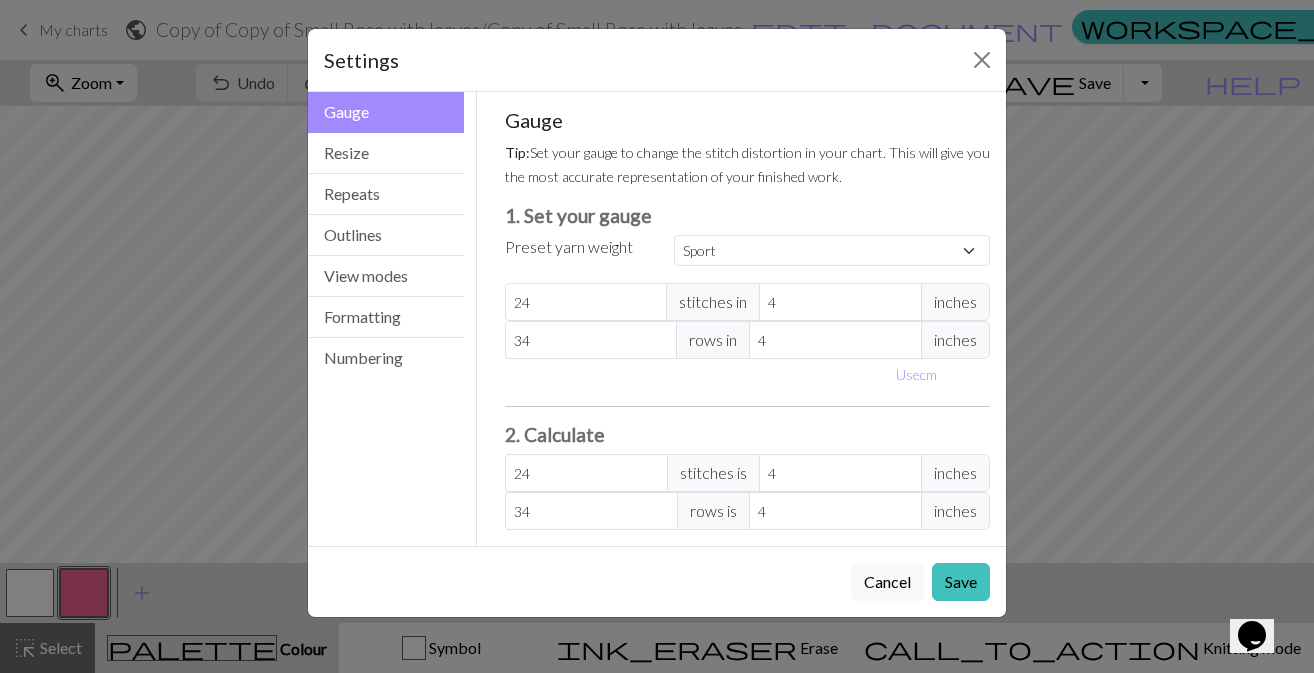 click on "Use  cm" at bounding box center [748, 374] 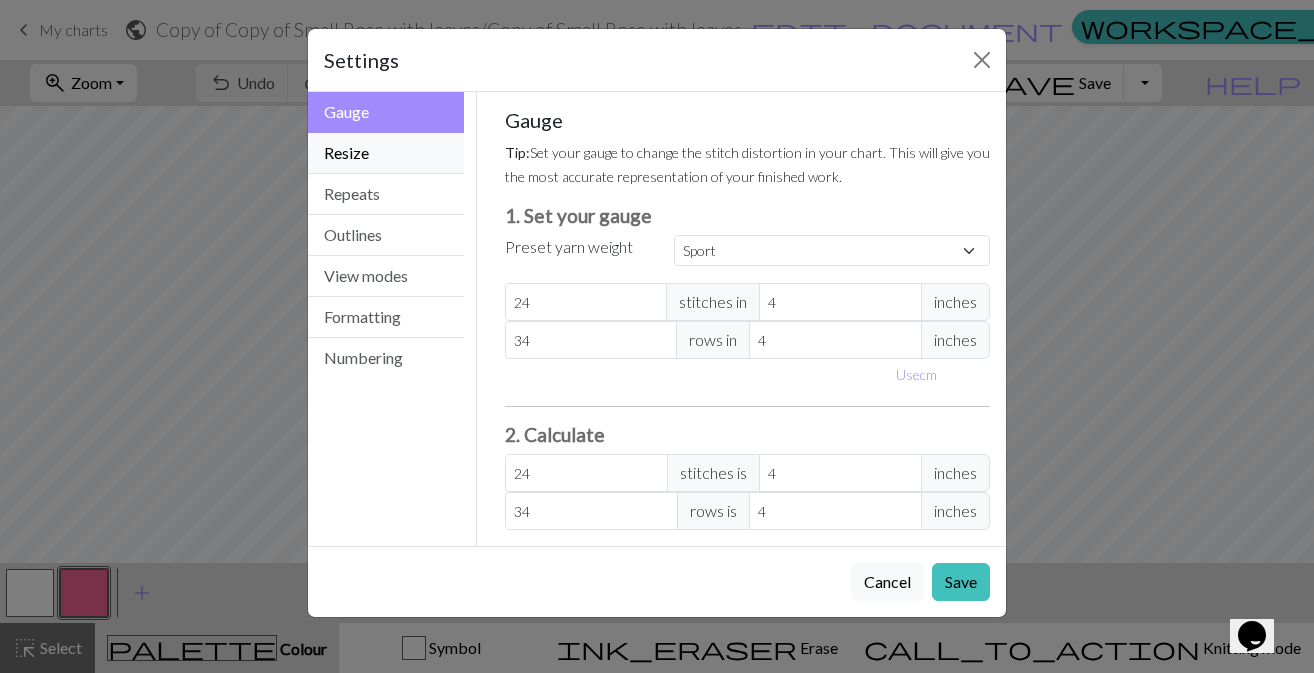click on "Resize" at bounding box center [386, 153] 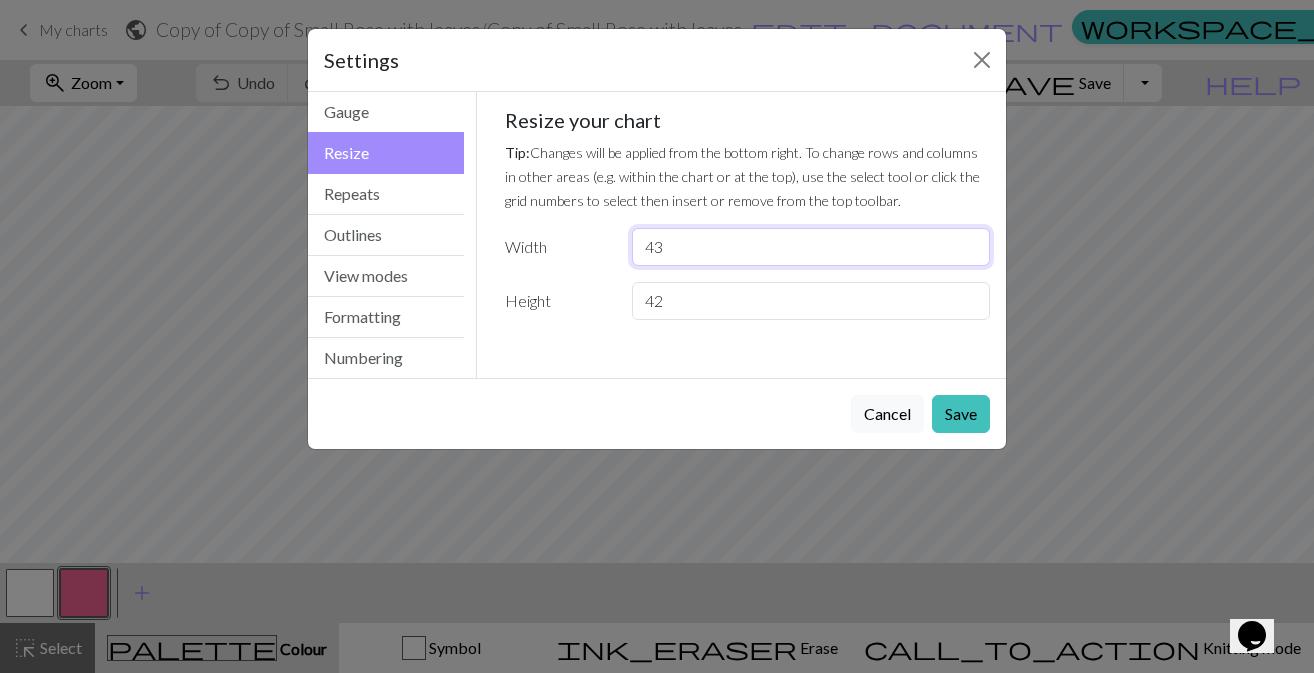 click on "43" at bounding box center (811, 247) 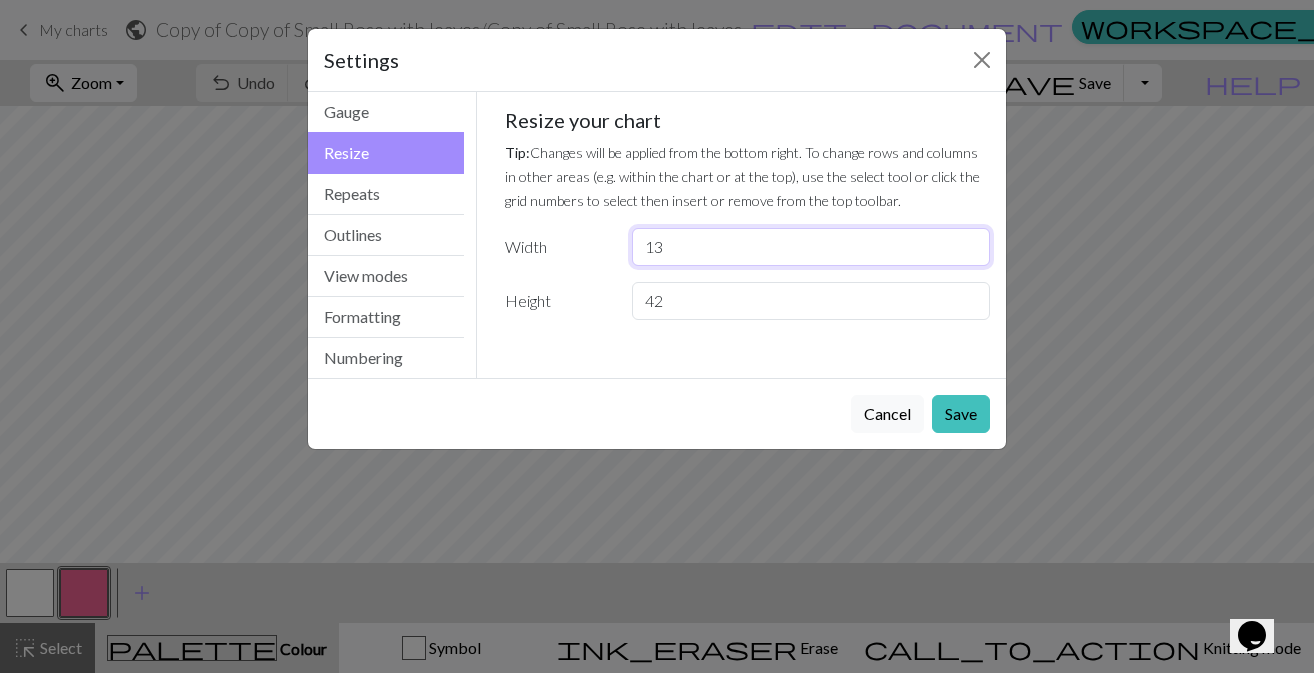 type on "13" 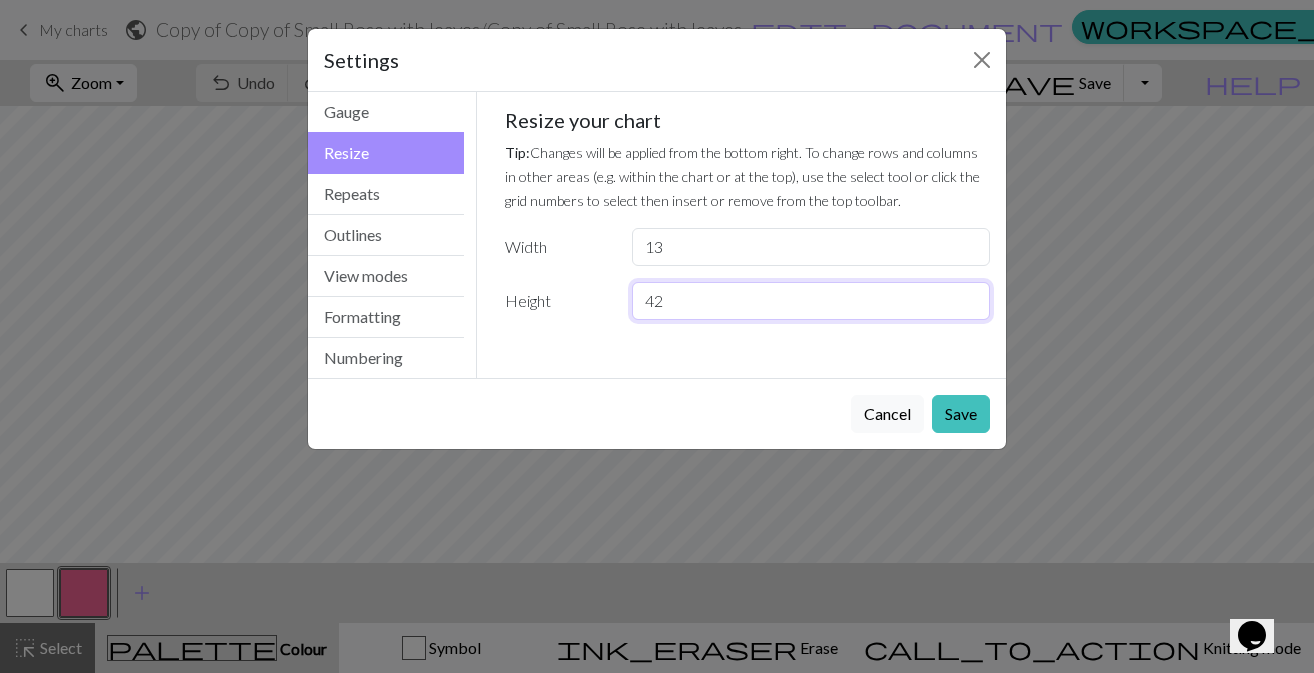 click on "42" at bounding box center (811, 301) 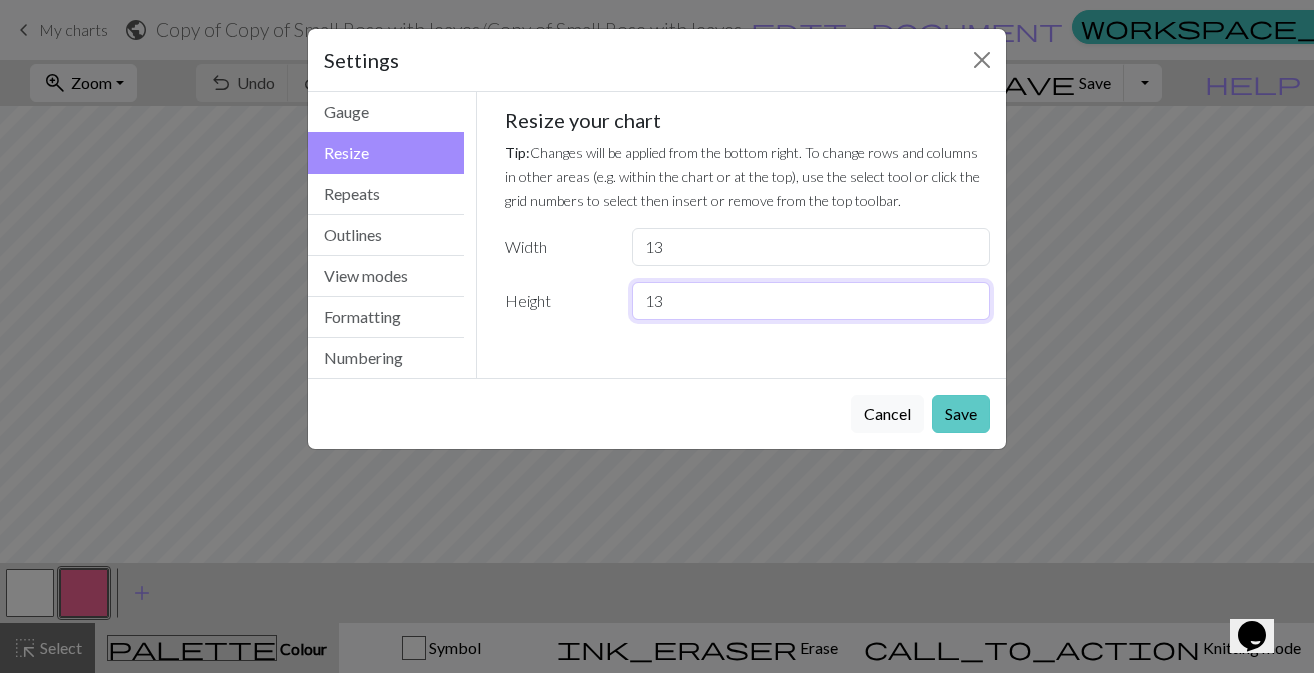 type on "13" 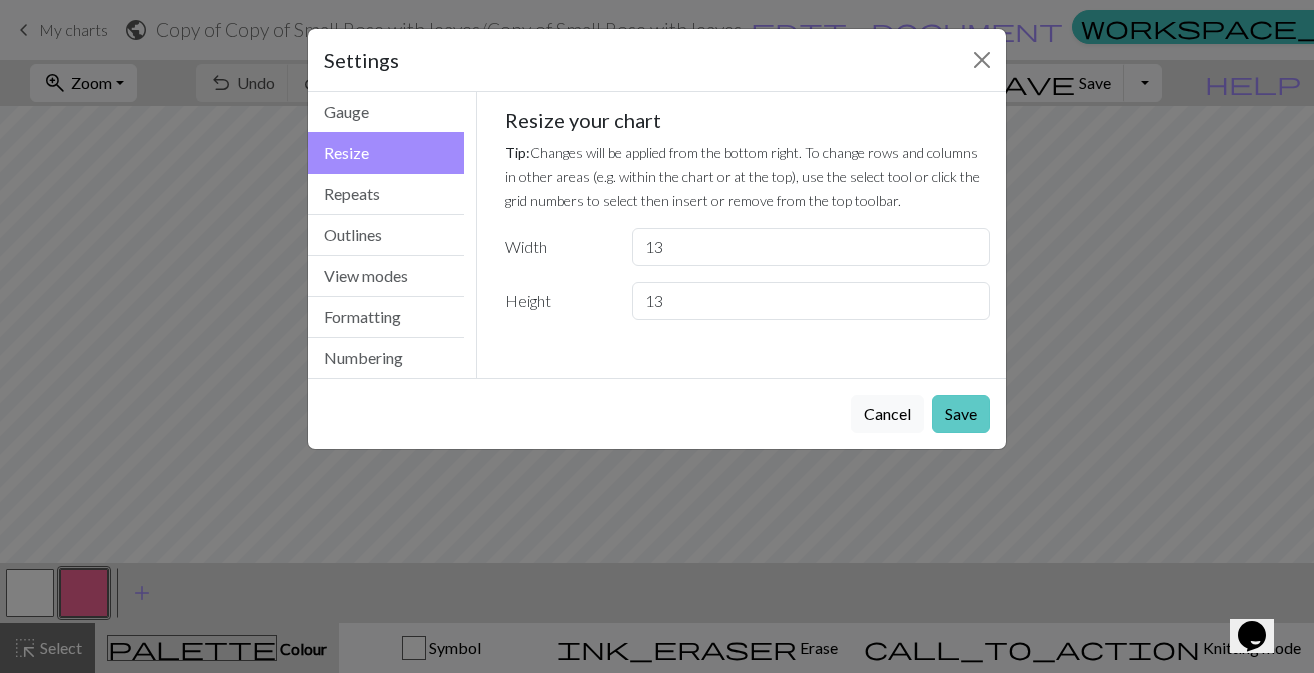 click on "Save" at bounding box center (961, 414) 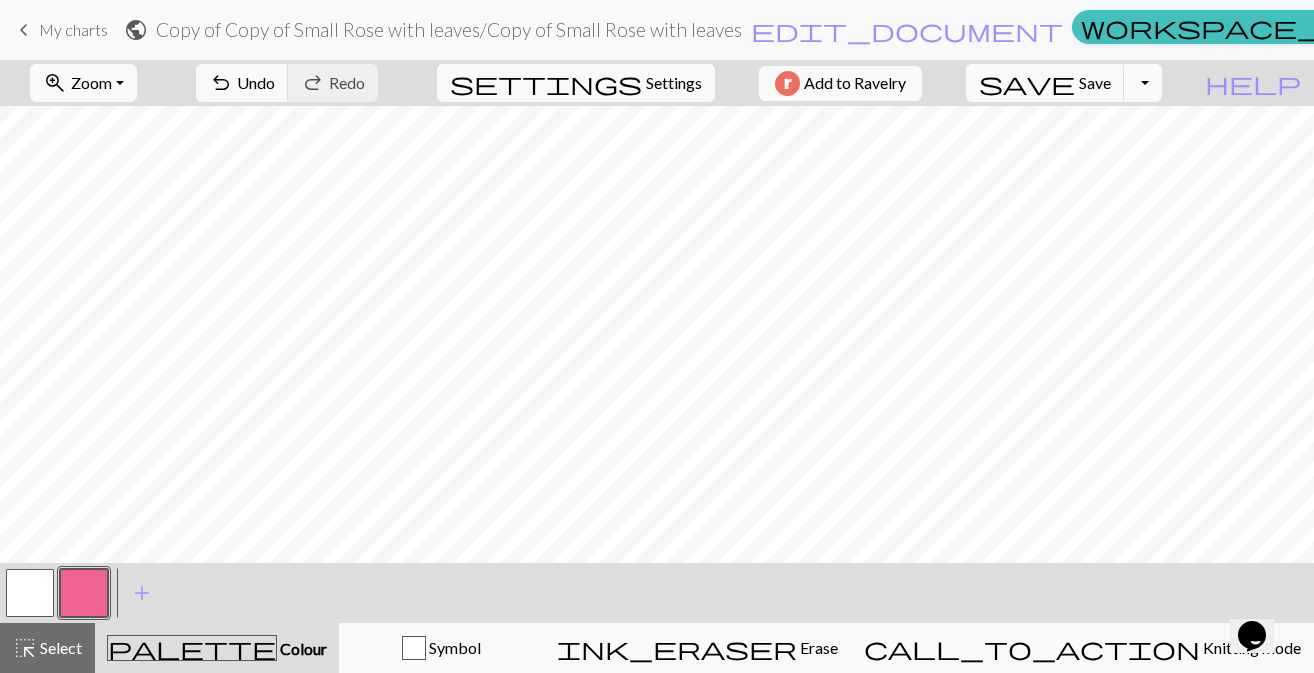scroll, scrollTop: 0, scrollLeft: 0, axis: both 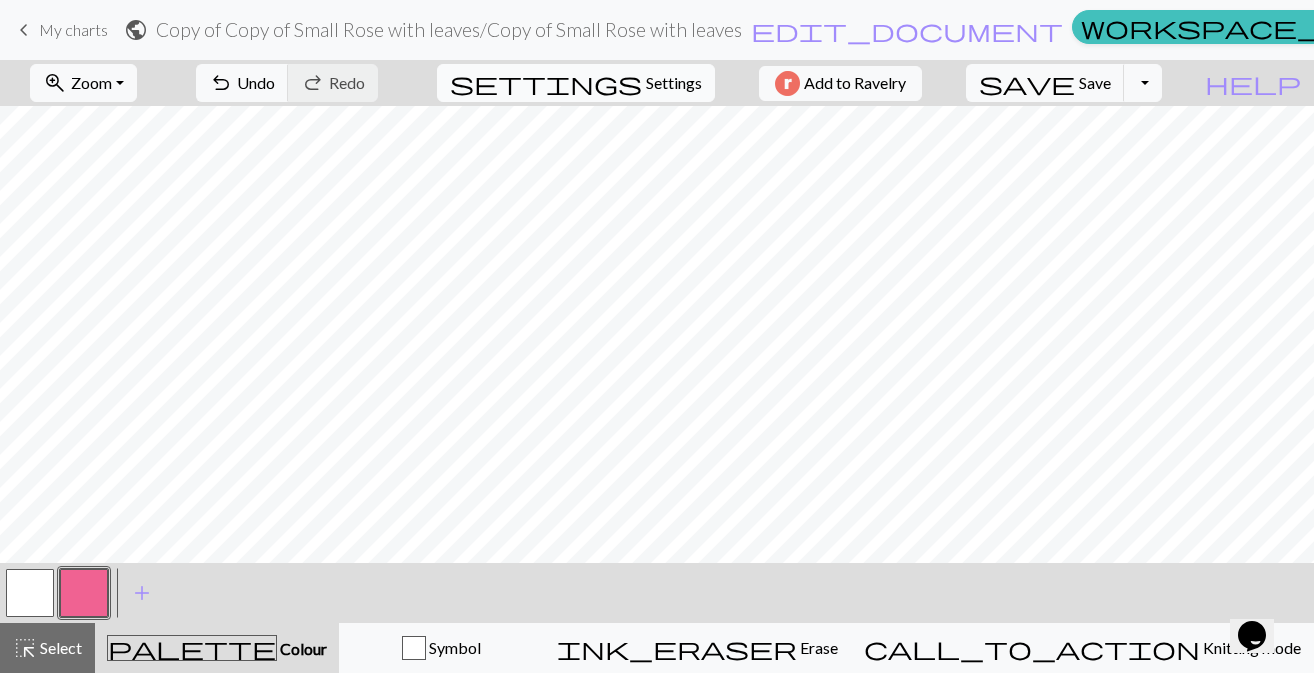 click on "Settings" at bounding box center [674, 83] 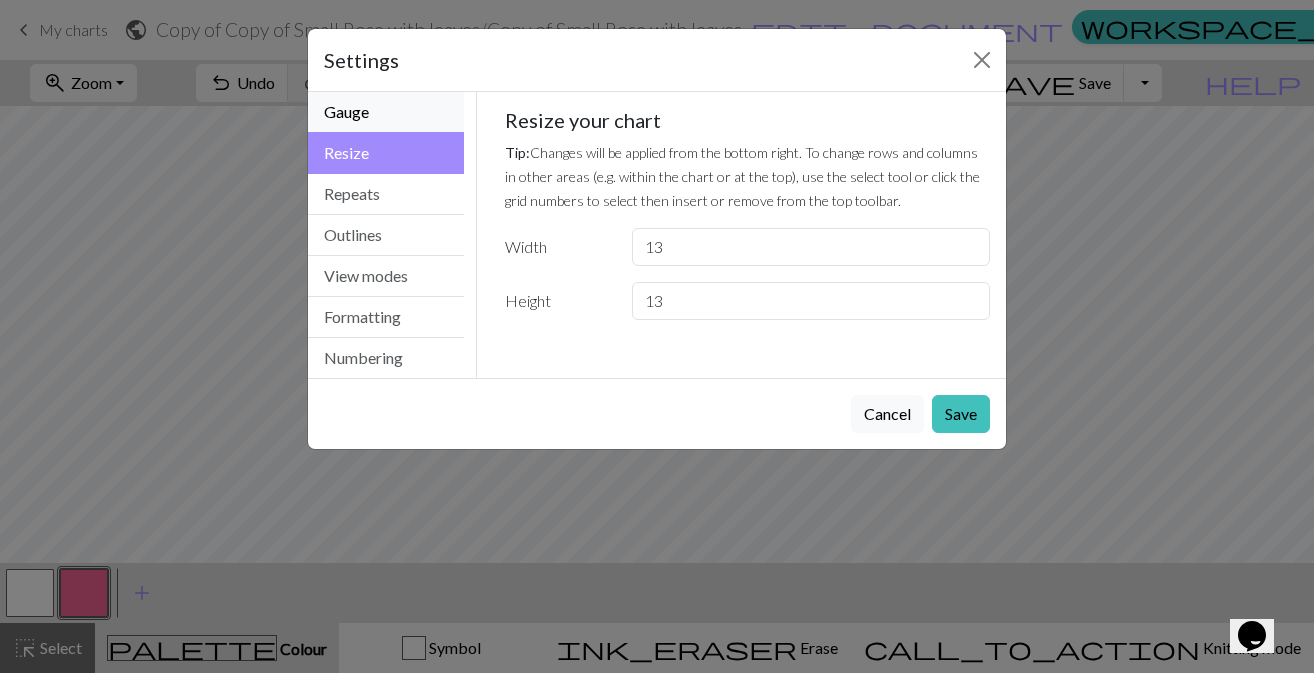 click on "Gauge" at bounding box center (386, 112) 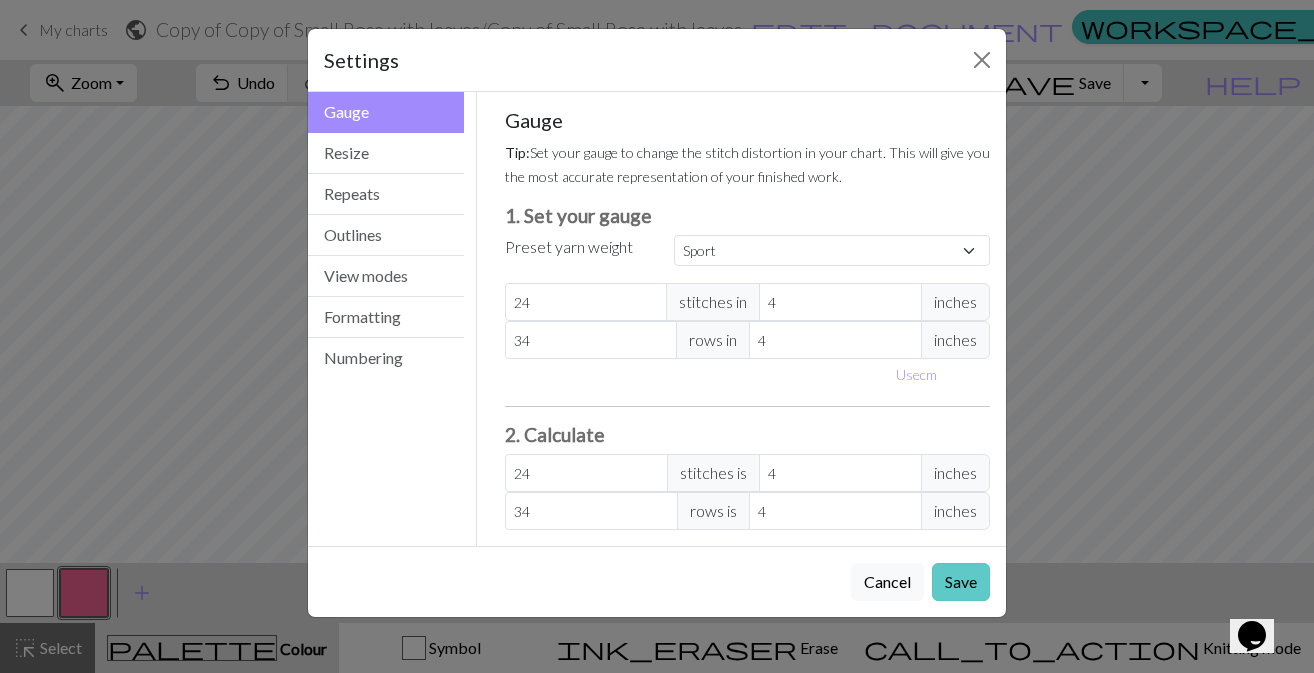 click on "Save" at bounding box center (961, 582) 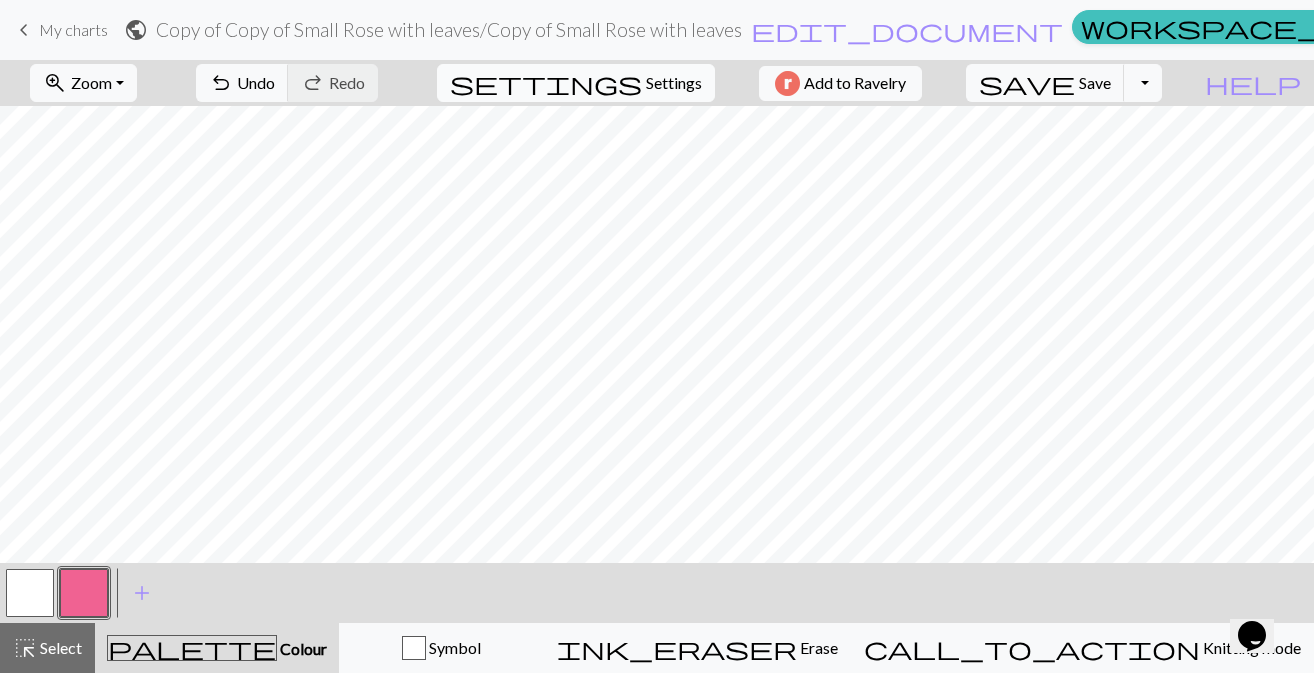 click on "Settings" at bounding box center (674, 83) 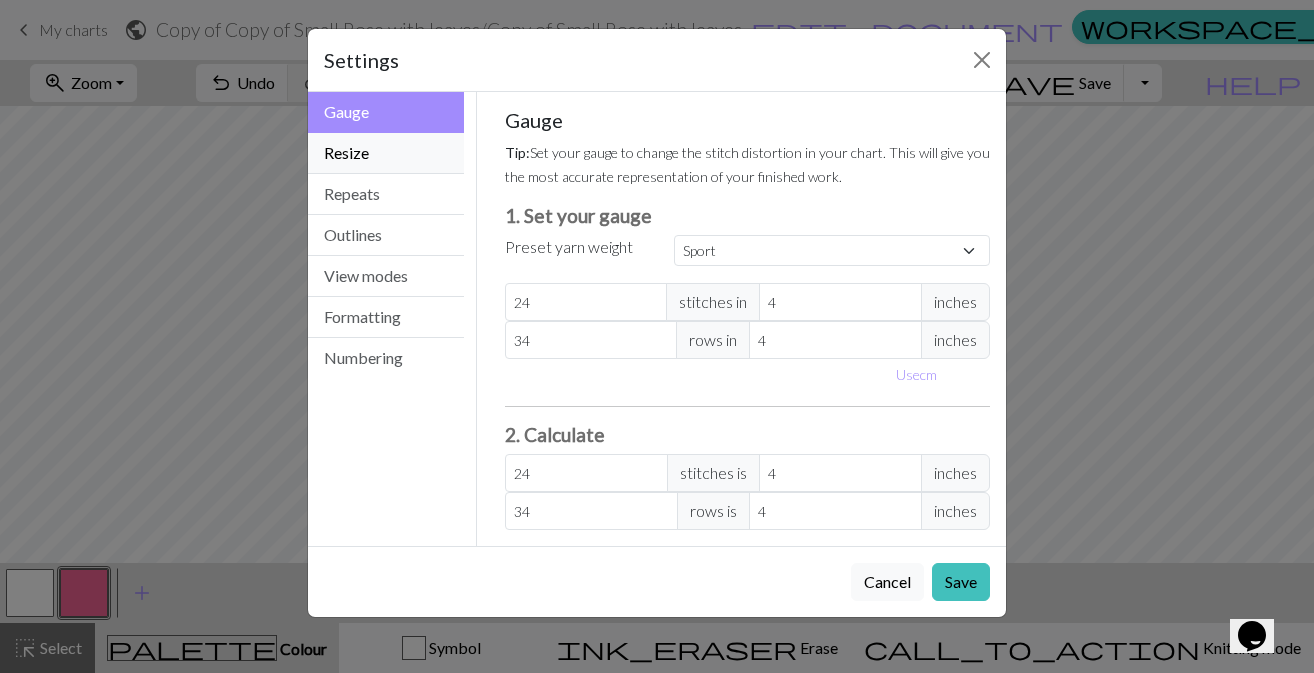 click on "Resize" at bounding box center (386, 153) 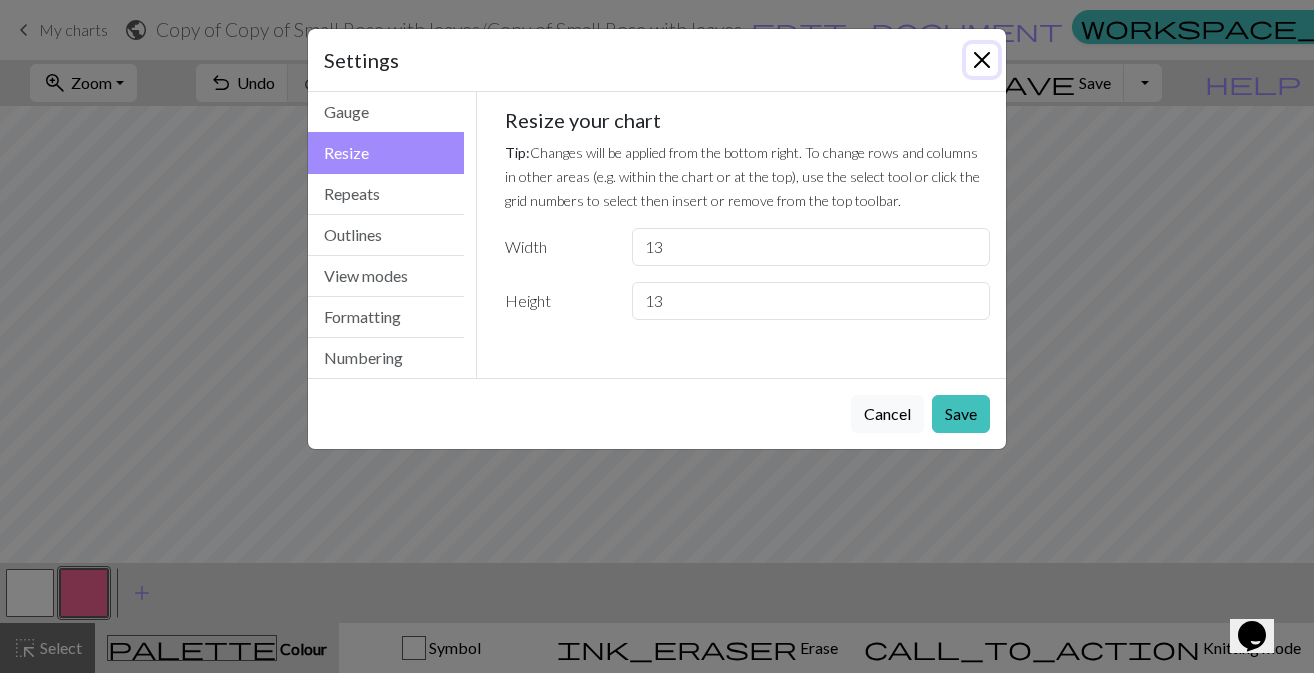 click at bounding box center (982, 60) 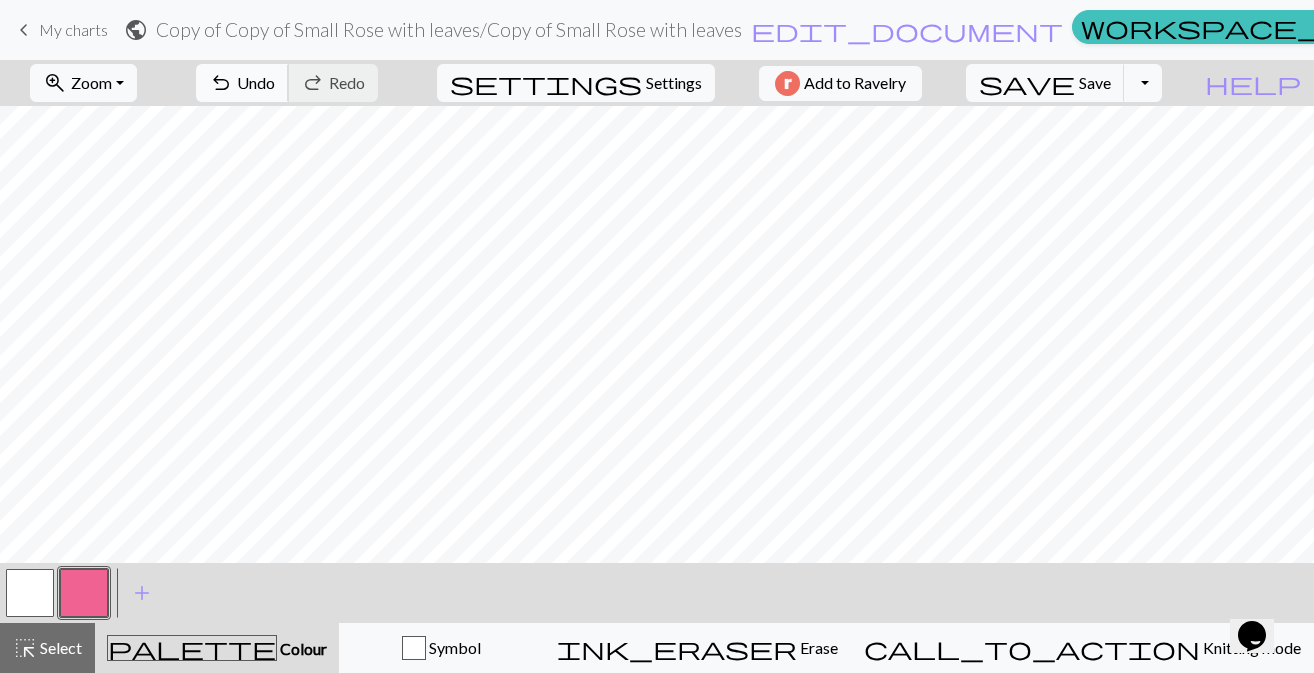 click on "undo" at bounding box center [221, 83] 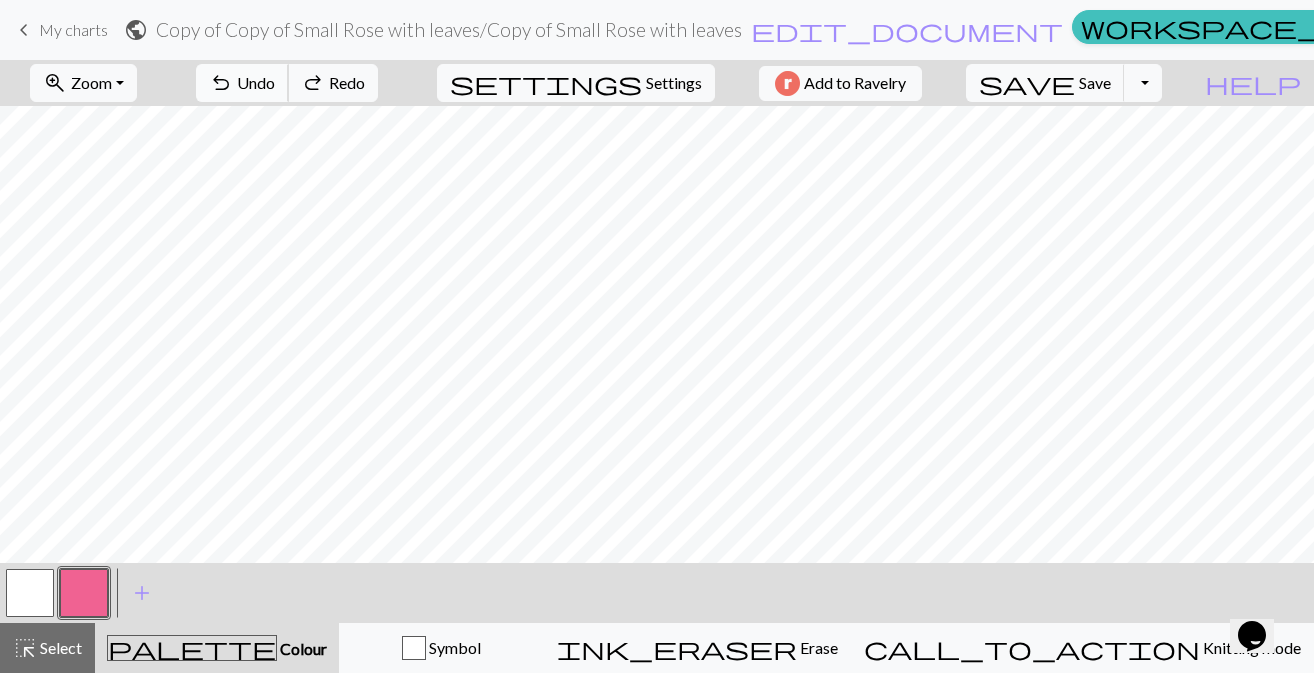 click on "undo" at bounding box center [221, 83] 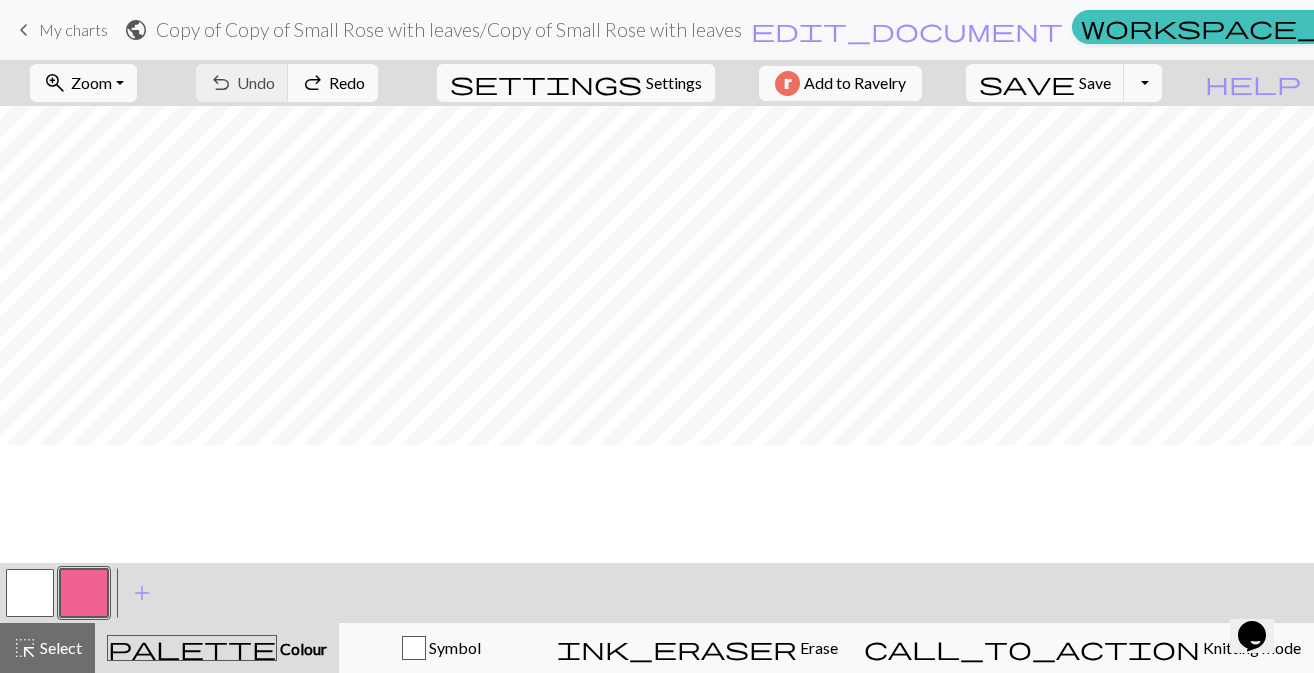 scroll, scrollTop: 0, scrollLeft: 0, axis: both 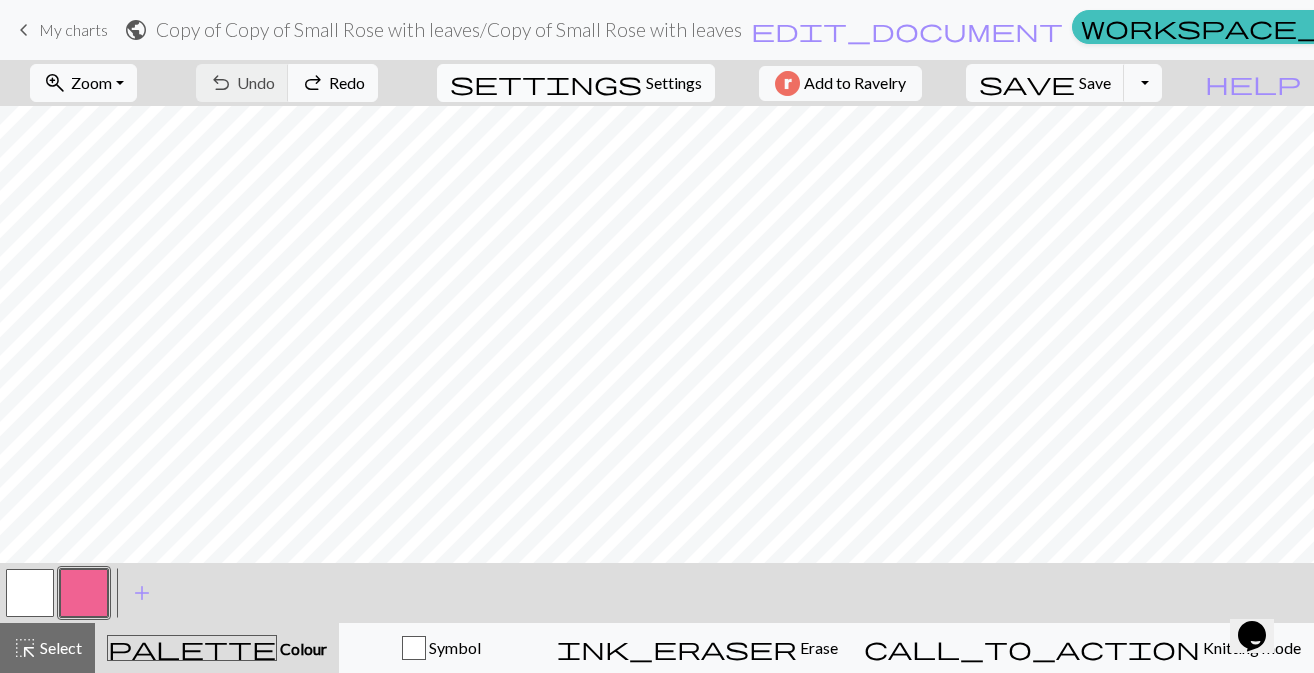 click on "Settings" at bounding box center (674, 83) 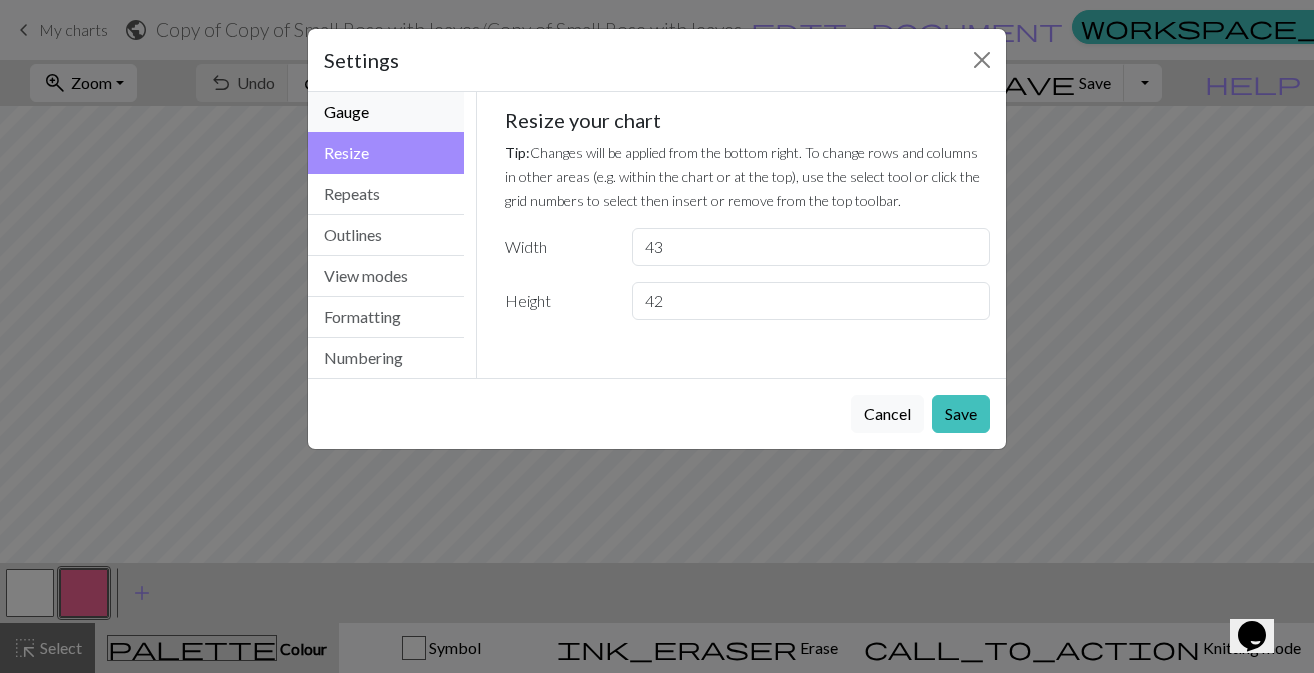 click on "Gauge" at bounding box center (386, 112) 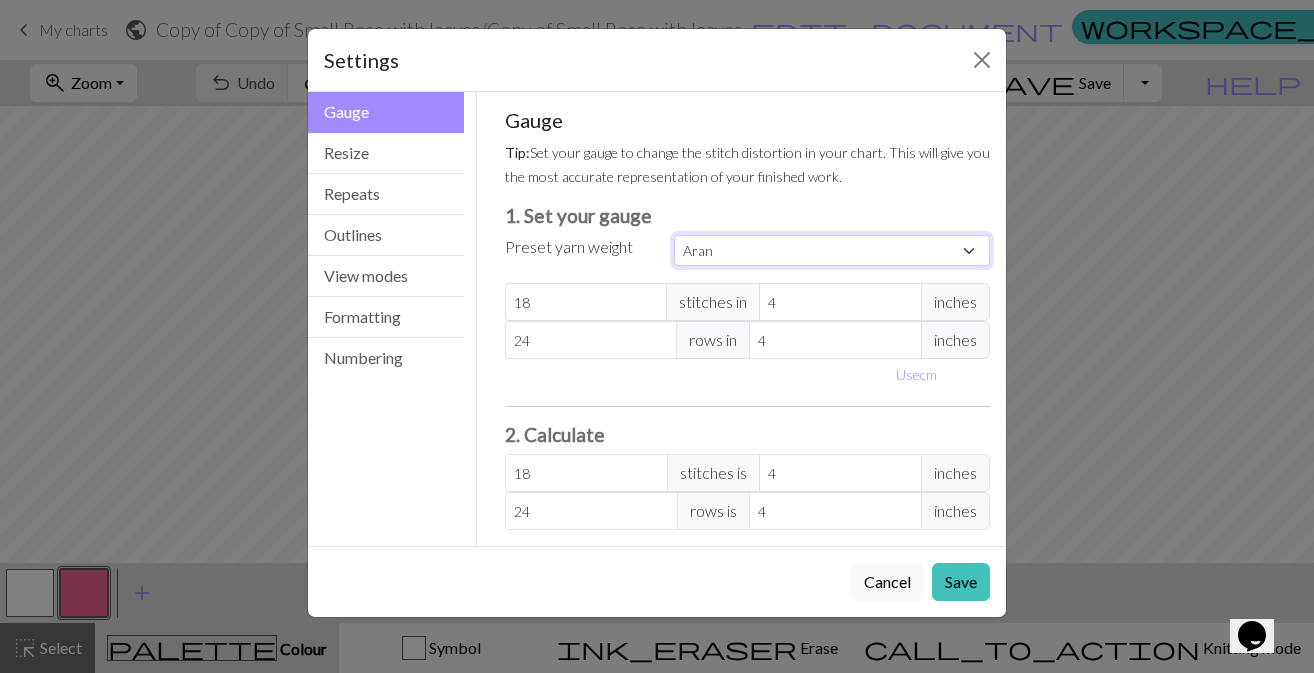 click on "Custom Square Lace Light Fingering Fingering Sport Double knit Worsted Aran Bulky Super Bulky" at bounding box center (832, 250) 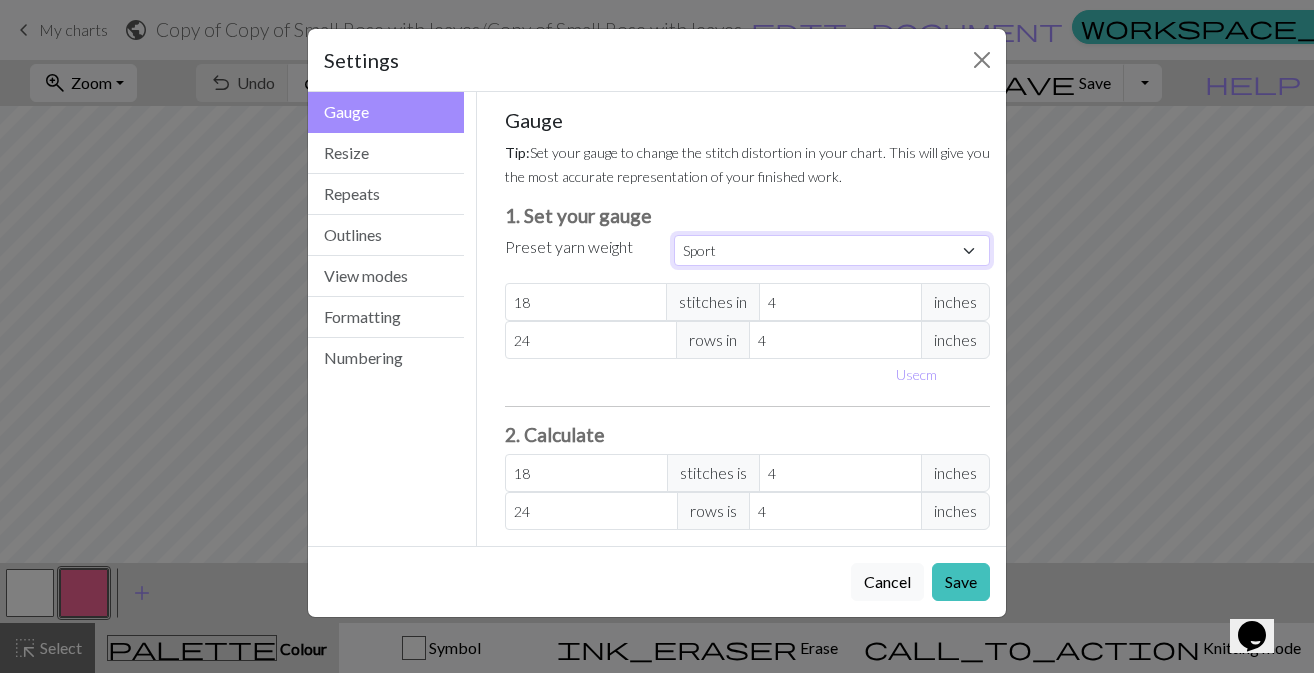 type on "24" 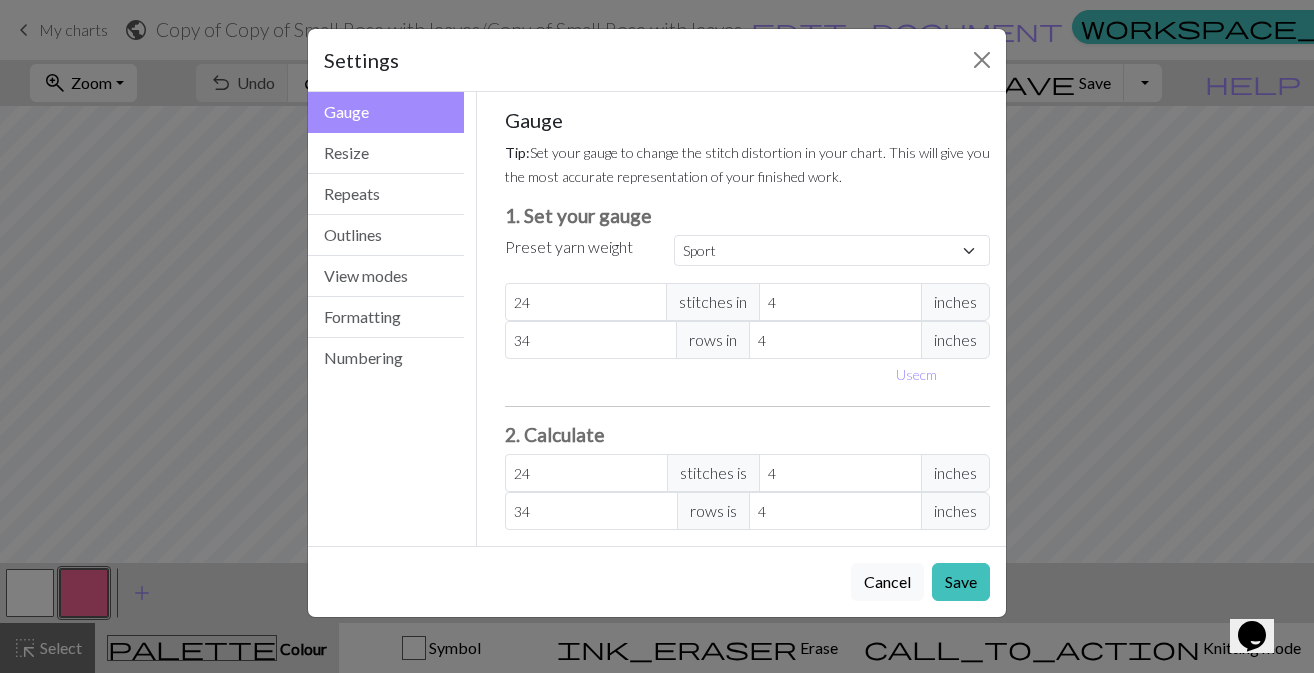 click on "Preset yarn weight" at bounding box center [569, 247] 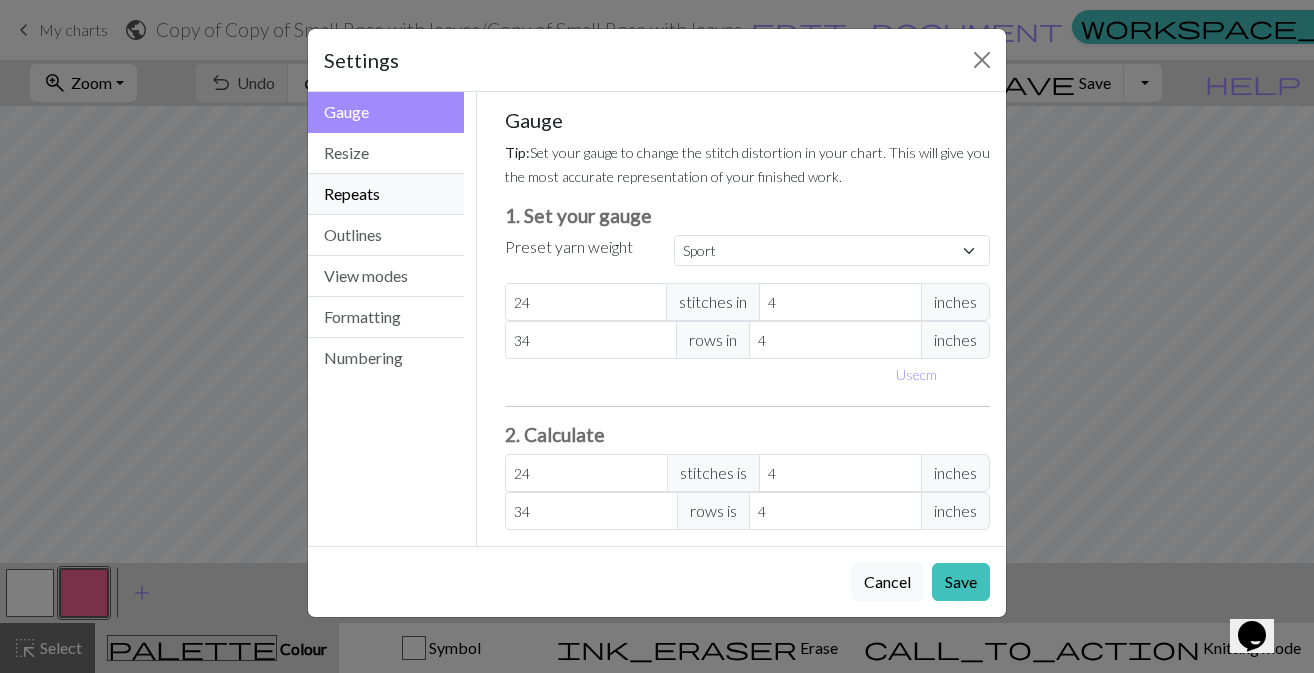 click on "Repeats" at bounding box center (386, 194) 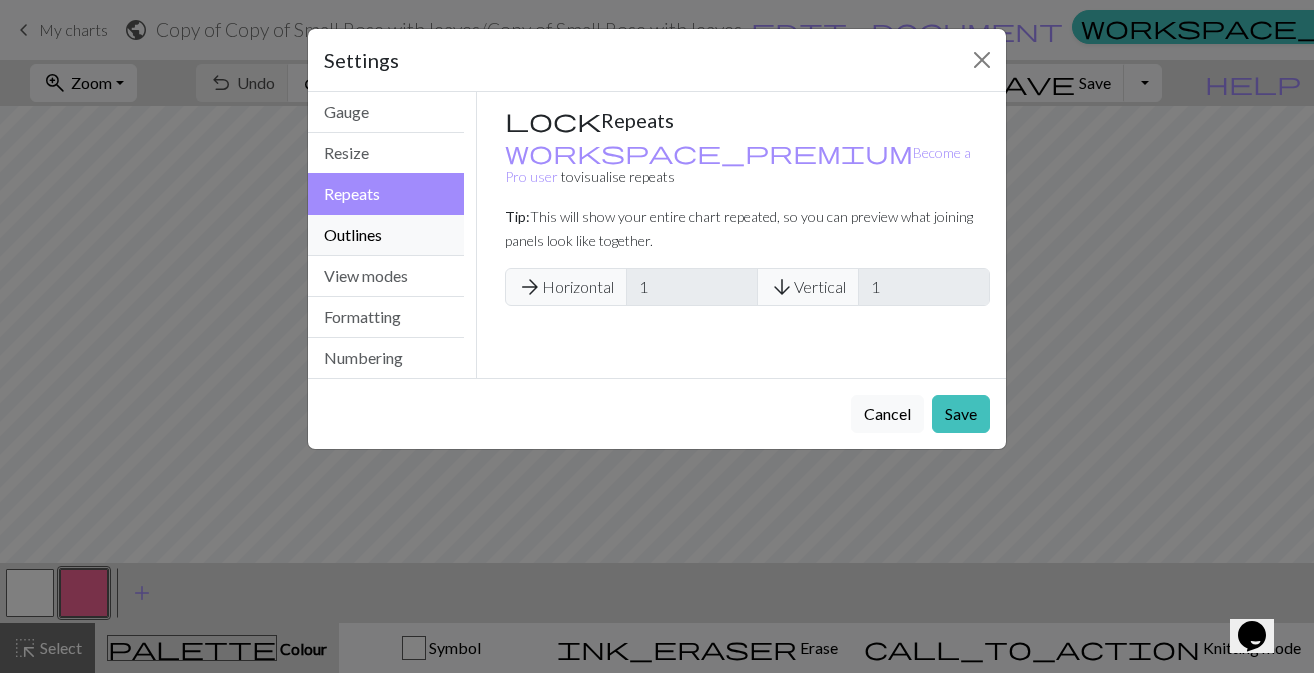 click on "Outlines" at bounding box center (386, 235) 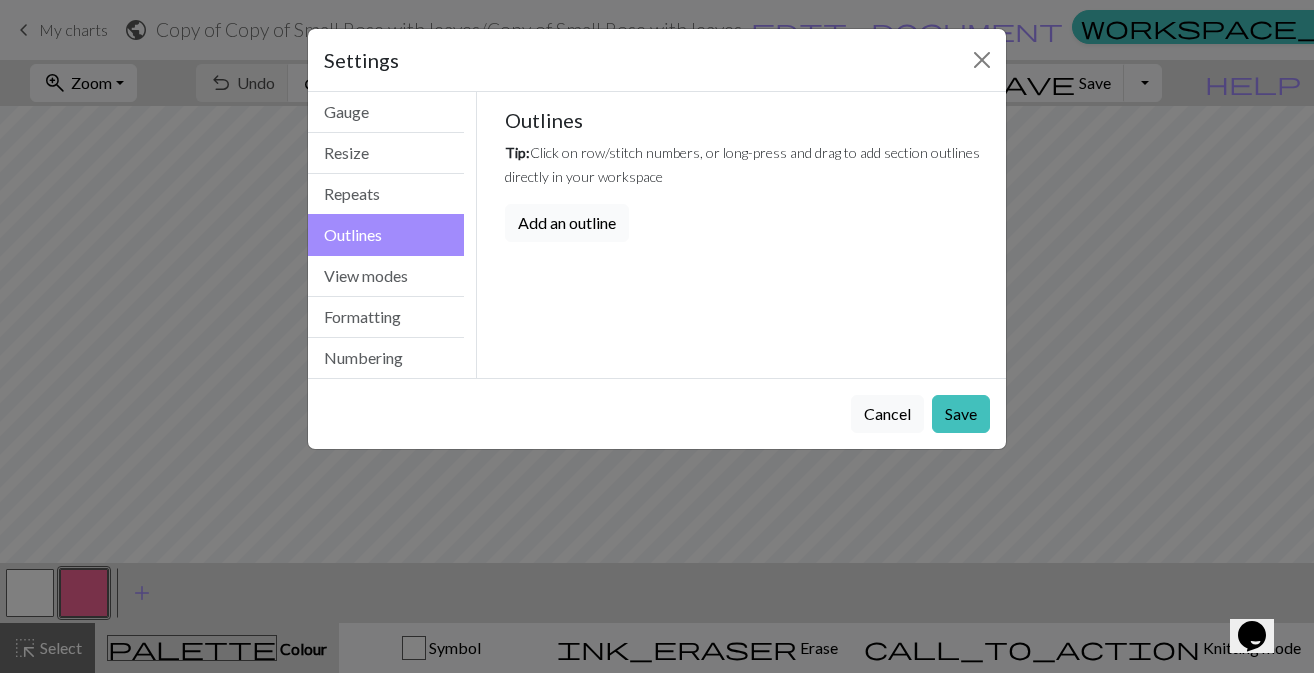 click on "Add an outline" at bounding box center [567, 223] 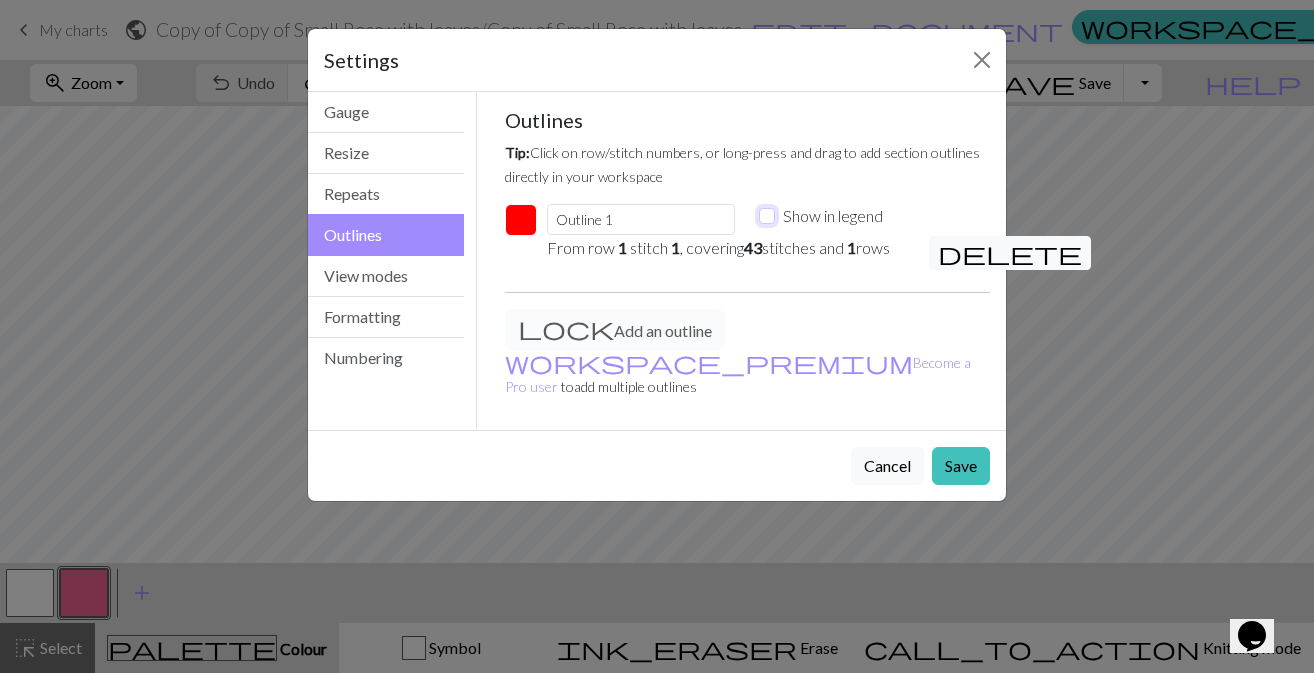 click on "Show in legend" at bounding box center [767, 216] 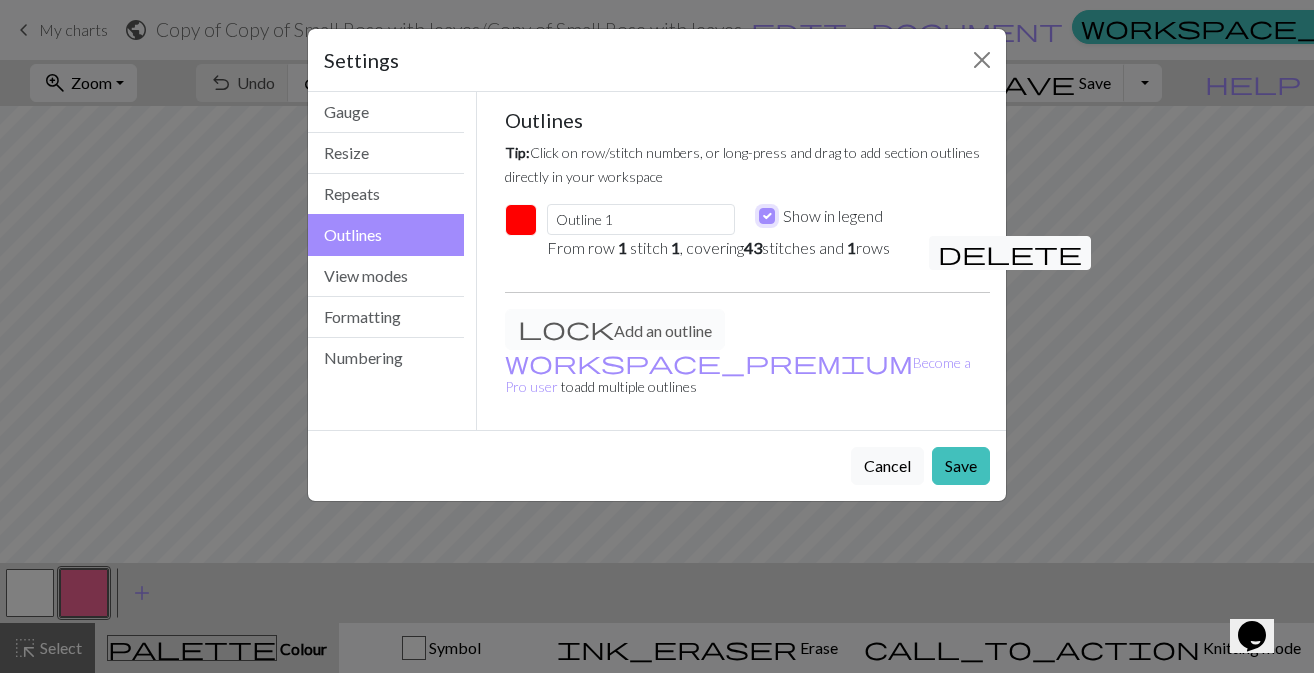 checkbox on "true" 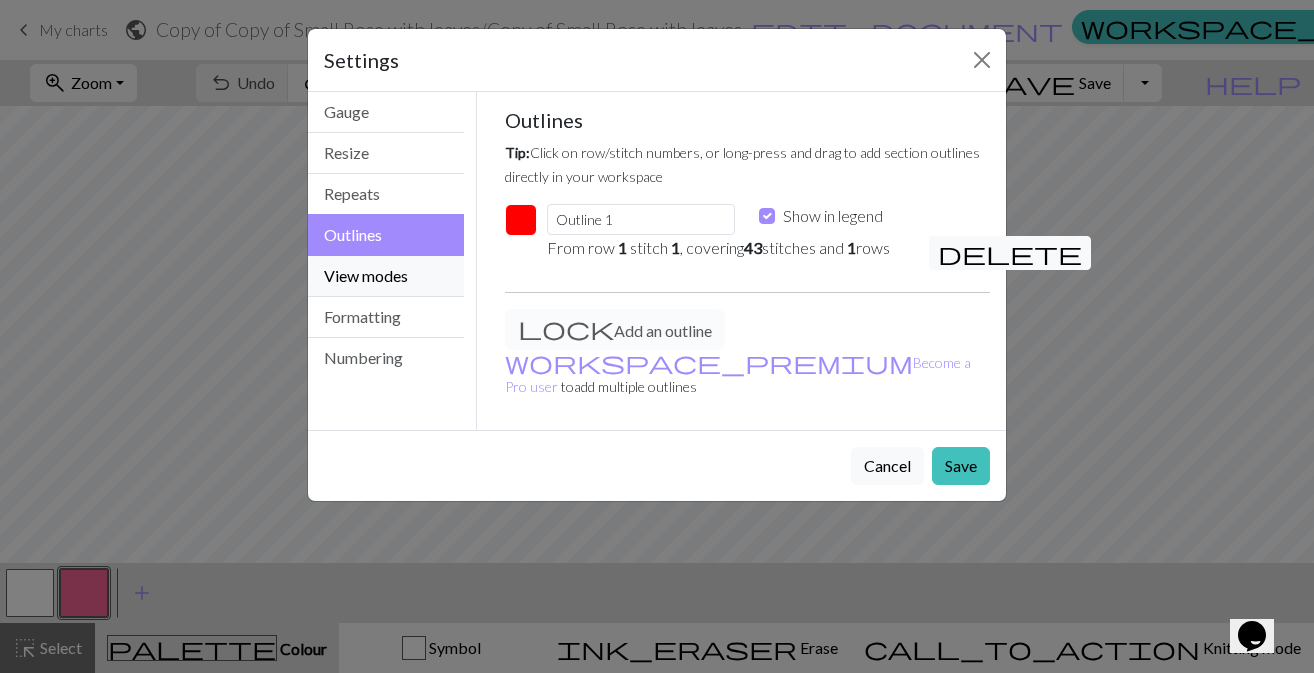 click on "View modes" at bounding box center (386, 276) 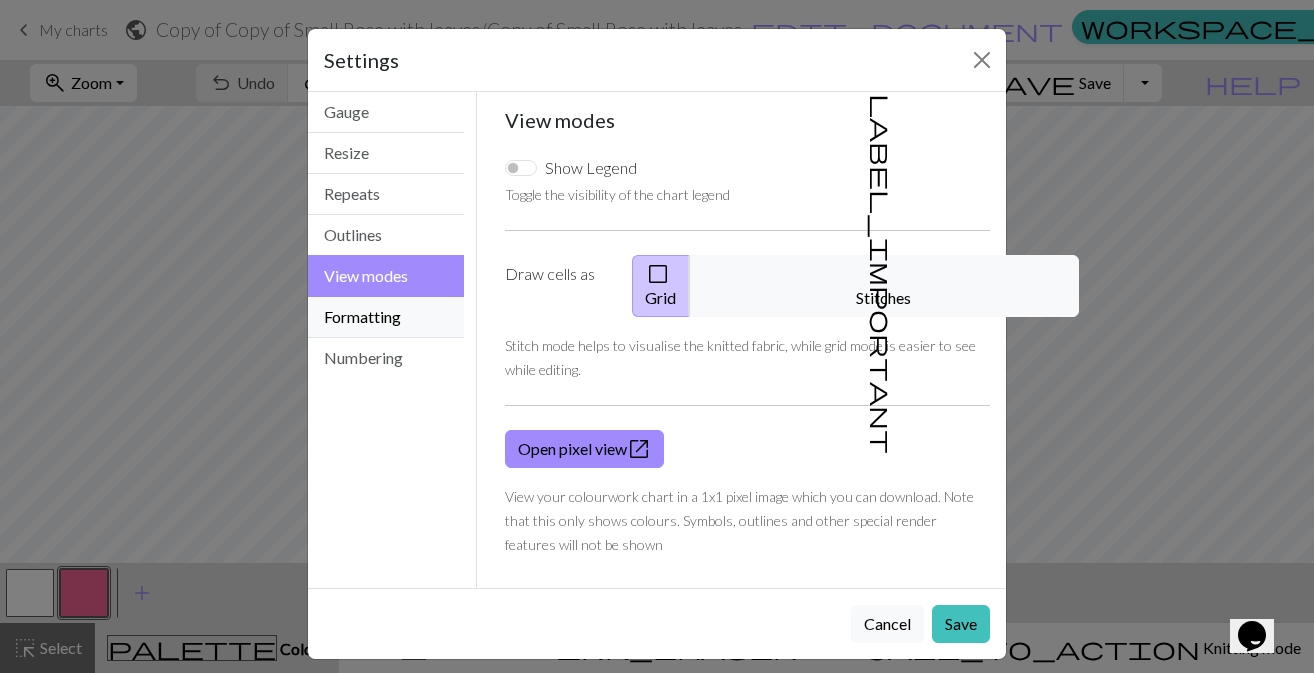 click on "Formatting" at bounding box center (386, 317) 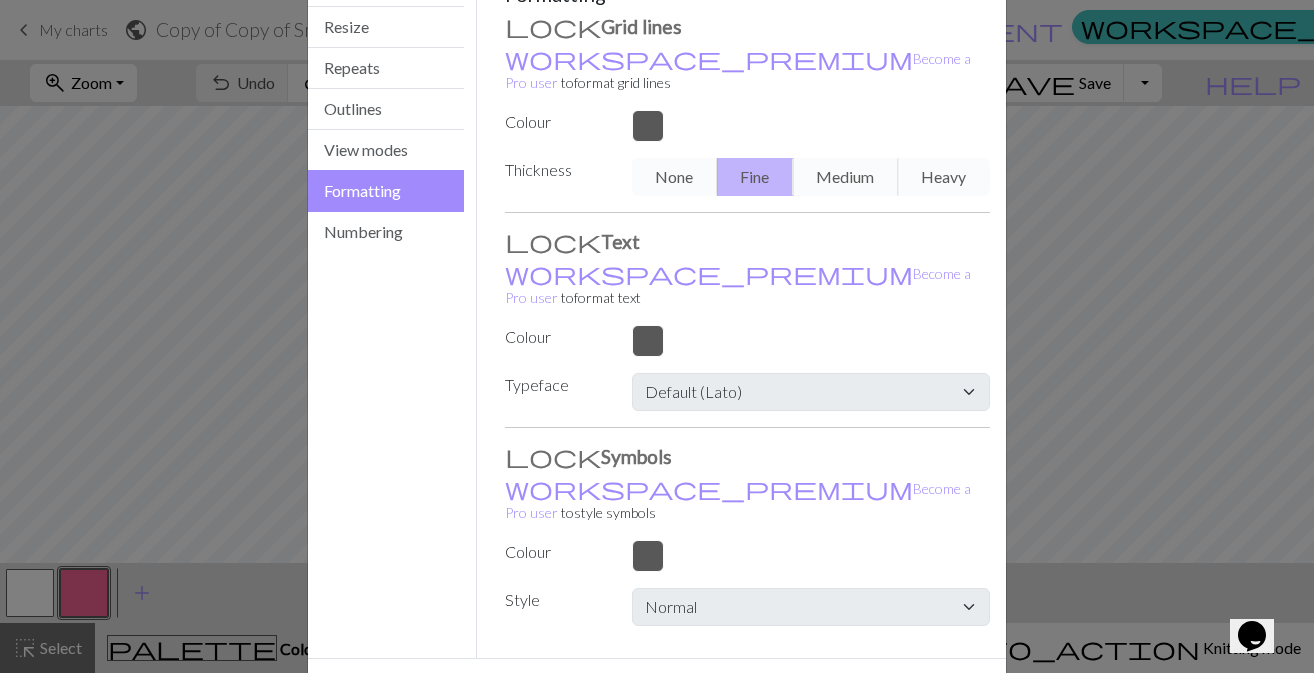 scroll, scrollTop: 139, scrollLeft: 0, axis: vertical 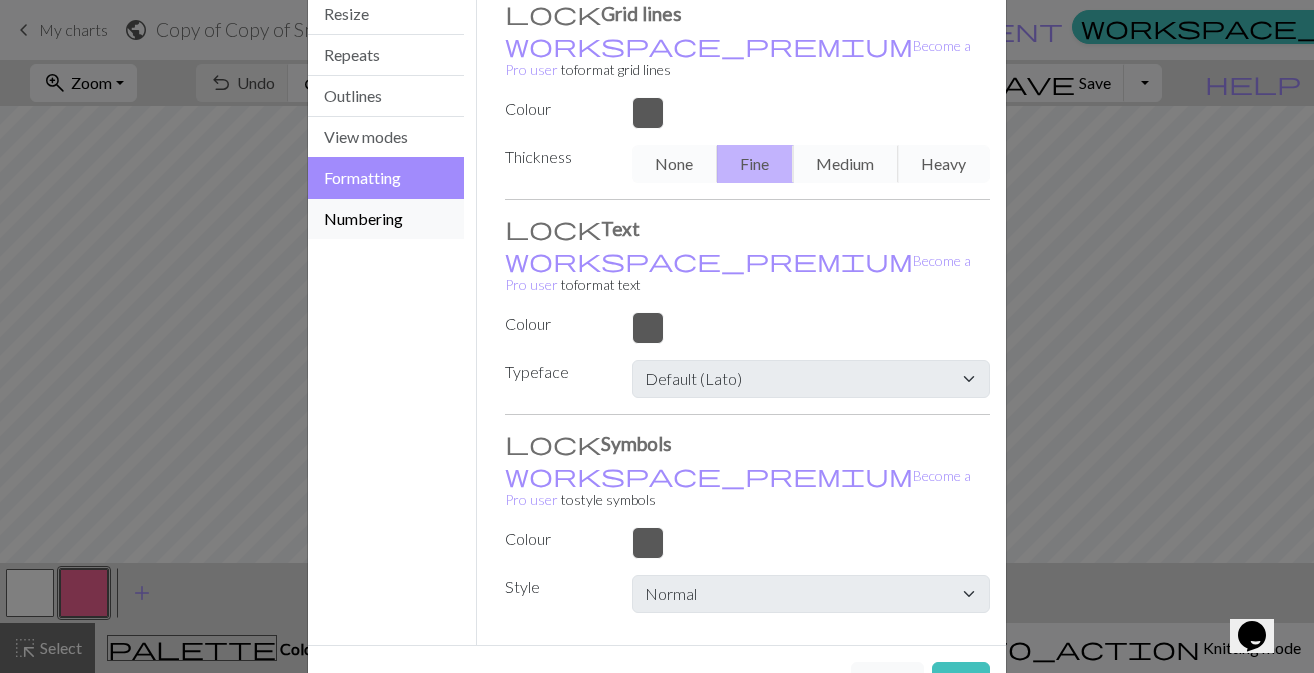 click on "Numbering" at bounding box center [386, 219] 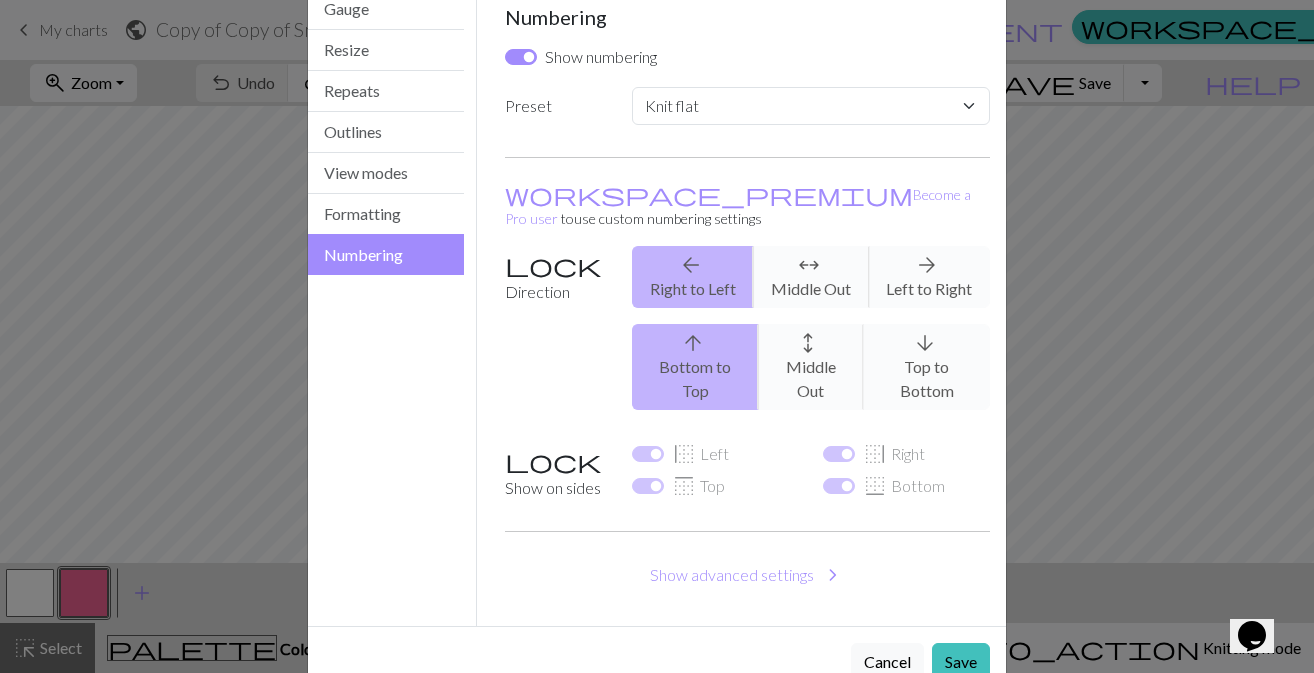 scroll, scrollTop: 108, scrollLeft: 0, axis: vertical 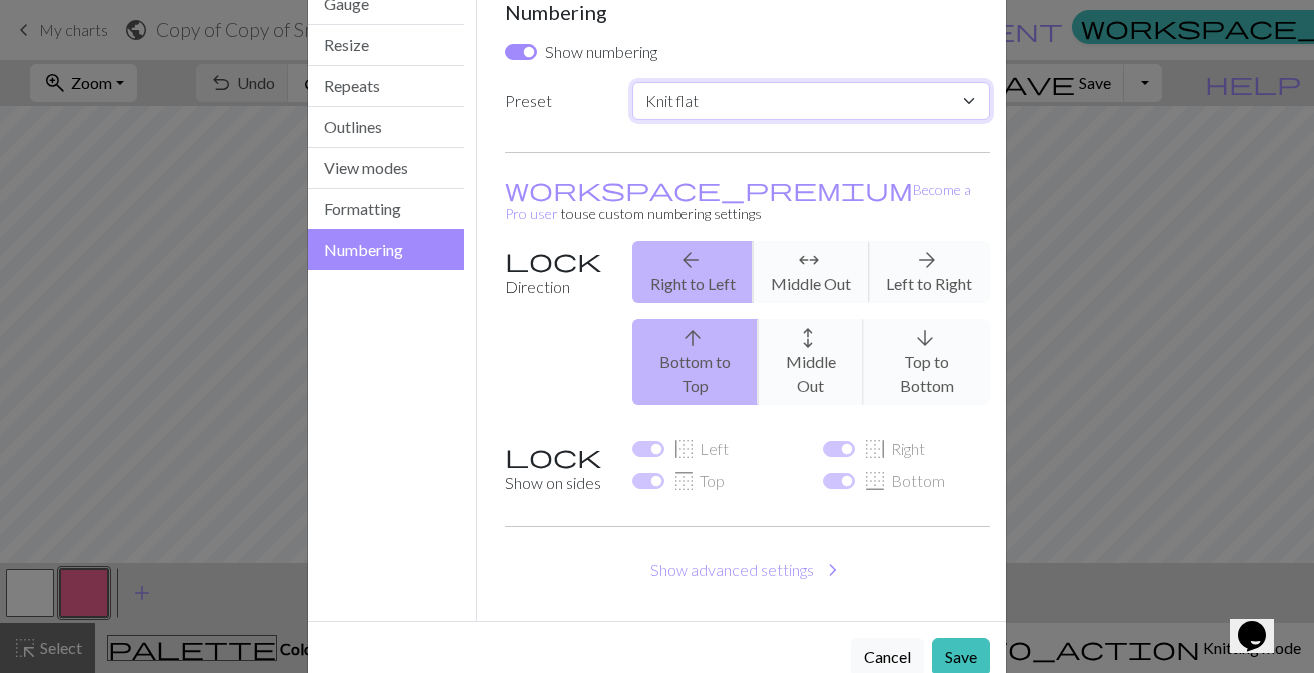 click on "Custom Knit flat Knit in the round Lace knitting Cross stitch" at bounding box center [811, 101] 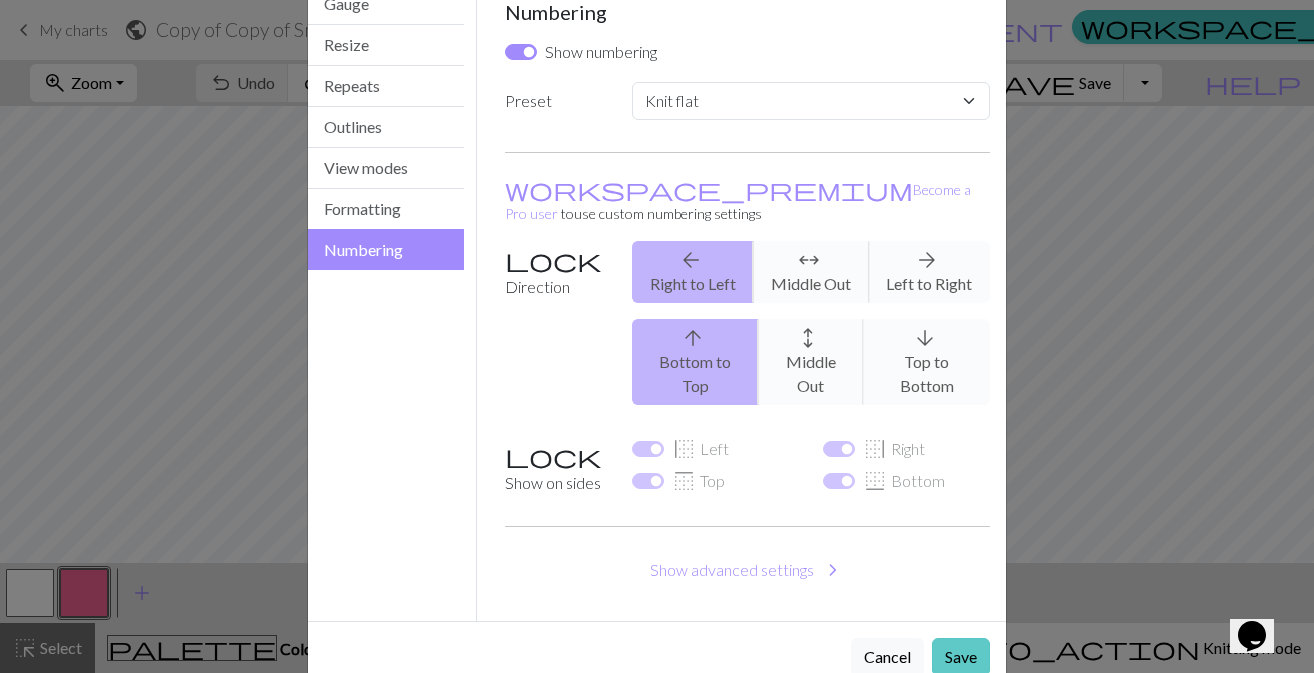 click on "Save" at bounding box center (961, 657) 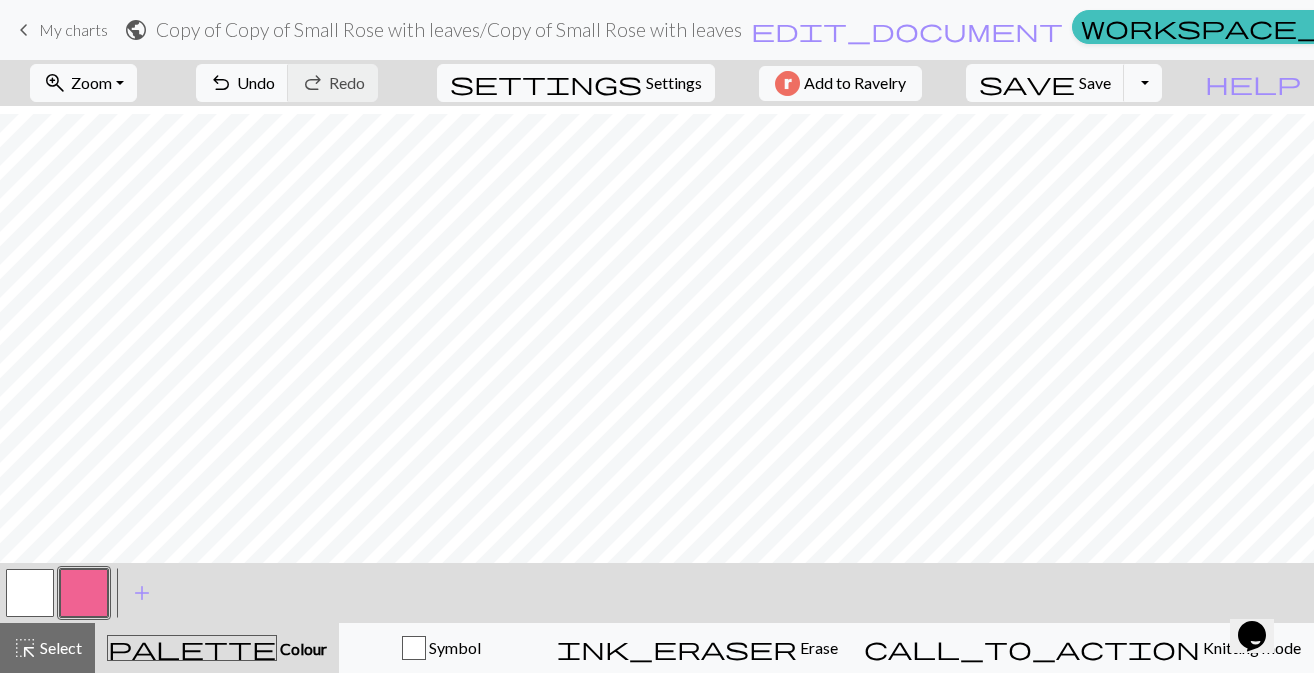 scroll, scrollTop: 422, scrollLeft: 0, axis: vertical 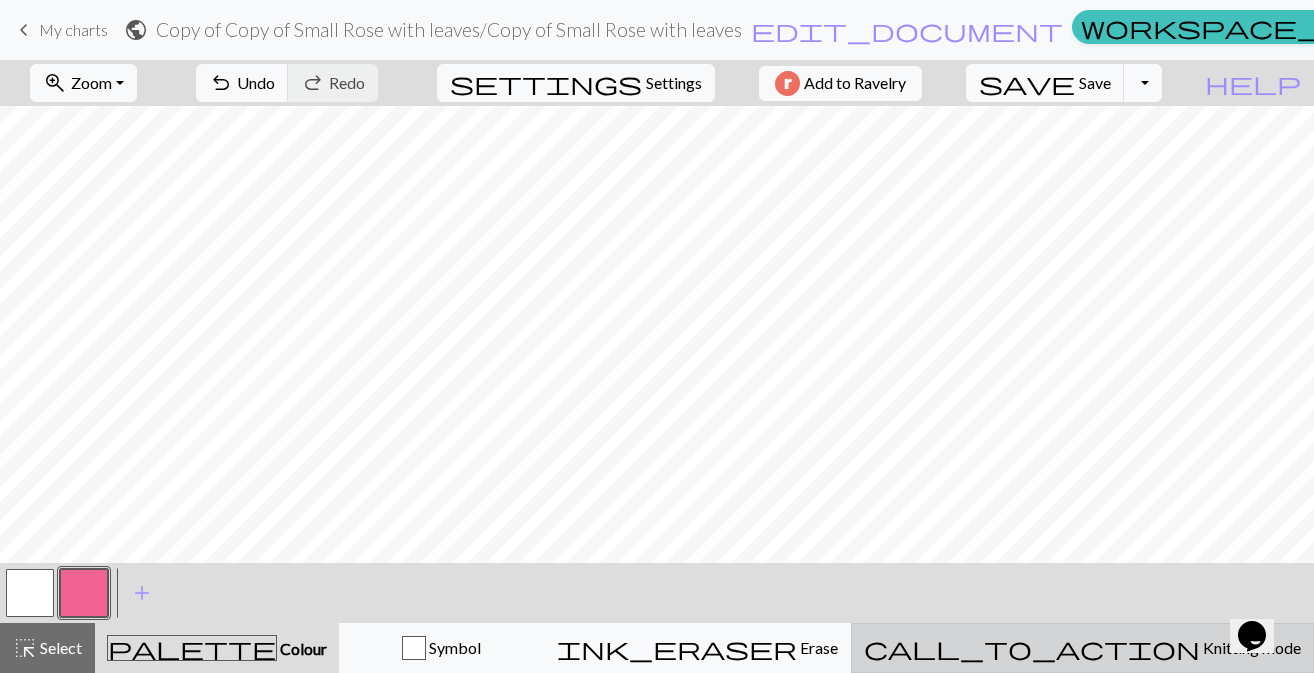 click on "call_to_action   Knitting mode   Knitting mode" at bounding box center (1082, 648) 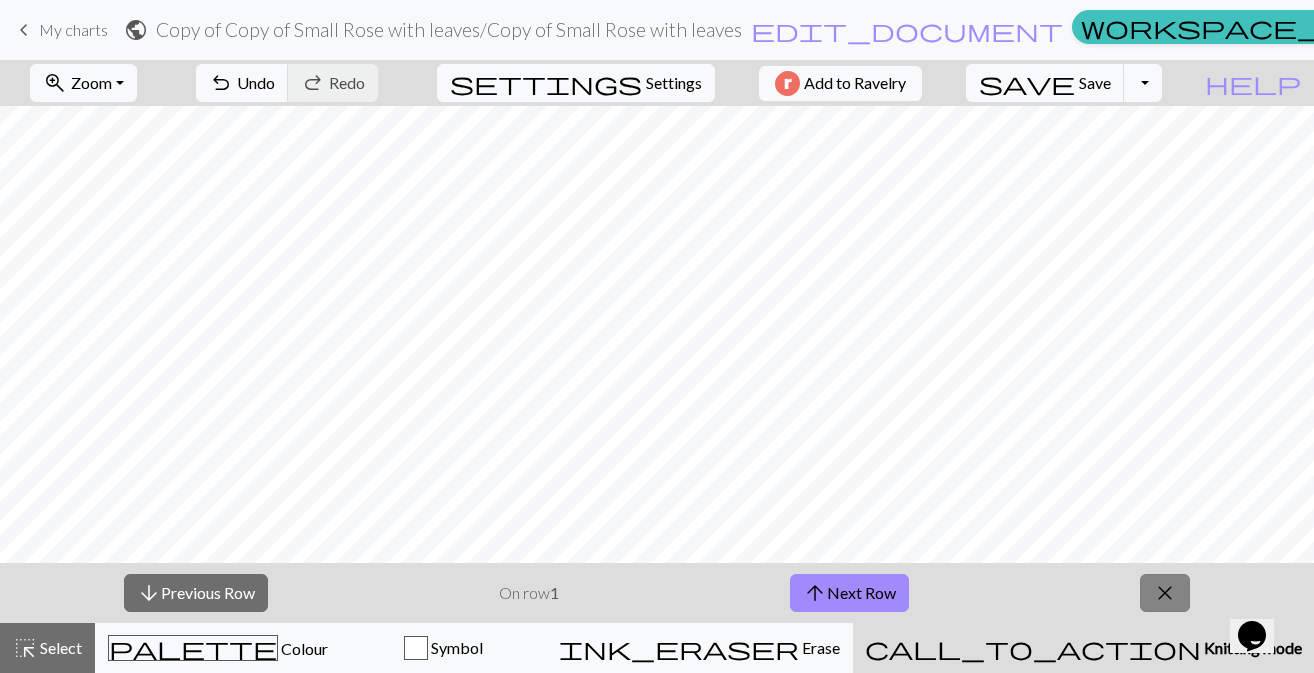 click on "close" at bounding box center [1165, 593] 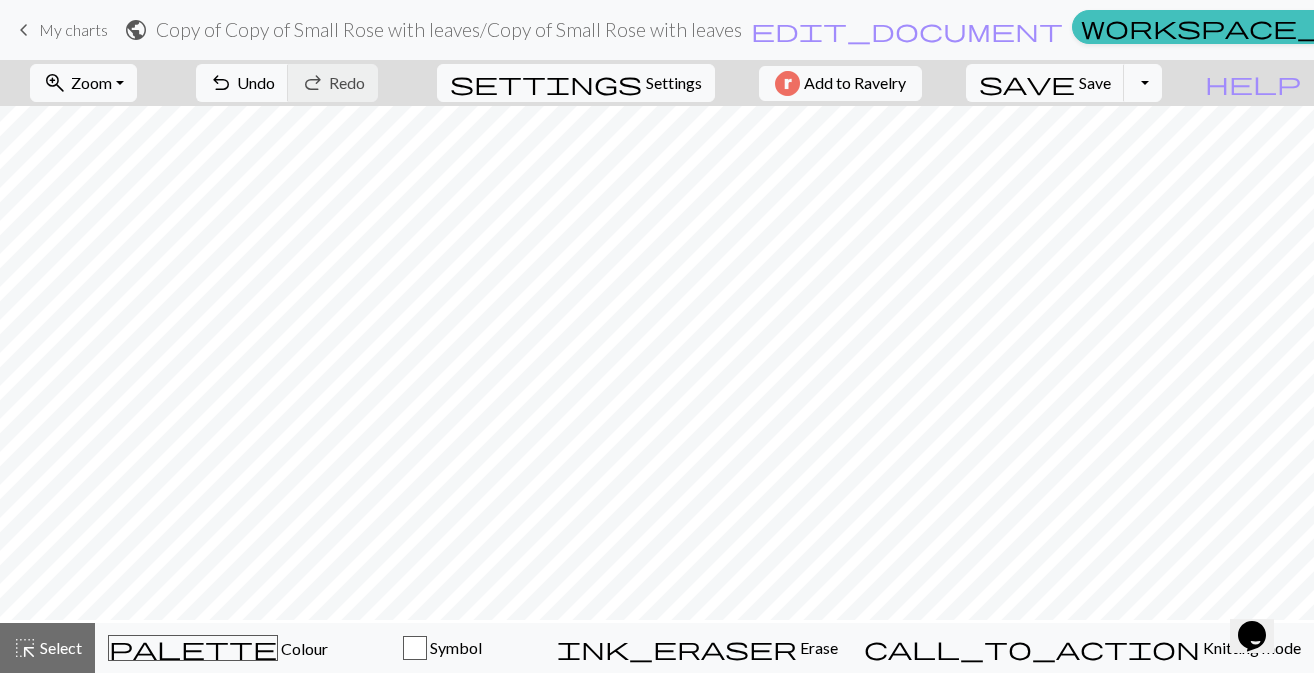 scroll, scrollTop: 0, scrollLeft: 0, axis: both 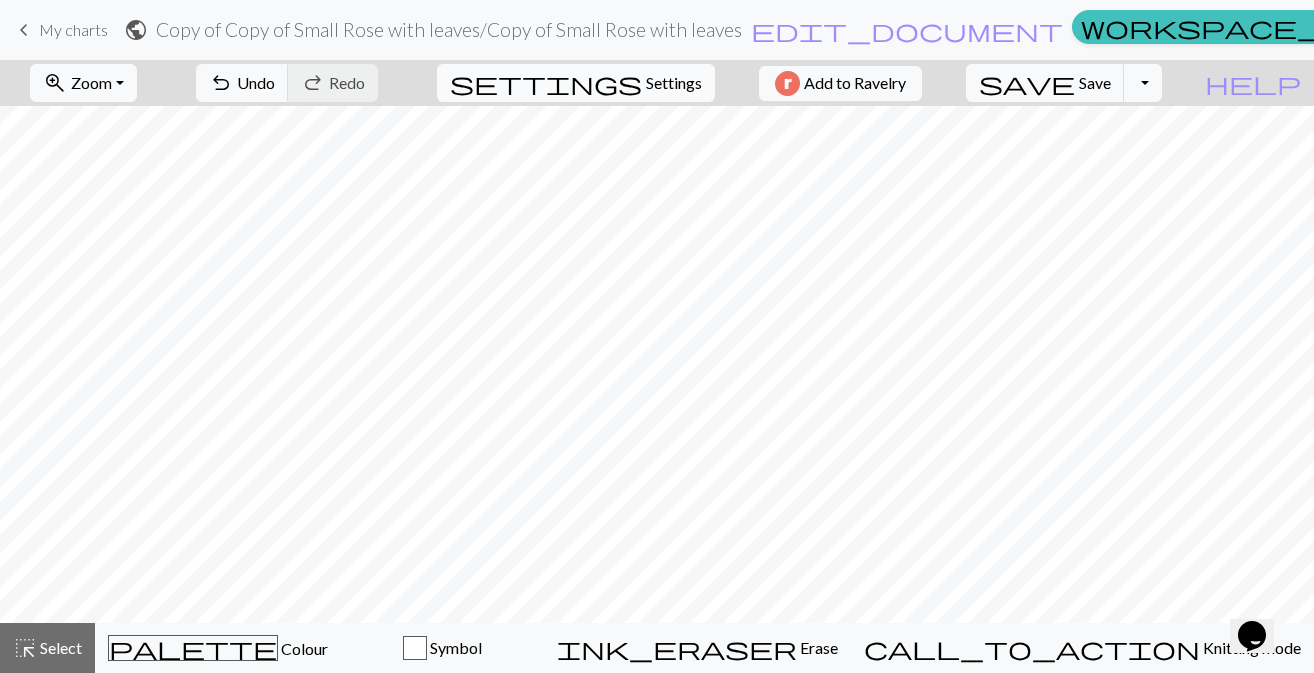 click on "settings" at bounding box center [546, 83] 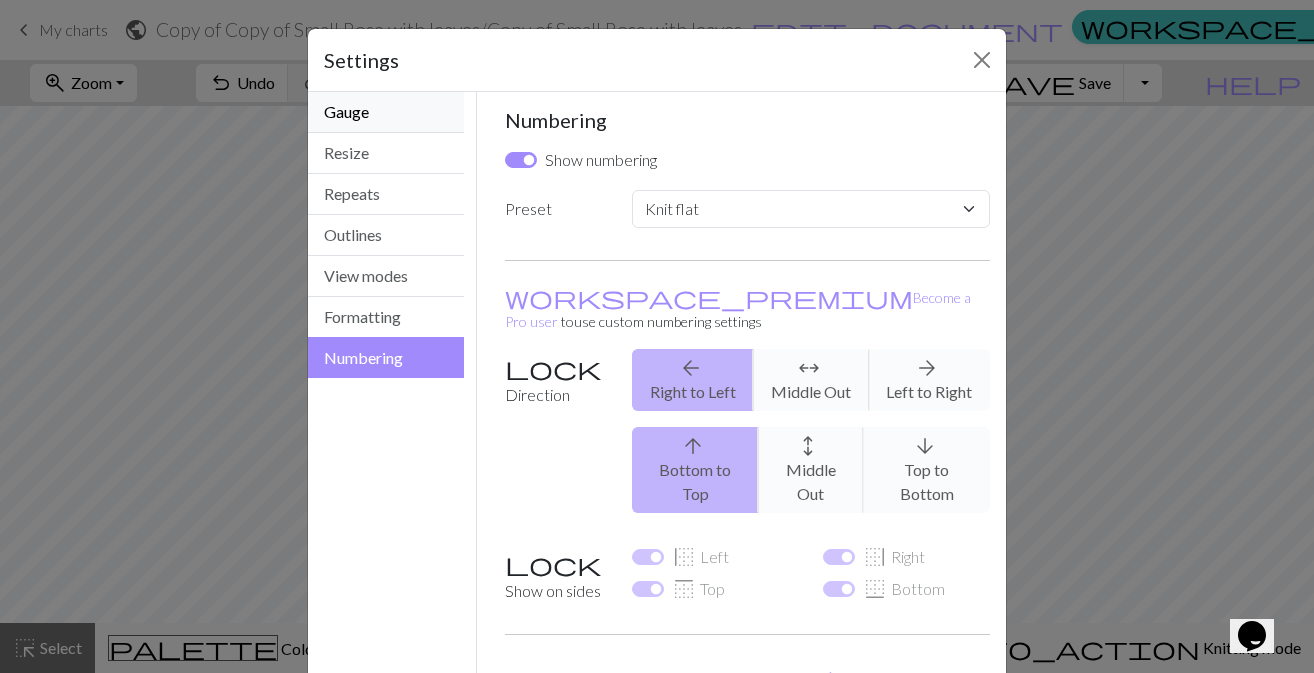 click on "Gauge" at bounding box center (386, 112) 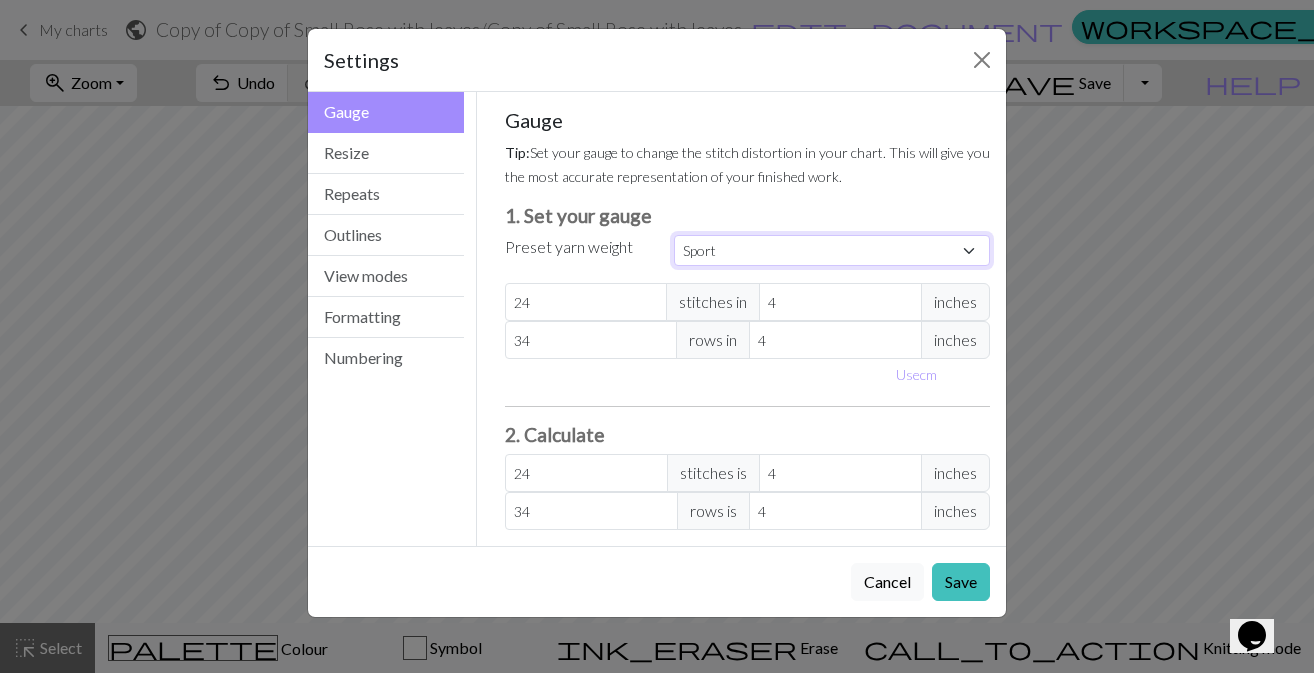 click on "Custom Square Lace Light Fingering Fingering Sport Double knit Worsted Aran Bulky Super Bulky" at bounding box center [832, 250] 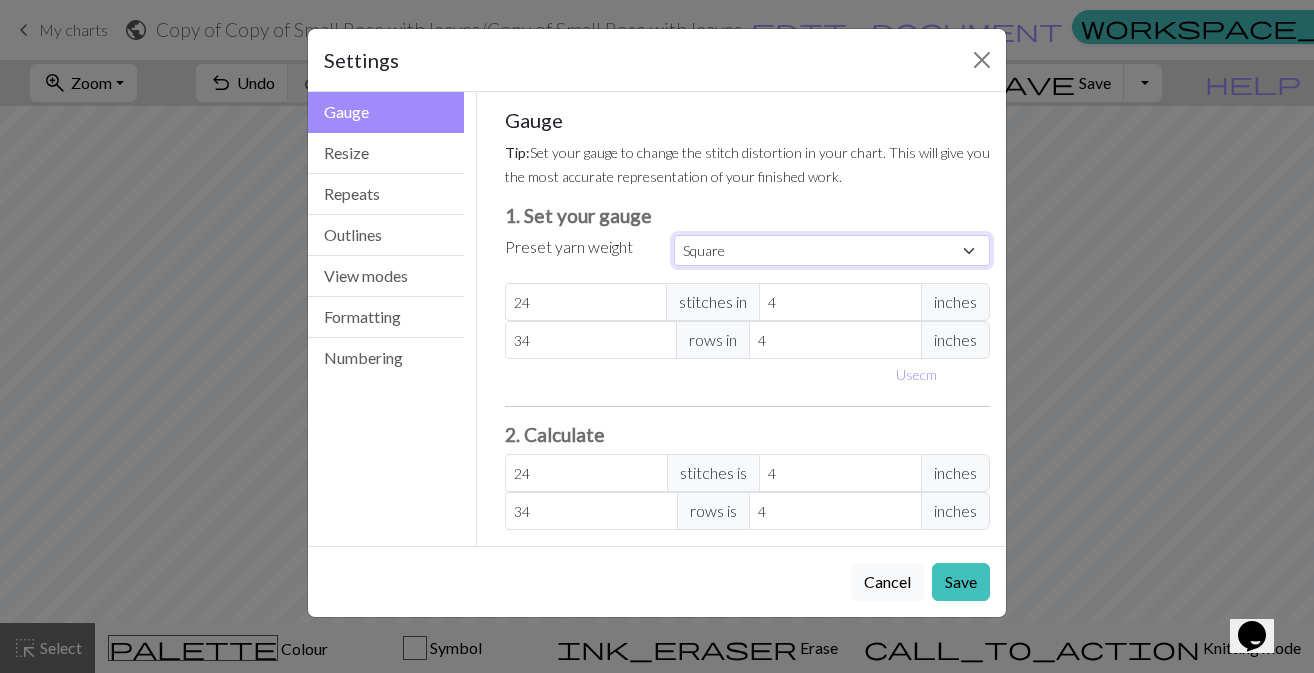 type on "32" 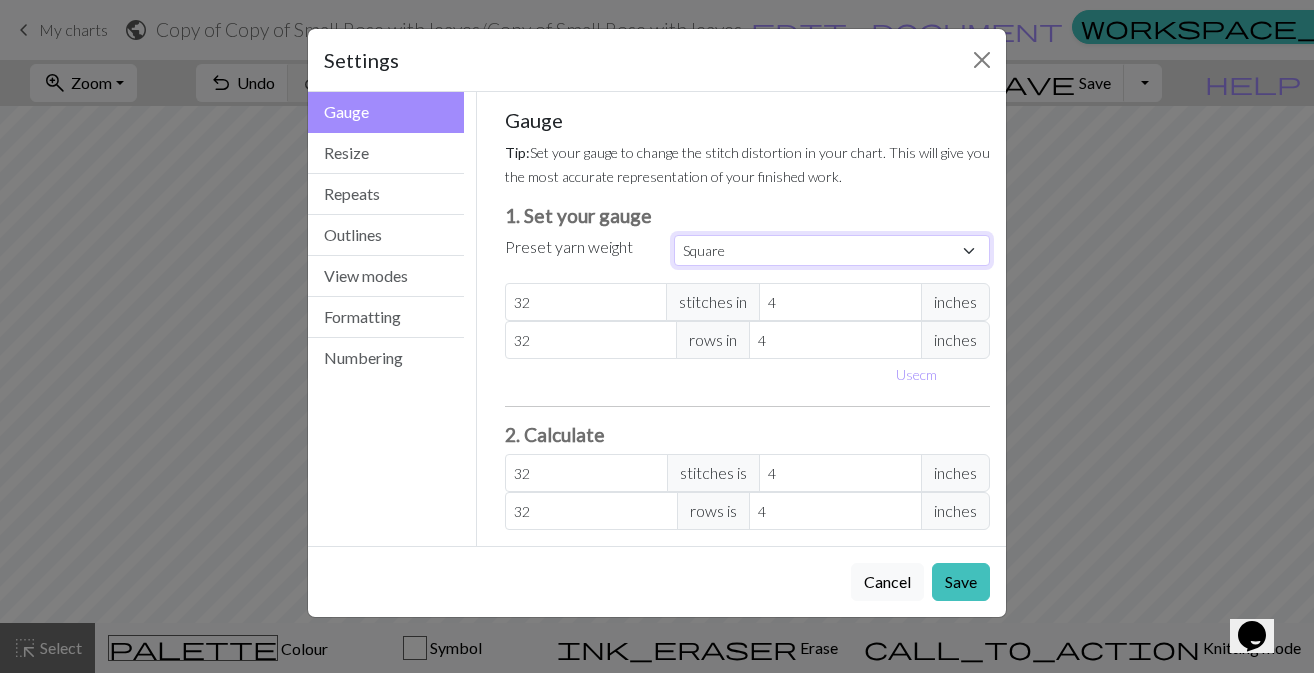 click on "Custom Square Lace Light Fingering Fingering Sport Double knit Worsted Aran Bulky Super Bulky" at bounding box center [832, 250] 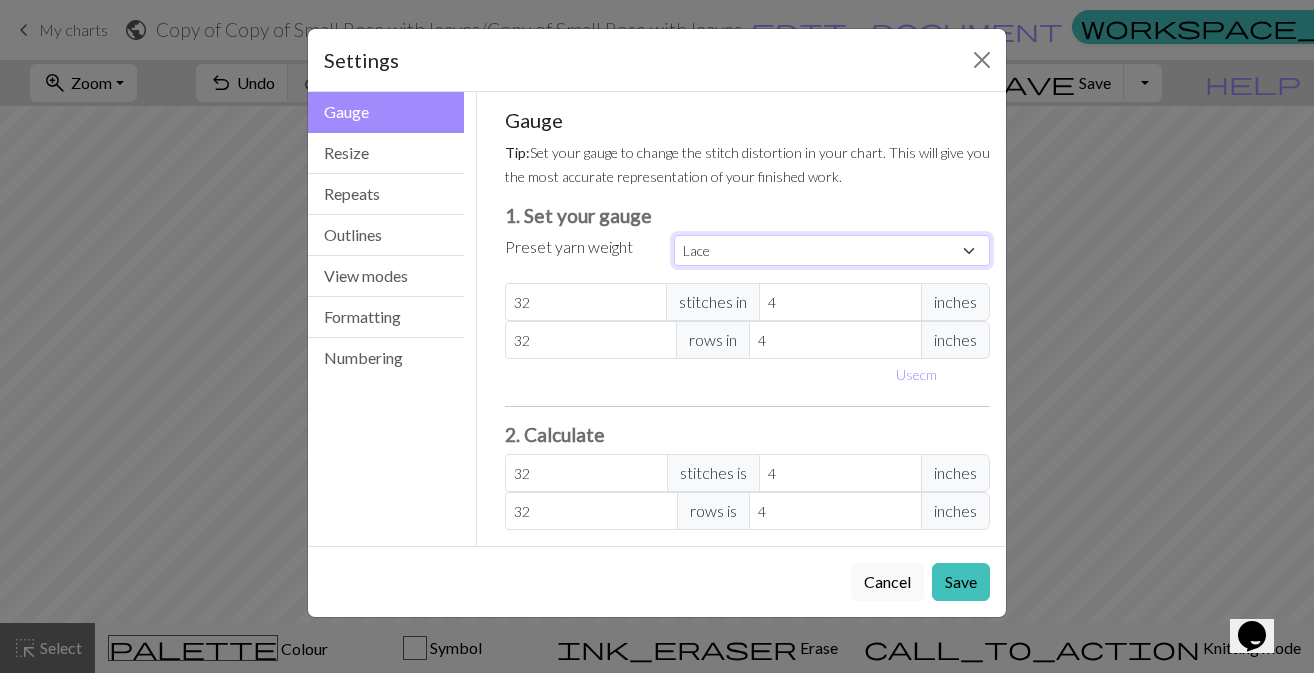 type on "40" 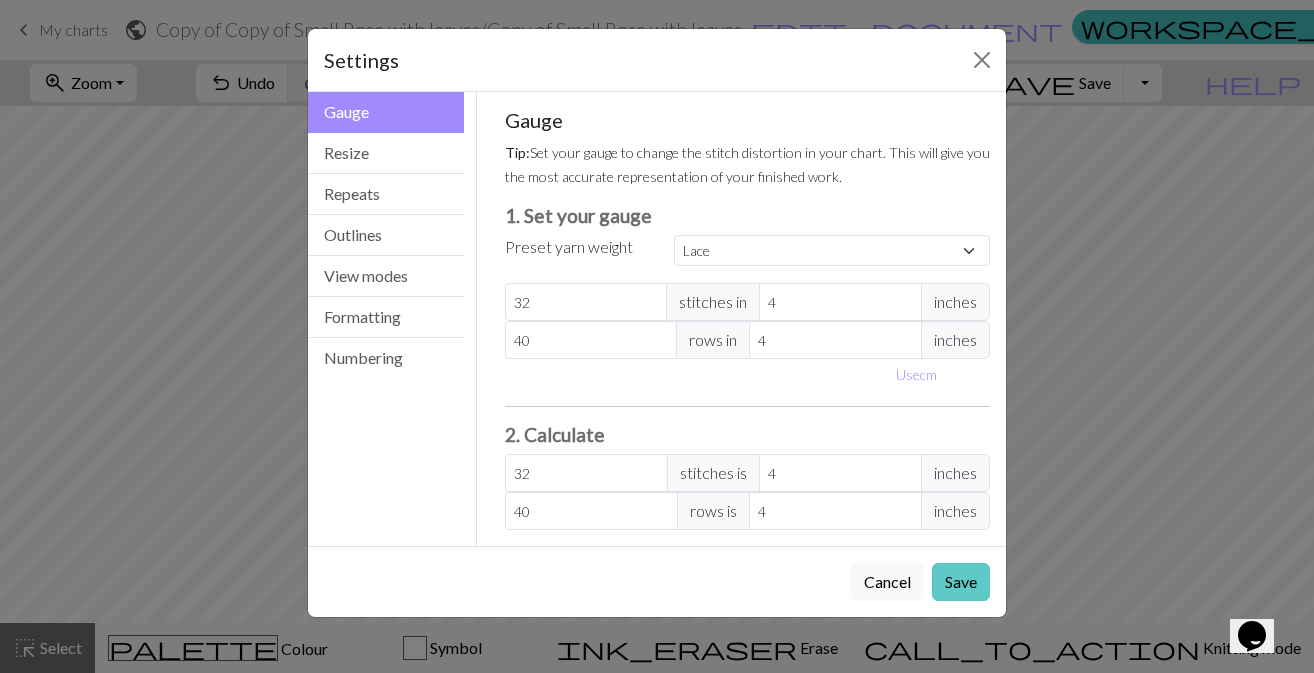 click on "Save" at bounding box center [961, 582] 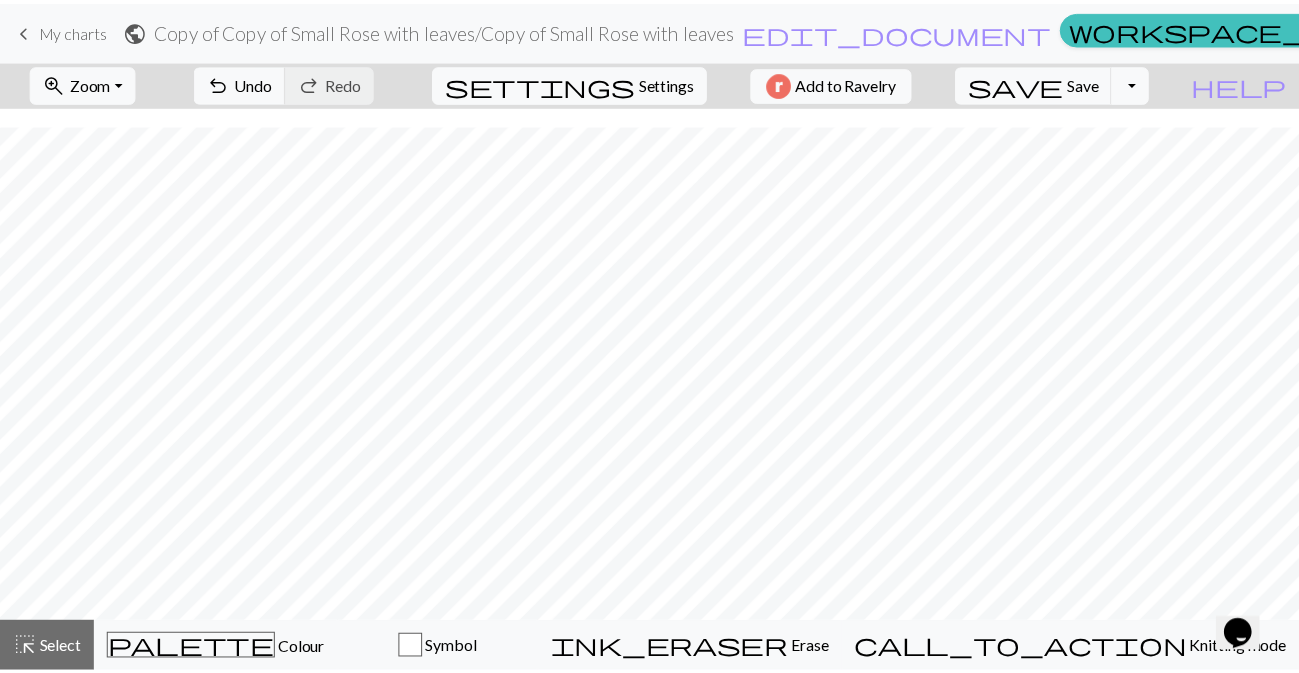 scroll, scrollTop: 158, scrollLeft: 0, axis: vertical 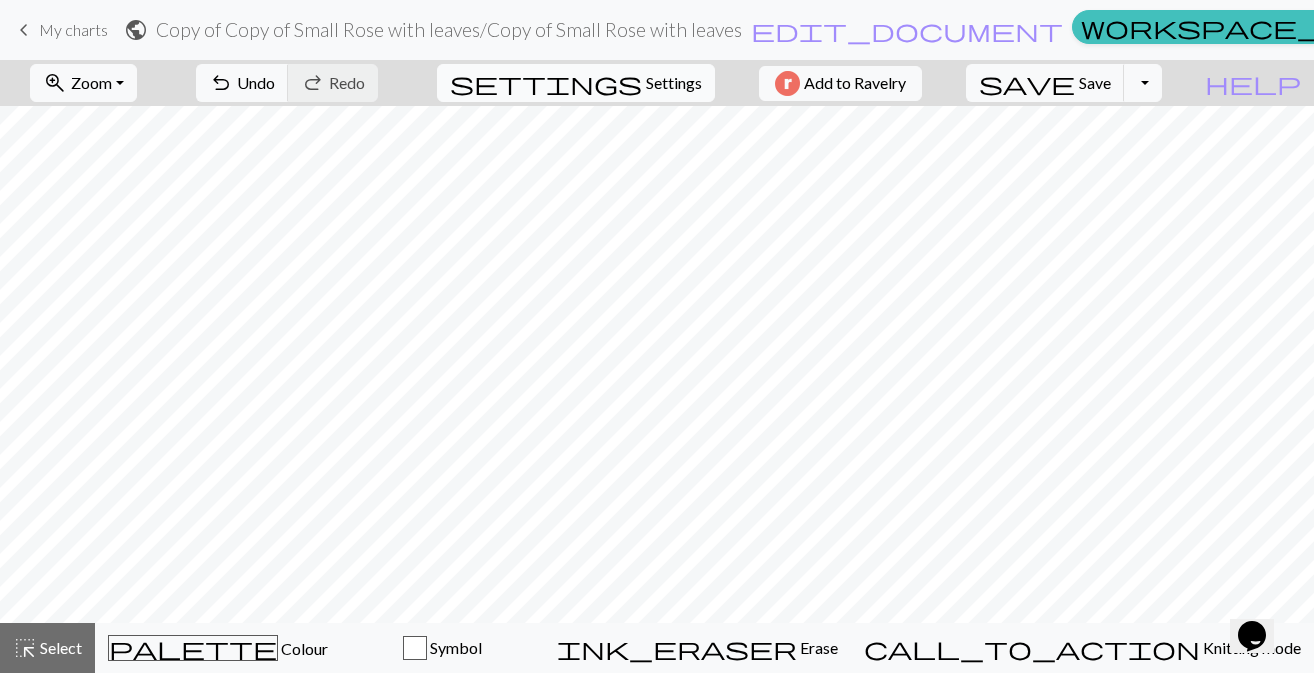 click on "Settings" at bounding box center (674, 83) 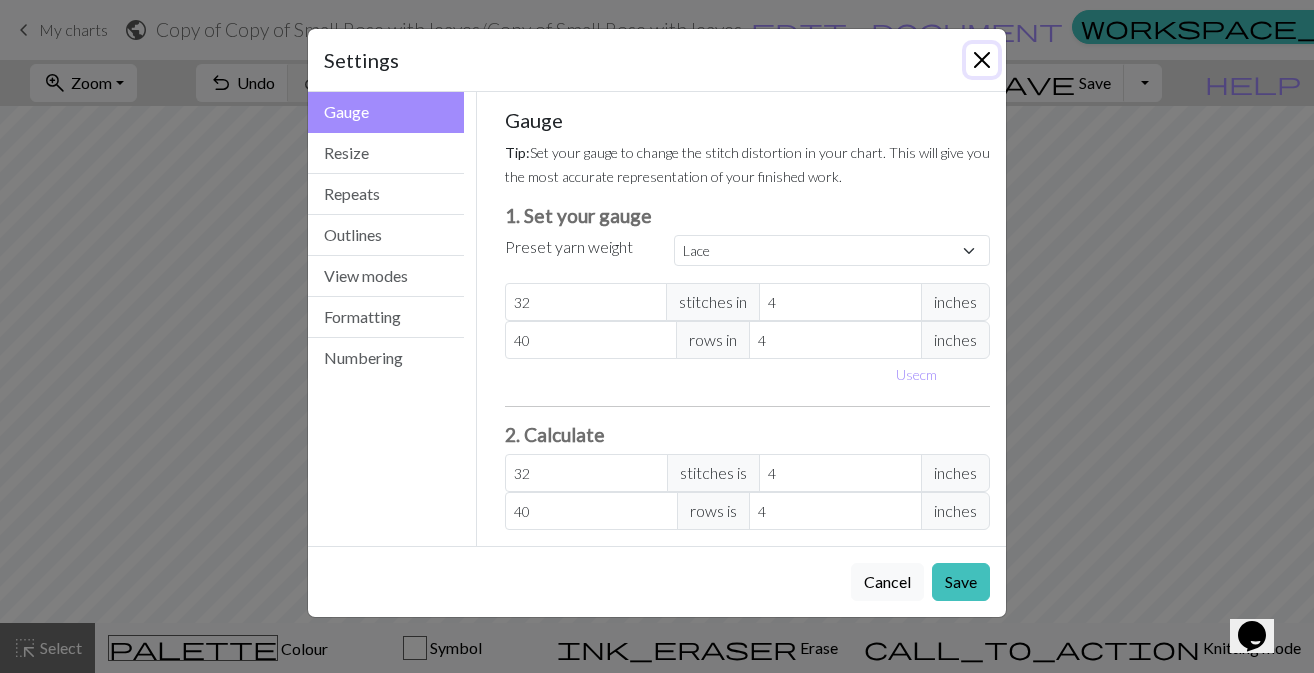 click at bounding box center (982, 60) 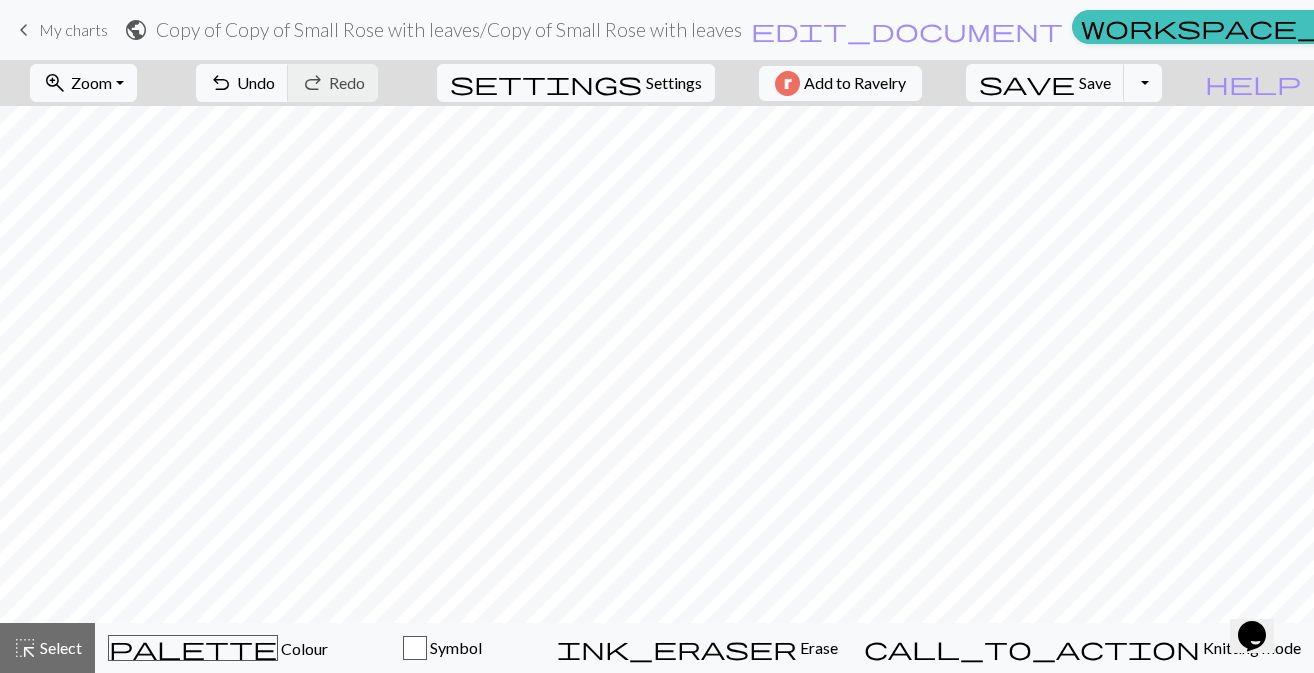 click on "My charts" at bounding box center (73, 29) 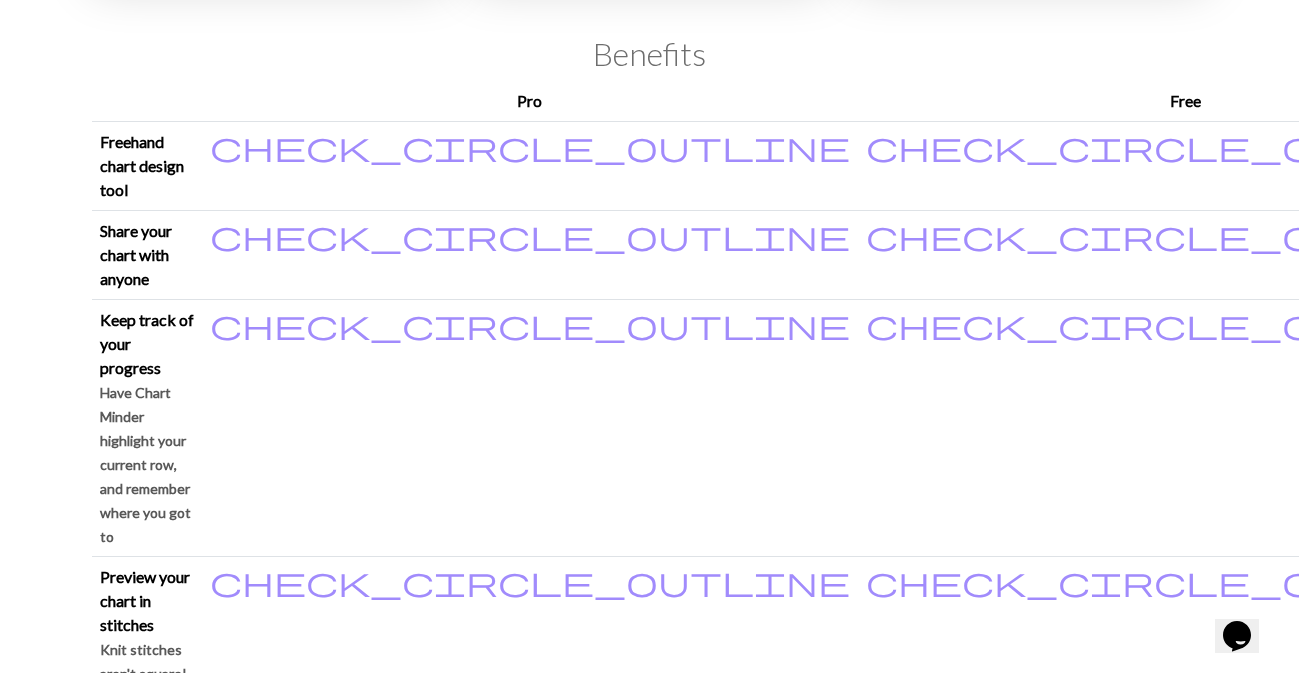 scroll, scrollTop: 0, scrollLeft: 0, axis: both 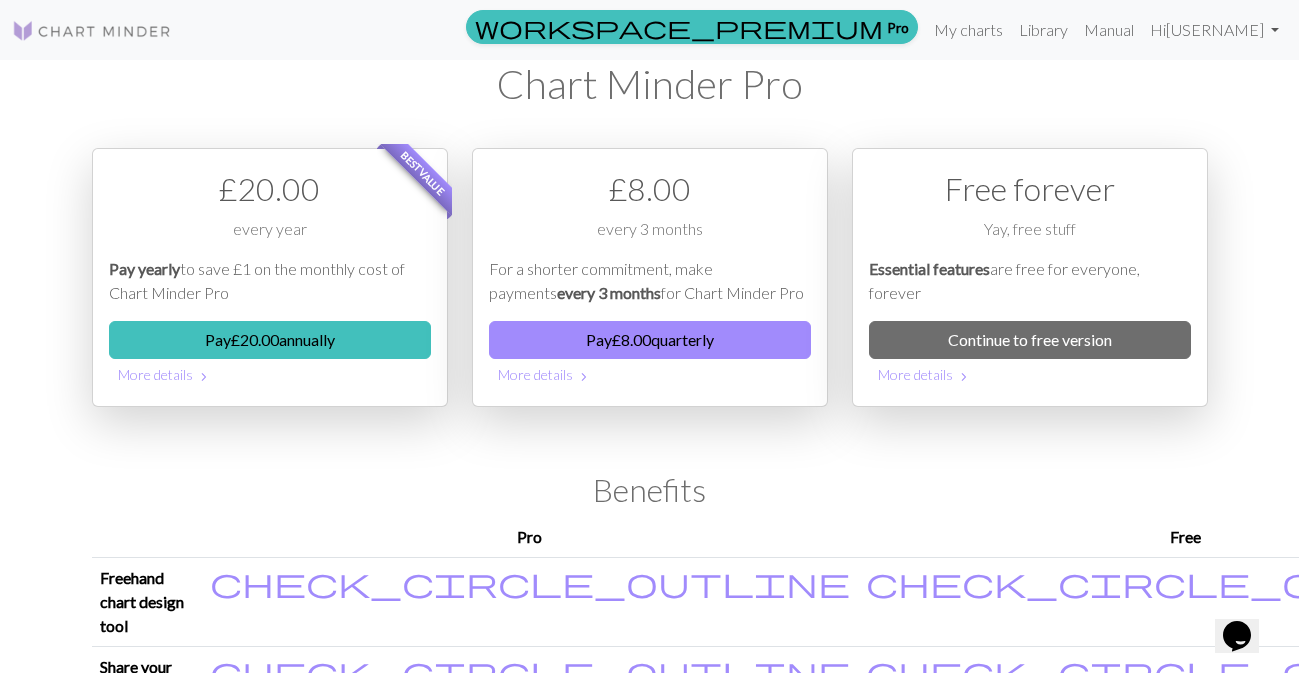 click at bounding box center (92, 31) 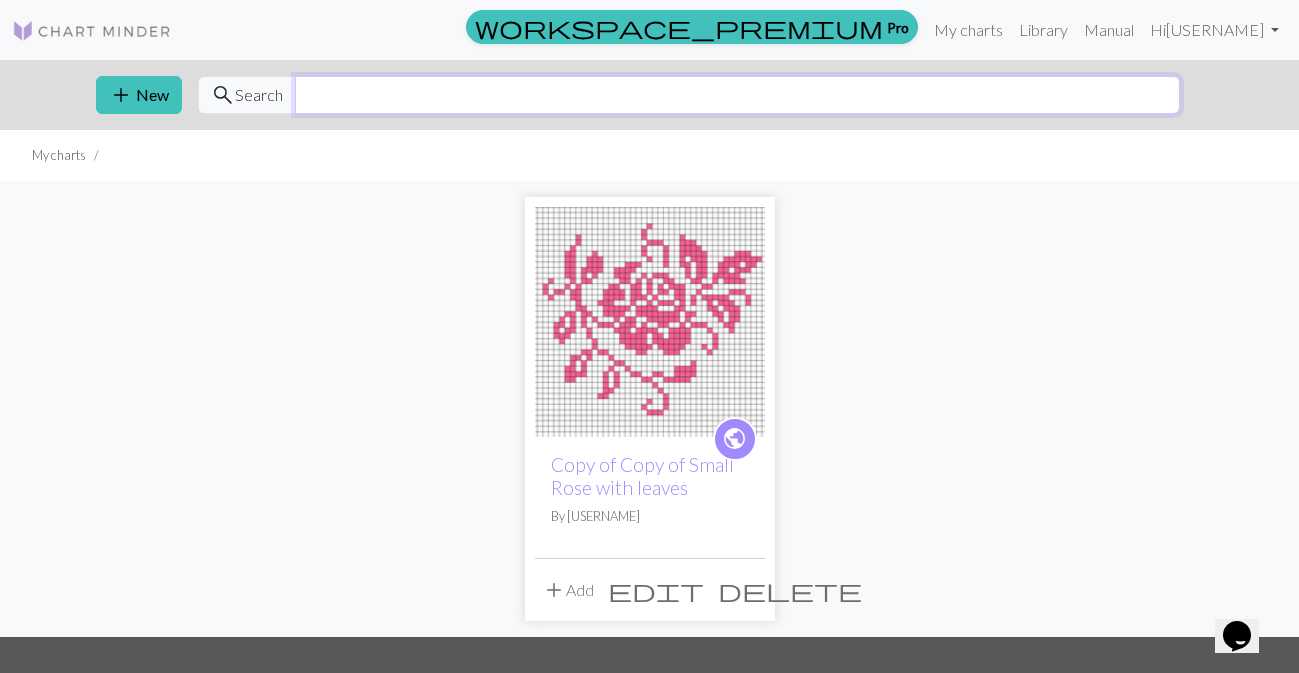 click at bounding box center [737, 95] 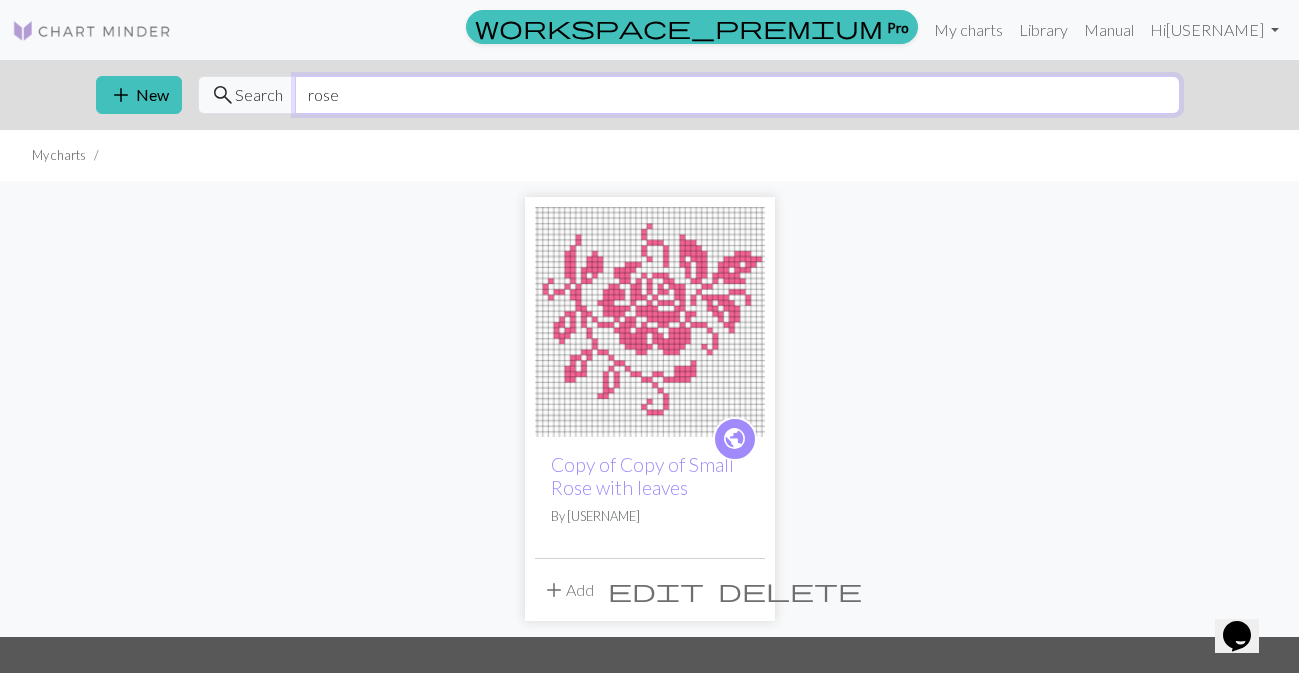 type on "rose" 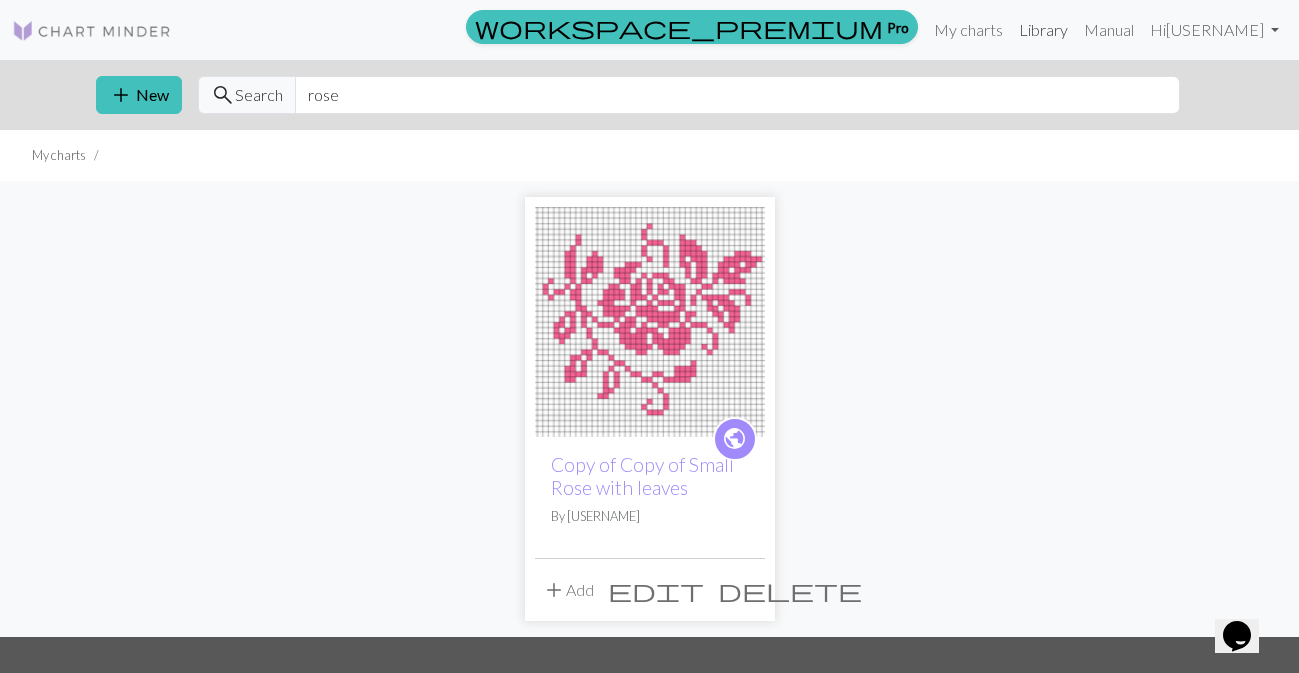 click on "Library" at bounding box center [1043, 30] 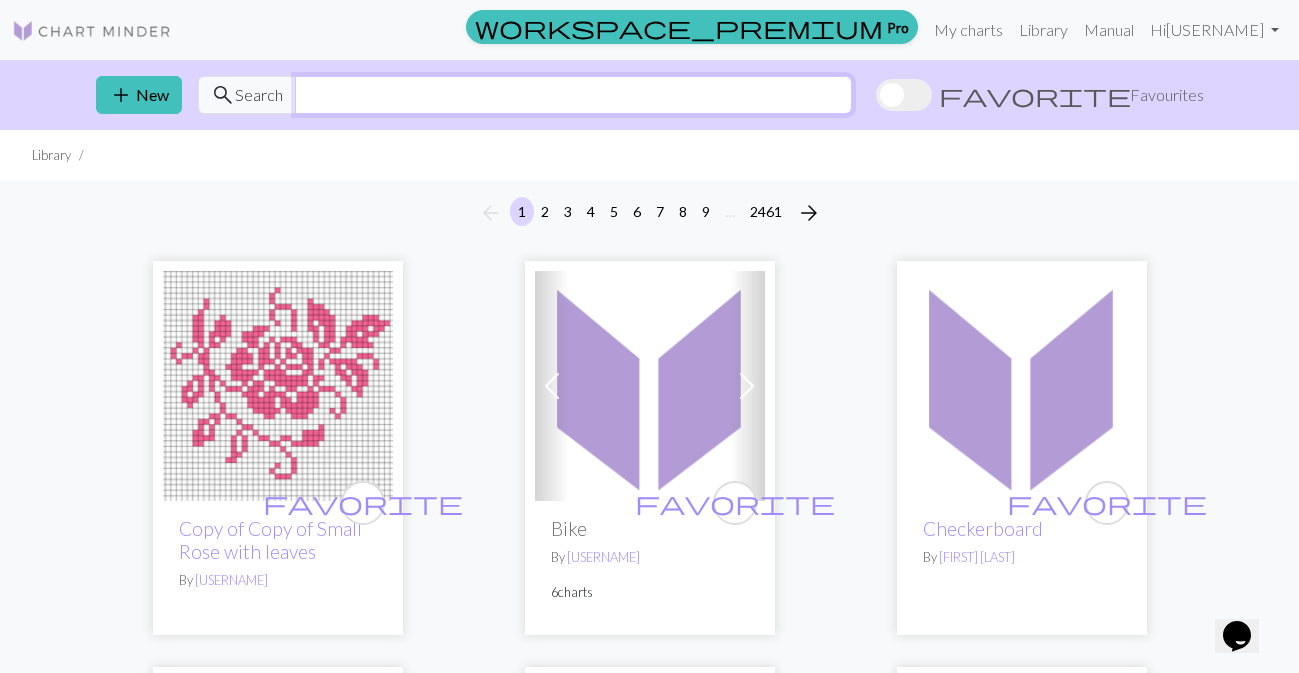 click at bounding box center [573, 95] 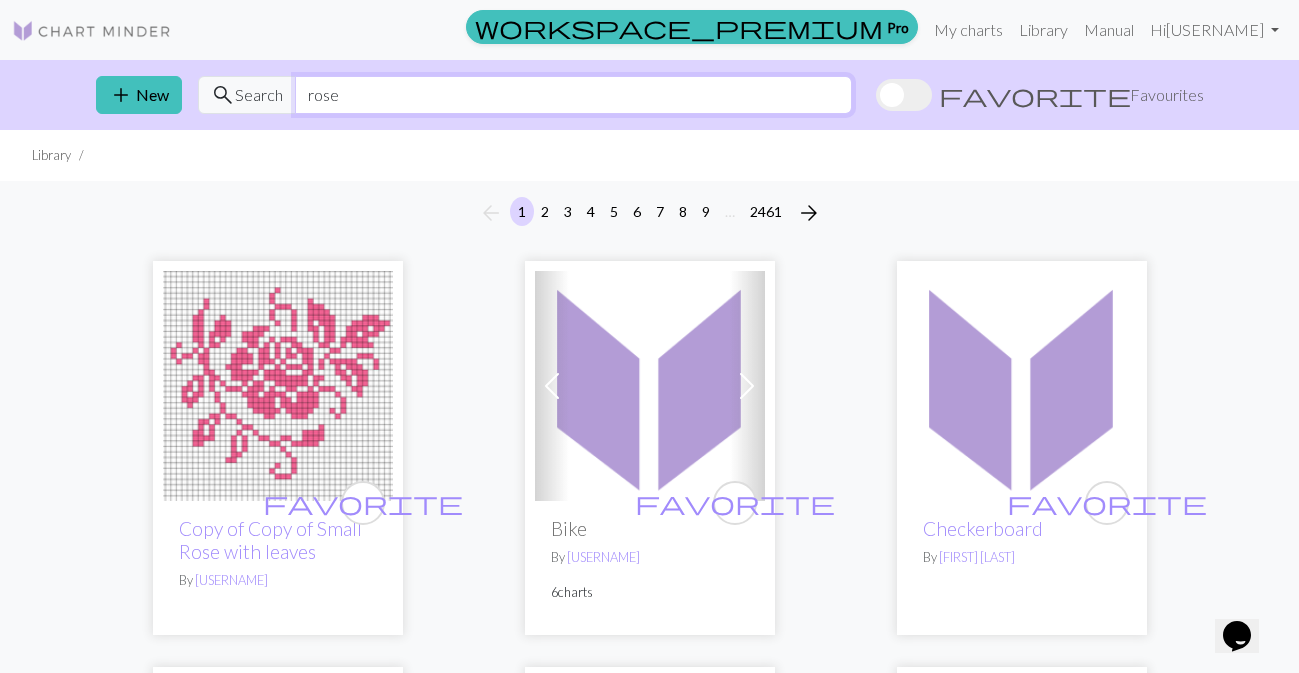 type on "rose" 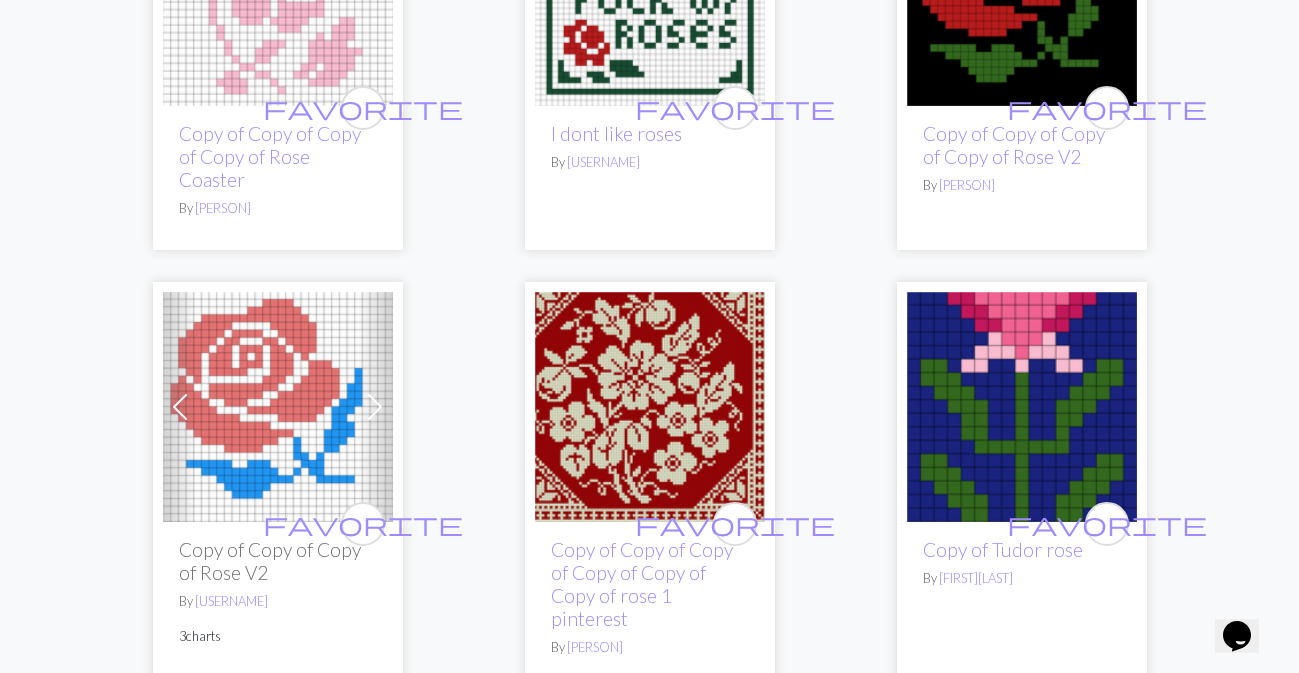 scroll, scrollTop: 2354, scrollLeft: 0, axis: vertical 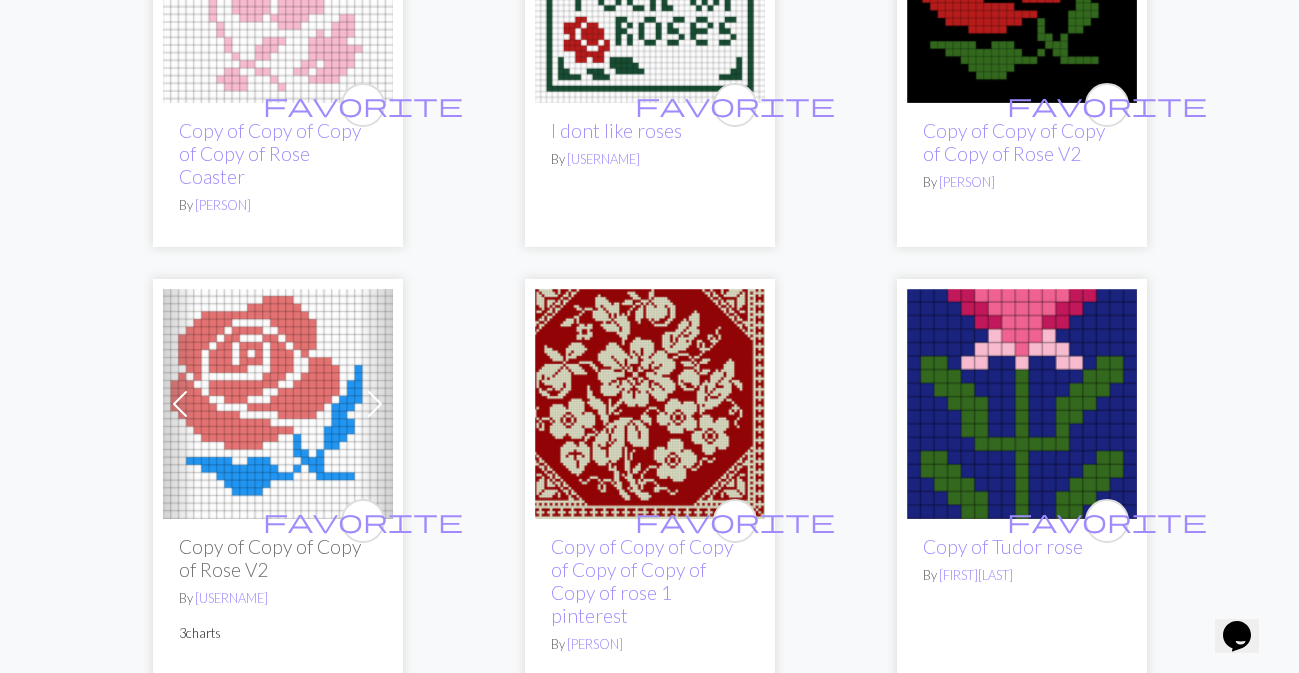 click at bounding box center [278, 404] 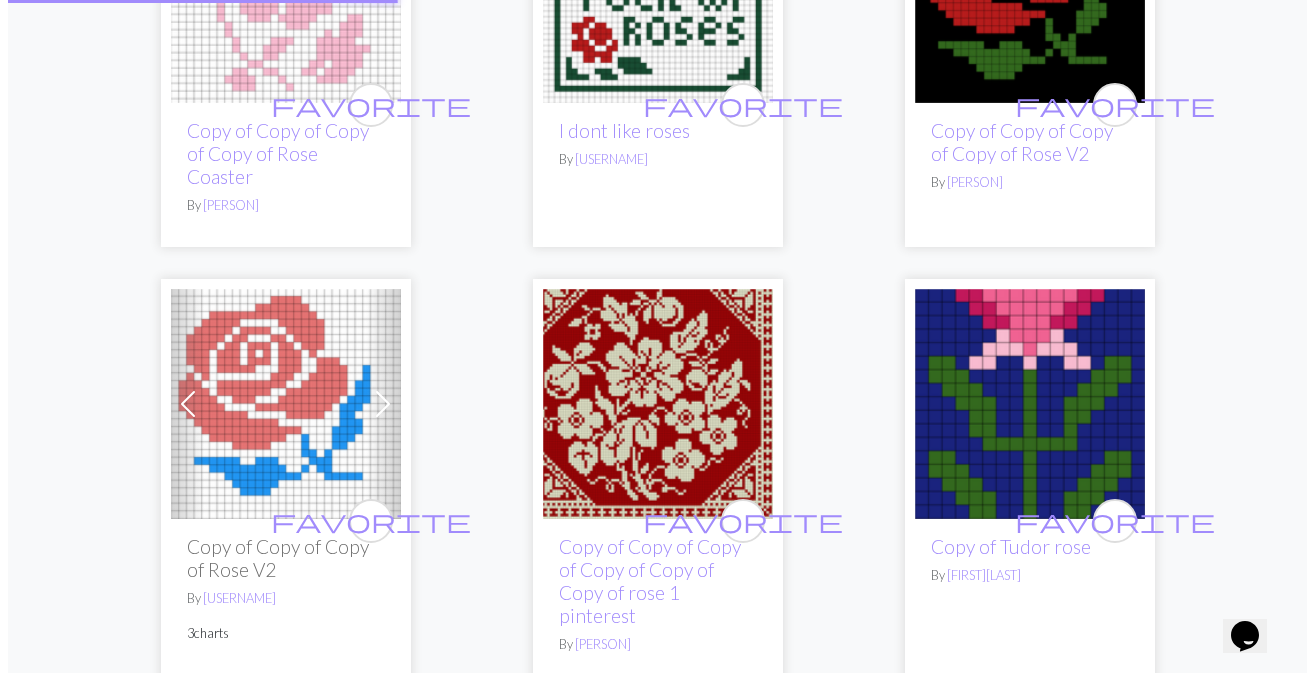 scroll, scrollTop: 0, scrollLeft: 0, axis: both 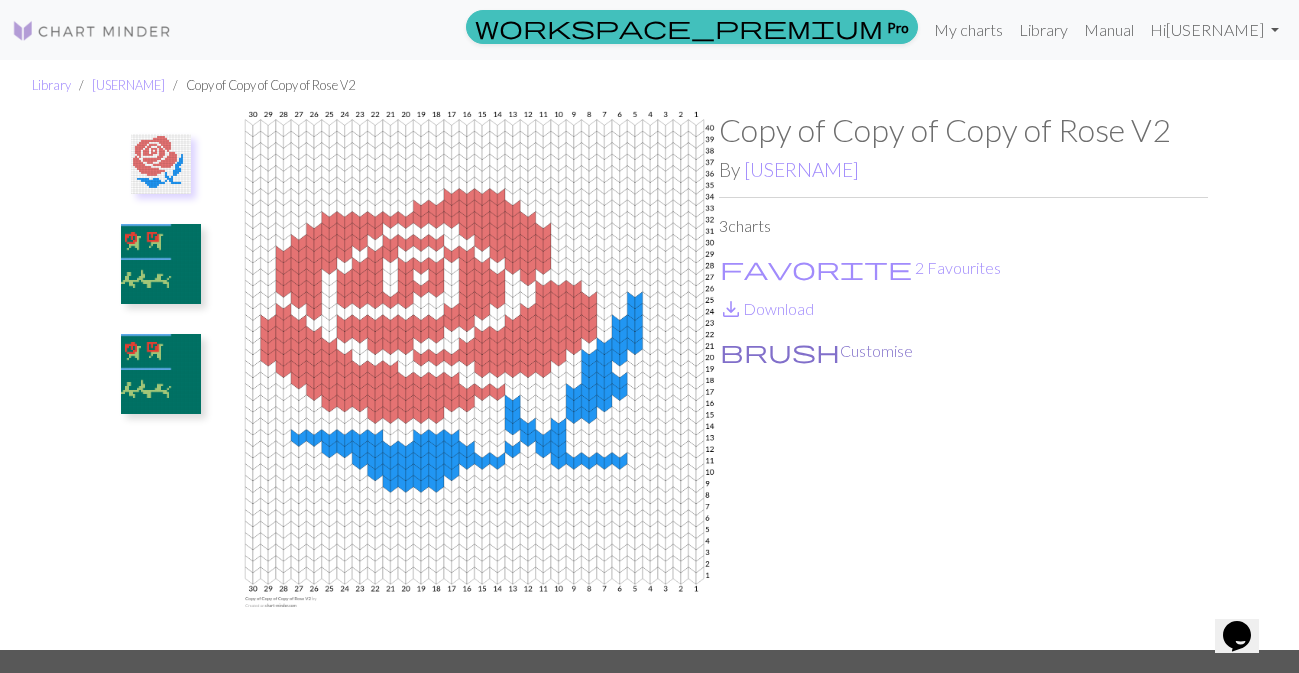 click on "brush Customise" at bounding box center [816, 351] 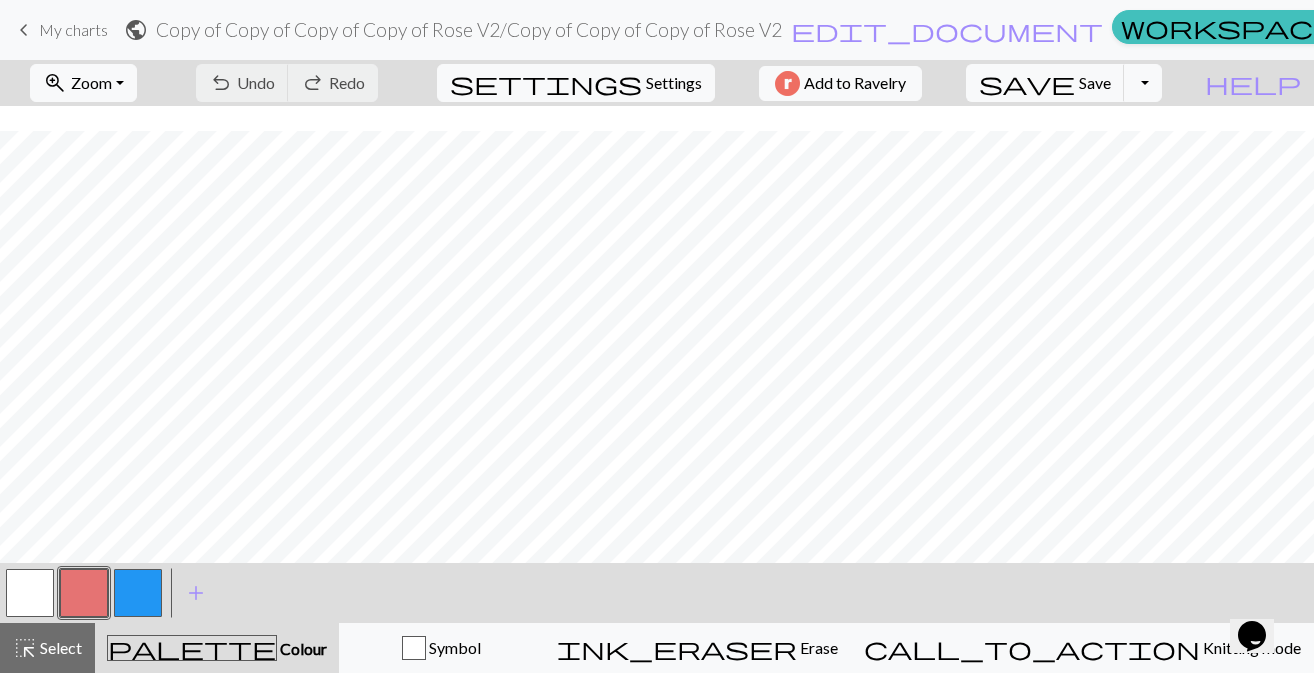 scroll, scrollTop: 280, scrollLeft: 0, axis: vertical 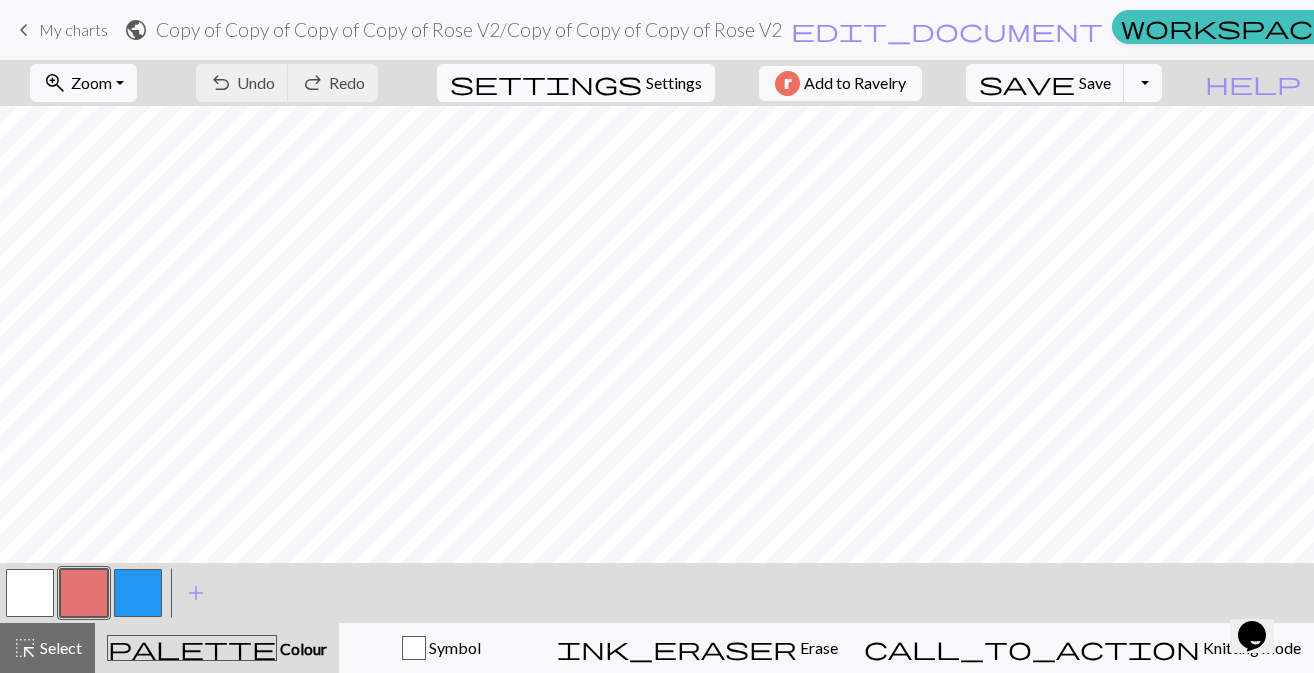 click on "Settings" at bounding box center (674, 83) 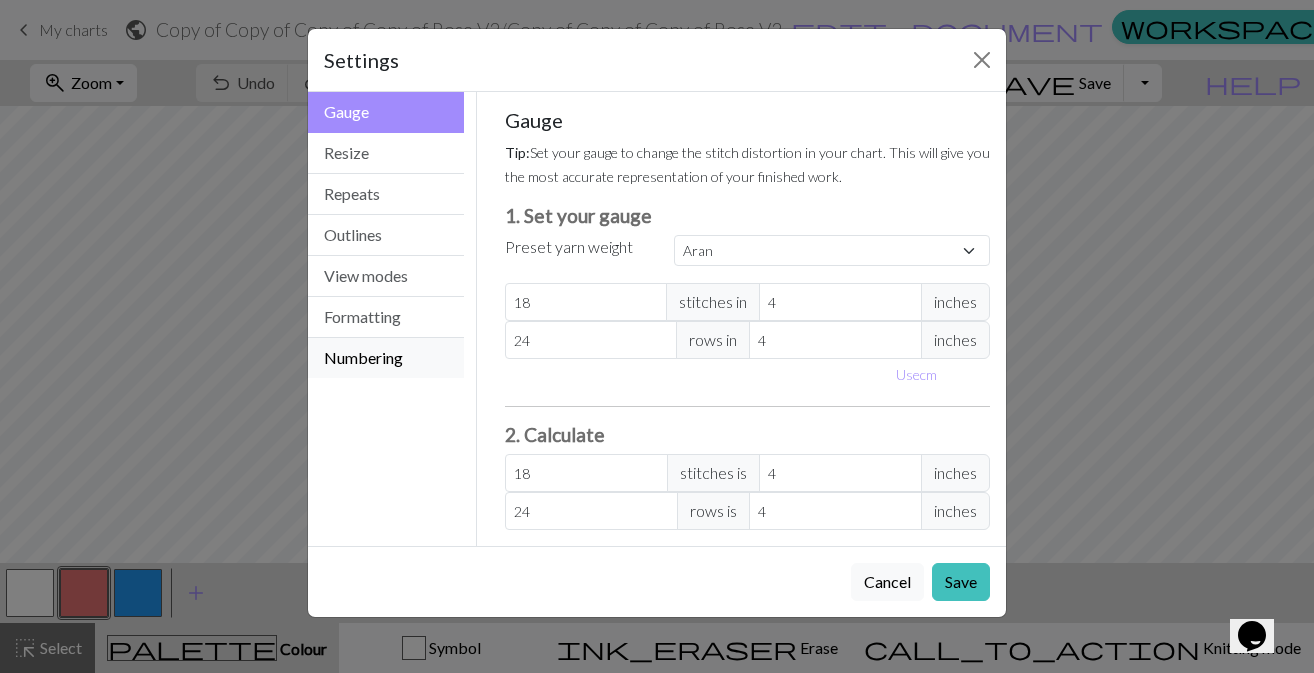 click on "Numbering" at bounding box center (386, 358) 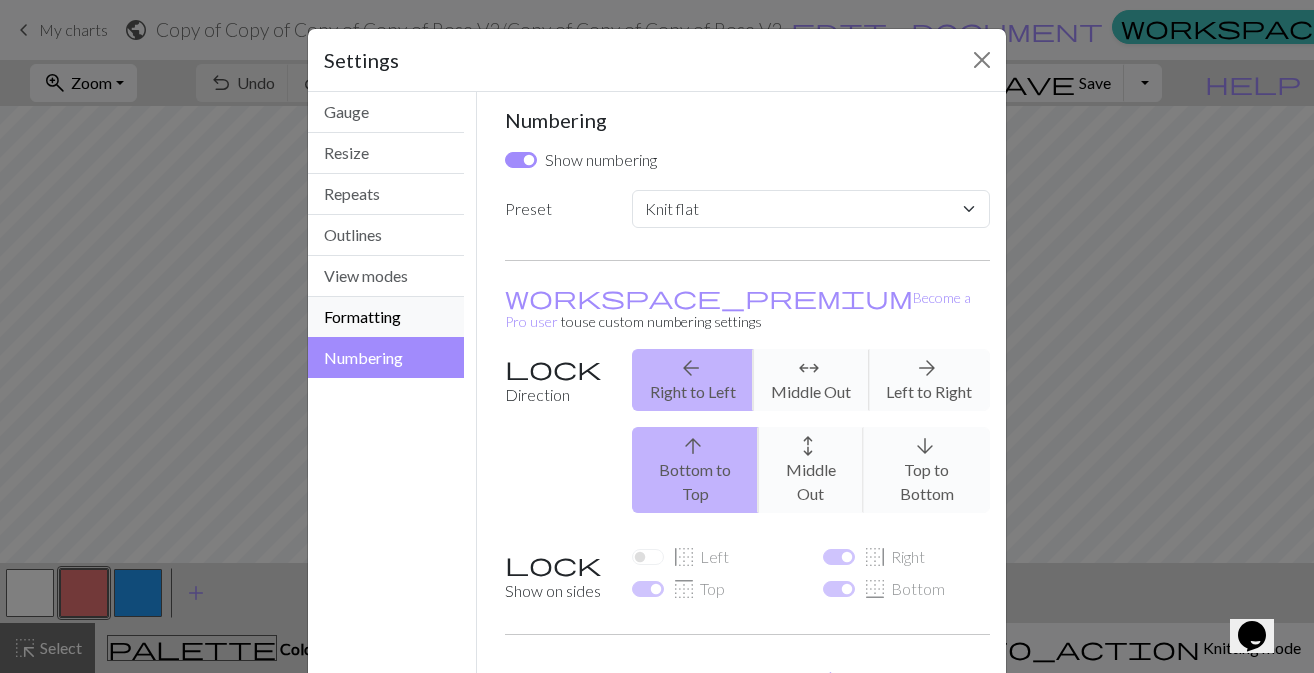 click on "Formatting" at bounding box center (386, 317) 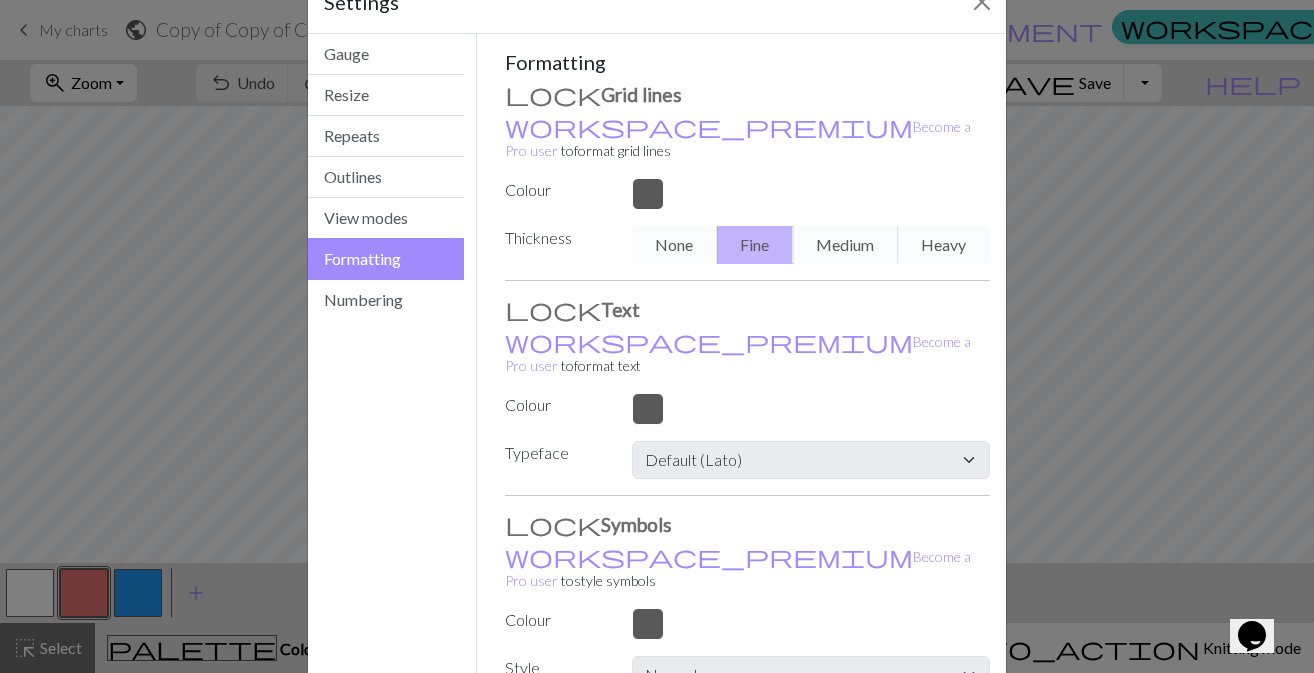 scroll, scrollTop: 52, scrollLeft: 0, axis: vertical 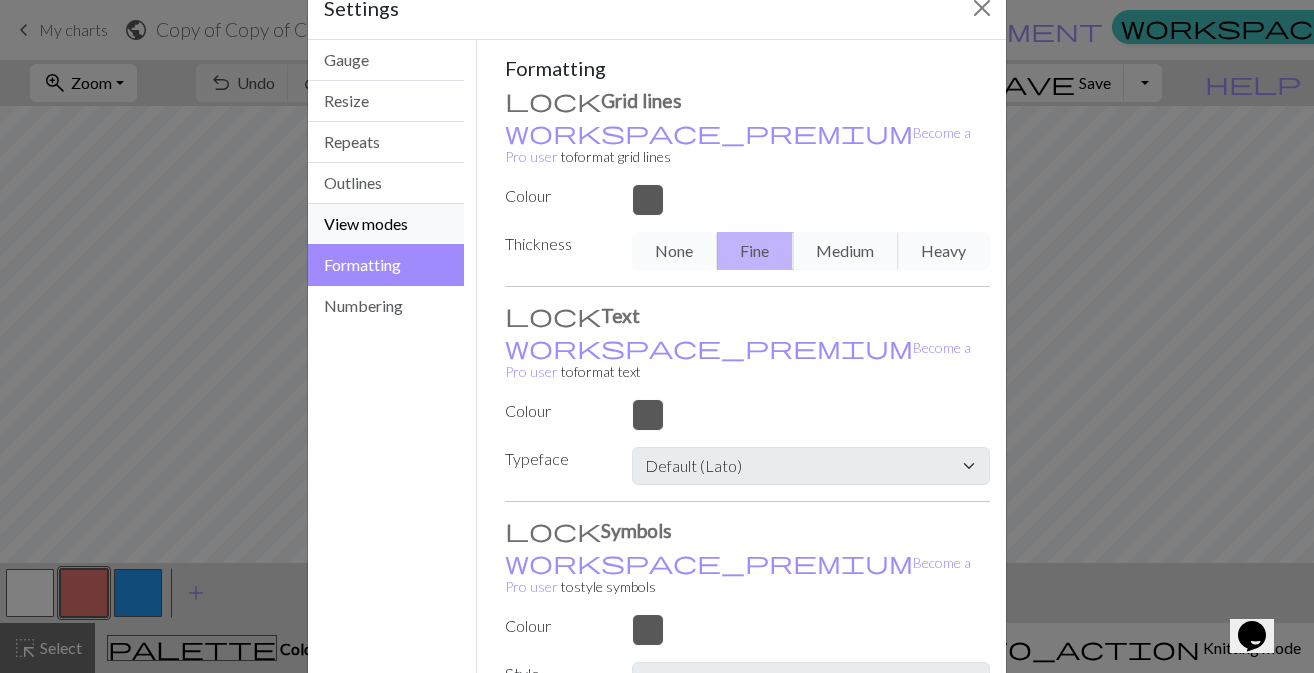 click on "View modes" at bounding box center [386, 224] 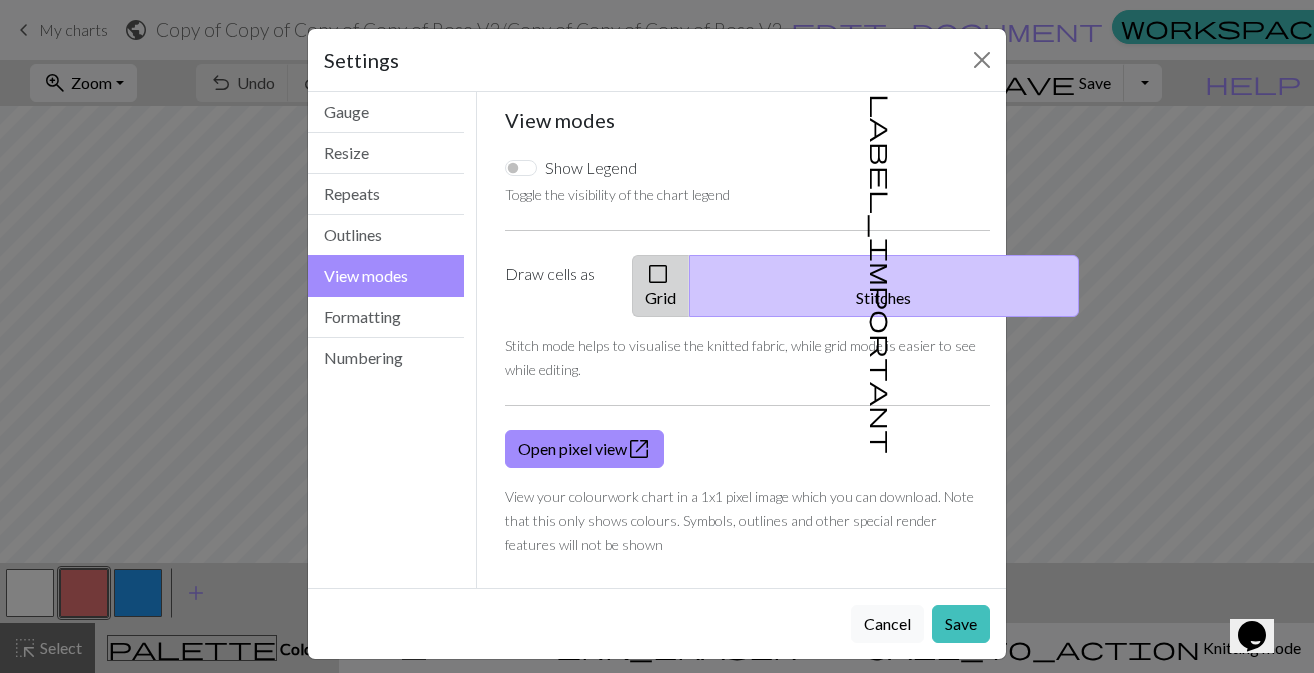 click on "check_box_outline_blank Grid" at bounding box center (661, 286) 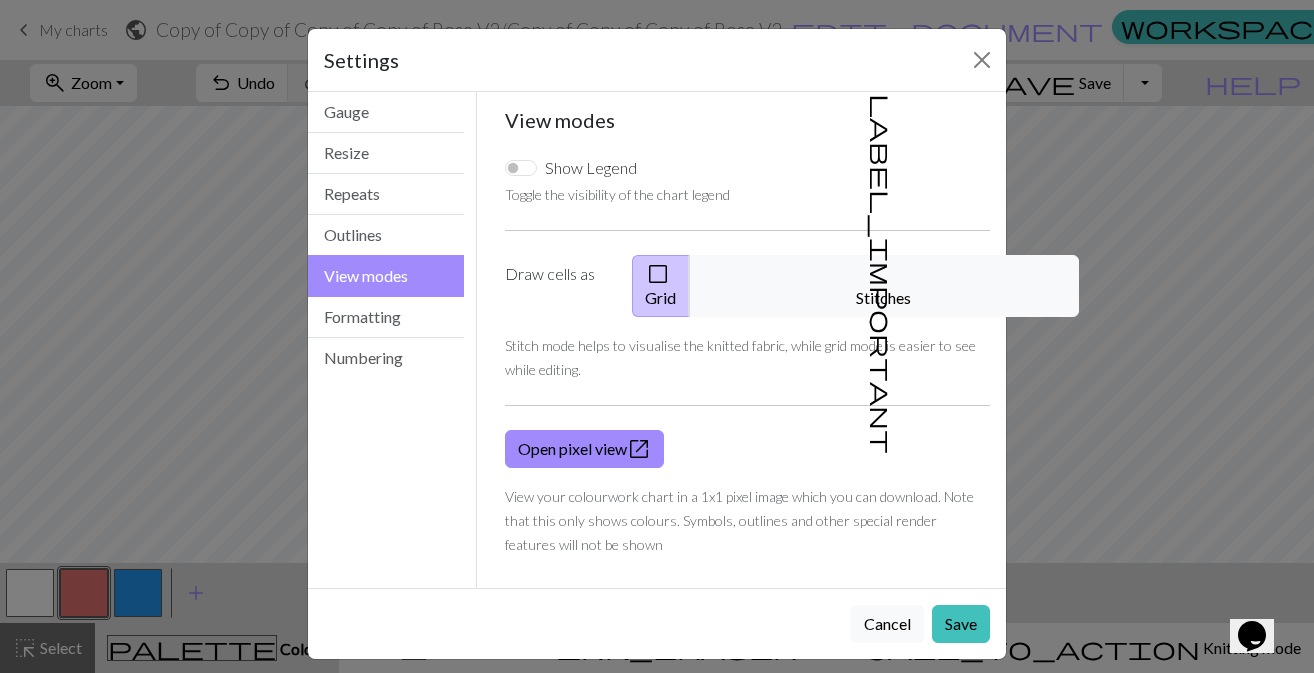 click on "check_box_outline_blank" at bounding box center [658, 274] 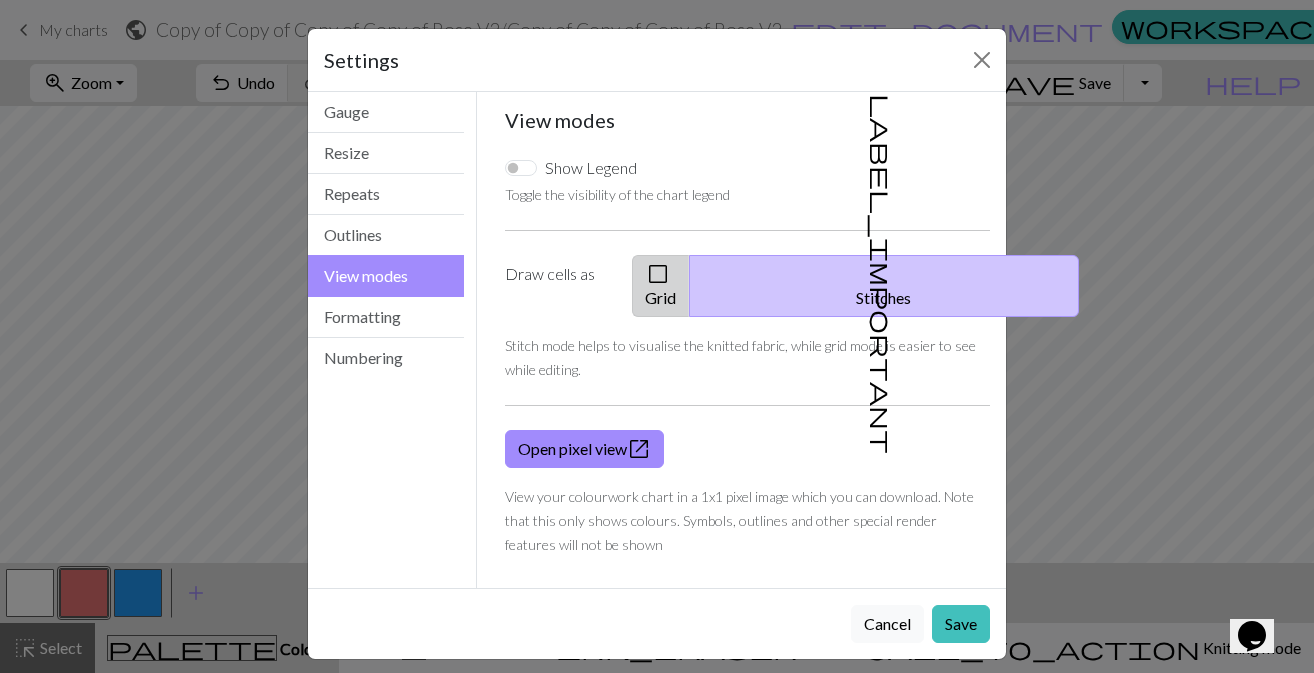 click on "check_box_outline_blank Grid" at bounding box center (661, 286) 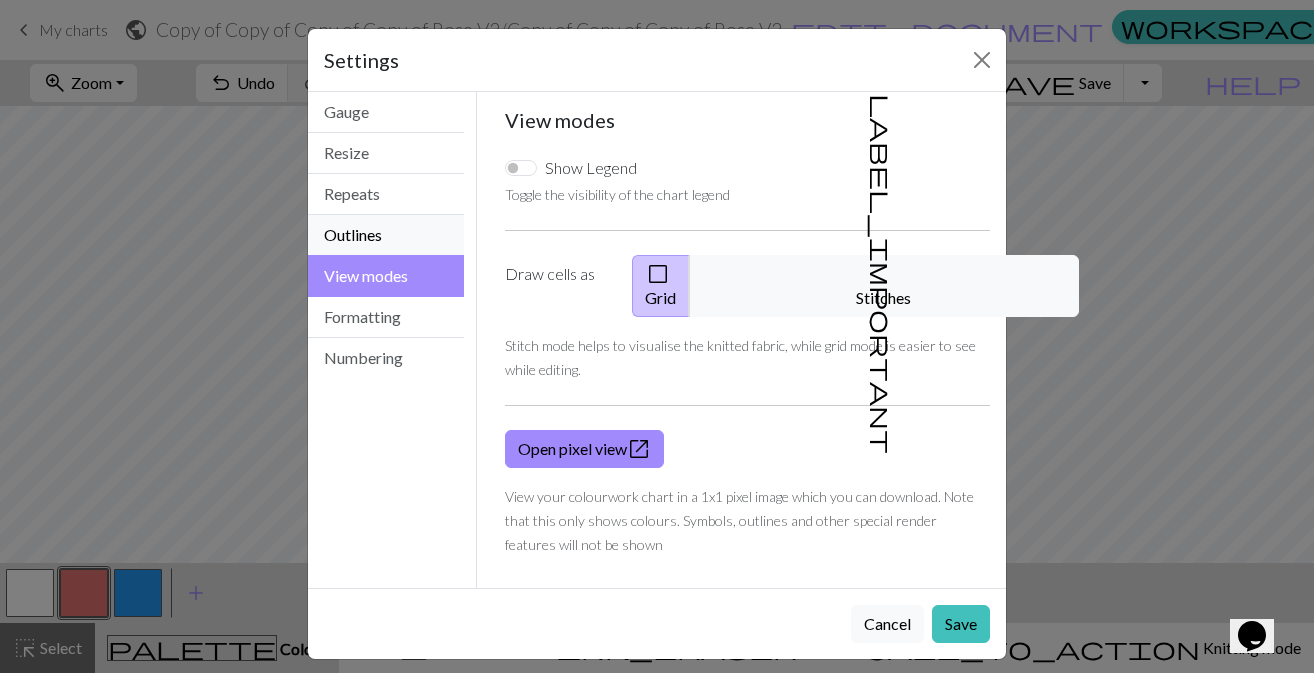 click on "Outlines" at bounding box center [386, 235] 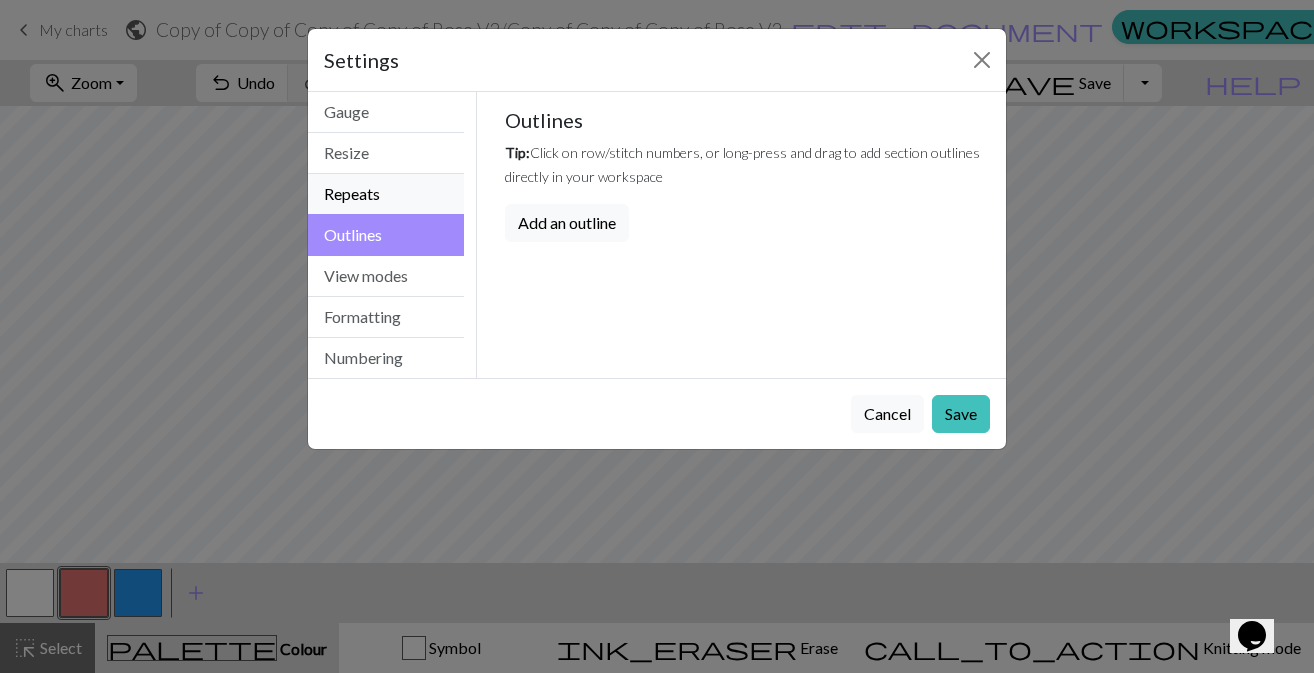 click on "Repeats" at bounding box center [386, 194] 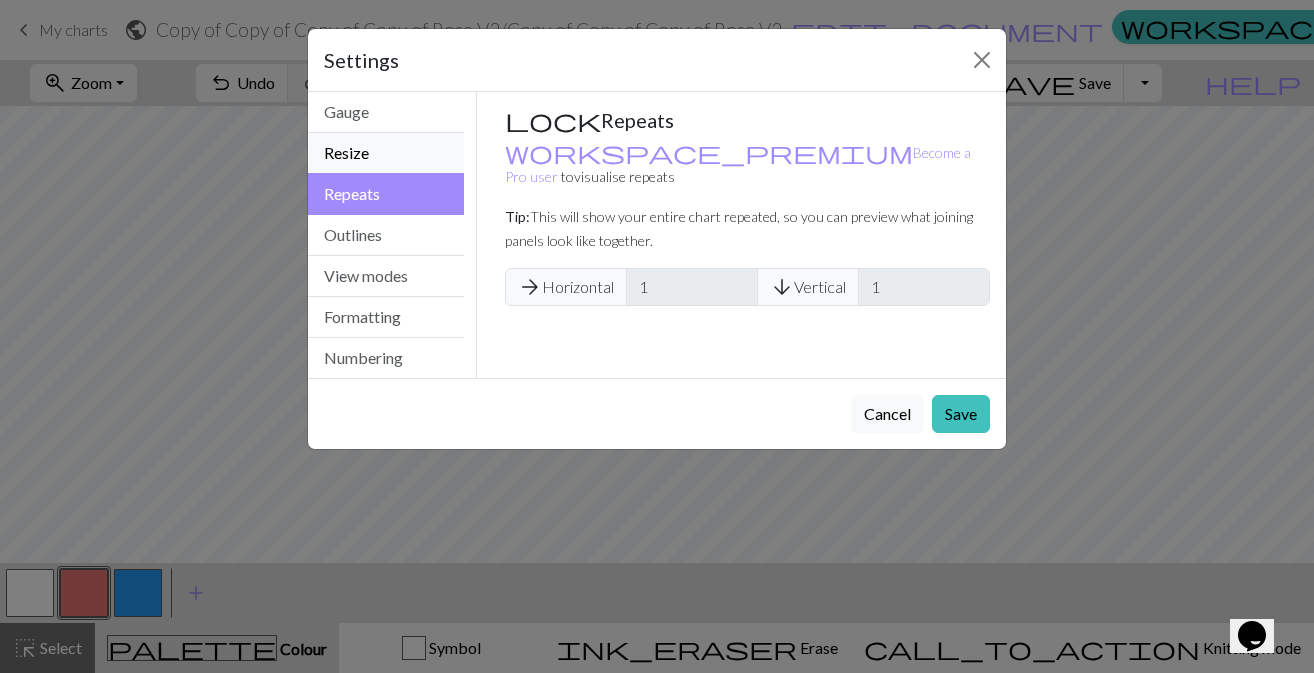 click on "Resize" at bounding box center [386, 153] 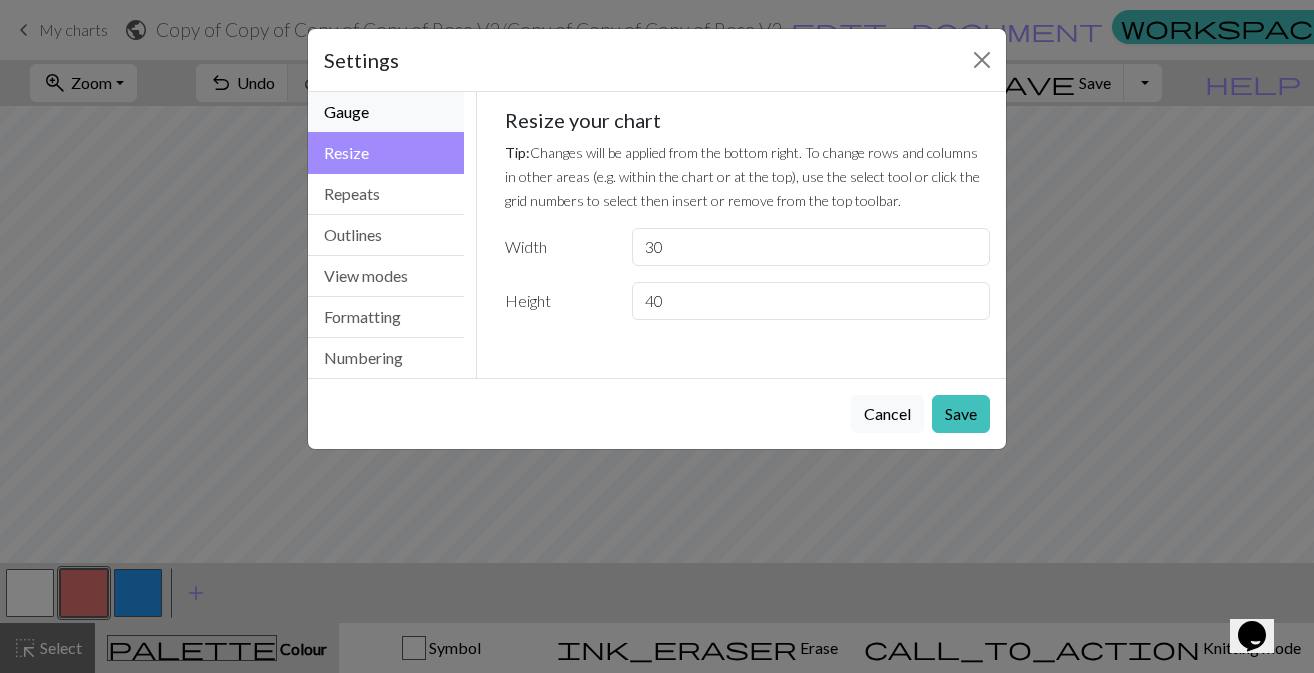 click on "Gauge" at bounding box center [386, 112] 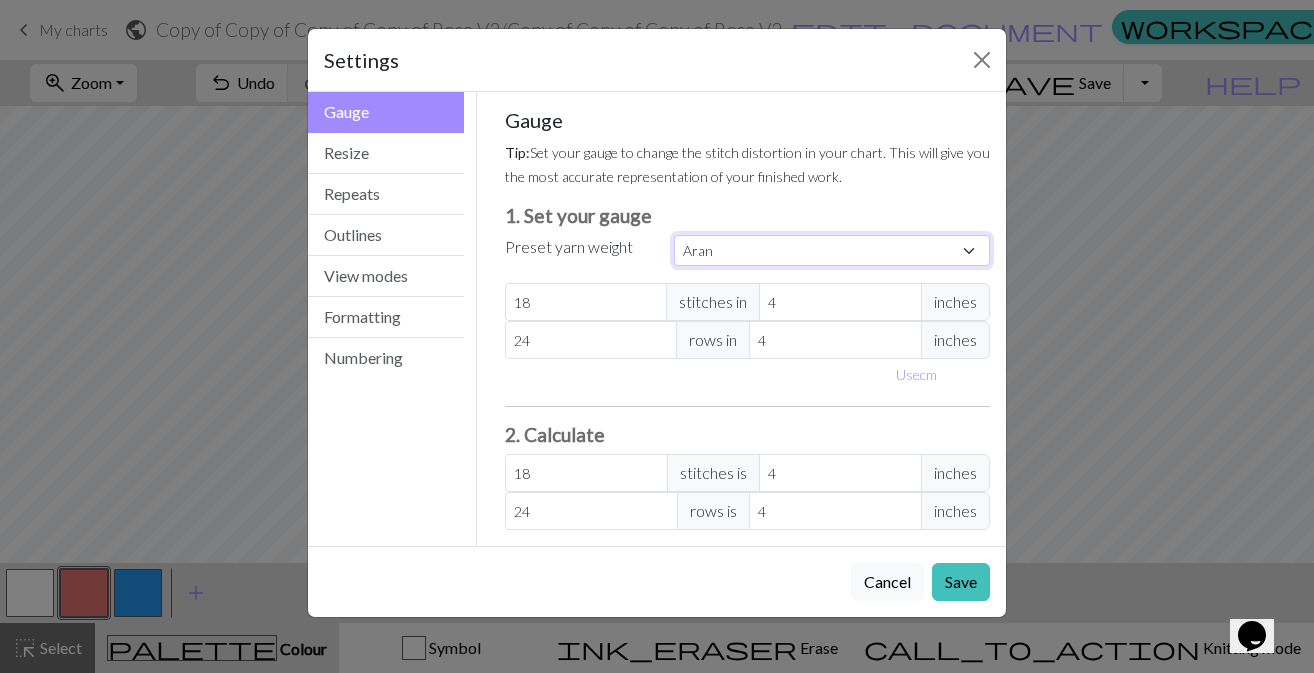 click on "Custom Square Lace Light Fingering Fingering Sport Double knit Worsted Aran Bulky Super Bulky" at bounding box center (832, 250) 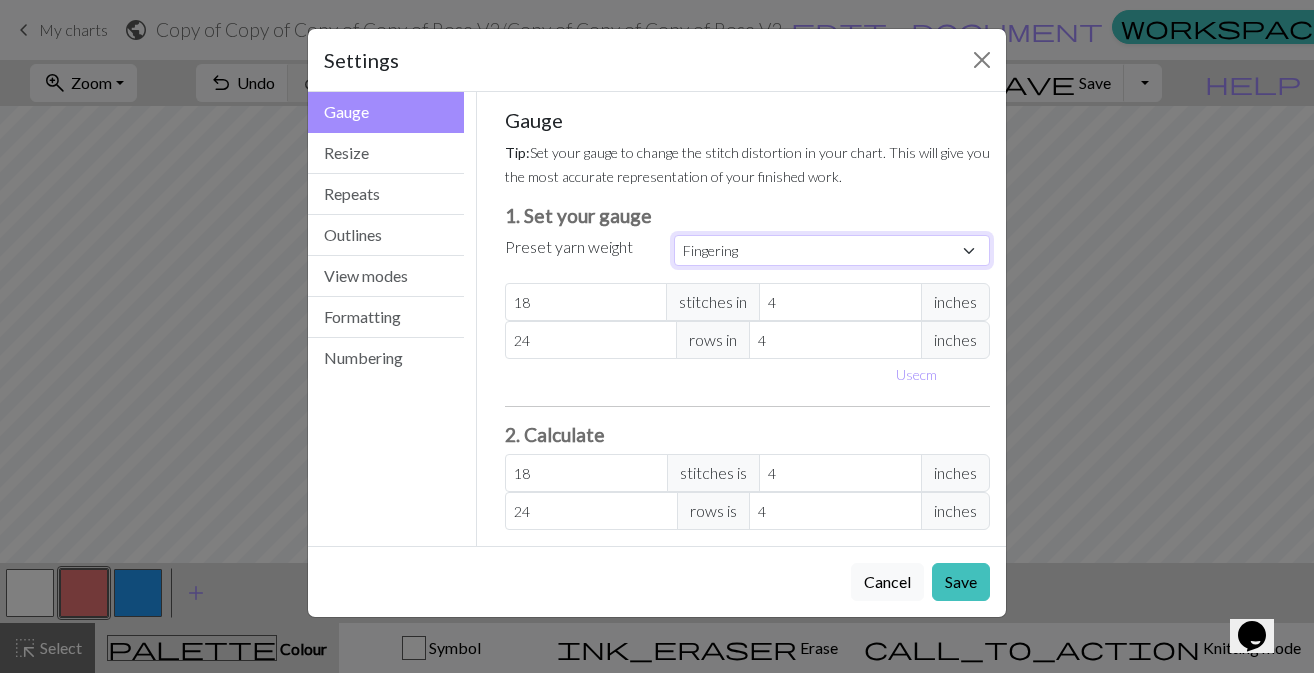type on "28" 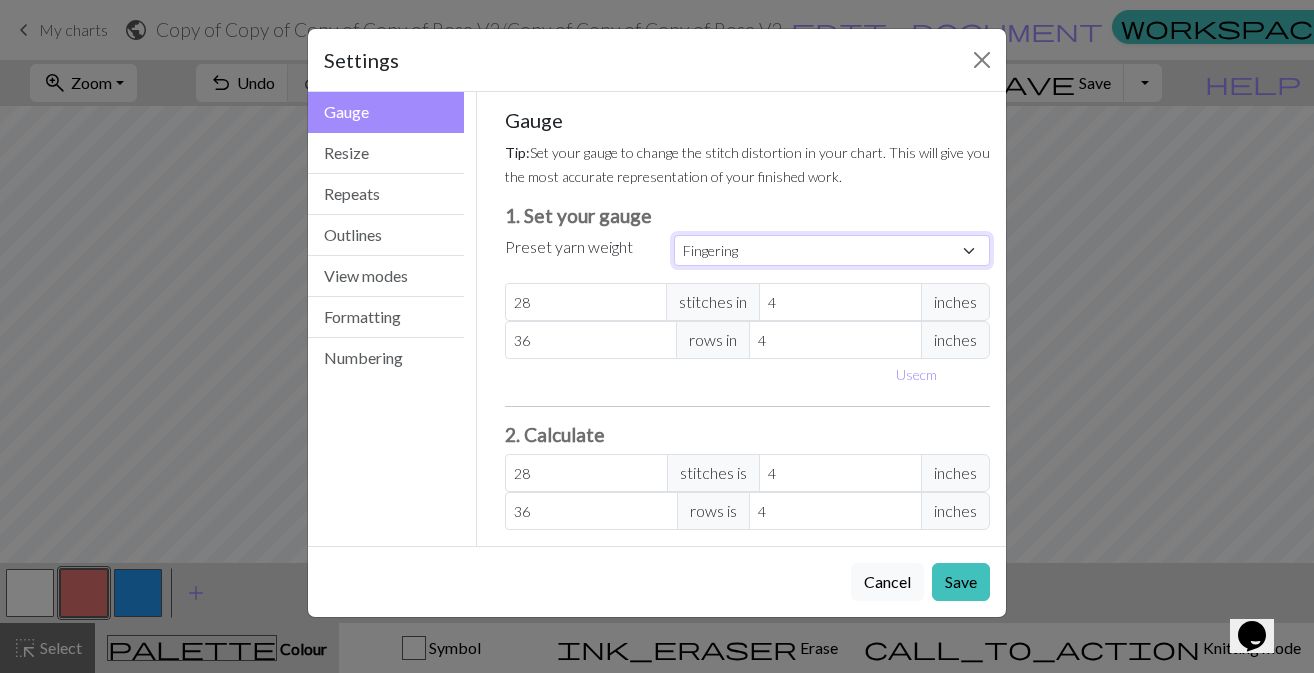 click on "Custom Square Lace Light Fingering Fingering Sport Double knit Worsted Aran Bulky Super Bulky" at bounding box center (832, 250) 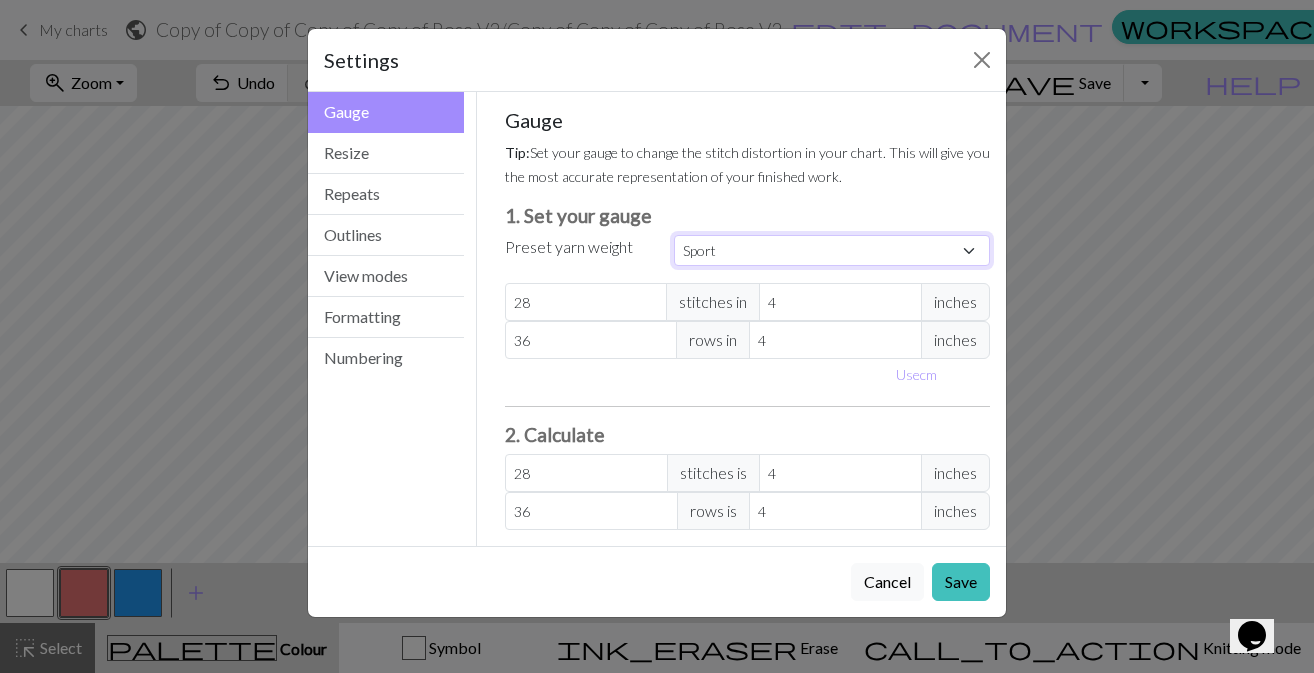 type on "24" 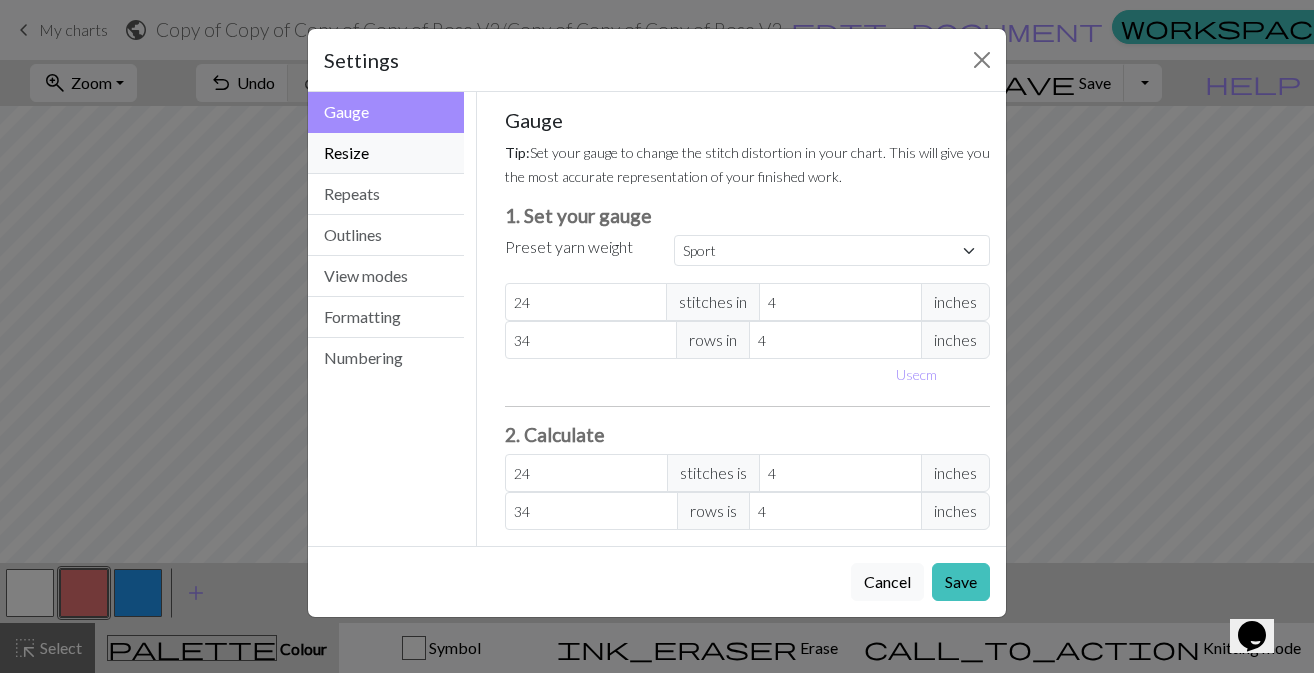 click on "Resize" at bounding box center [386, 153] 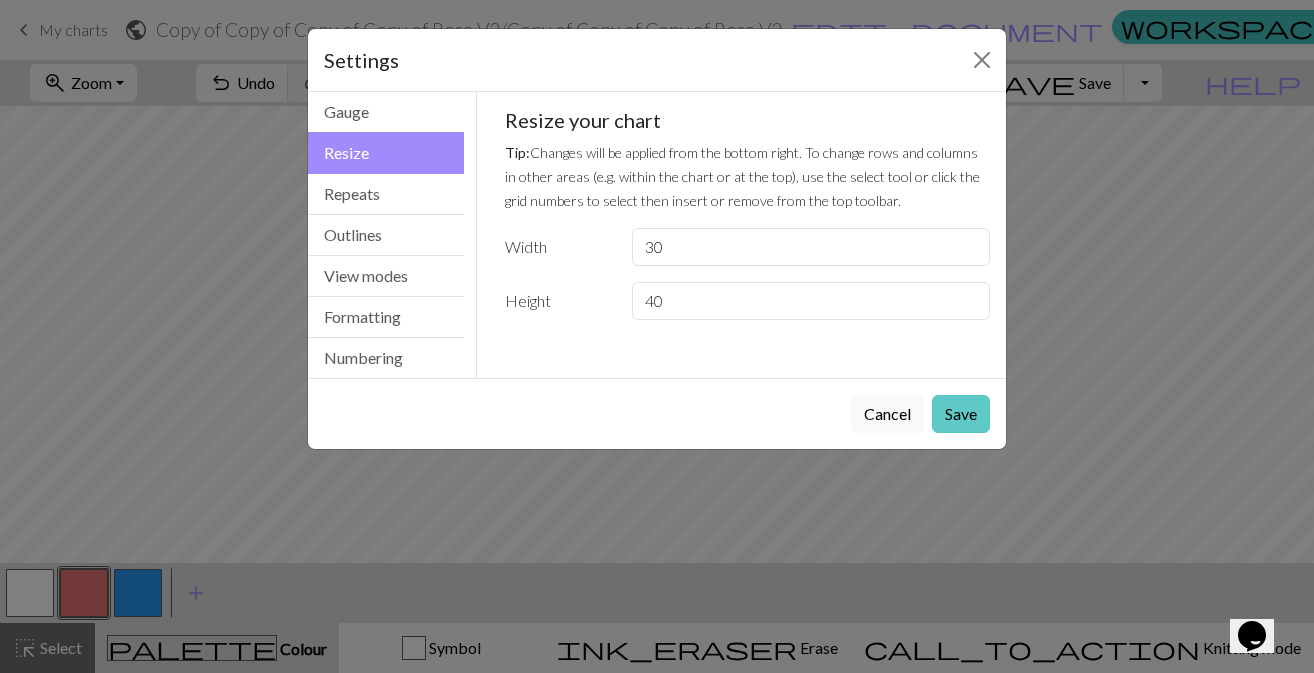 click on "Save" at bounding box center [961, 414] 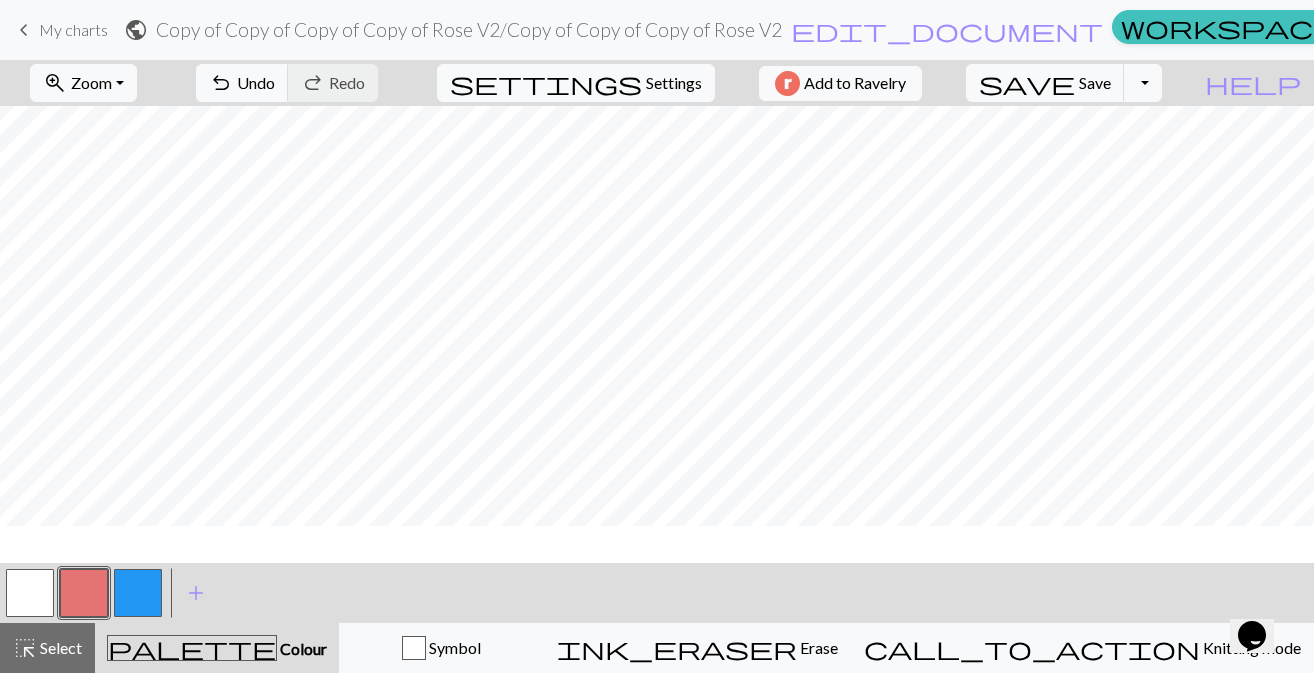 scroll, scrollTop: 0, scrollLeft: 0, axis: both 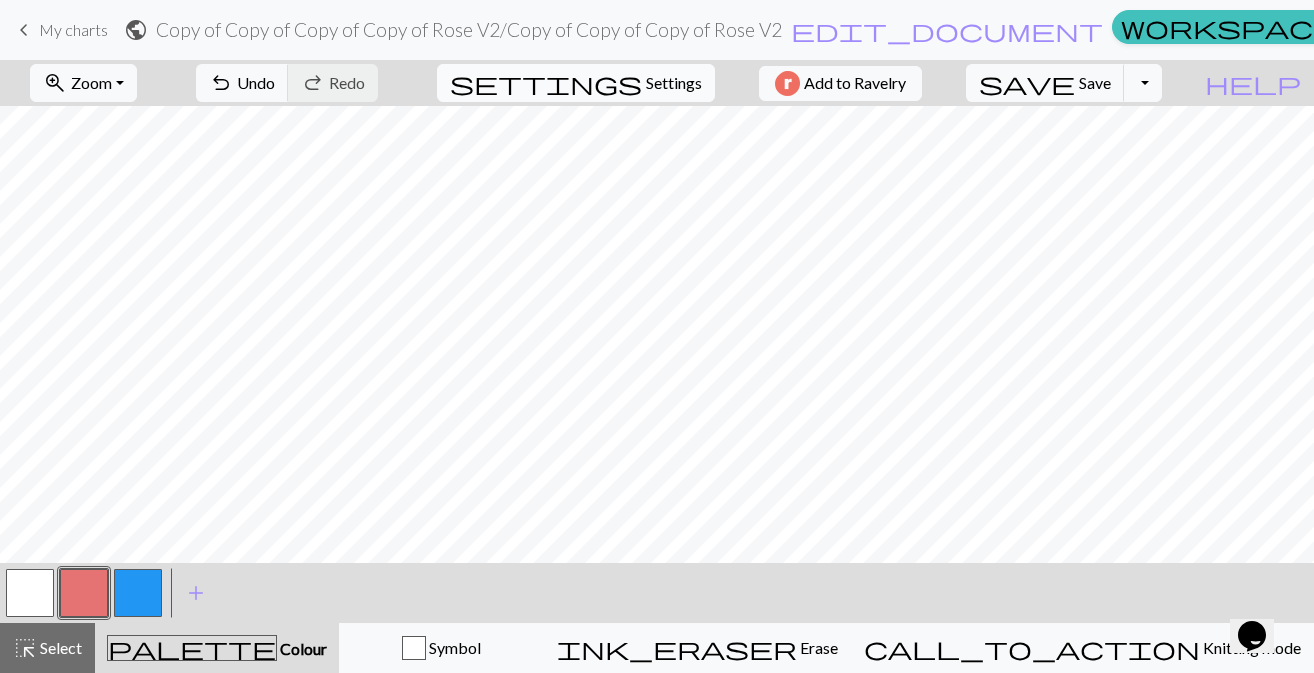click on "settings  Settings" at bounding box center (576, 83) 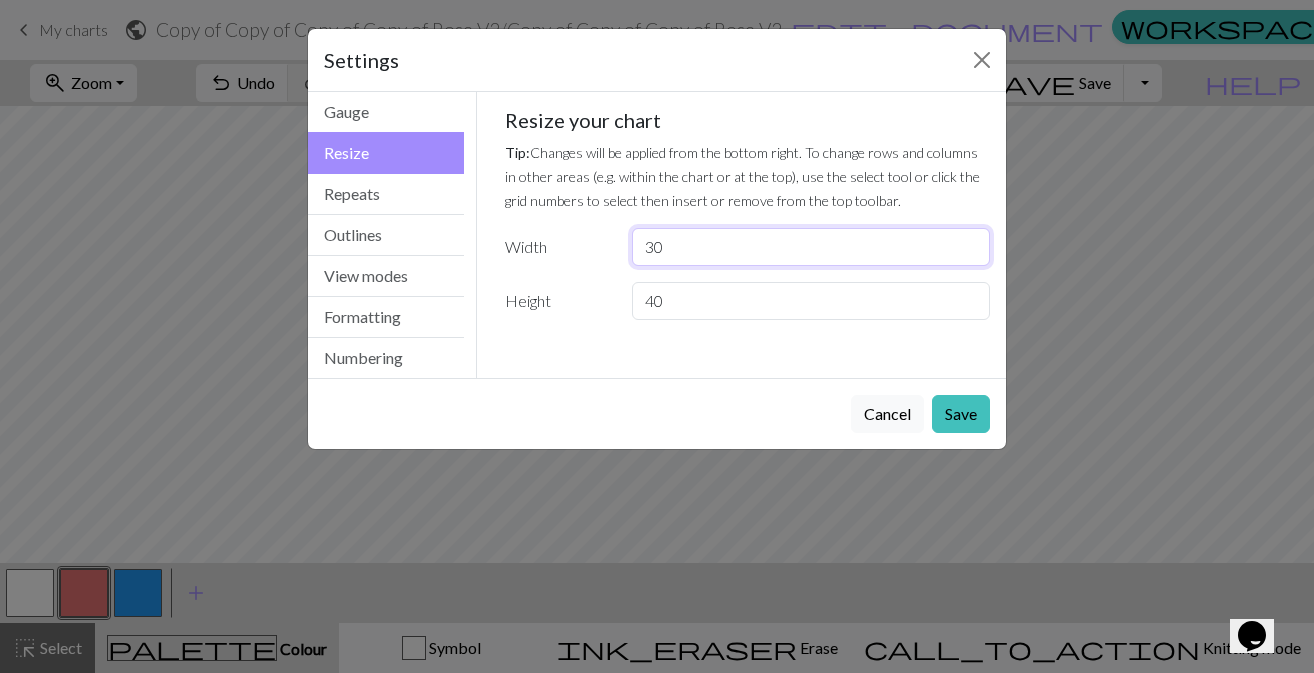 click on "30" at bounding box center [811, 247] 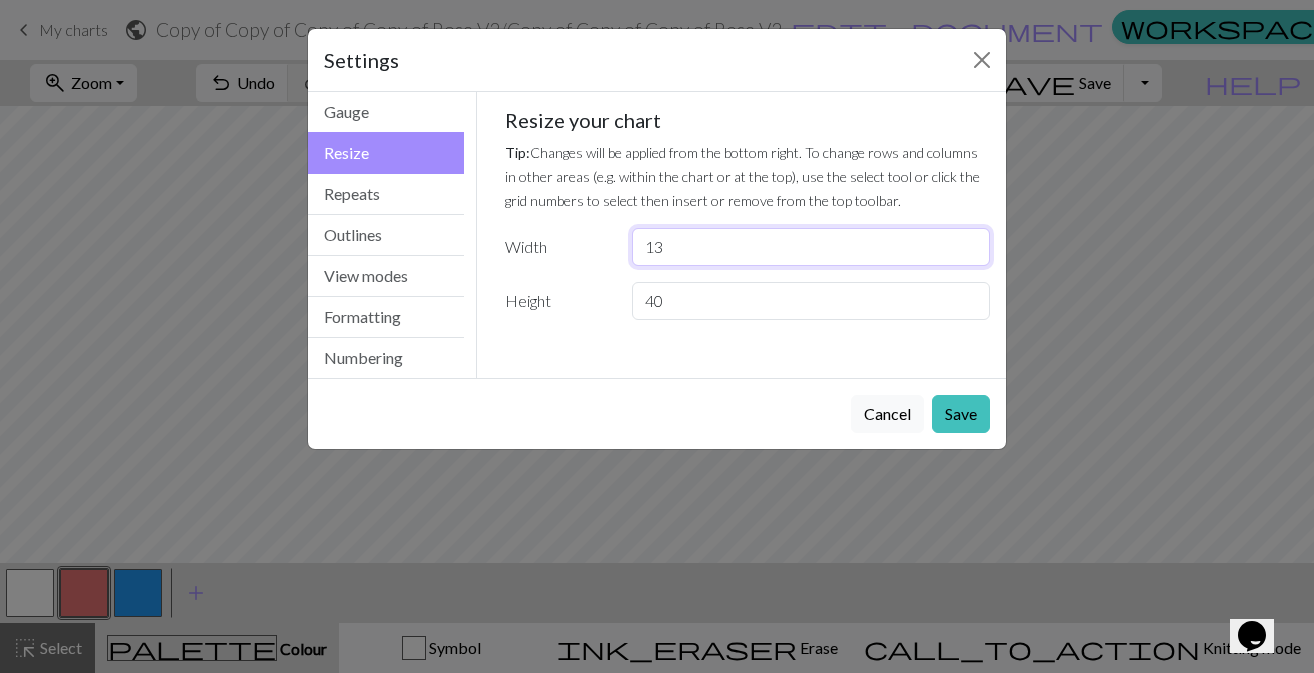 type on "13" 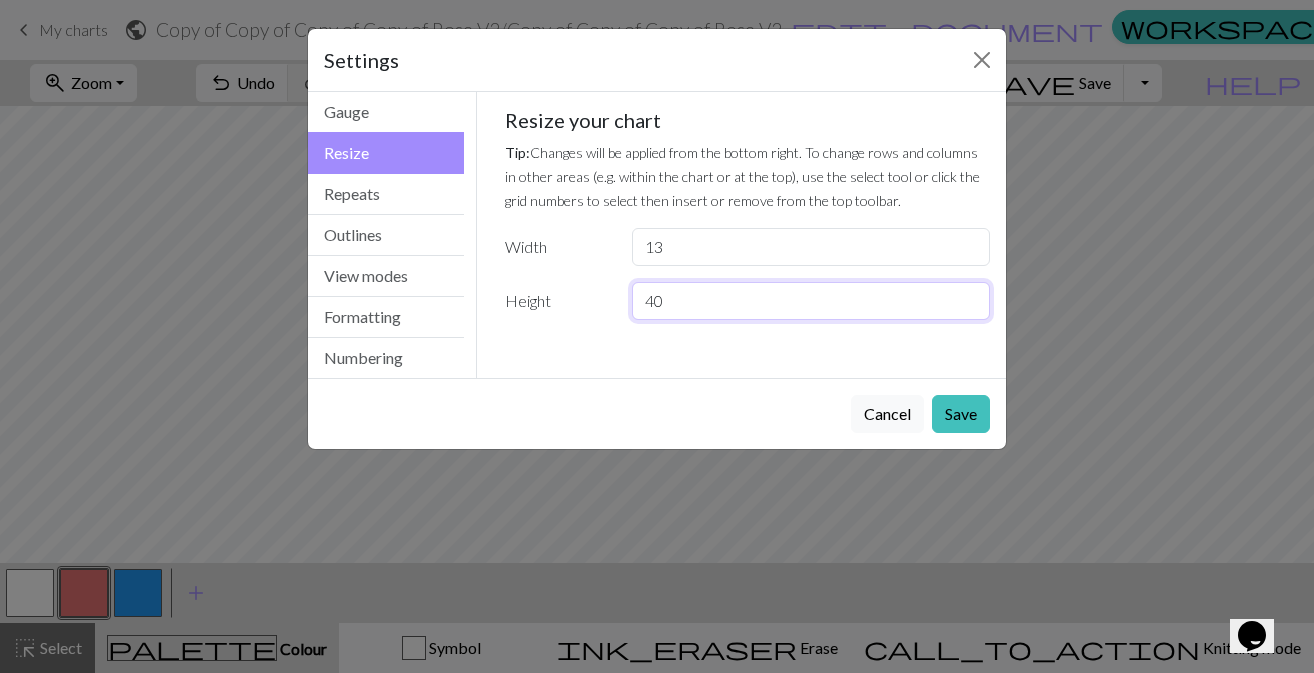 click on "40" at bounding box center [811, 301] 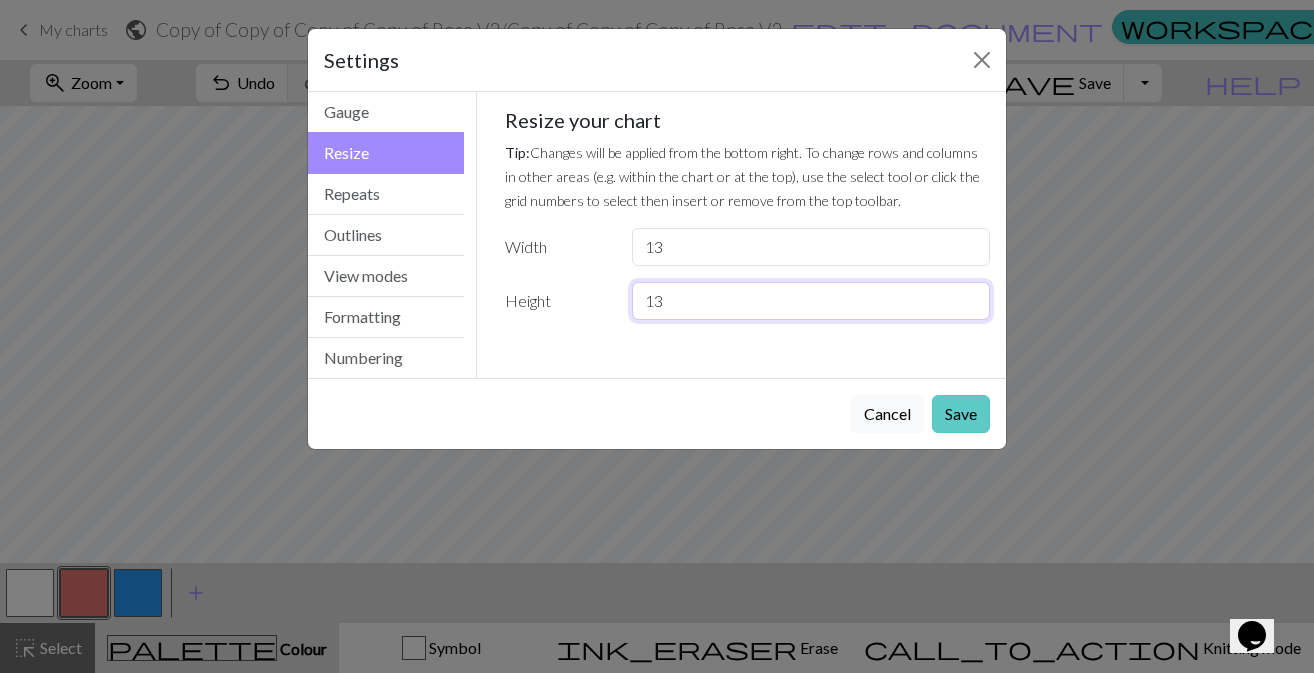 type on "13" 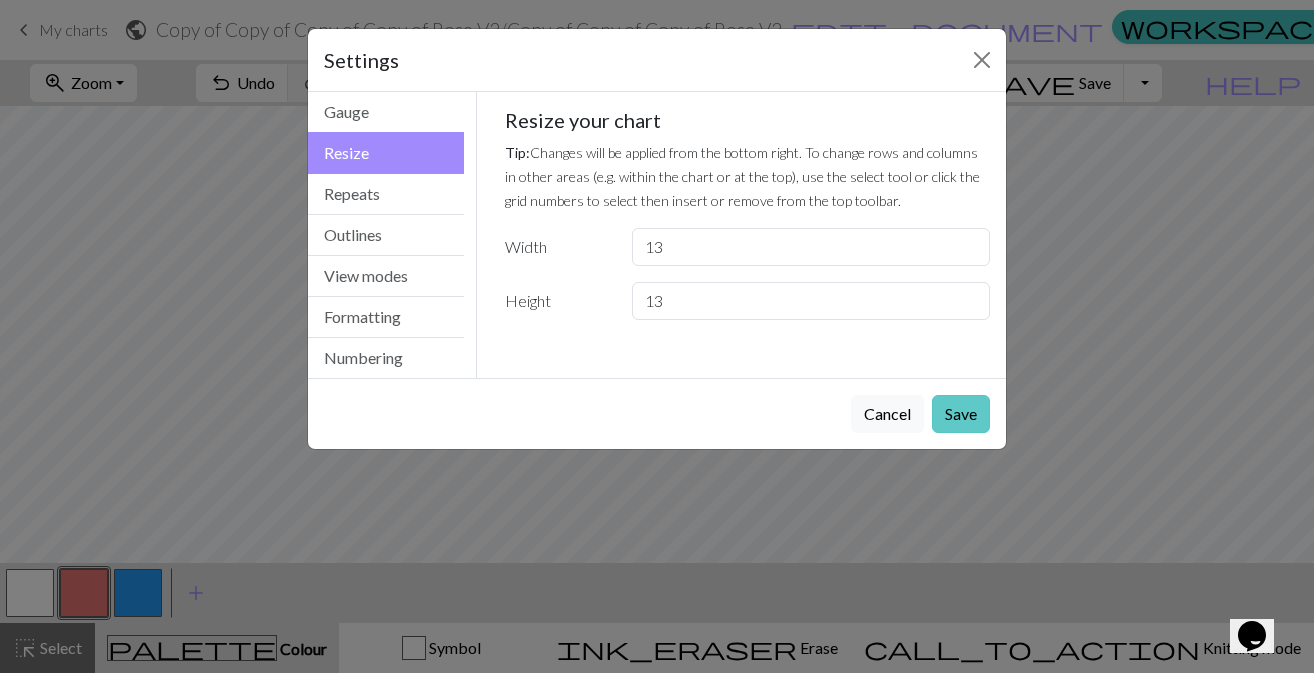 click on "Save" at bounding box center (961, 414) 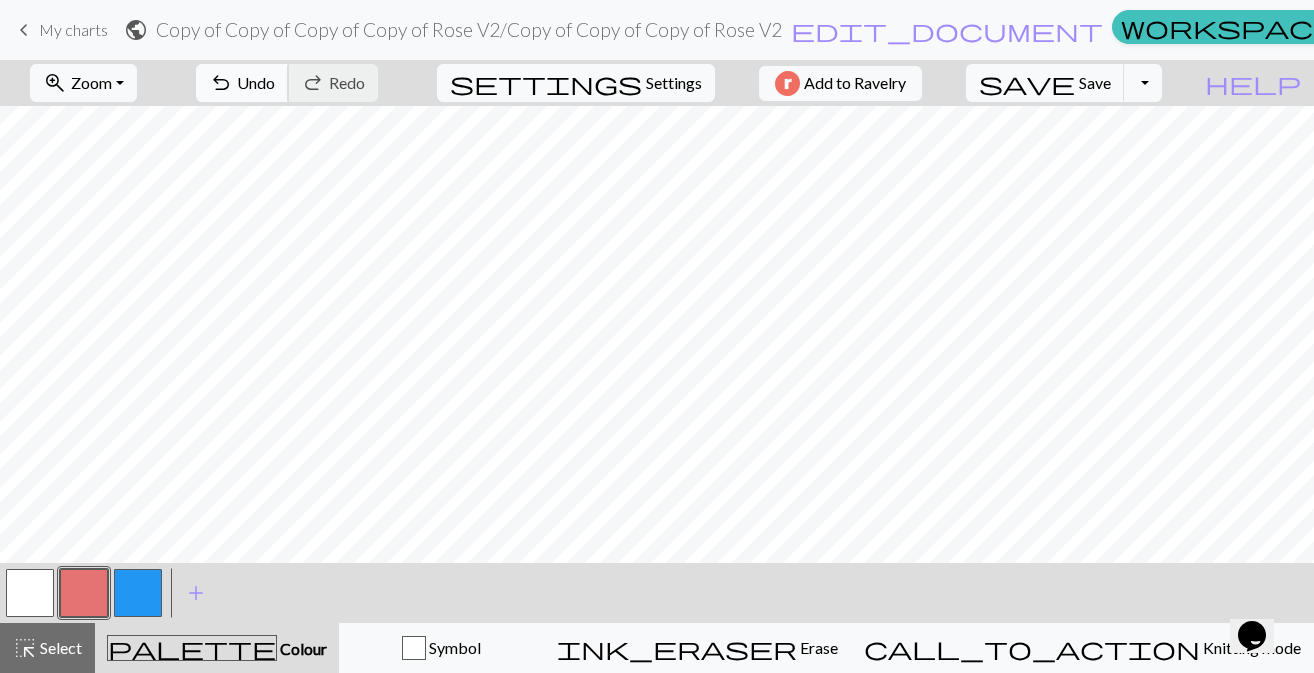 click on "Undo" at bounding box center [256, 82] 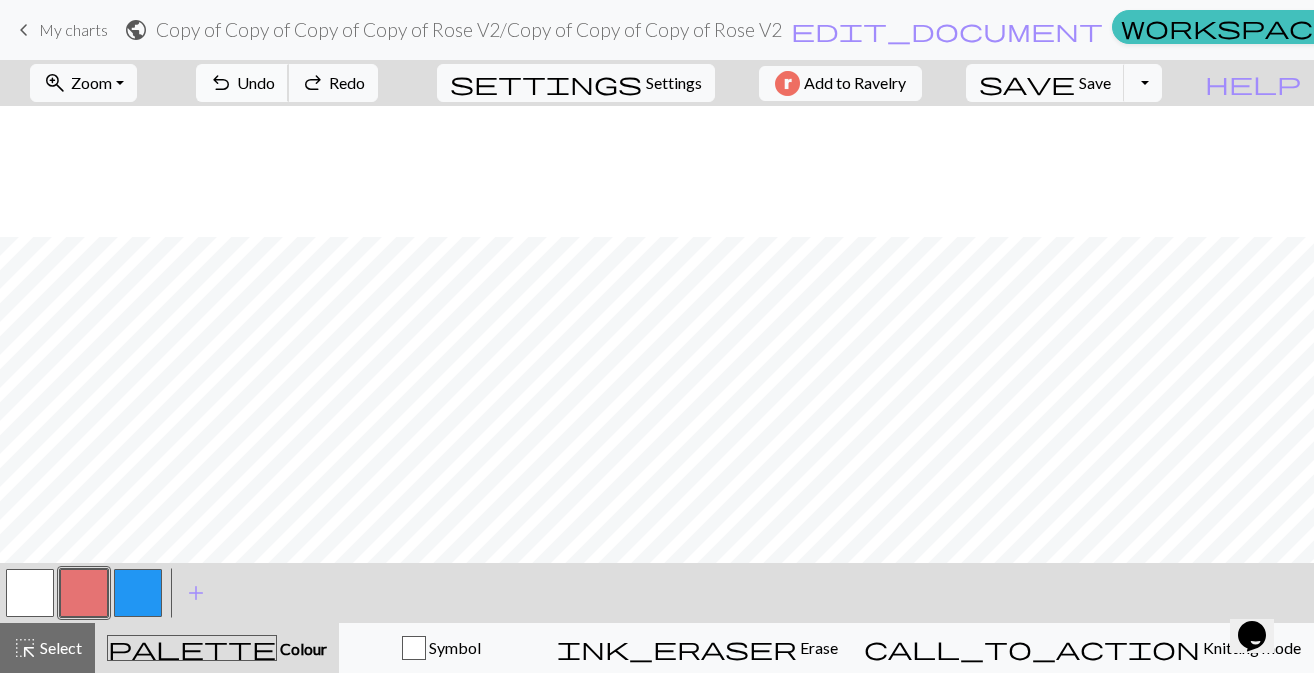 scroll, scrollTop: 448, scrollLeft: 0, axis: vertical 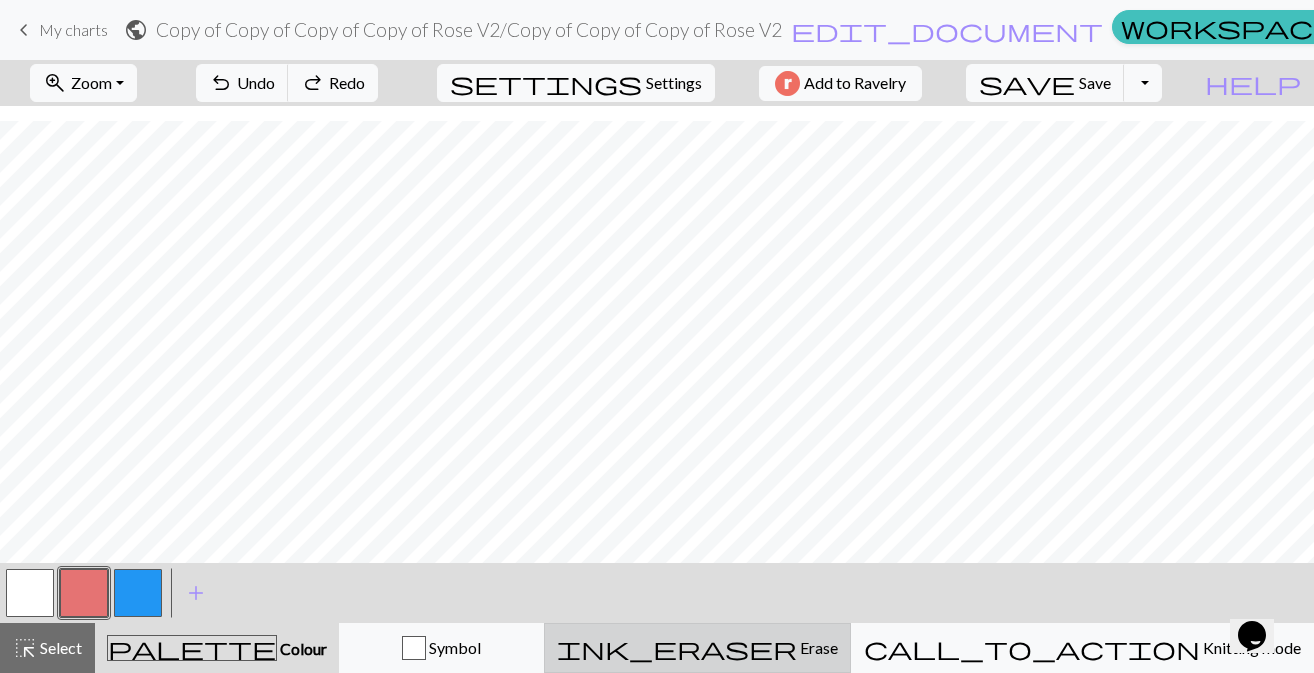 click on "Erase" at bounding box center (817, 647) 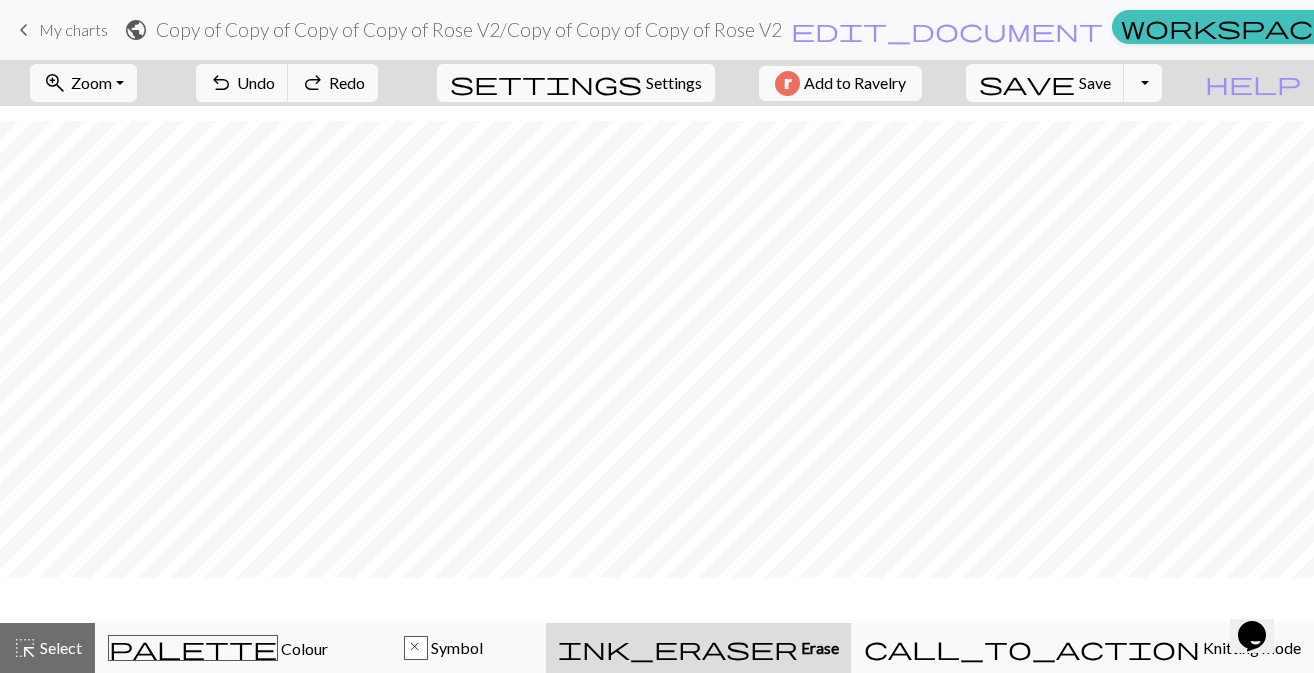 scroll, scrollTop: 388, scrollLeft: 0, axis: vertical 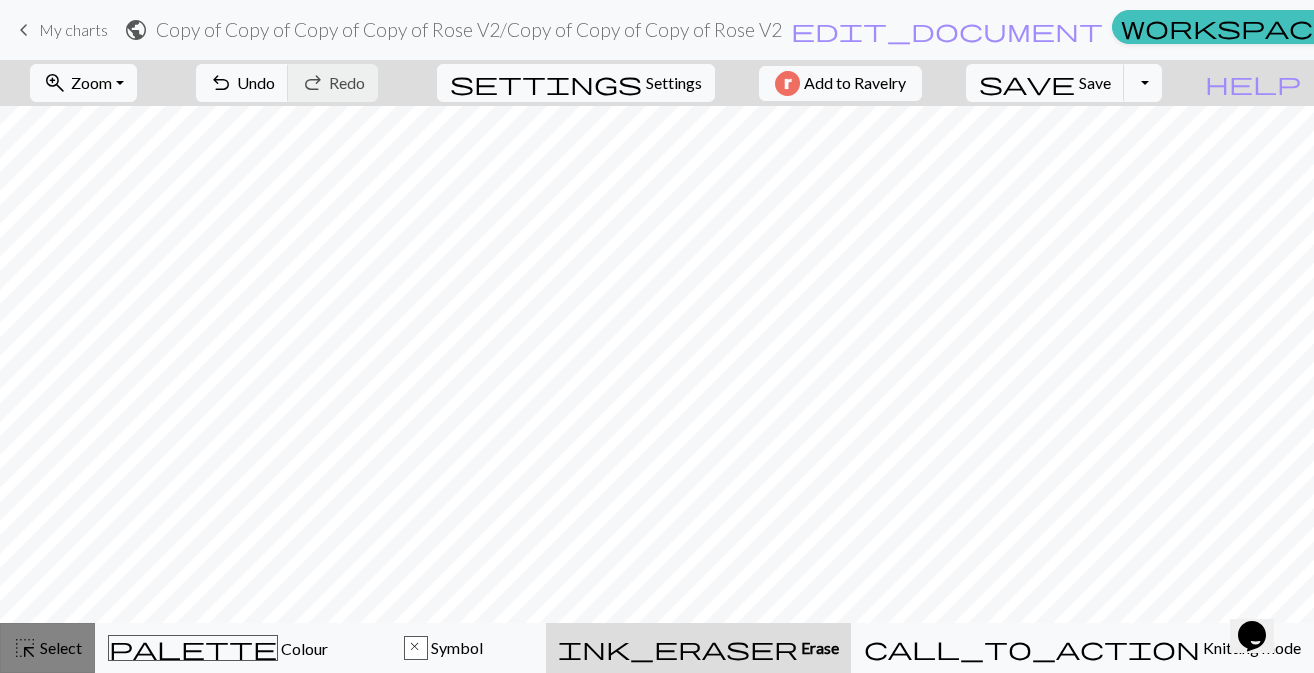 click on "Select" at bounding box center (59, 647) 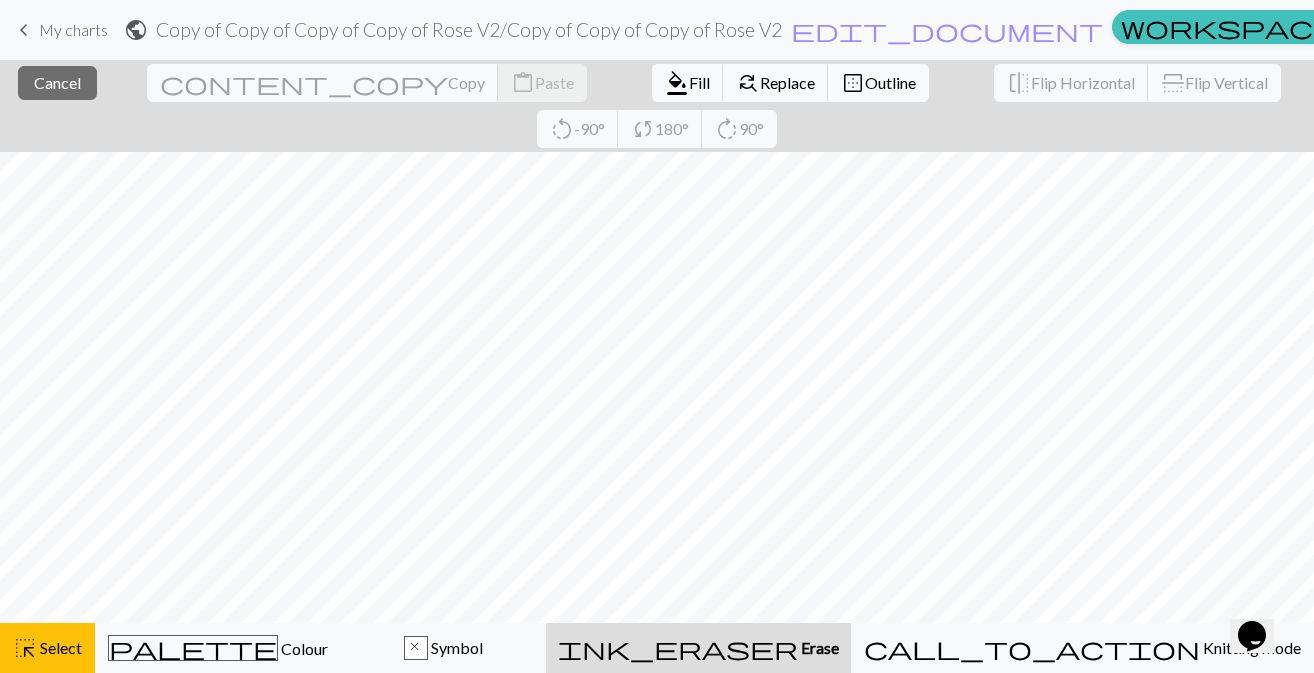 click on "ink_eraser   Erase   Erase" at bounding box center (698, 648) 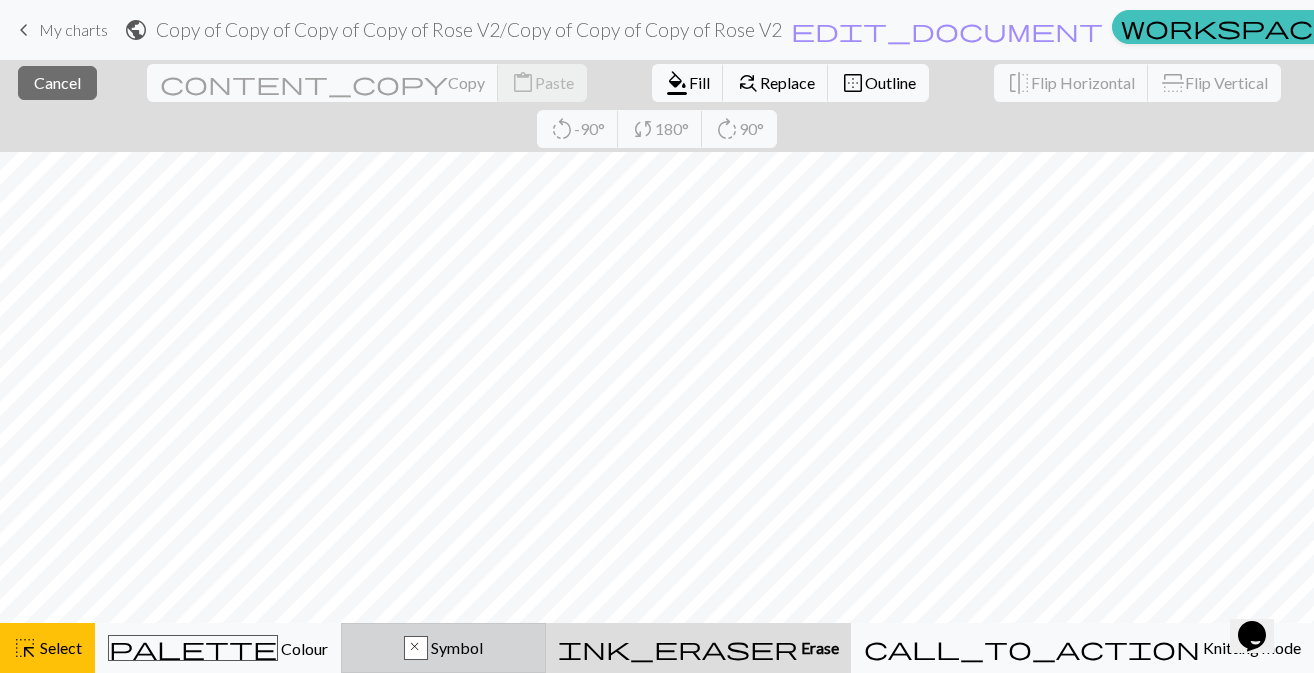 click on "Symbol" at bounding box center (455, 647) 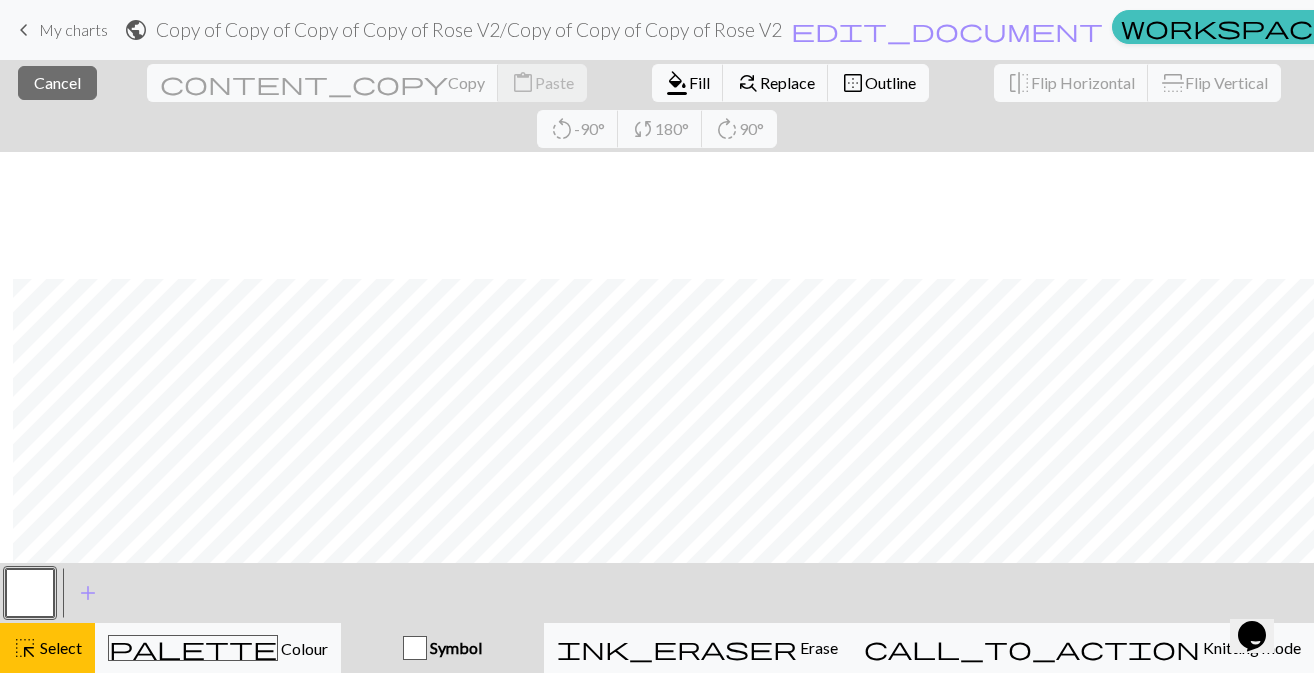 scroll, scrollTop: 337, scrollLeft: 13, axis: both 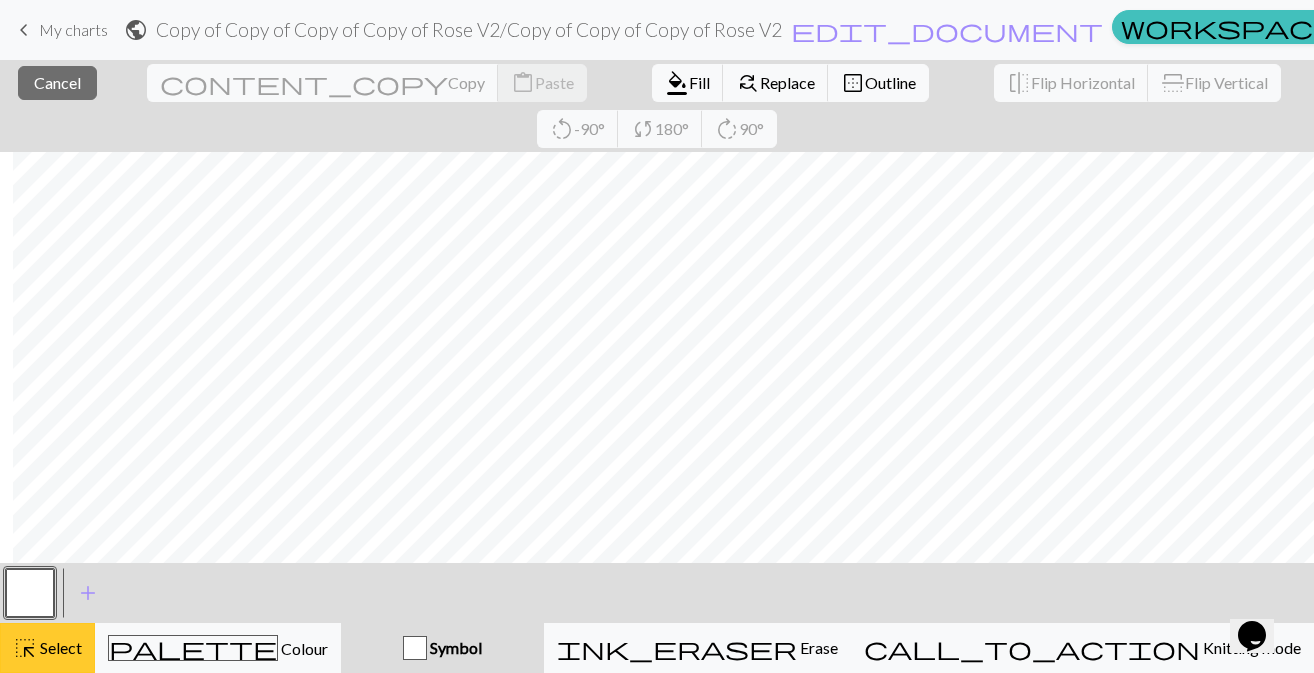 click on "Select" at bounding box center [59, 647] 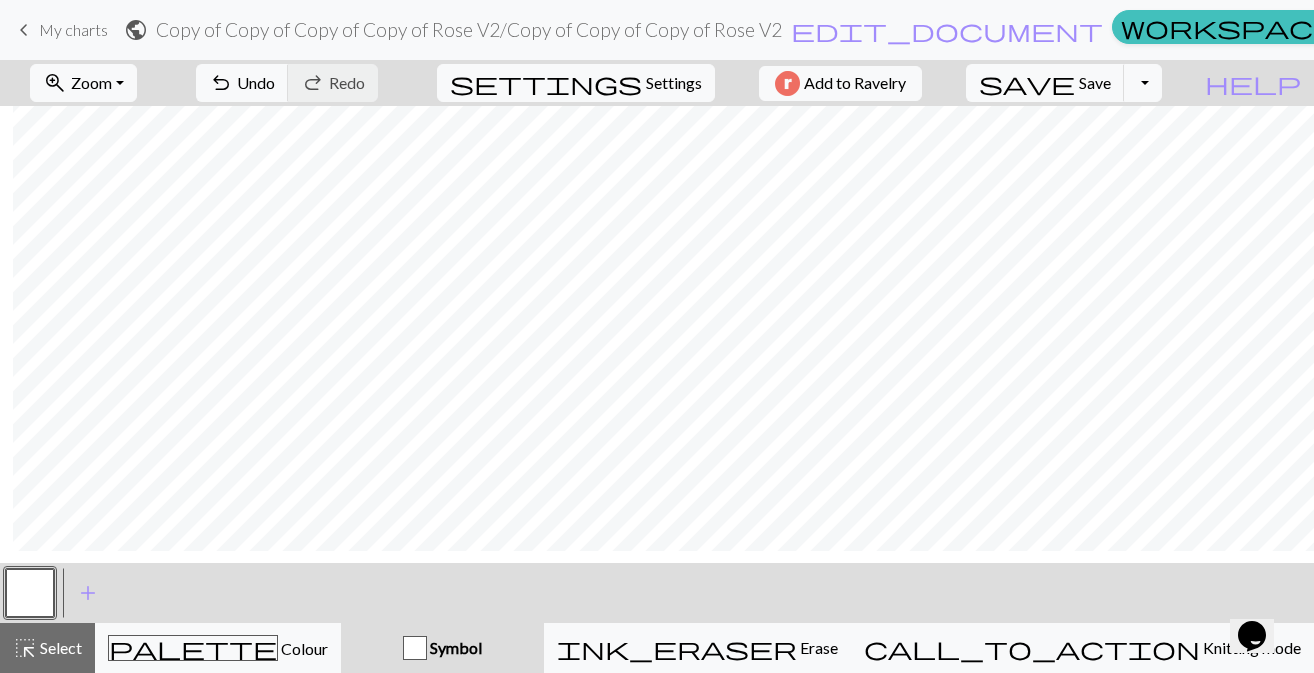 scroll, scrollTop: 123, scrollLeft: 13, axis: both 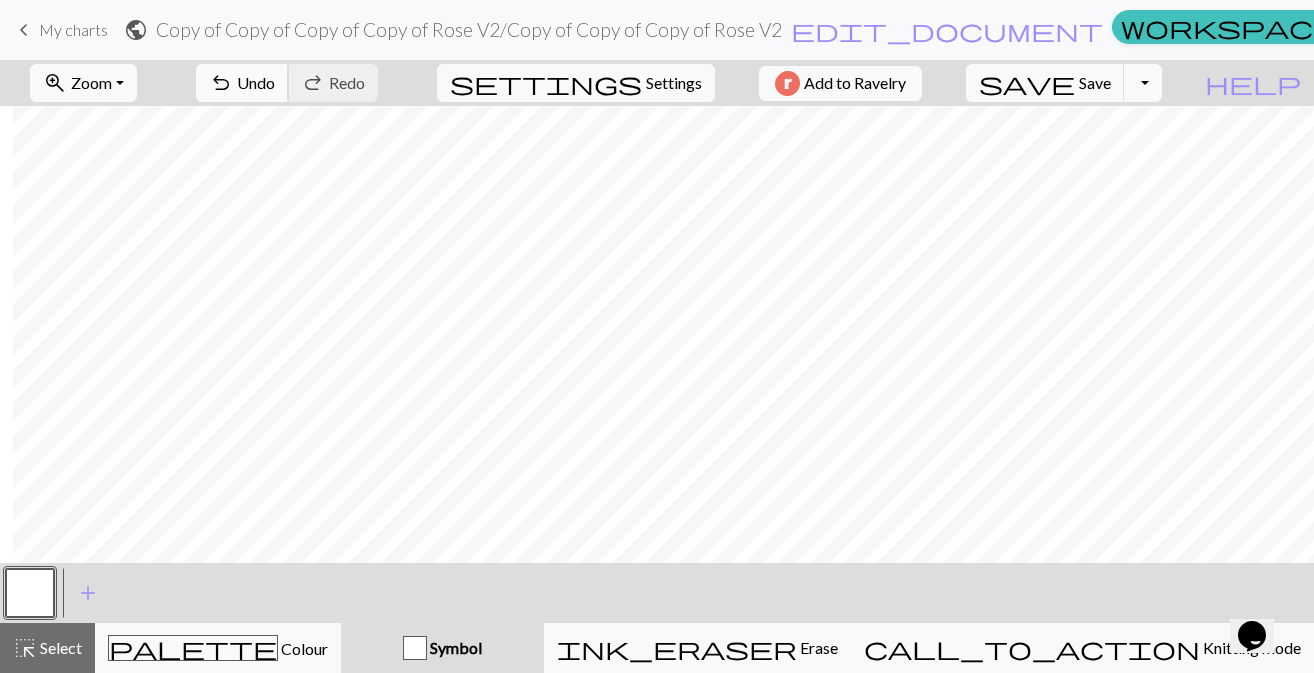 click on "undo" at bounding box center [221, 83] 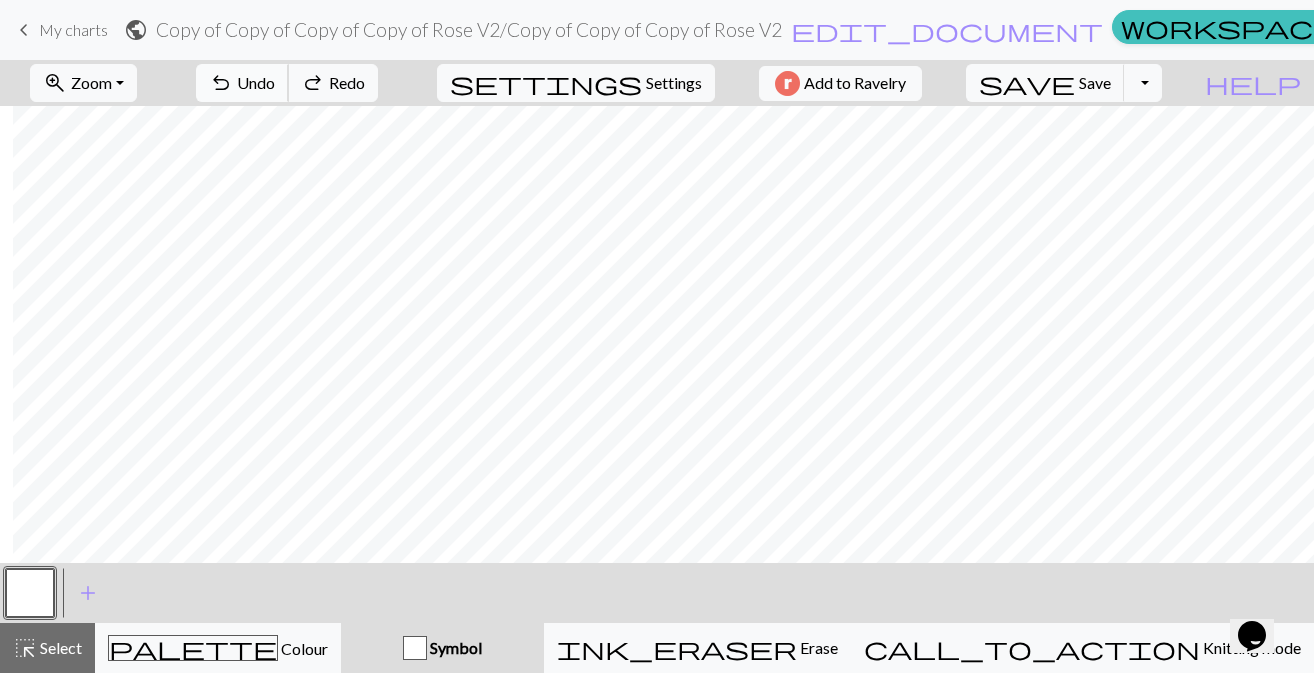 click on "undo" at bounding box center [221, 83] 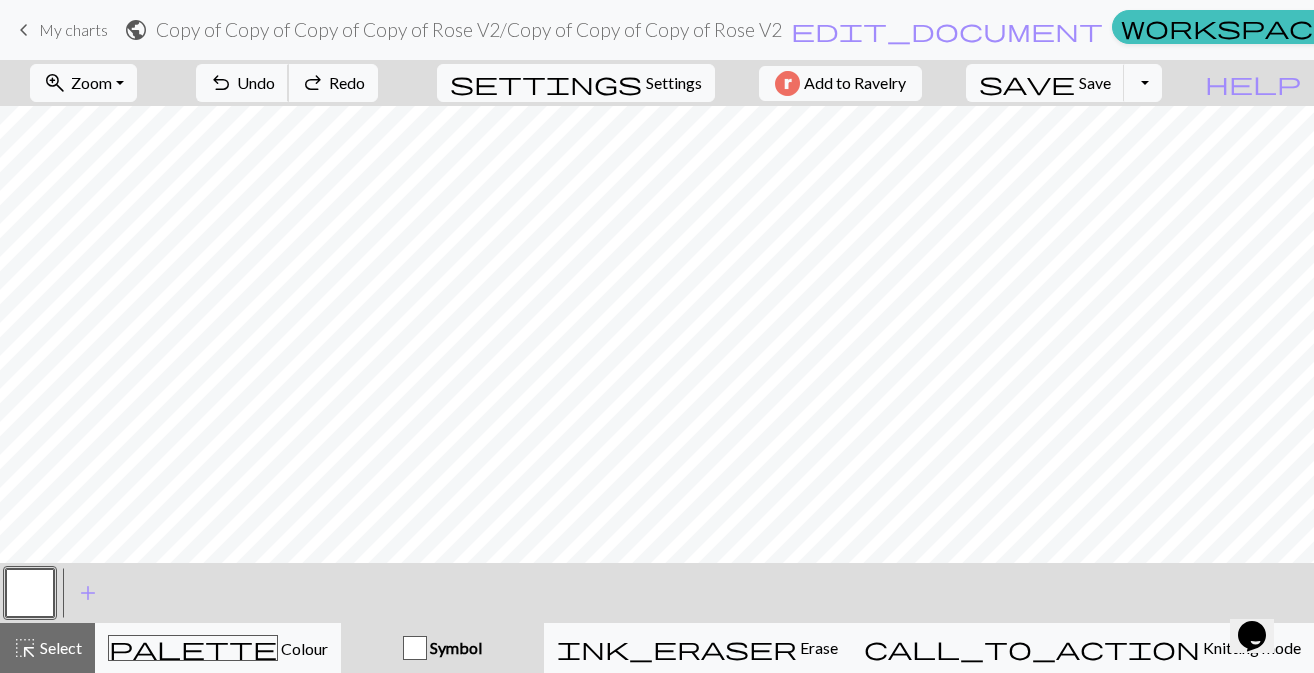 scroll, scrollTop: 0, scrollLeft: 0, axis: both 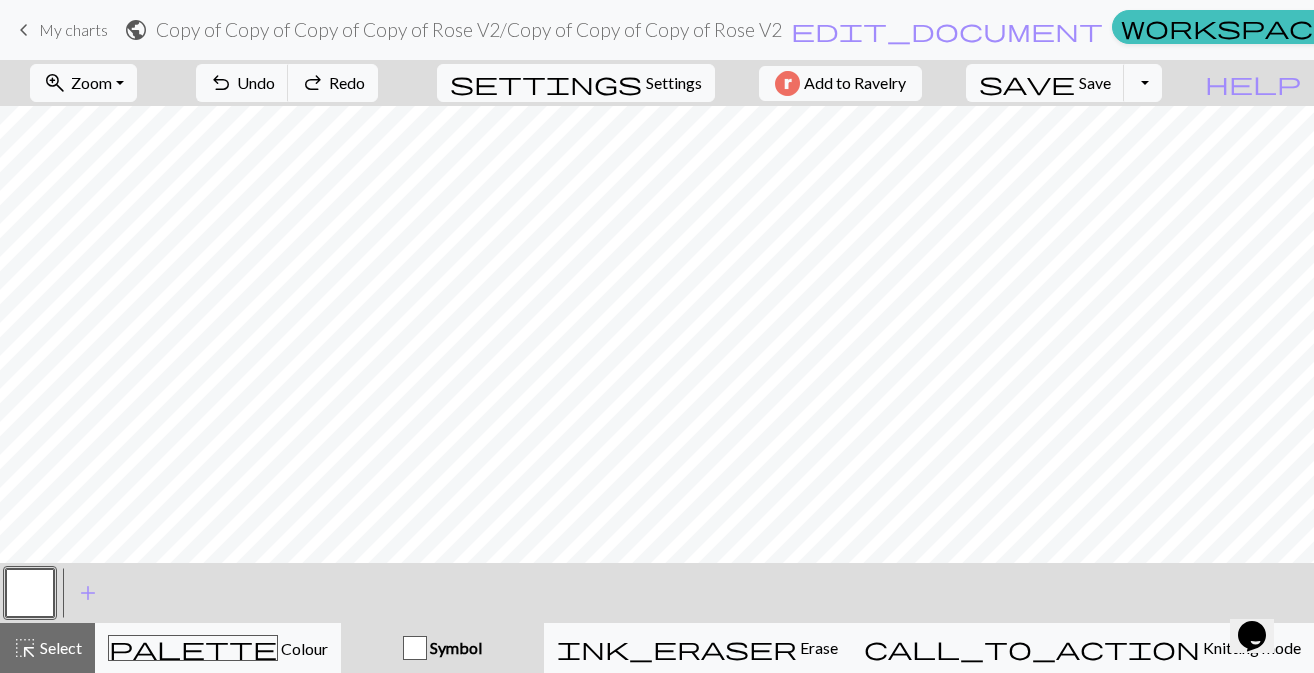 click on "My charts" at bounding box center (73, 29) 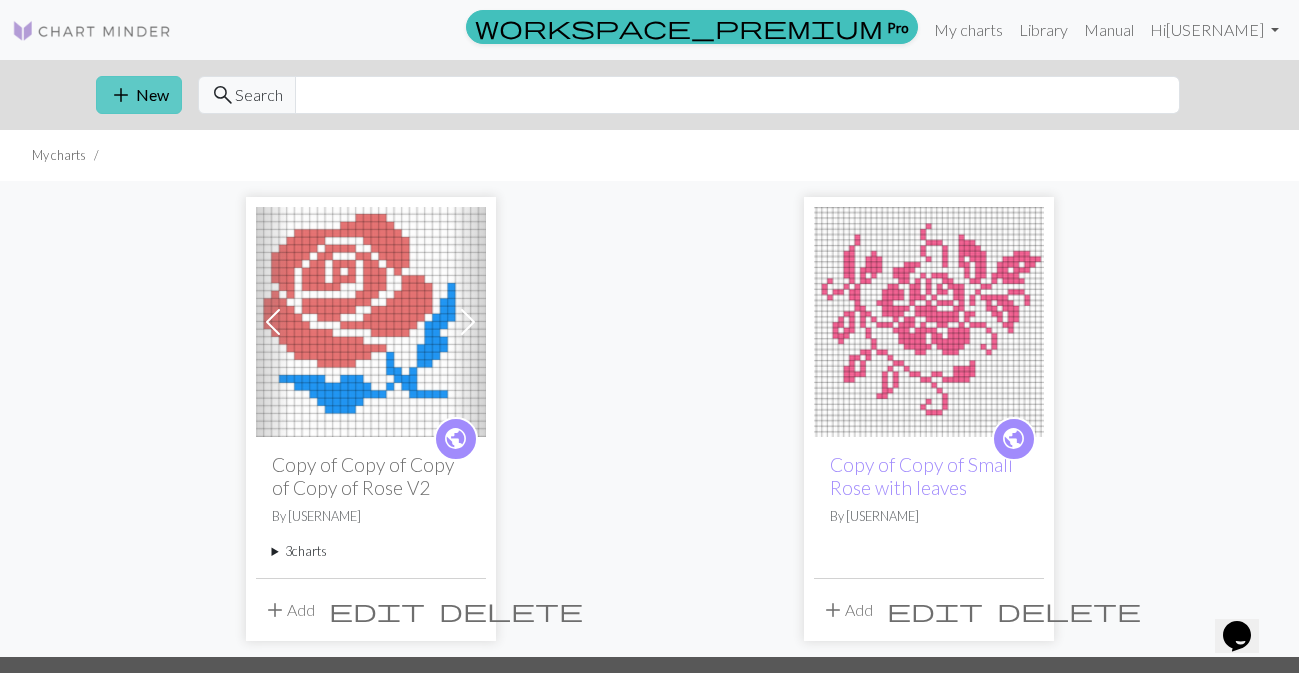 click on "add" at bounding box center (121, 95) 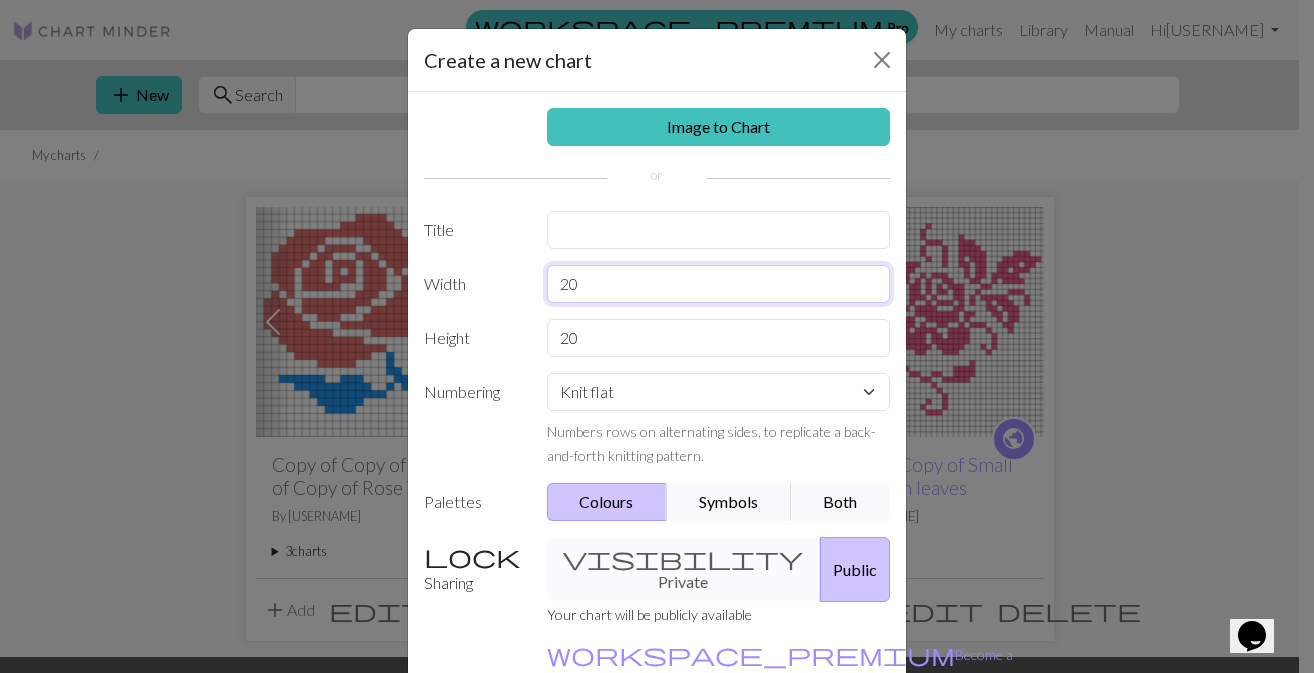 click on "20" at bounding box center (719, 284) 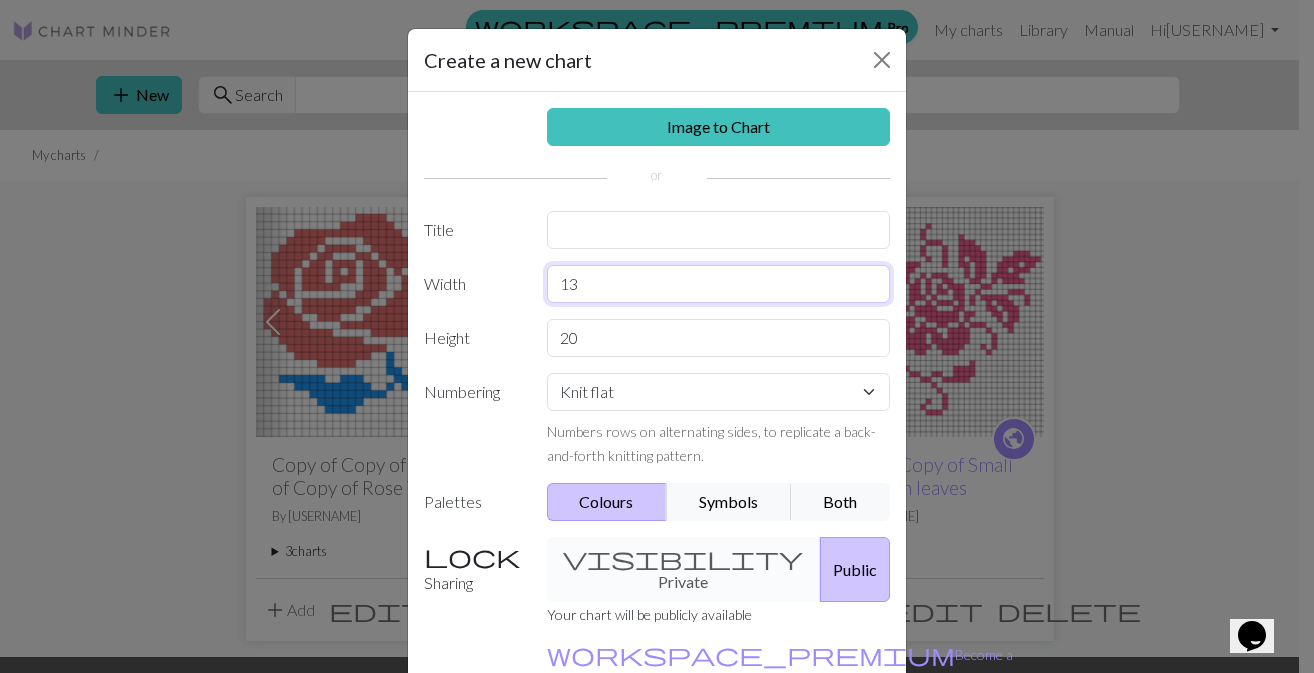 type on "13" 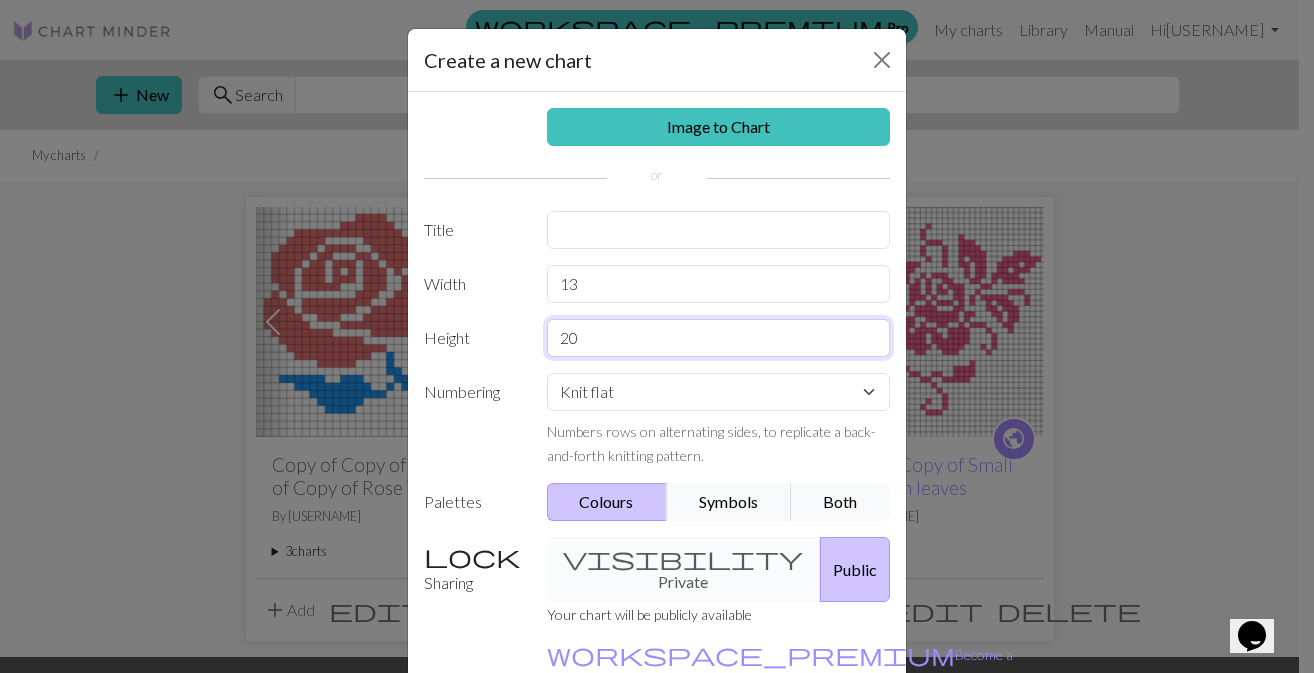 click on "20" at bounding box center [719, 338] 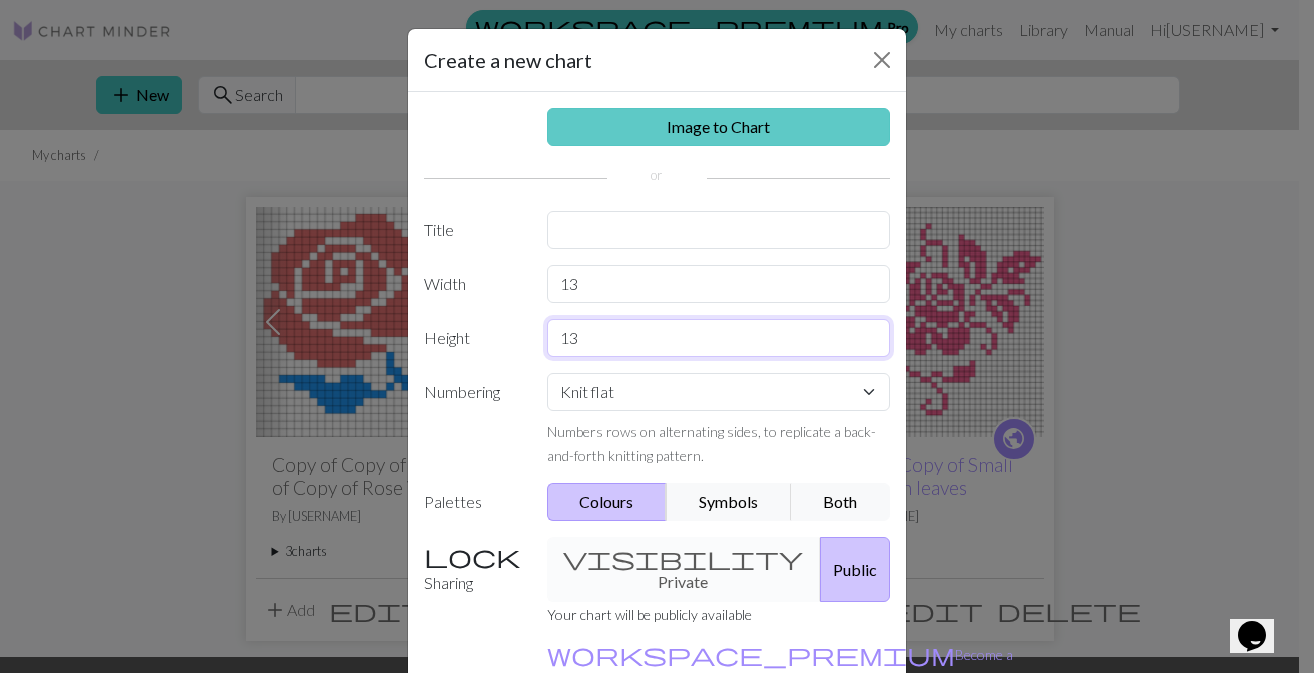 type on "13" 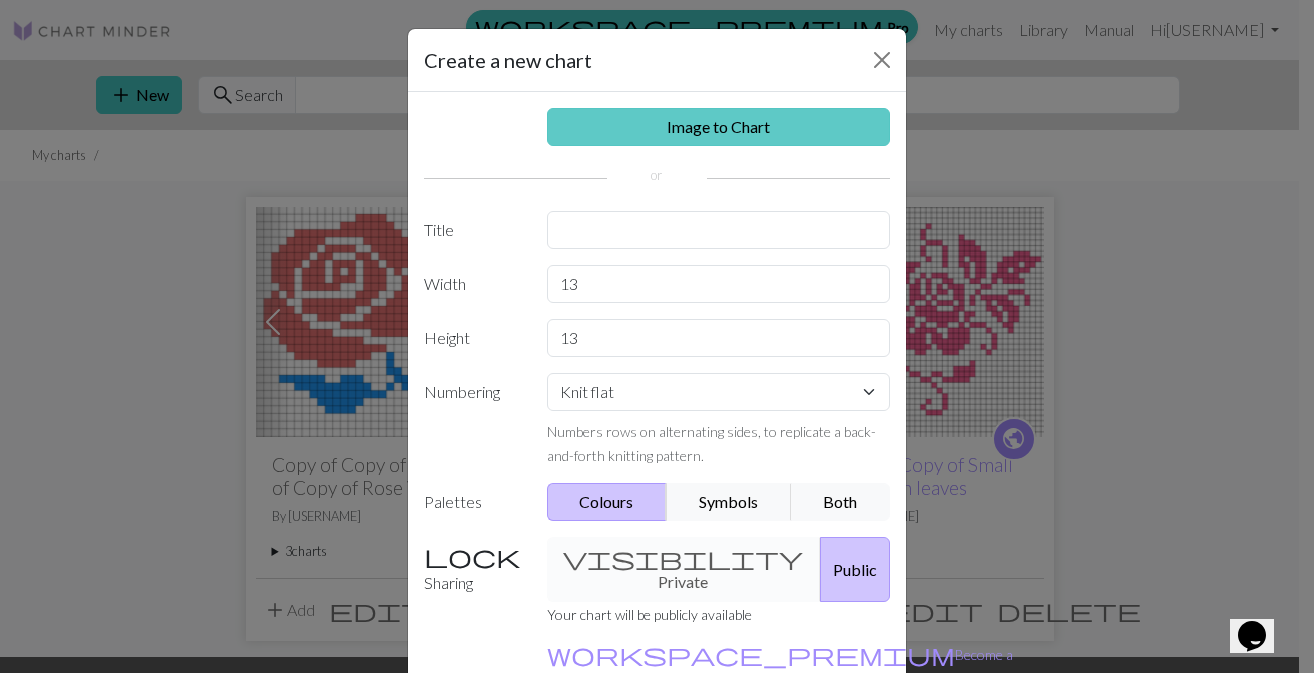 click on "Image to Chart" at bounding box center [719, 127] 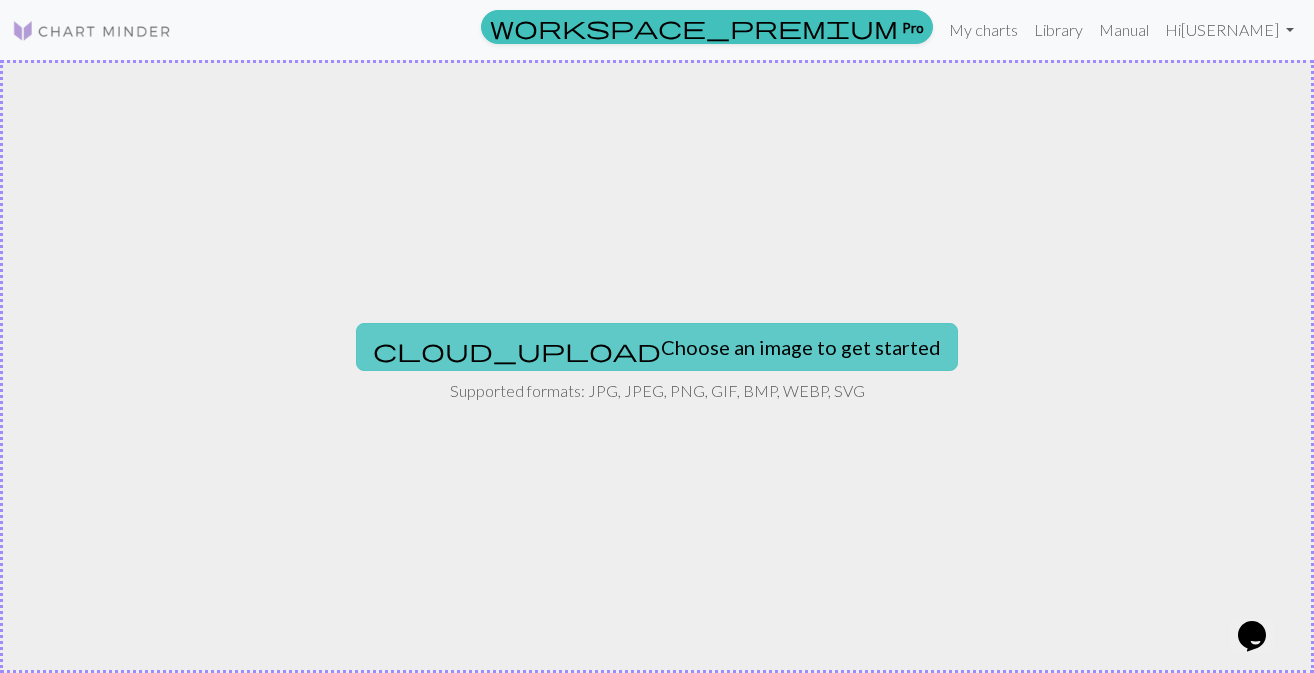 click on "cloud_upload  Choose an image to get started" at bounding box center (657, 347) 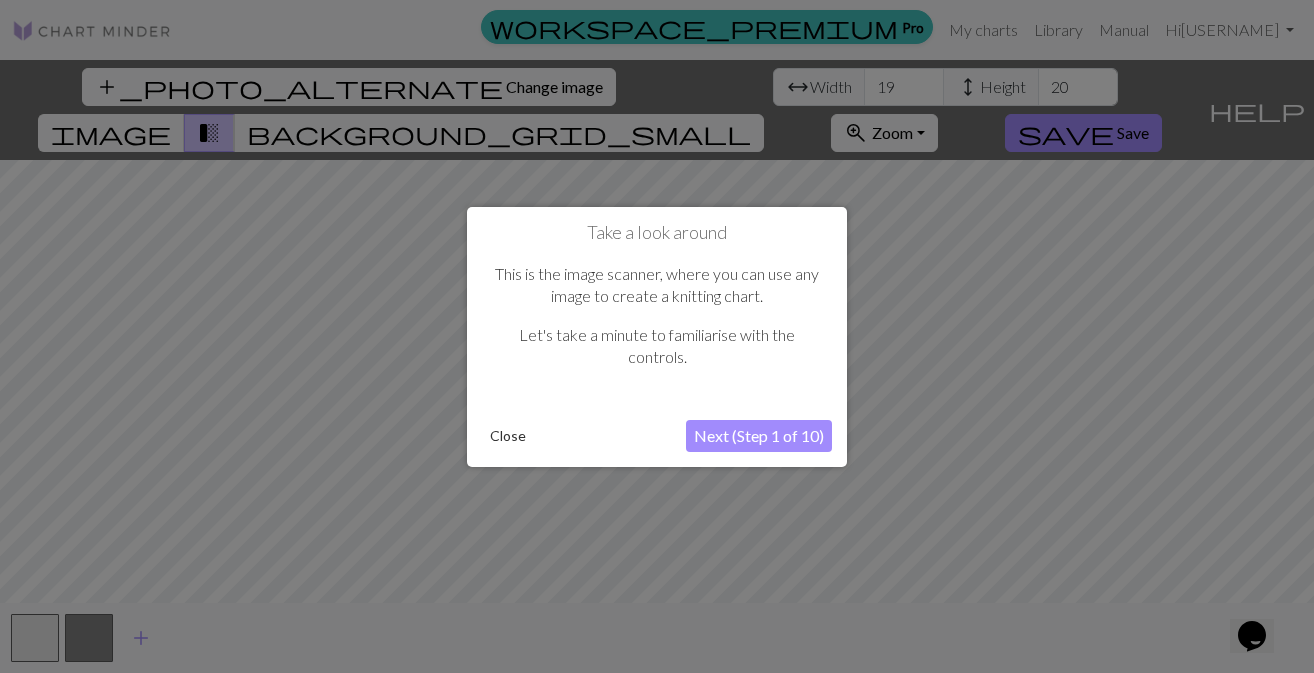 click on "Close" at bounding box center [508, 436] 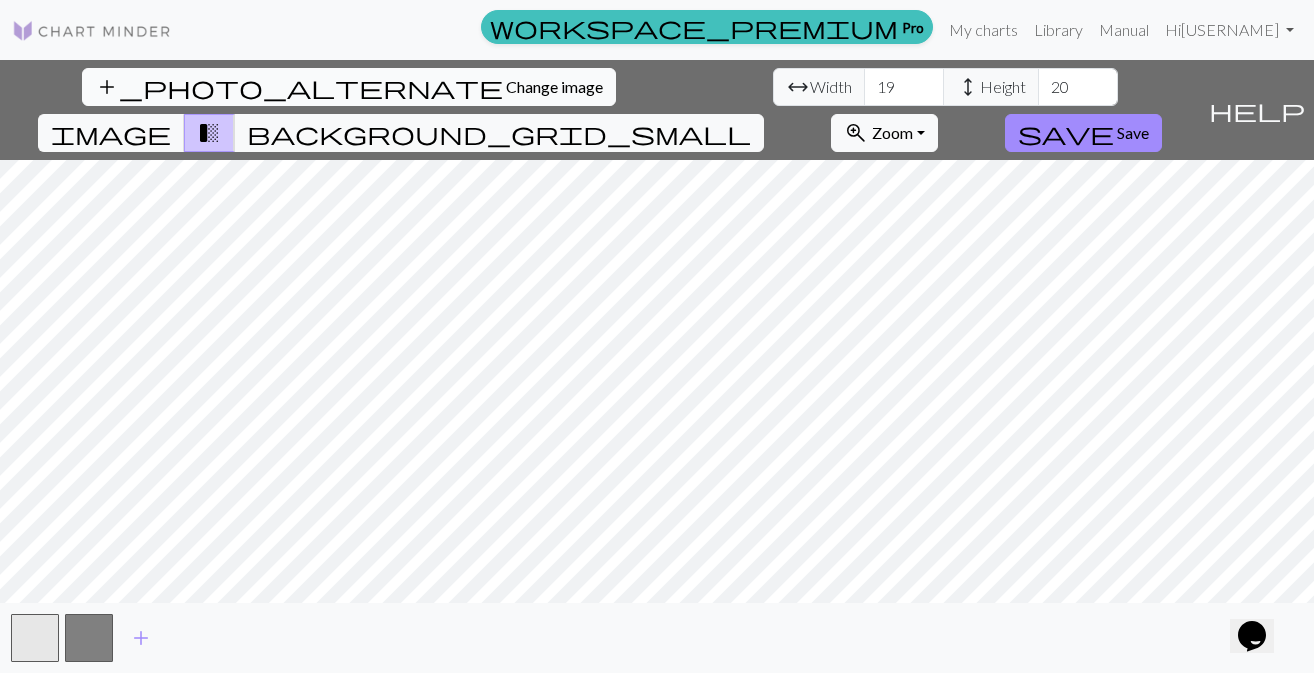 click on "Change image" at bounding box center [554, 86] 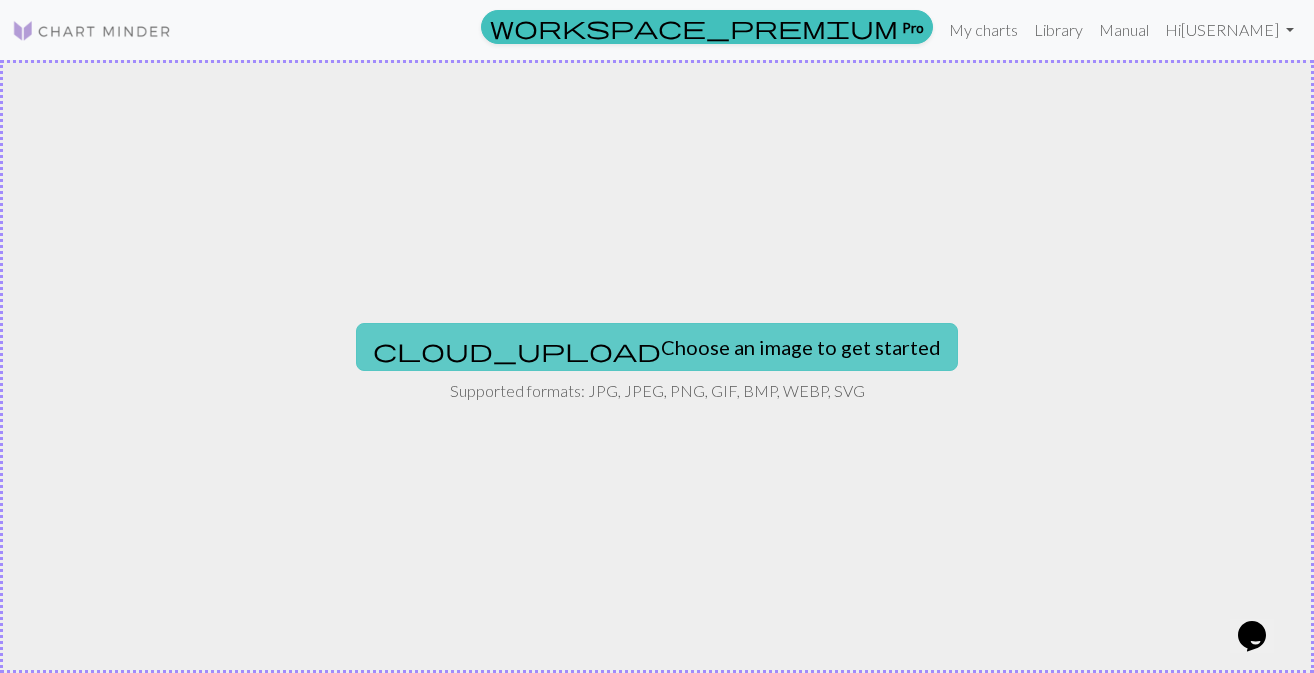 click on "cloud_upload  Choose an image to get started" at bounding box center [657, 347] 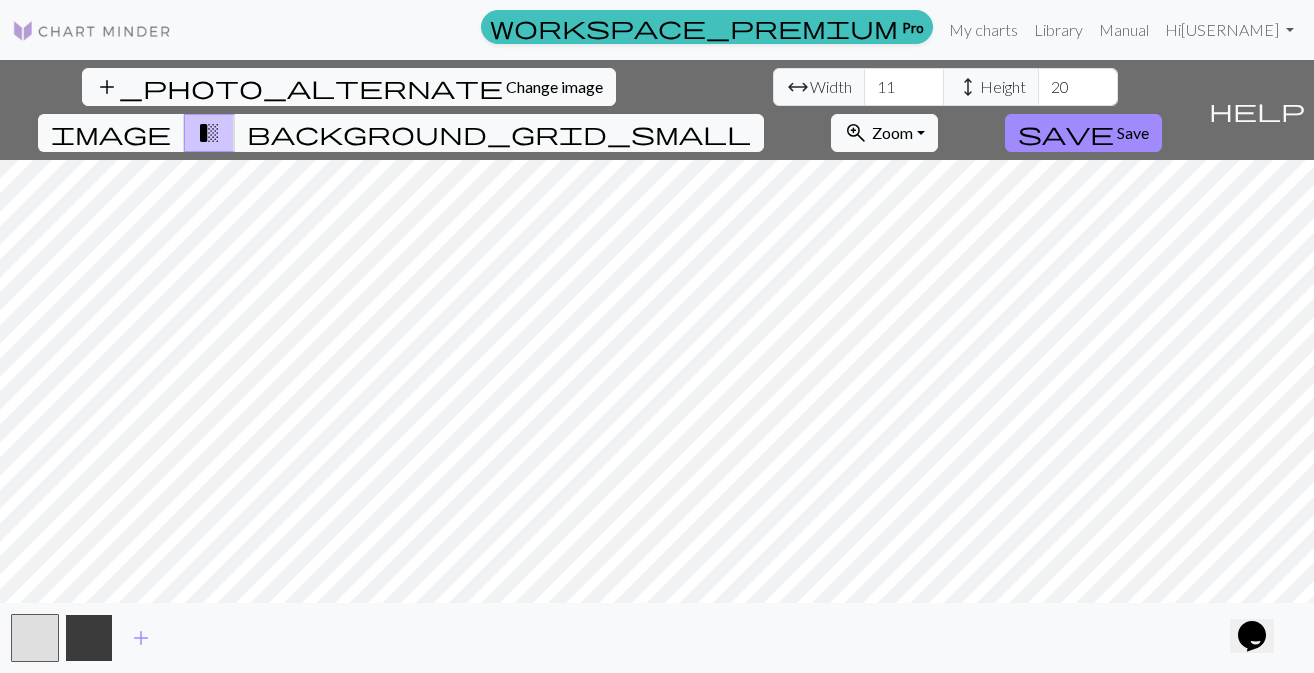 click at bounding box center (89, 638) 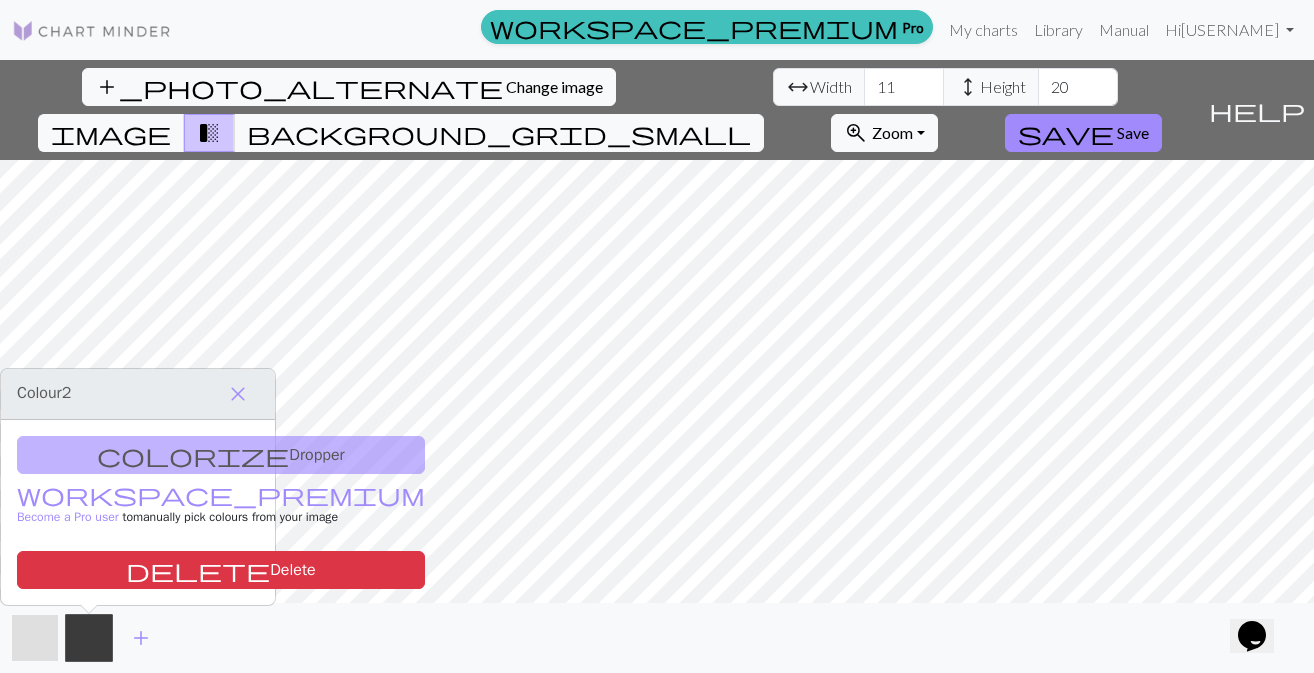 click at bounding box center [35, 638] 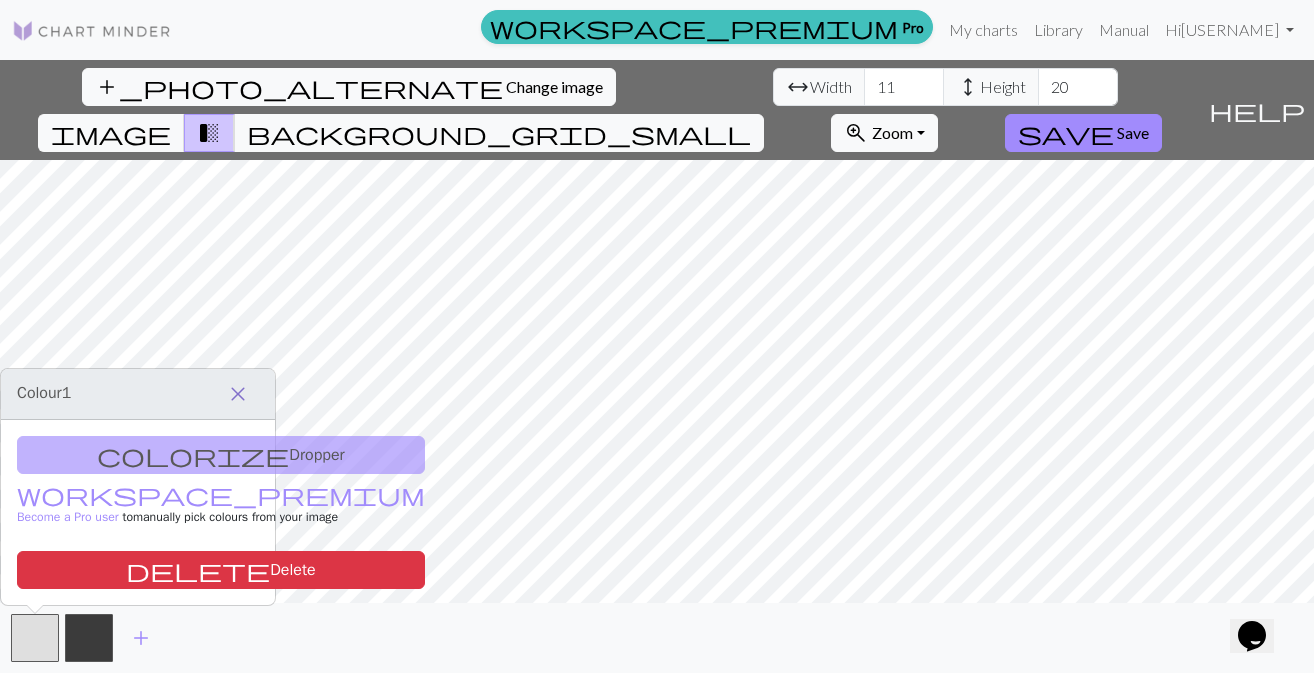click on "close" at bounding box center [238, 394] 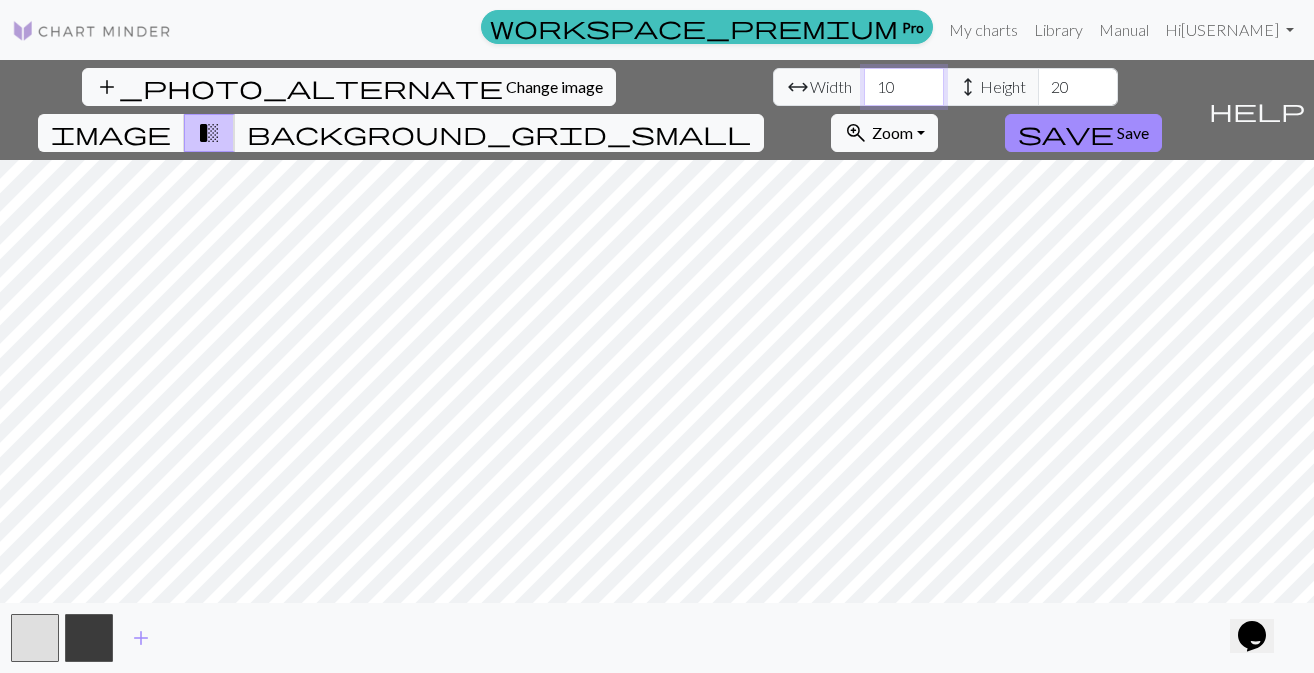 click on "10" at bounding box center (904, 87) 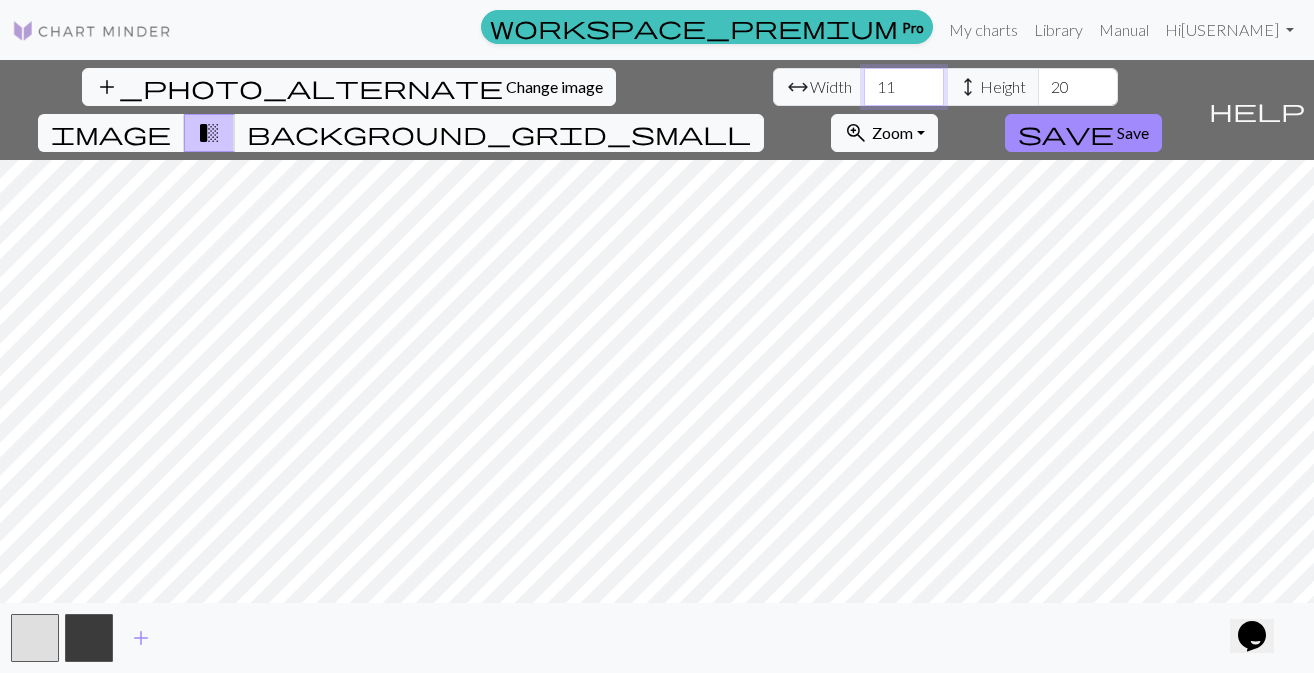 click on "11" at bounding box center [904, 87] 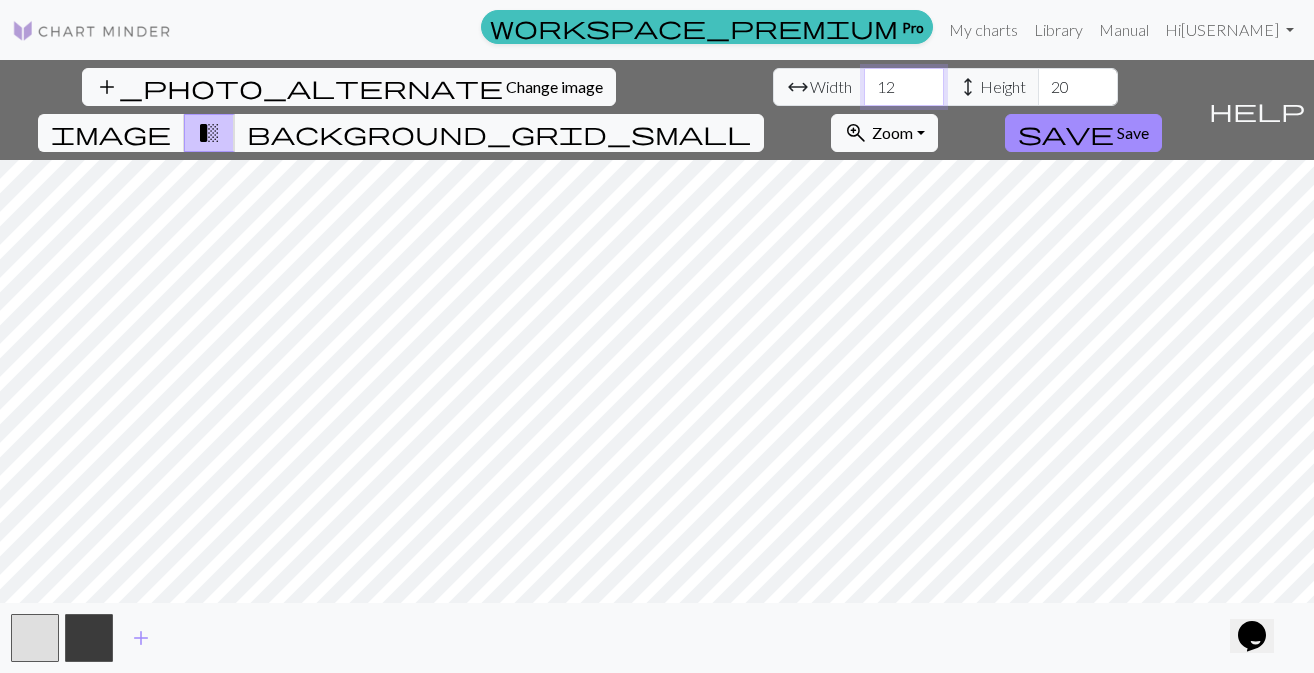 click on "12" at bounding box center (904, 87) 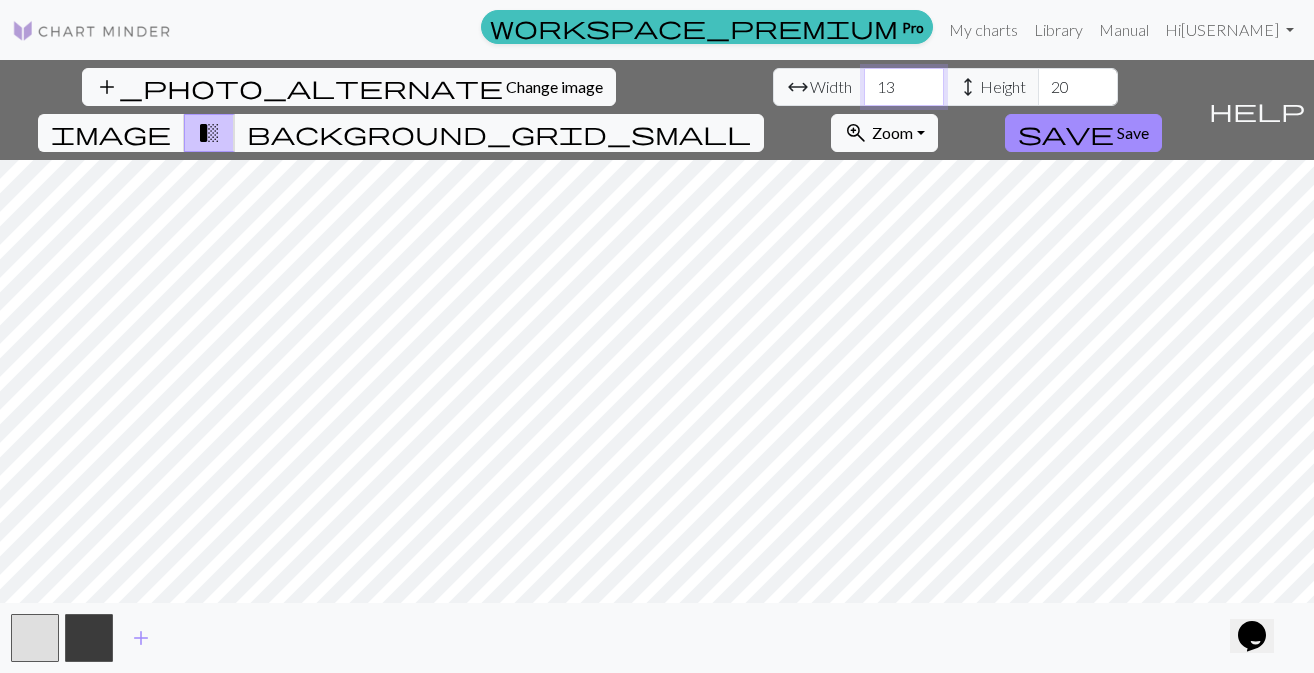 type on "13" 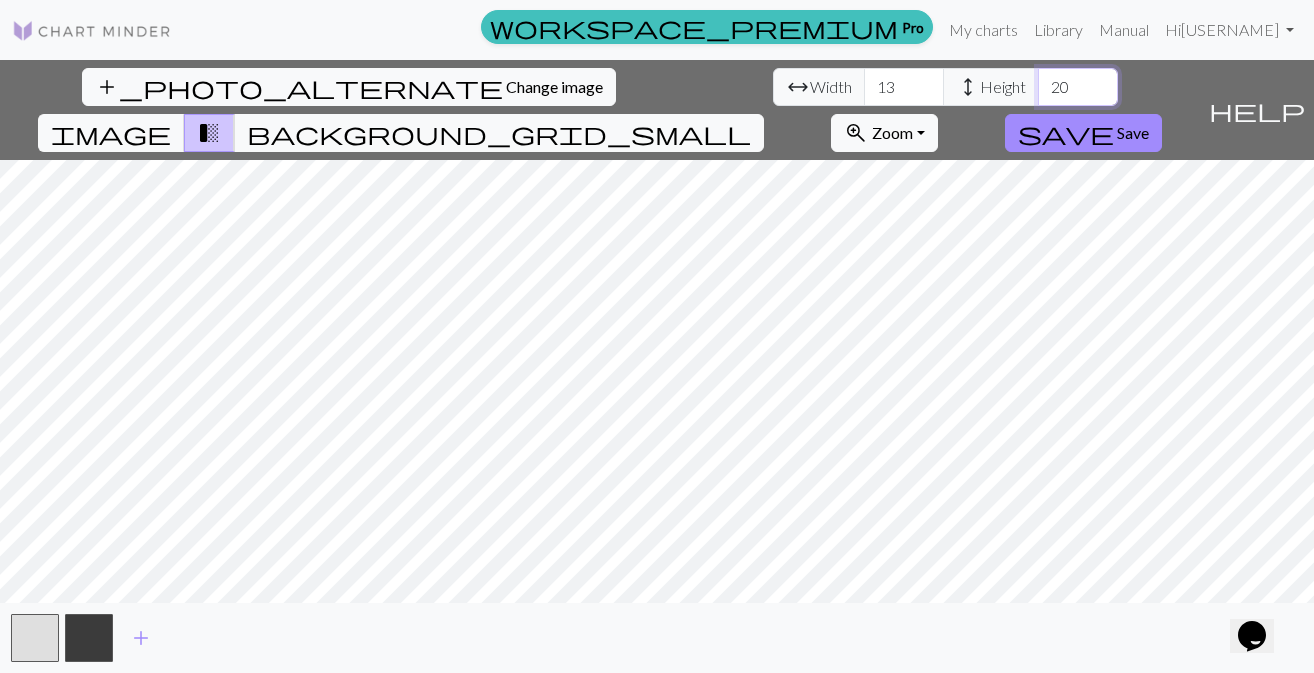 click on "20" at bounding box center (1078, 87) 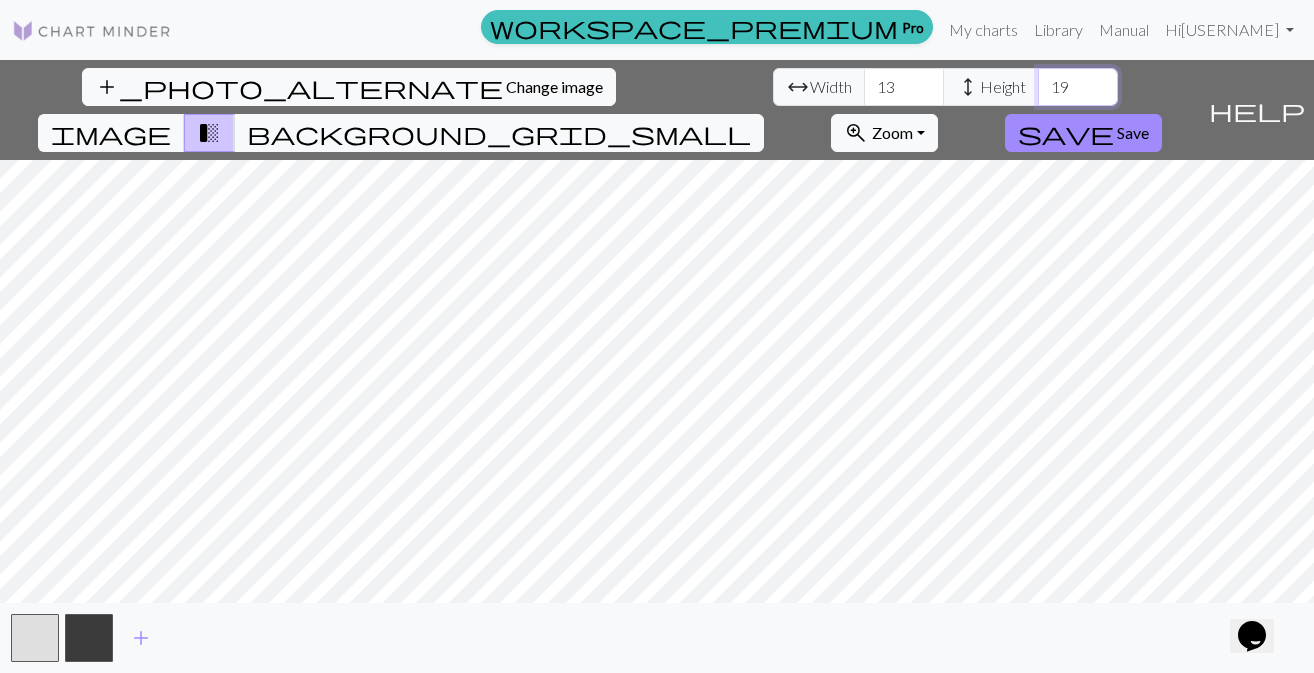 click on "19" at bounding box center [1078, 87] 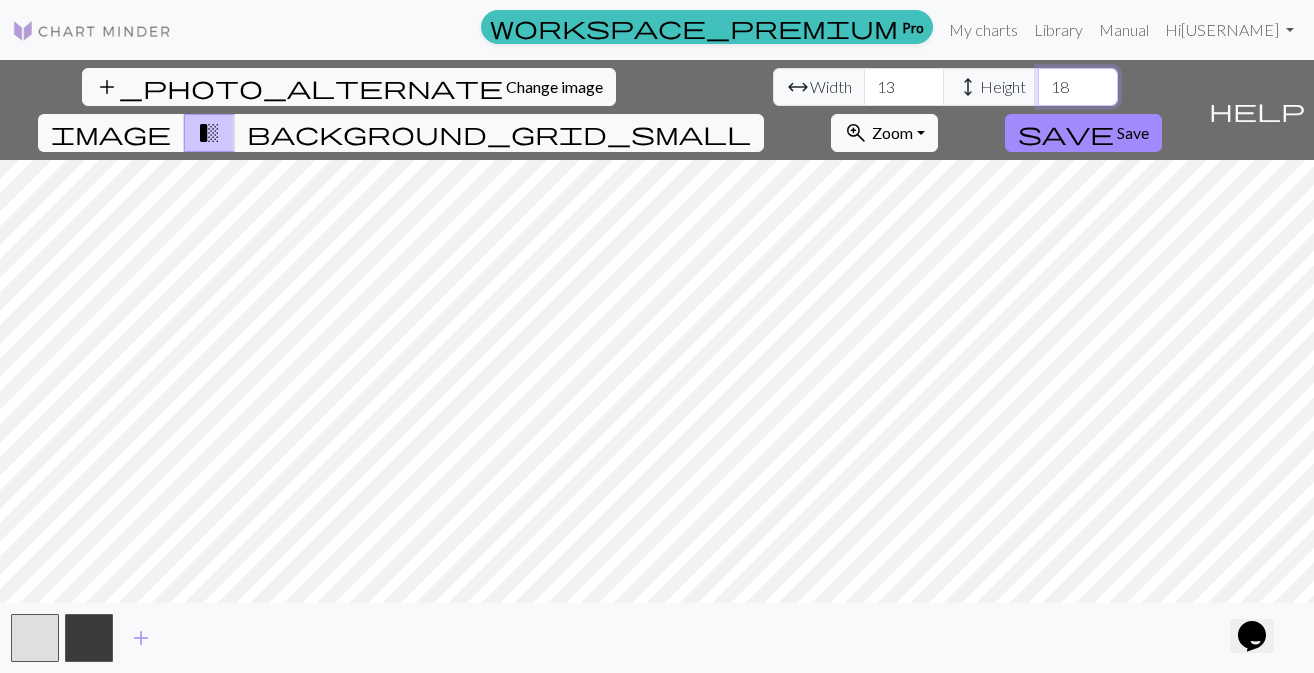 click on "18" at bounding box center (1078, 87) 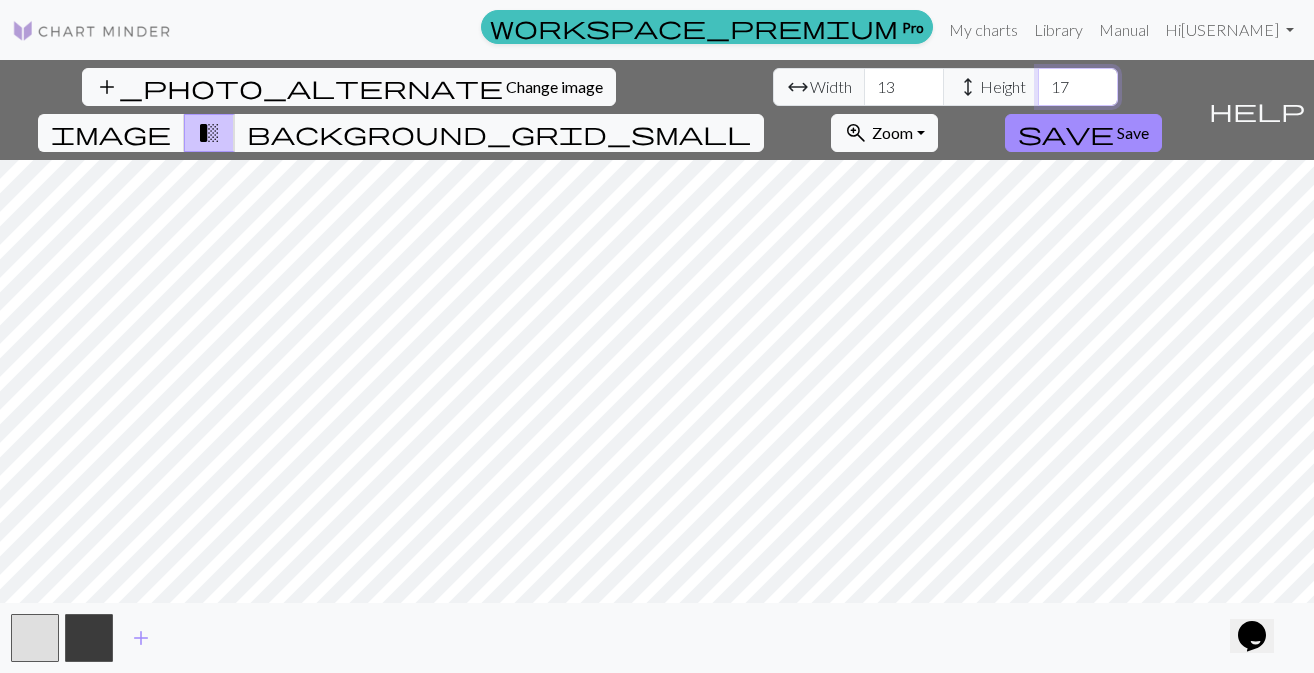 click on "17" at bounding box center (1078, 87) 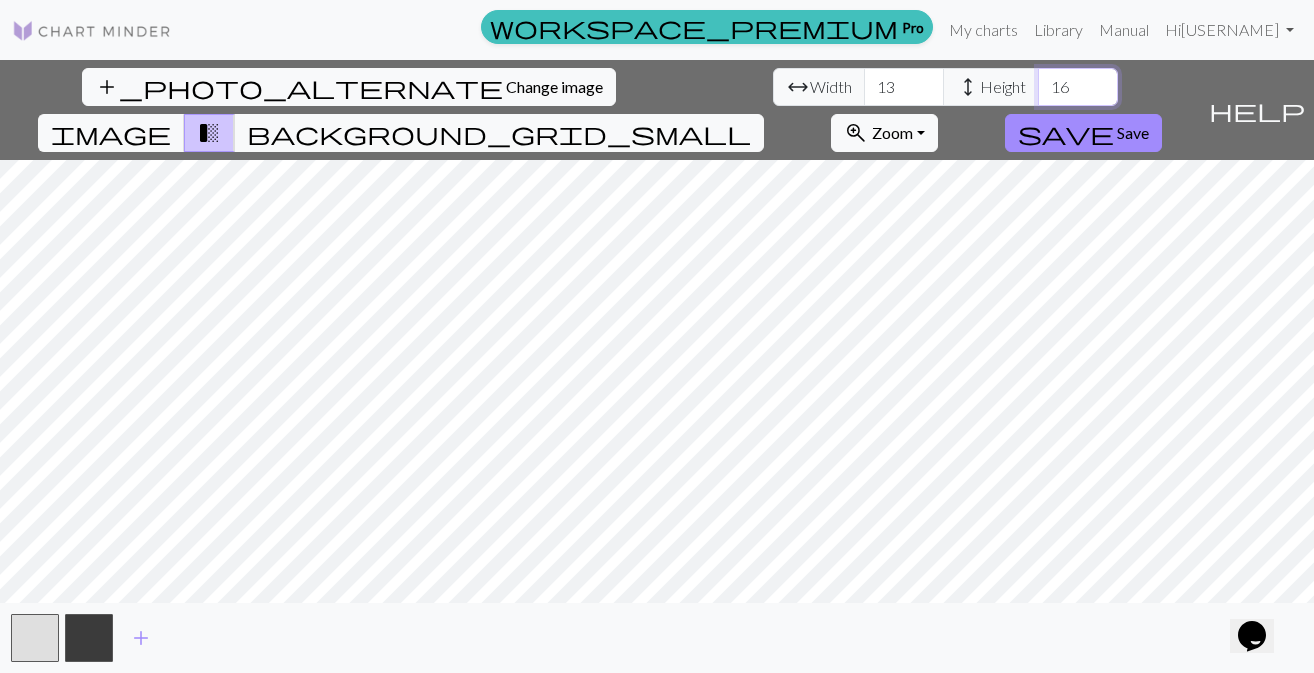 click on "16" at bounding box center [1078, 87] 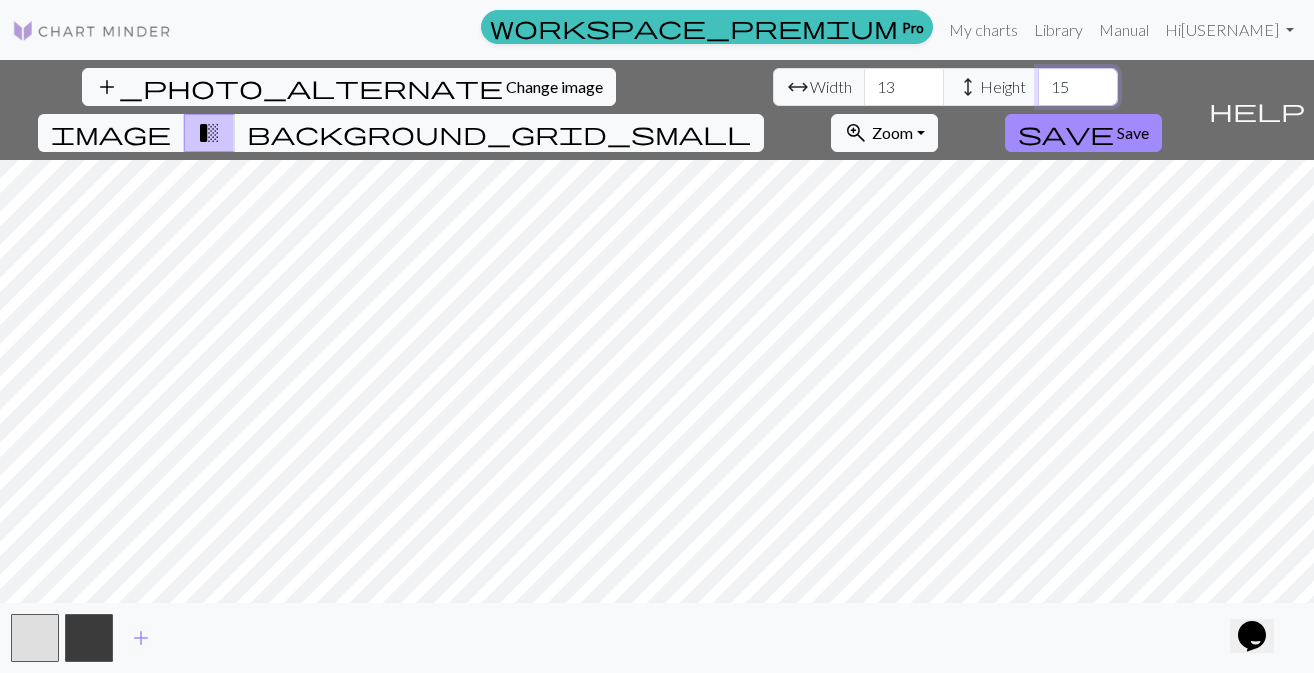 click on "15" at bounding box center [1078, 87] 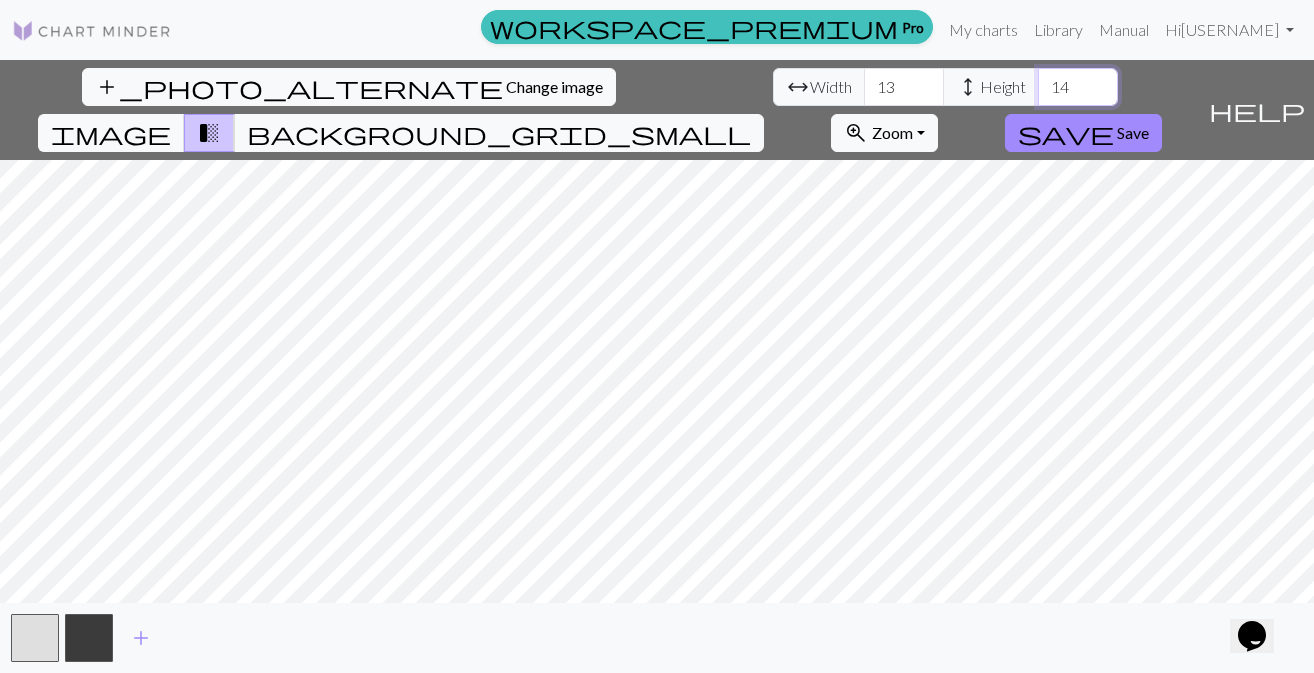 click on "14" at bounding box center [1078, 87] 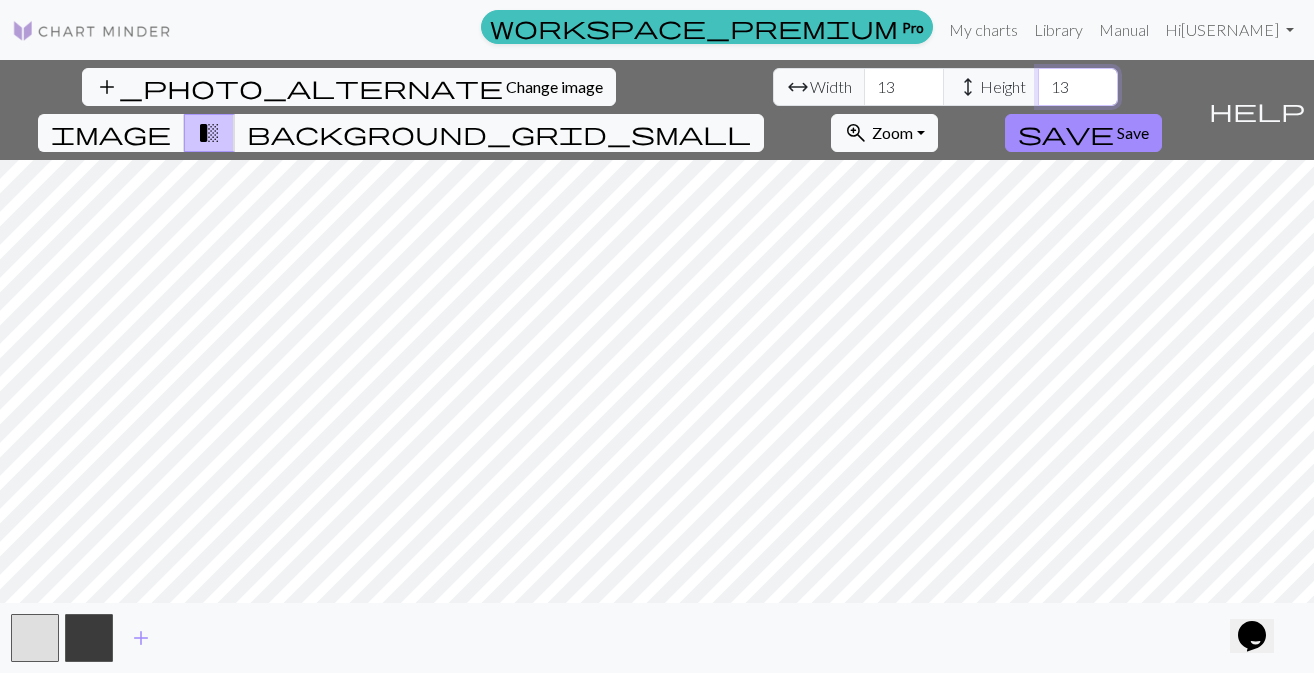 type on "13" 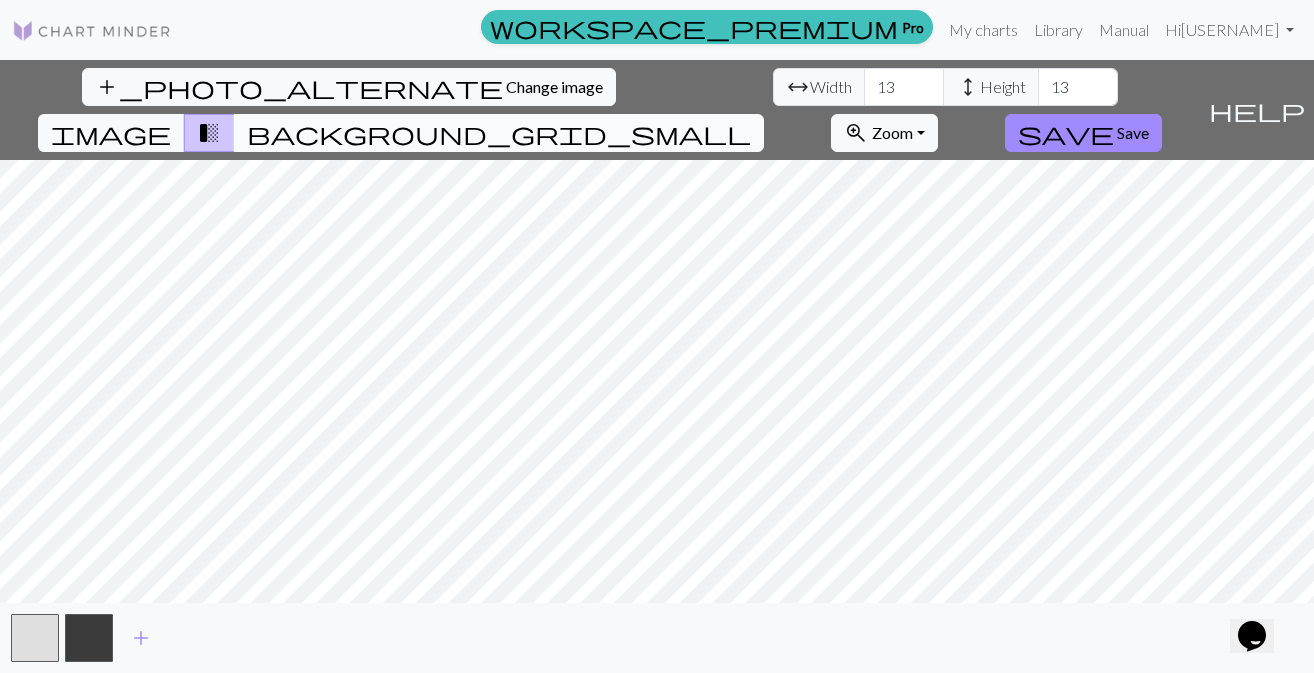 click on "background_grid_small" at bounding box center [499, 133] 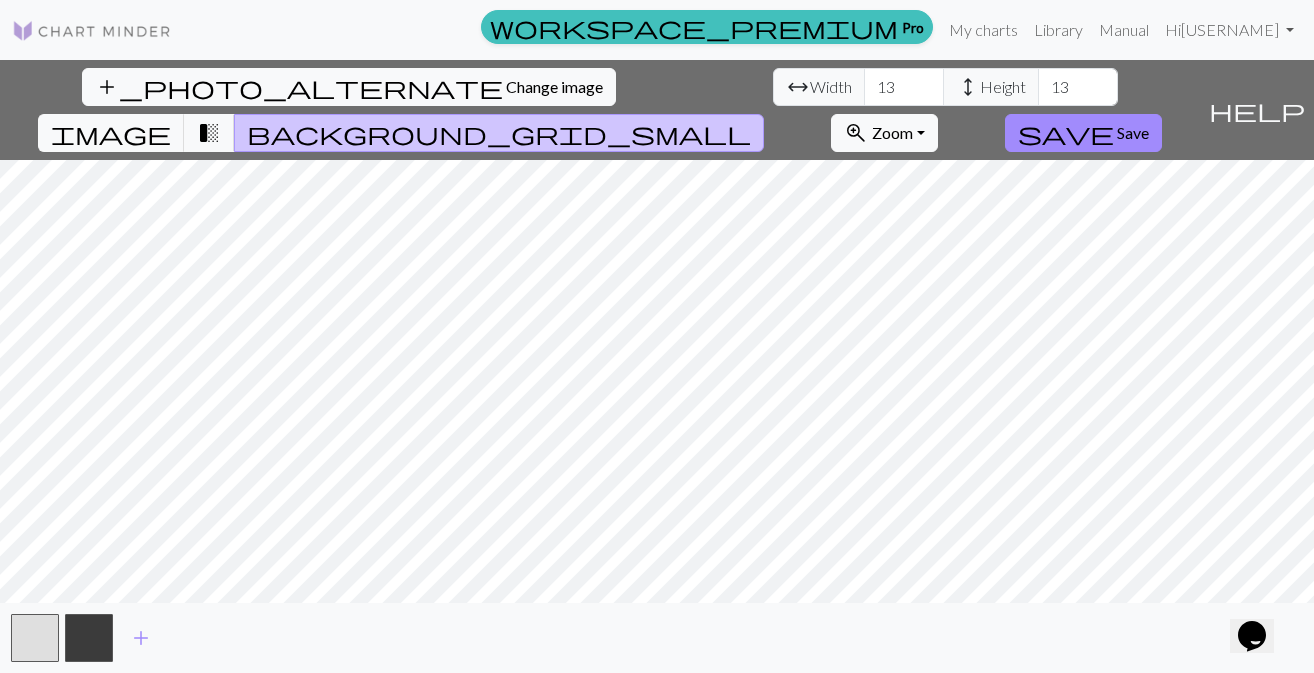 click on "background_grid_small" at bounding box center [499, 133] 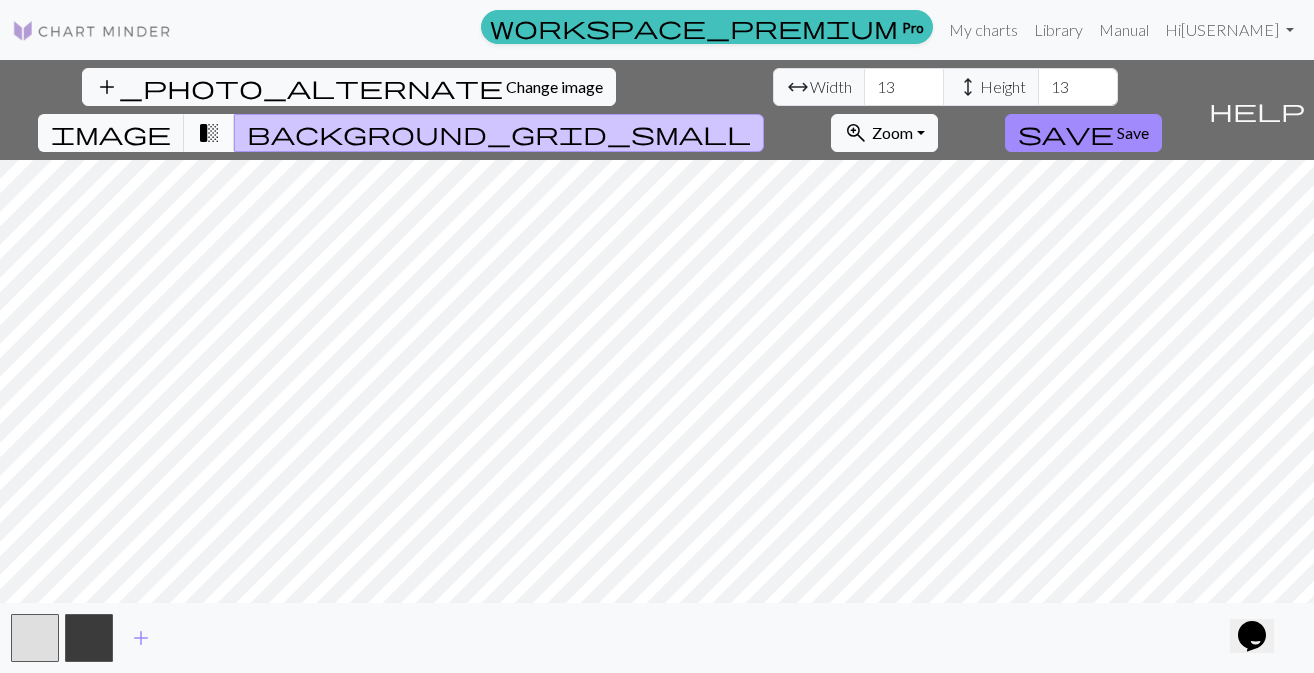 click on "transition_fade" at bounding box center [209, 133] 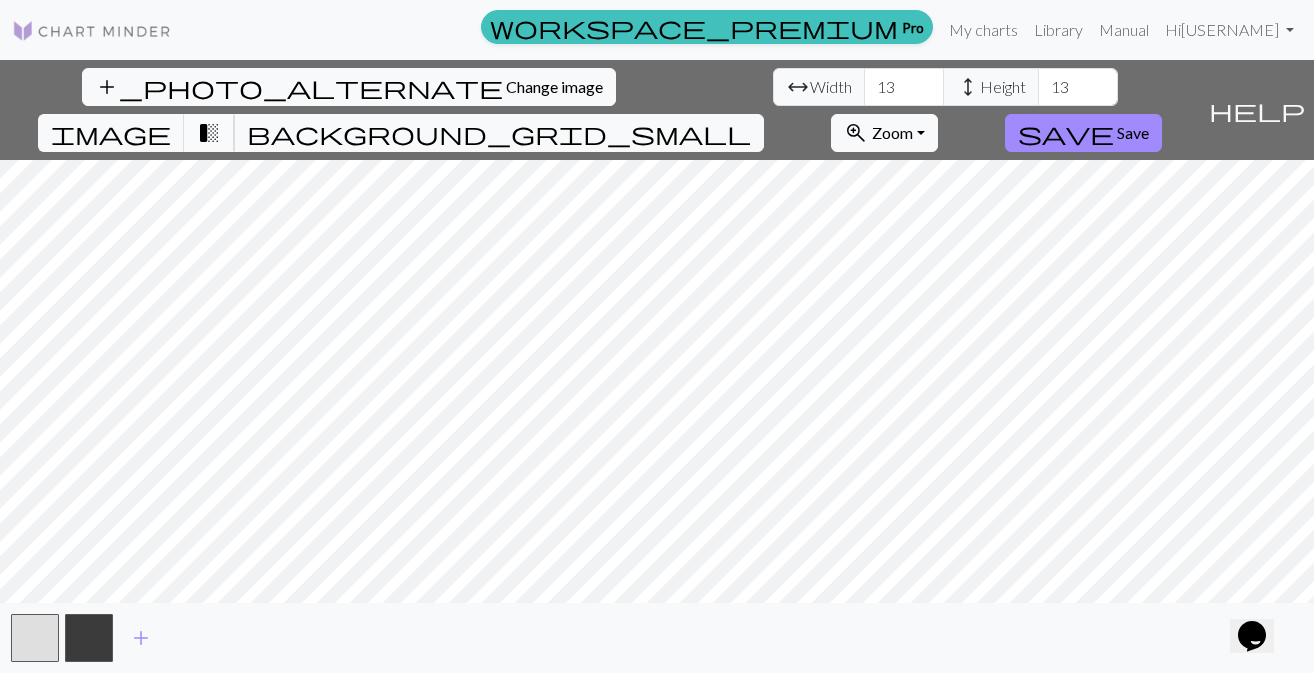 click on "transition_fade" at bounding box center [209, 133] 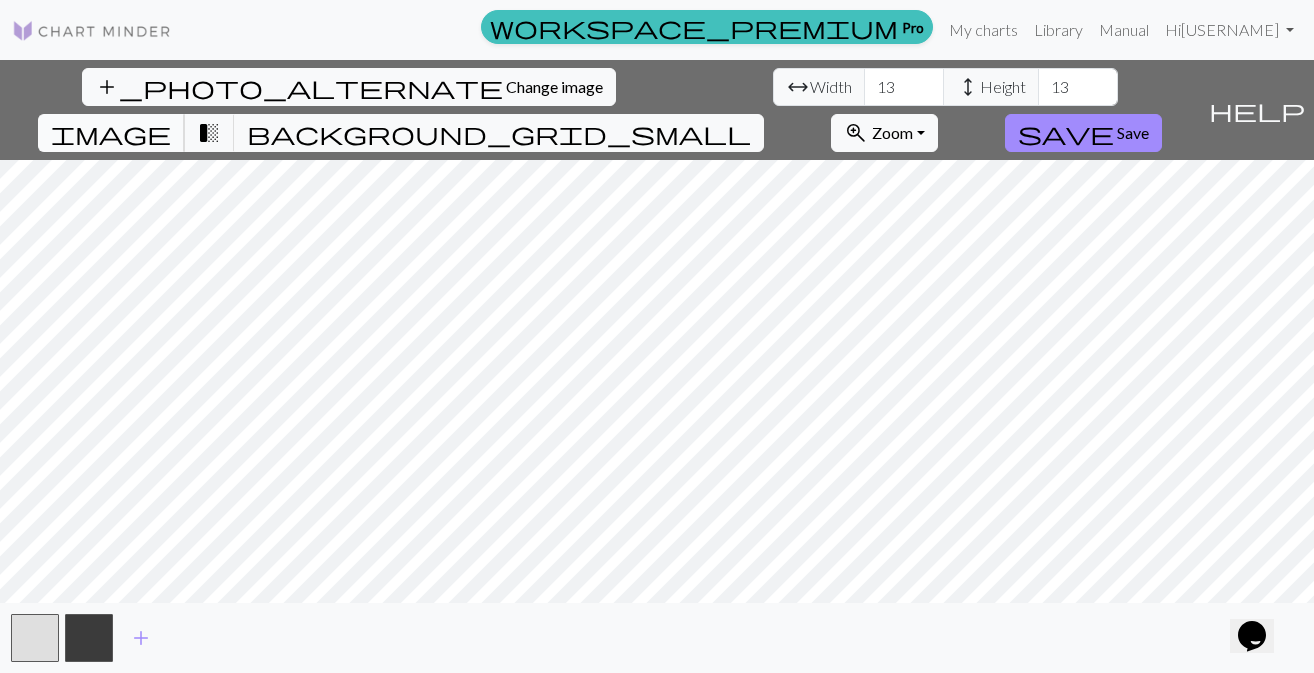 click on "image" at bounding box center (111, 133) 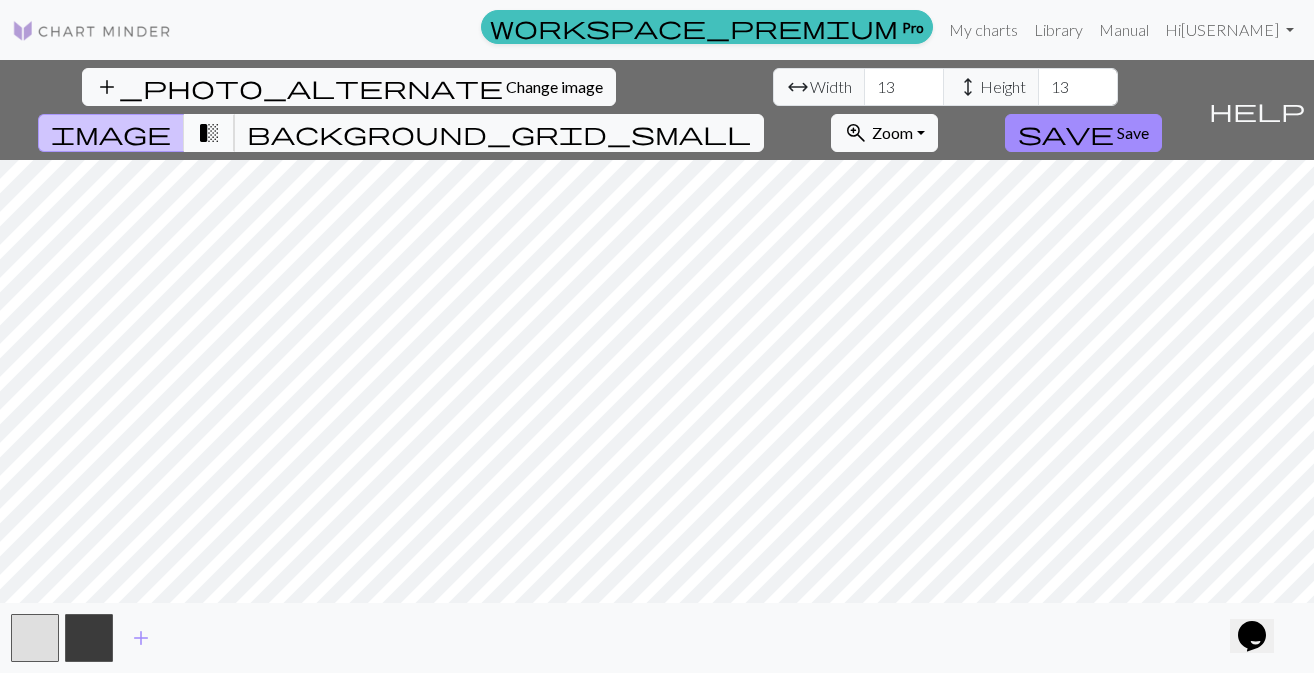 click on "transition_fade" at bounding box center [209, 133] 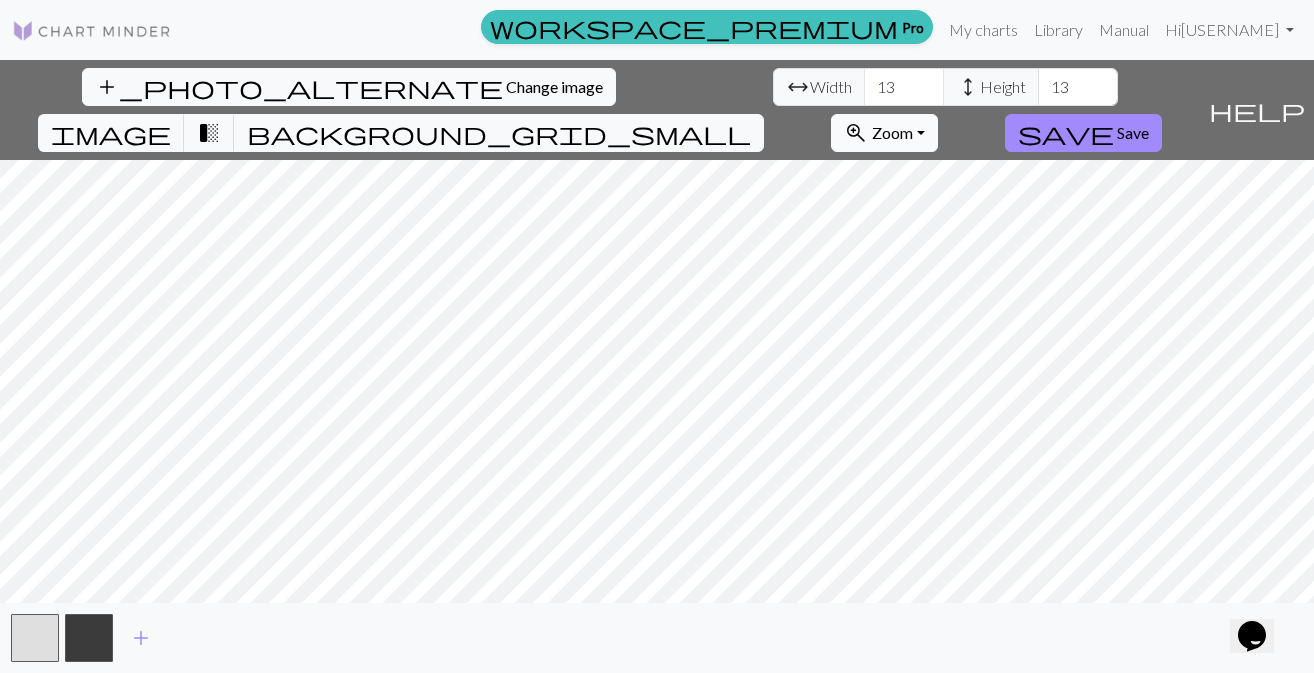 click on "zoom_in Zoom Zoom" at bounding box center (884, 133) 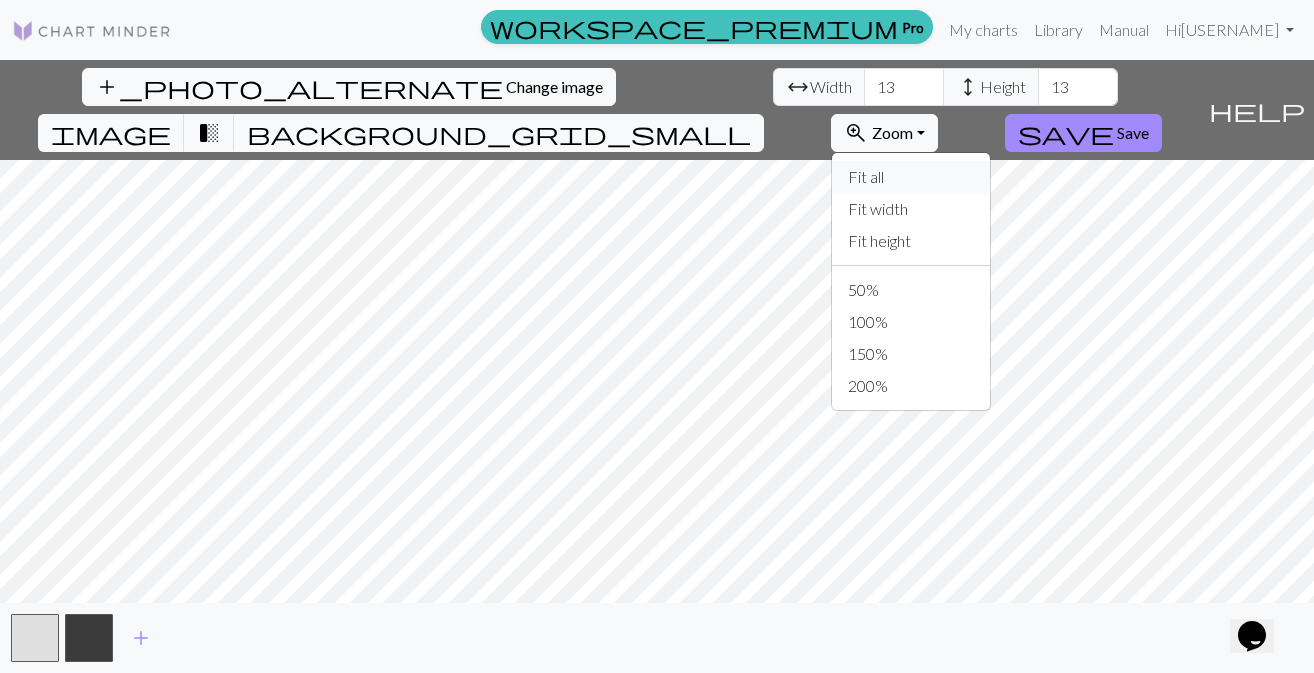 click on "Fit all" at bounding box center (911, 177) 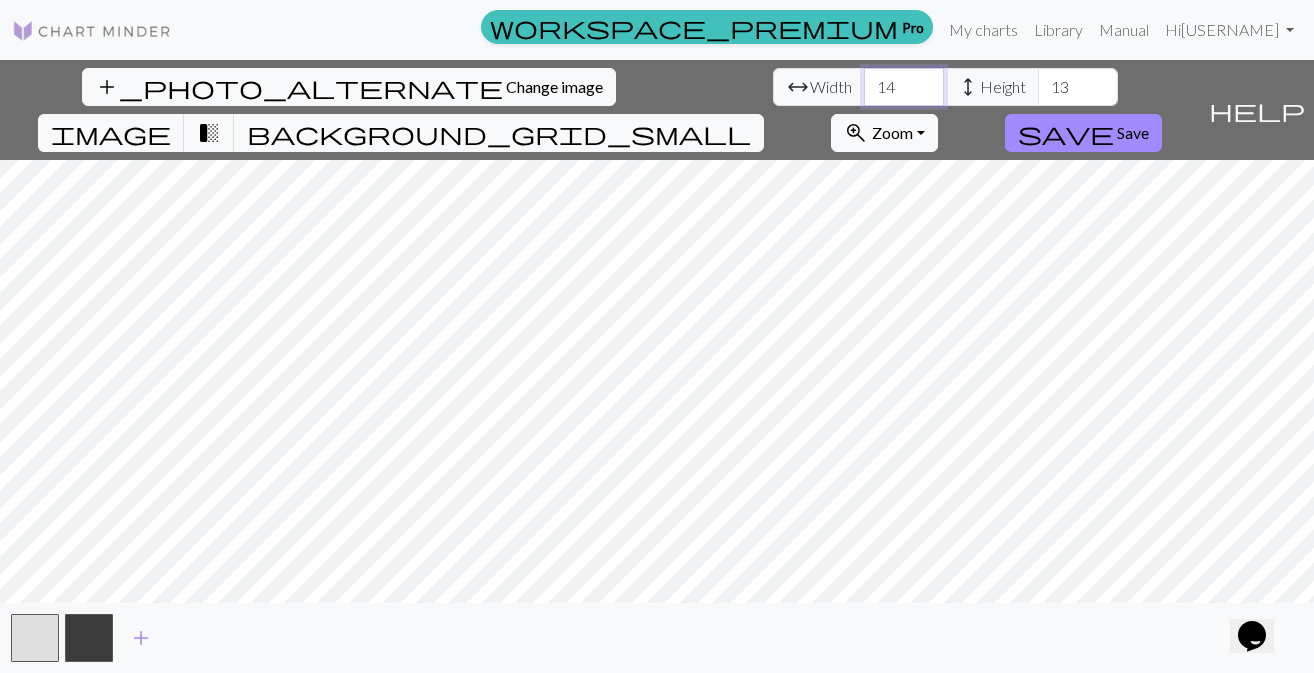 click on "14" at bounding box center (904, 87) 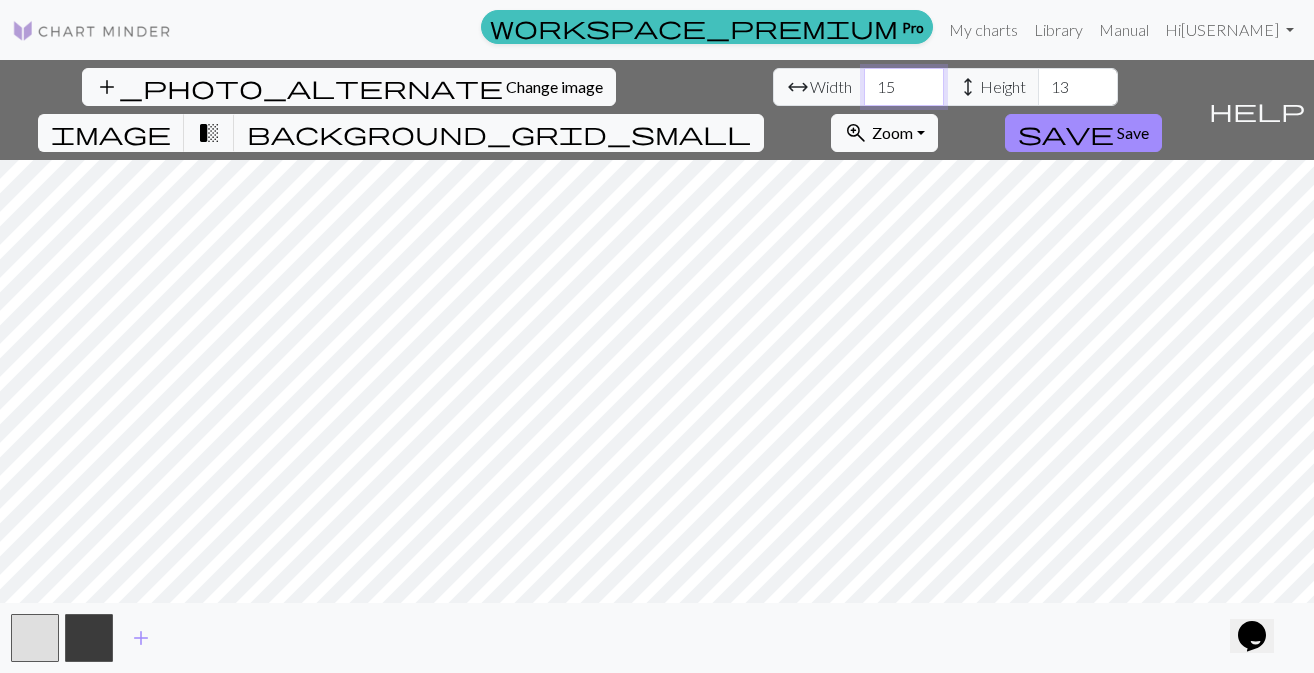 click on "15" at bounding box center (904, 87) 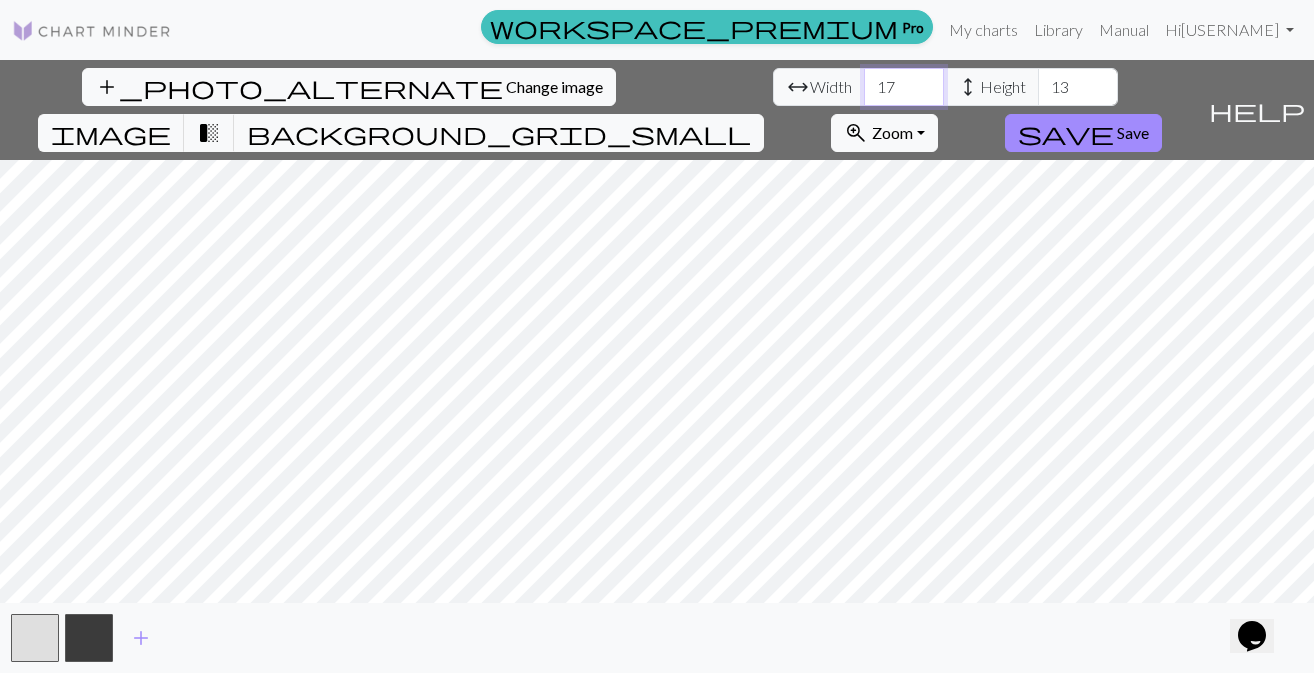 click on "17" at bounding box center (904, 87) 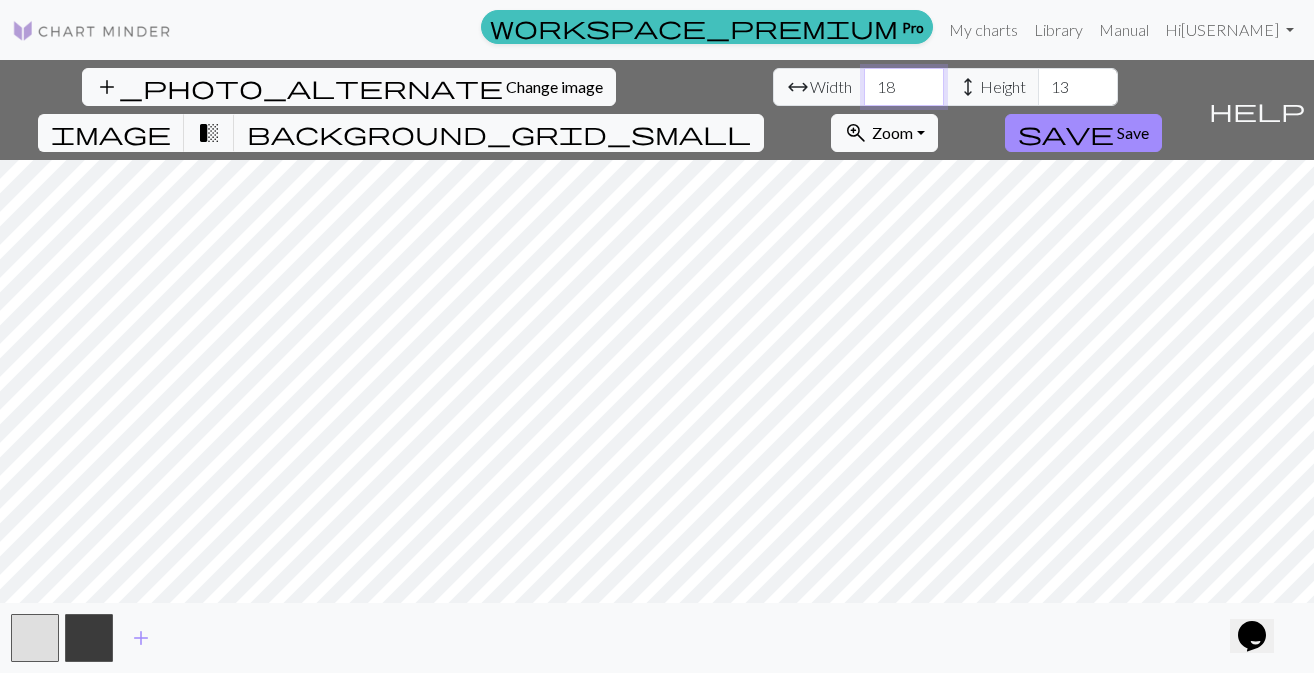 click on "18" at bounding box center [904, 87] 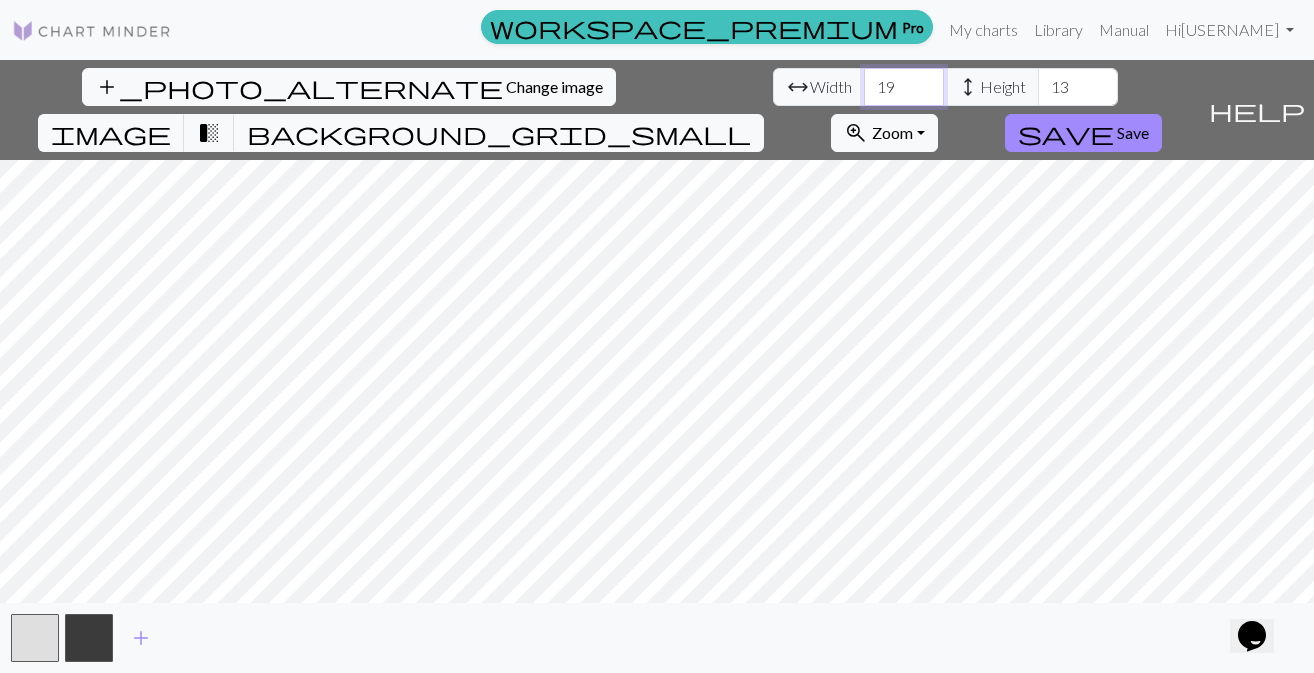 click on "19" at bounding box center [904, 87] 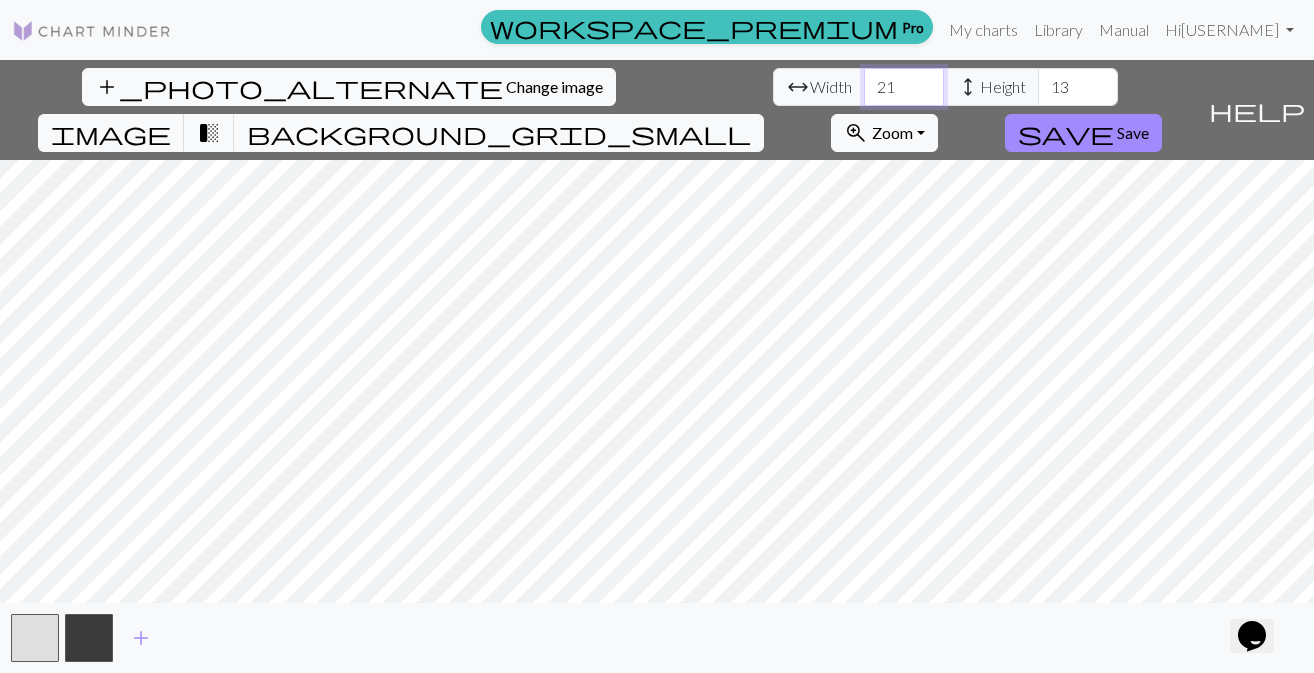 click on "21" at bounding box center (904, 87) 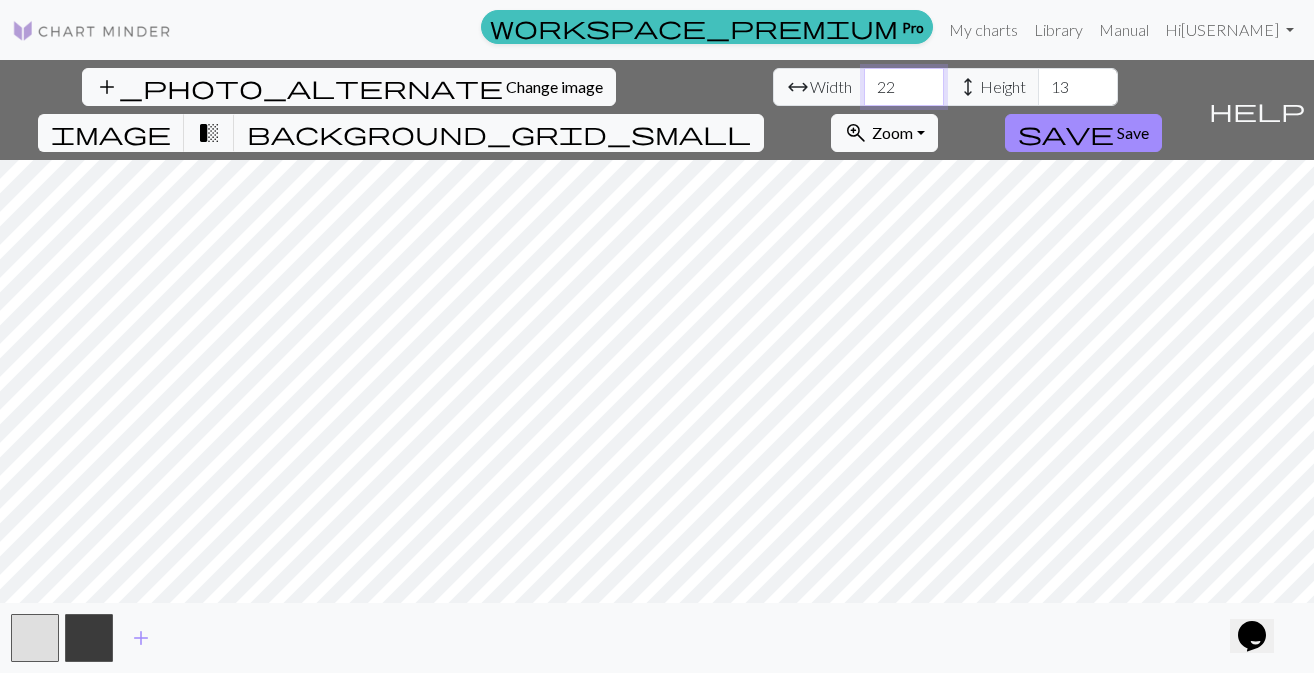 click on "22" at bounding box center [904, 87] 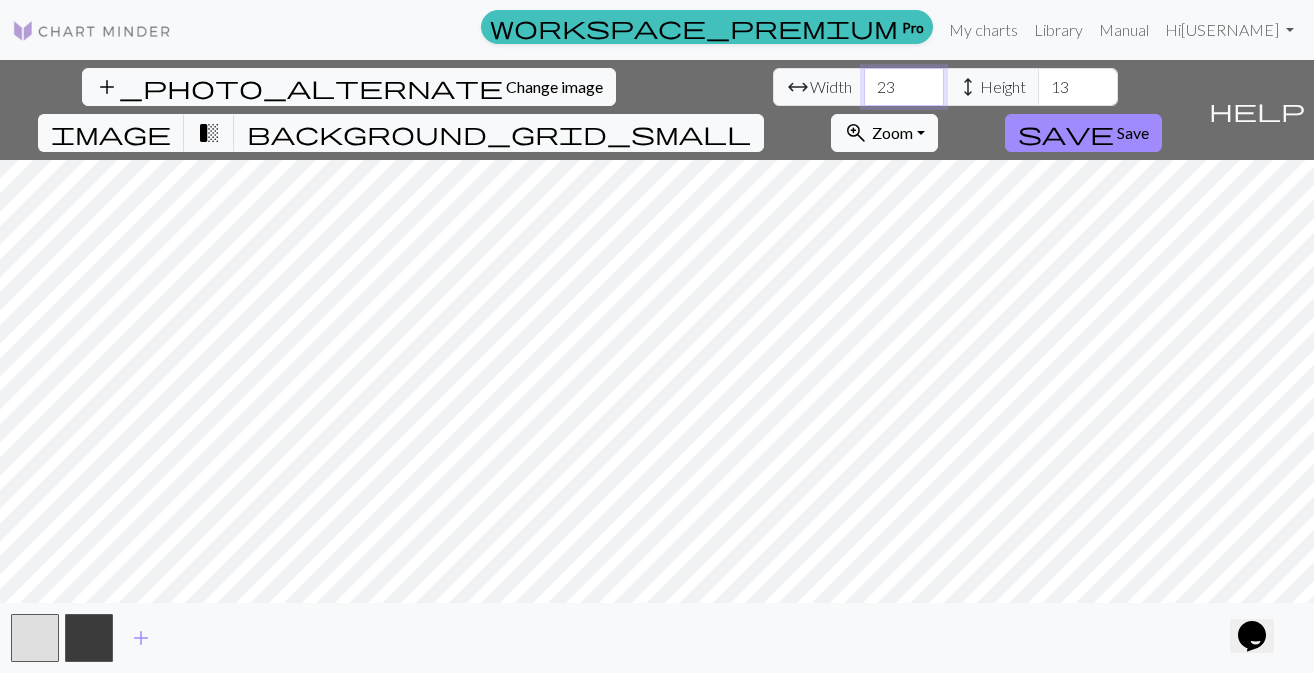 click on "23" at bounding box center [904, 87] 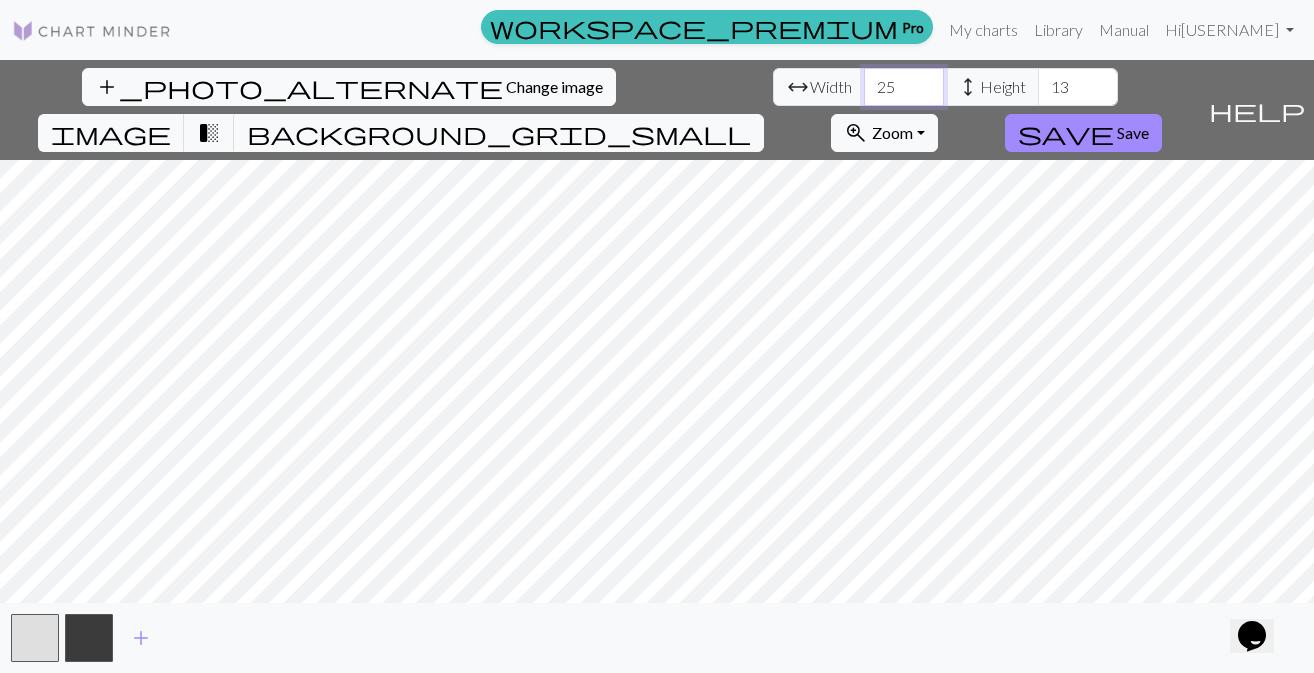 click on "25" at bounding box center (904, 87) 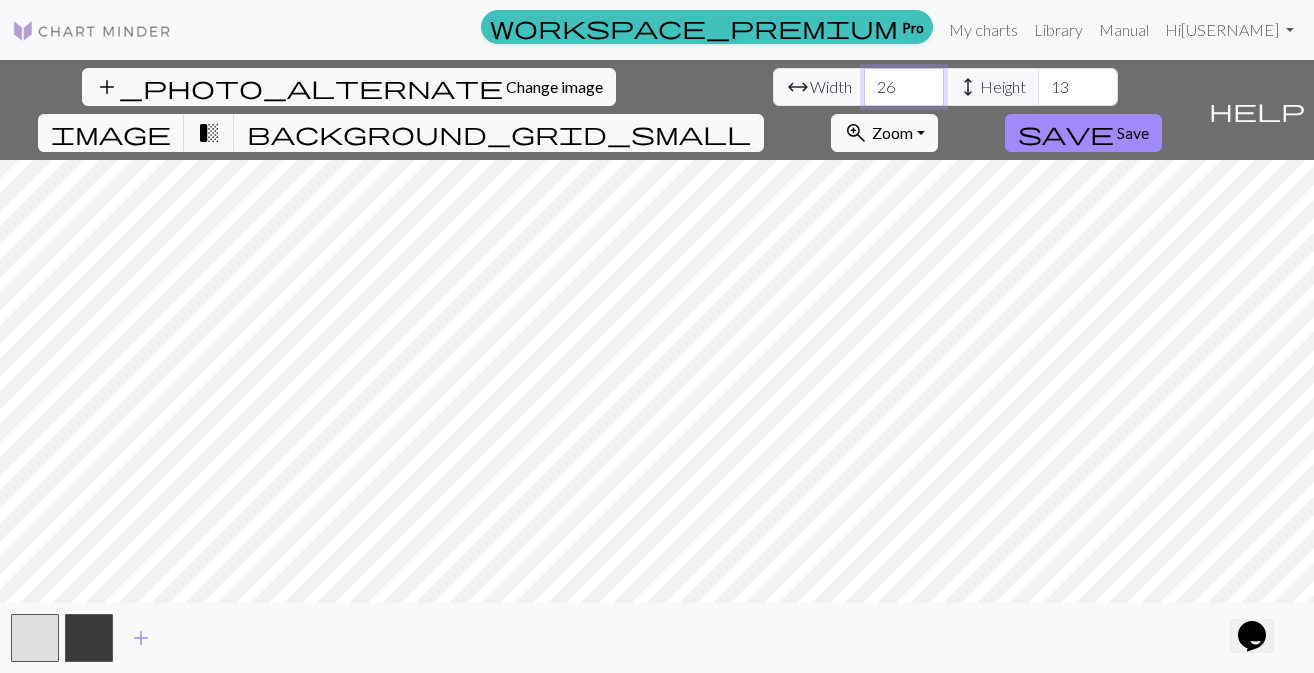 click on "26" at bounding box center [904, 87] 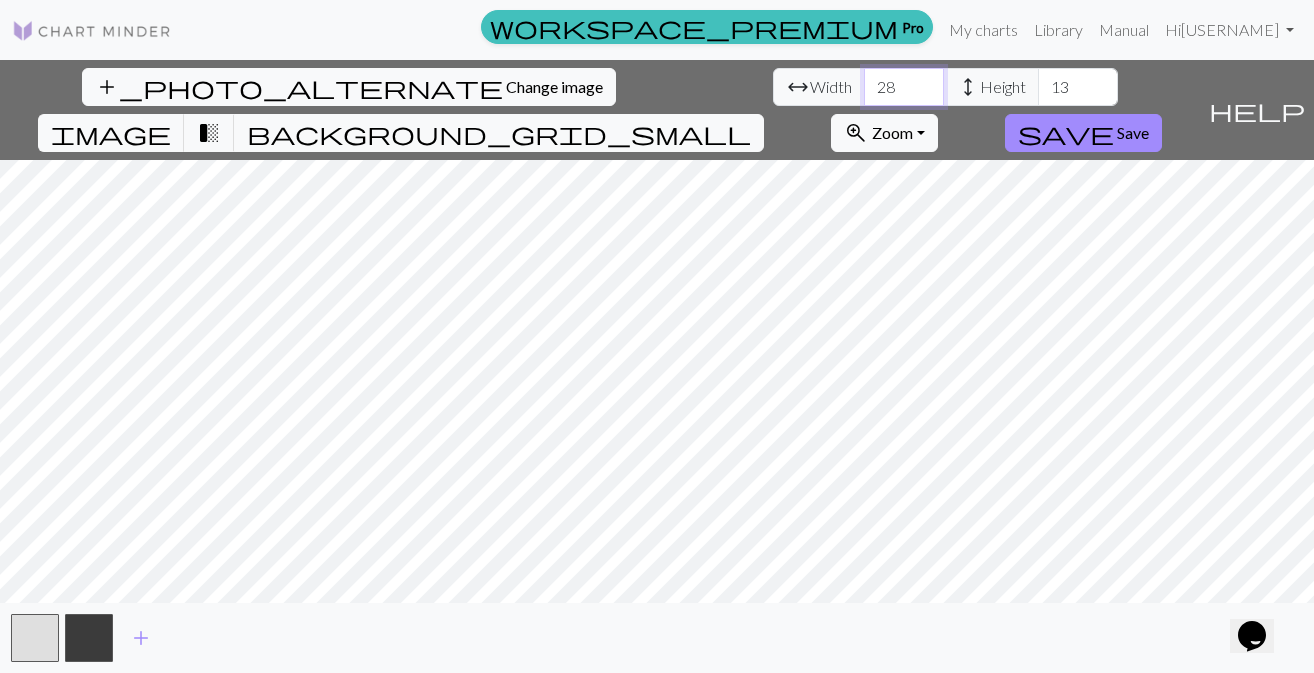 click on "28" at bounding box center [904, 87] 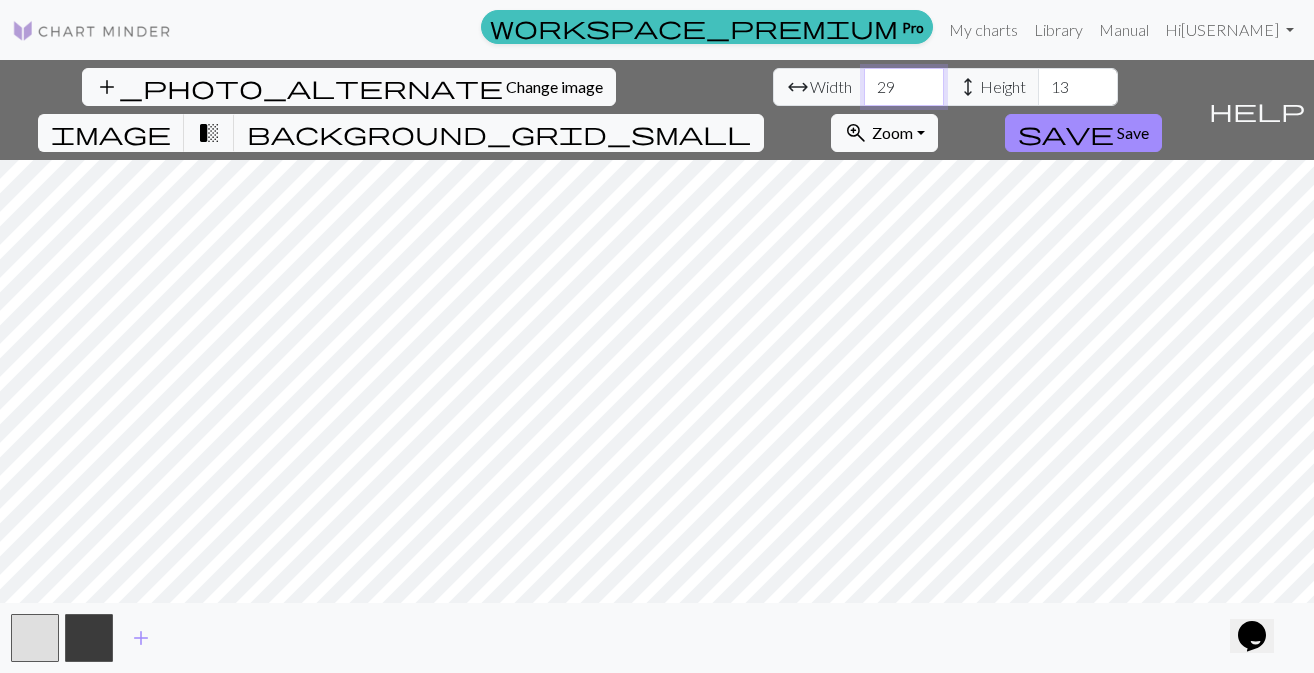 click on "29" at bounding box center [904, 87] 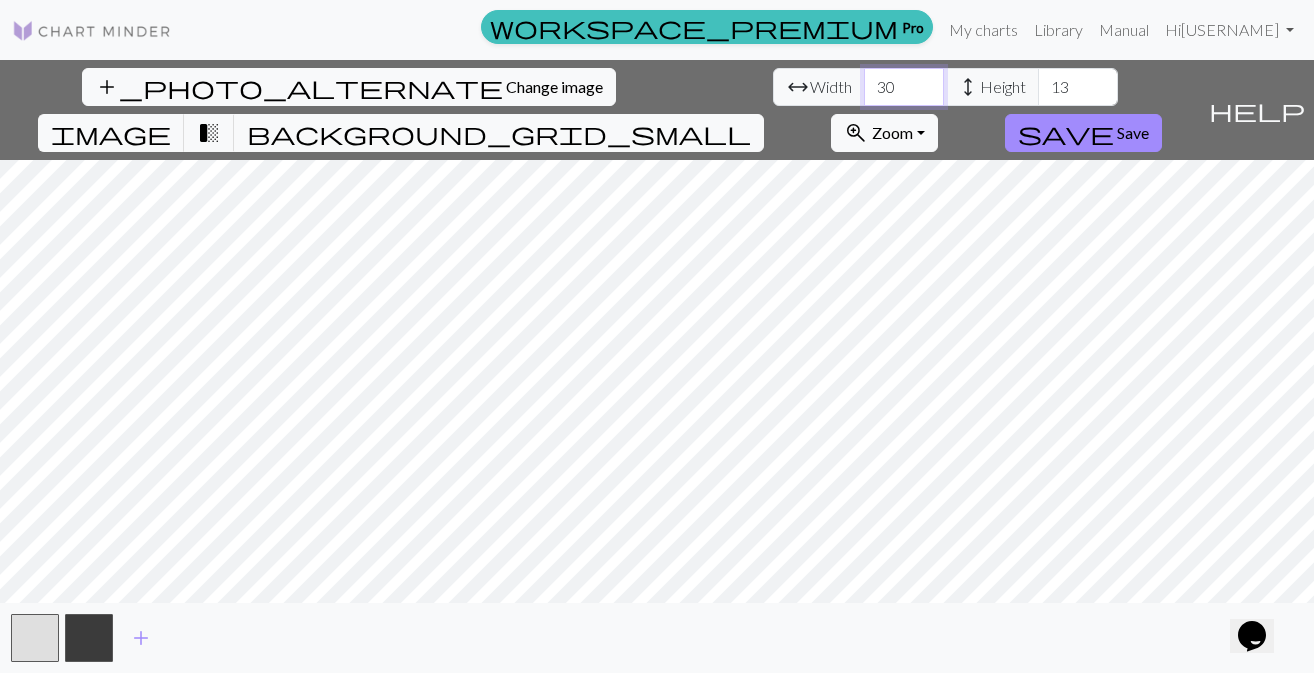 click on "30" at bounding box center [904, 87] 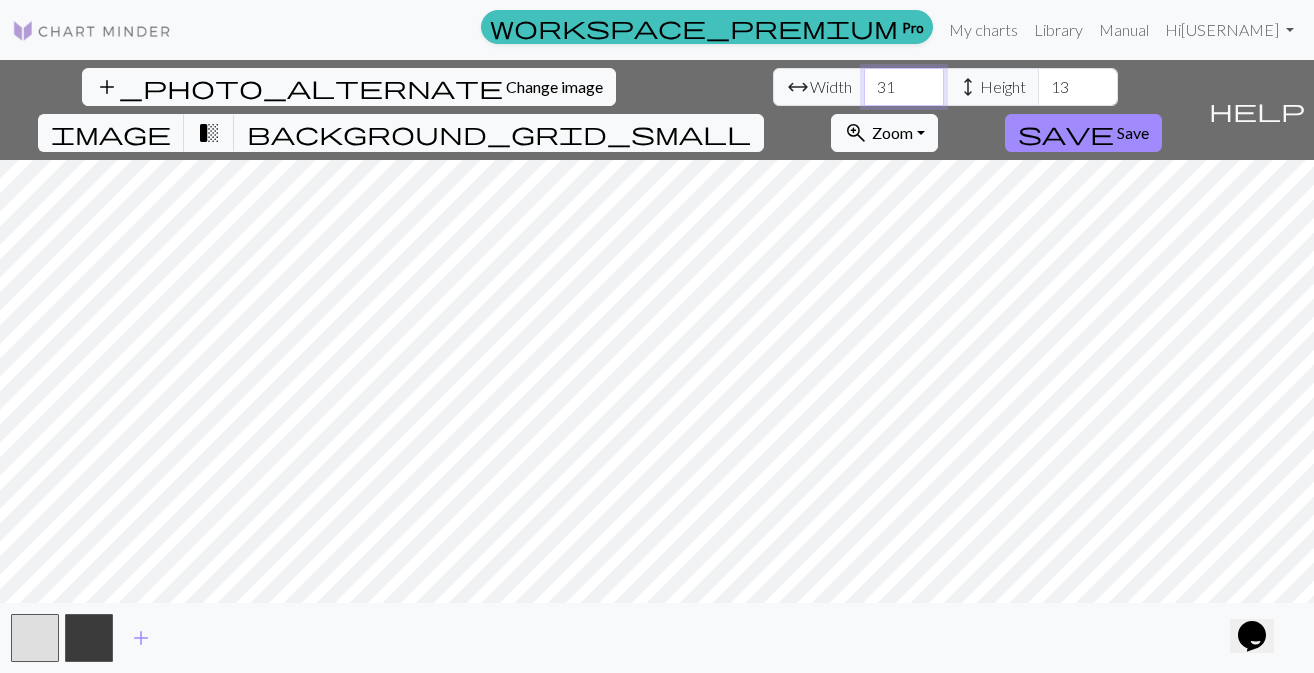 click on "32" at bounding box center (904, 87) 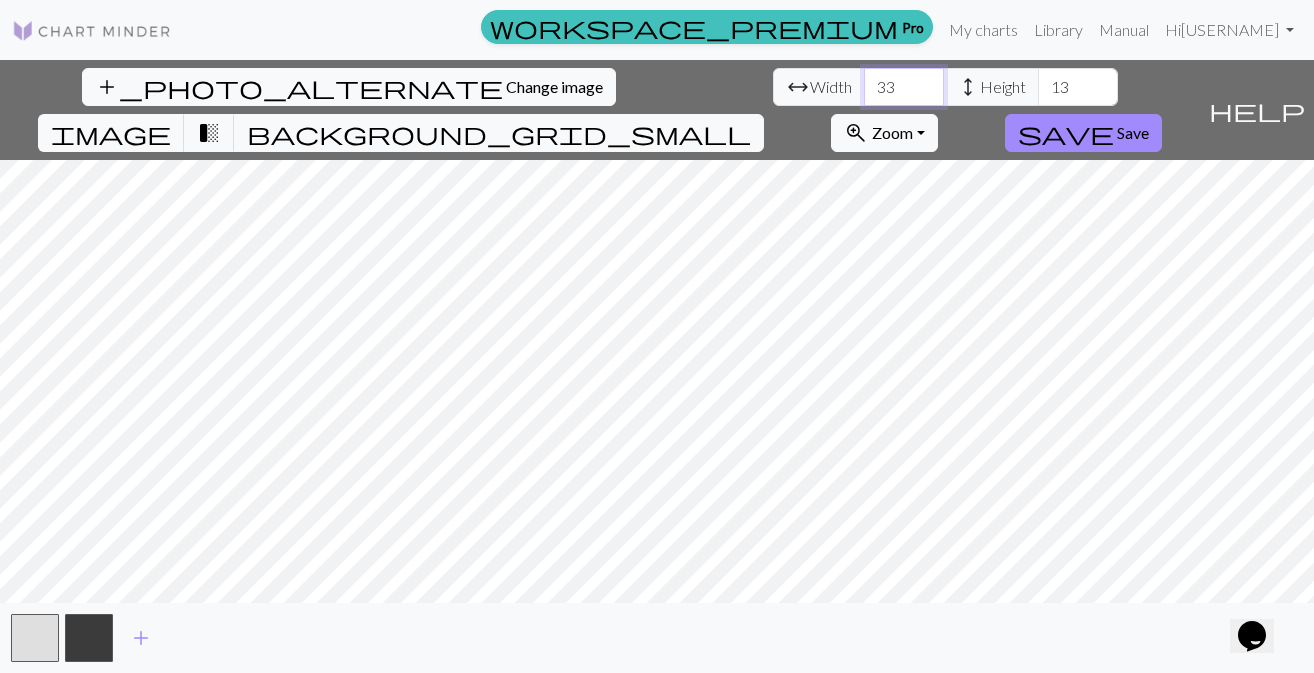 click on "33" at bounding box center [904, 87] 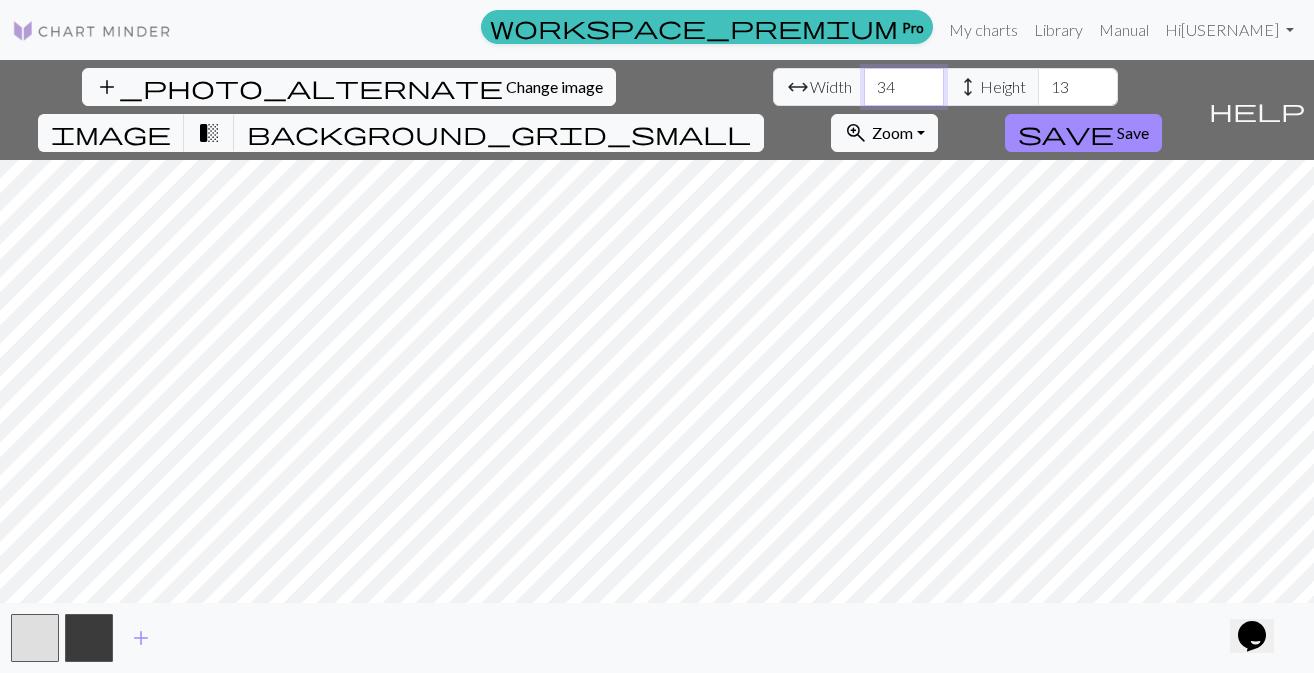 click on "34" at bounding box center (904, 87) 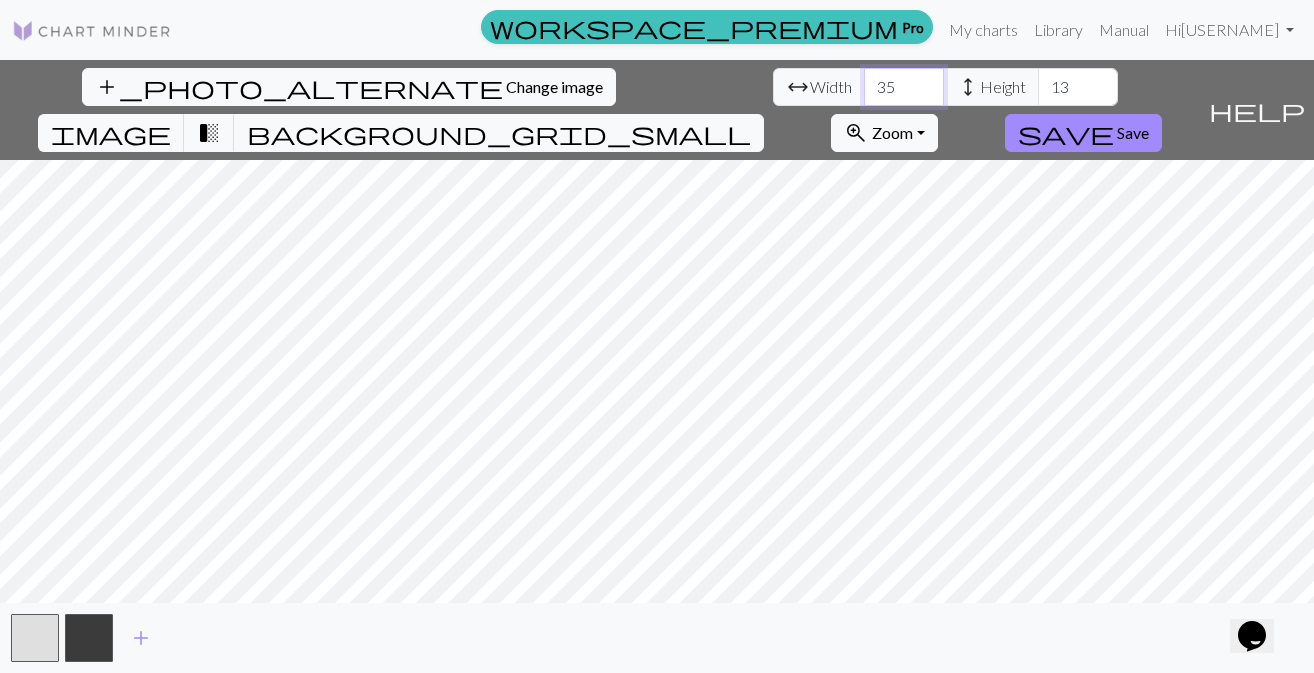 click on "35" at bounding box center (904, 87) 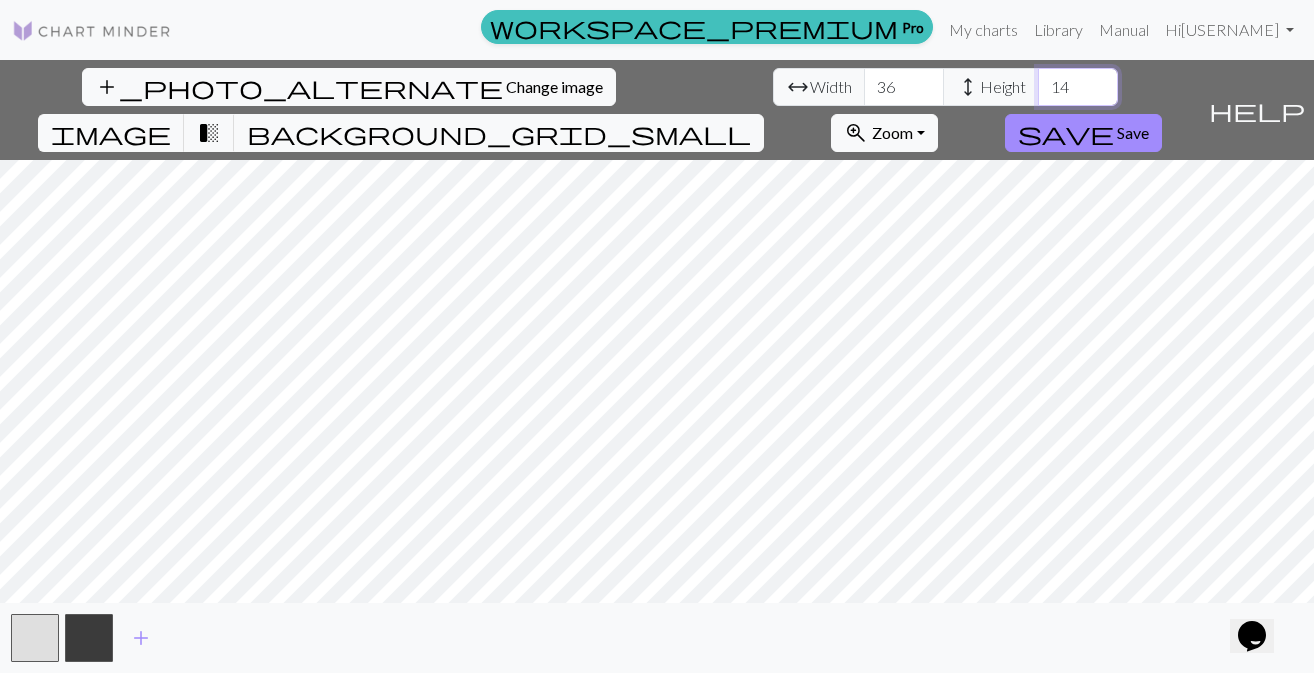 click on "14" at bounding box center [1078, 87] 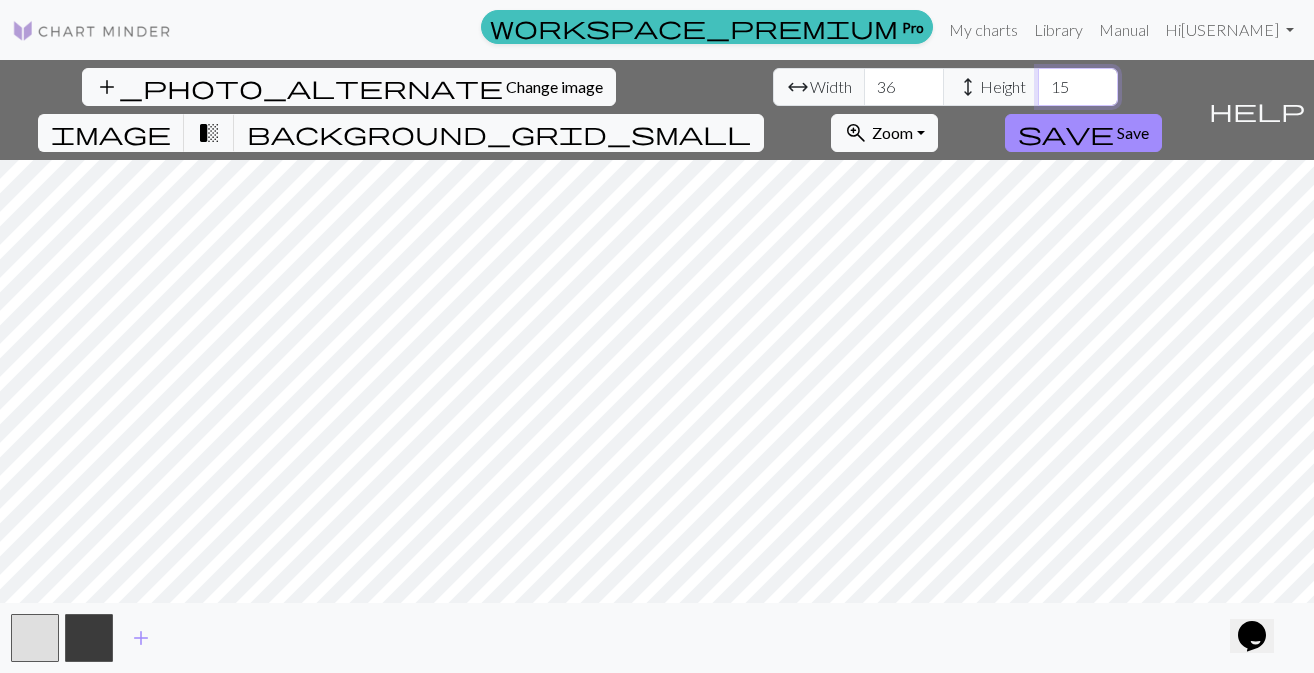 click on "15" at bounding box center [1078, 87] 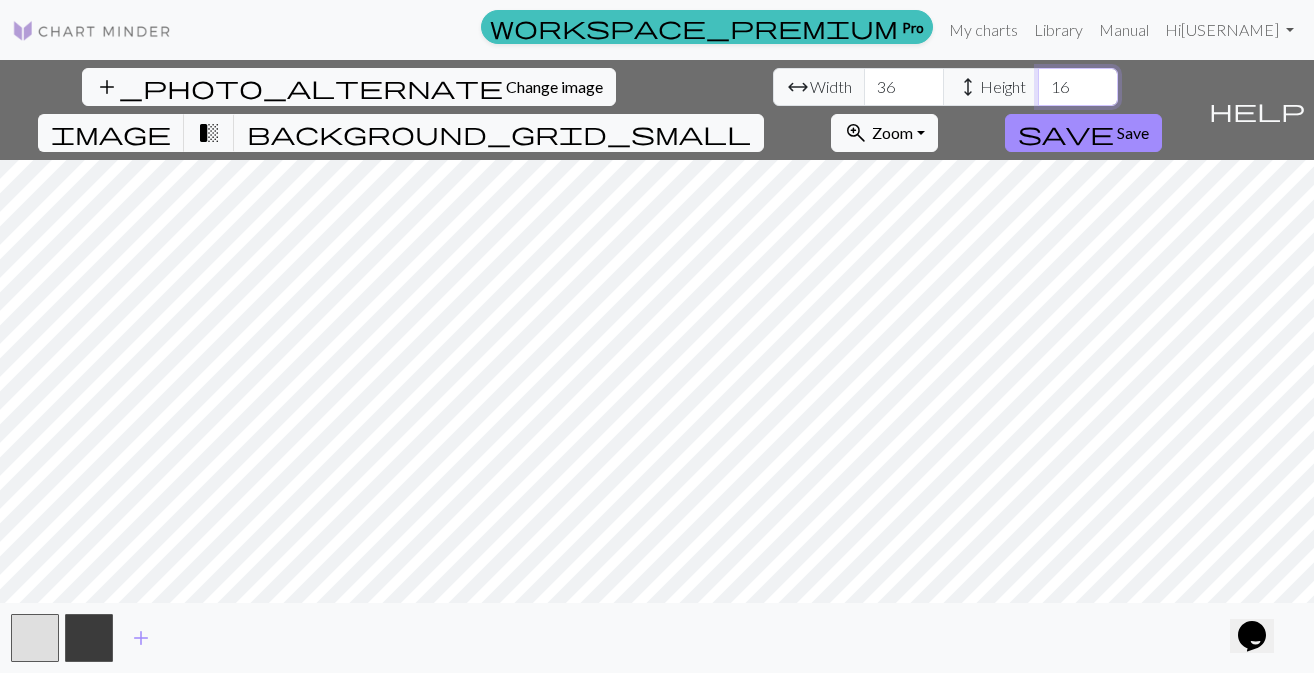 click on "17" at bounding box center [1078, 87] 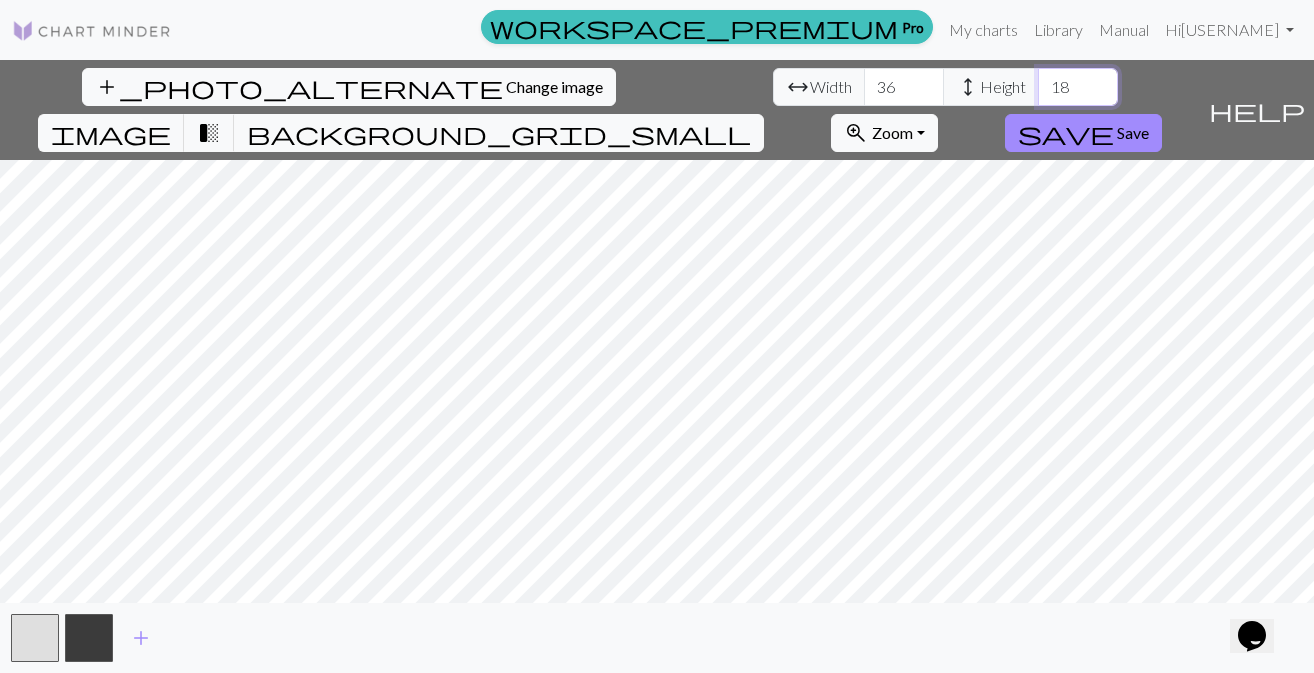 click on "18" at bounding box center (1078, 87) 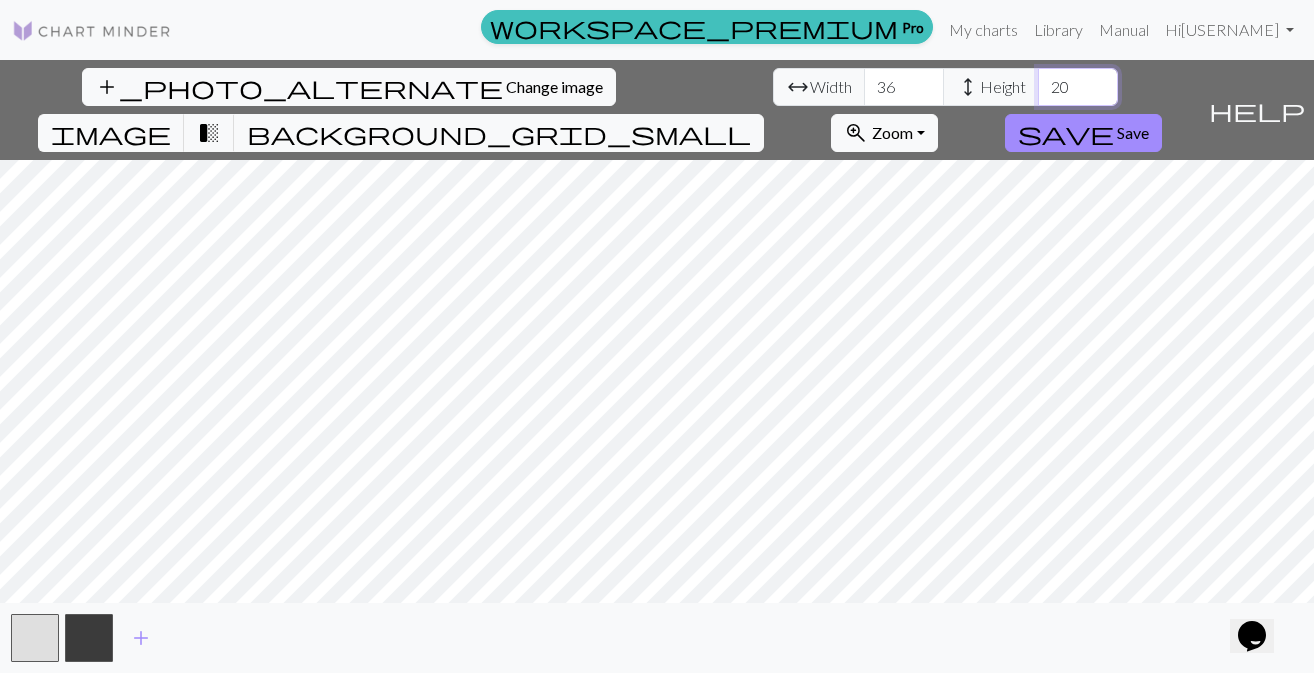 click on "20" at bounding box center [1078, 87] 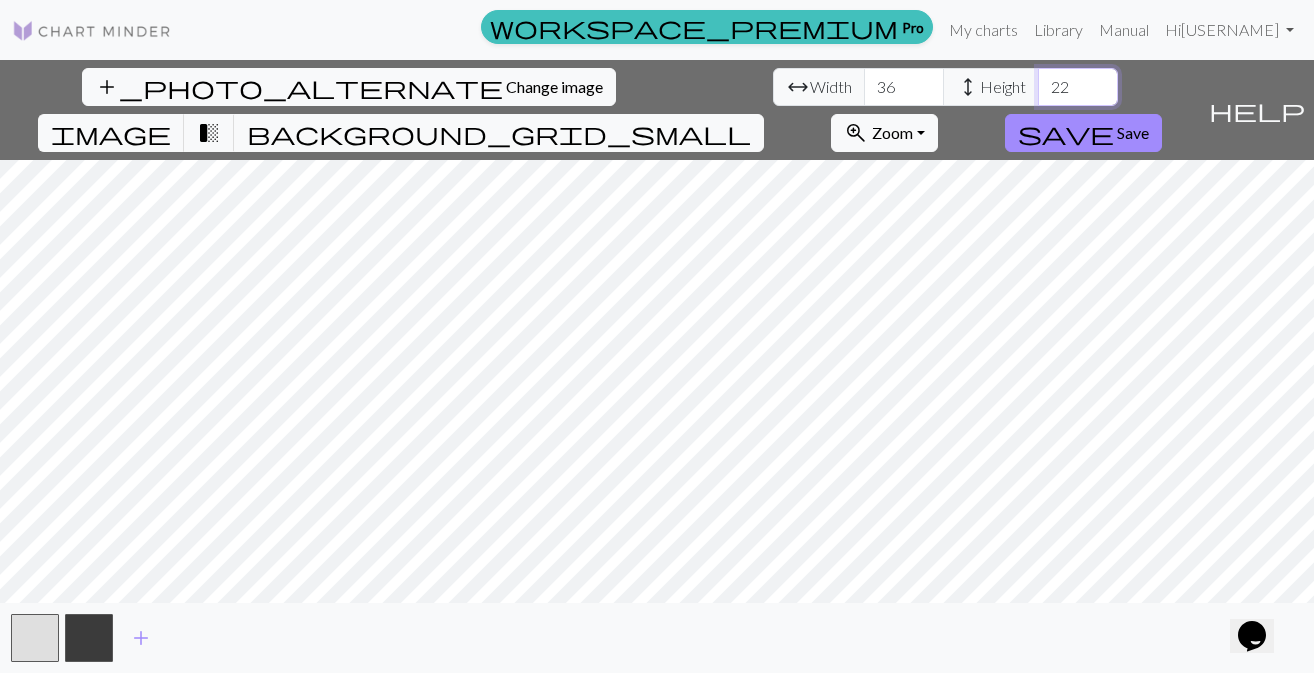 click on "22" at bounding box center [1078, 87] 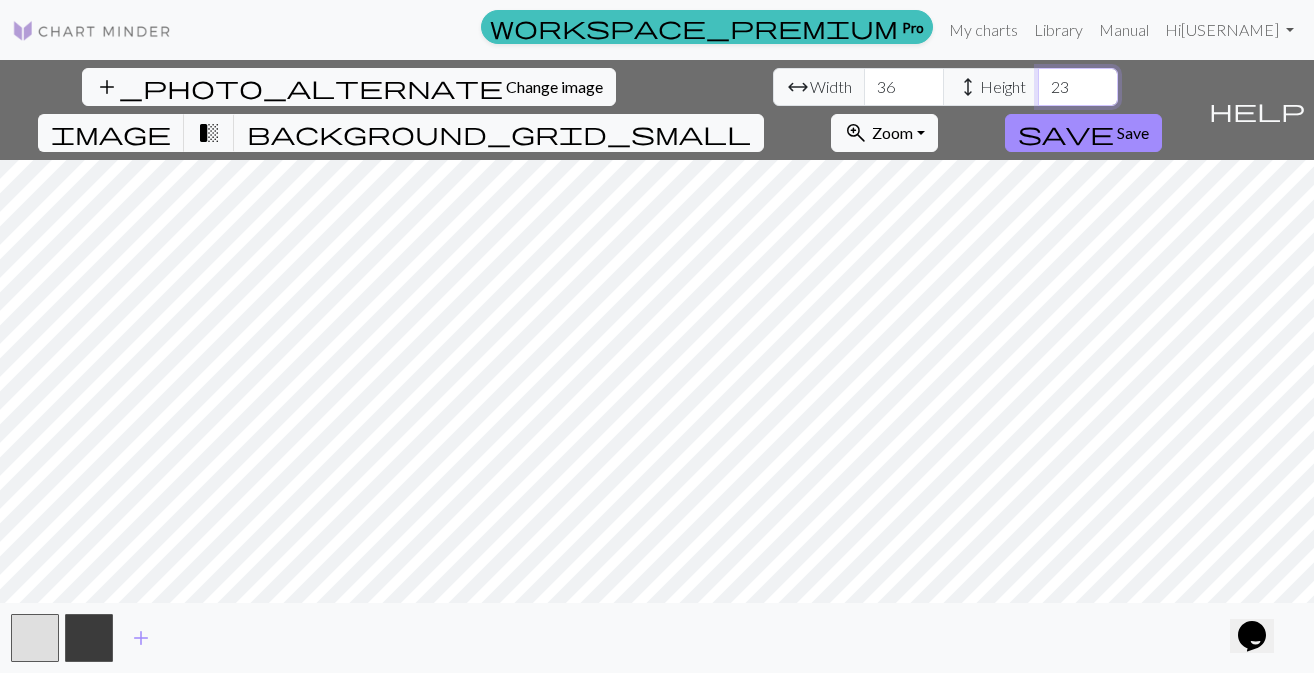 click on "23" at bounding box center (1078, 87) 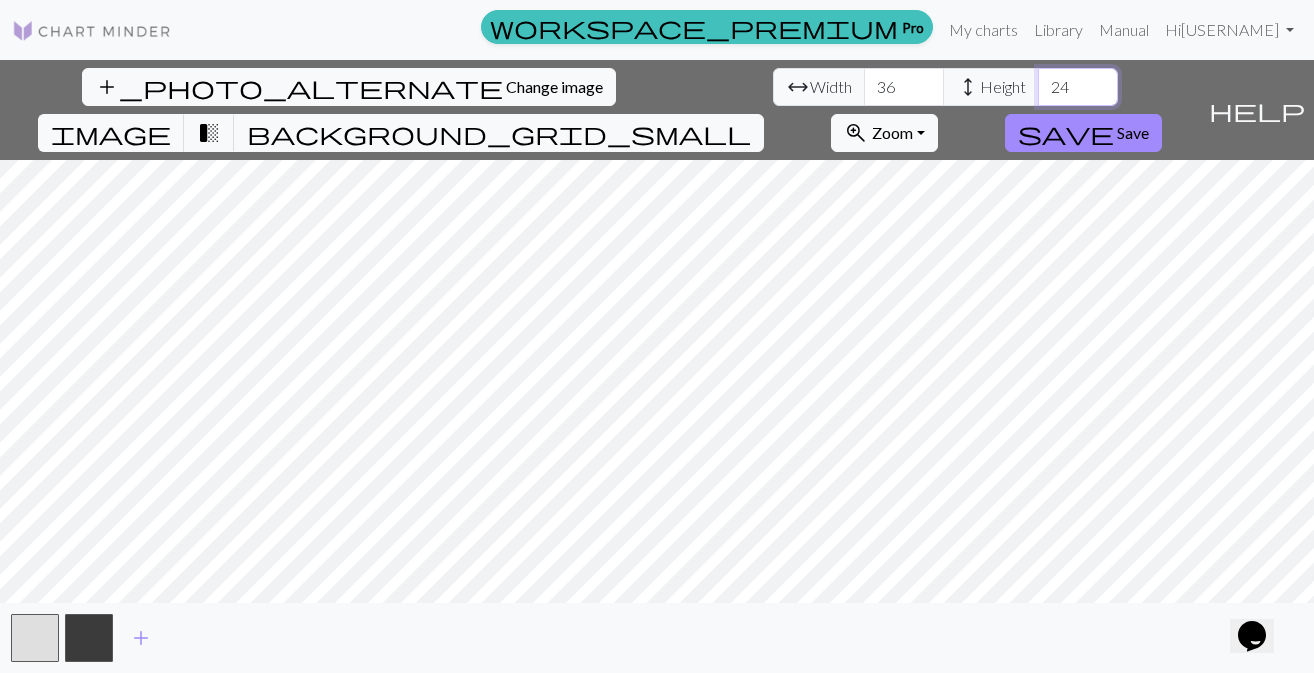 click on "24" at bounding box center (1078, 87) 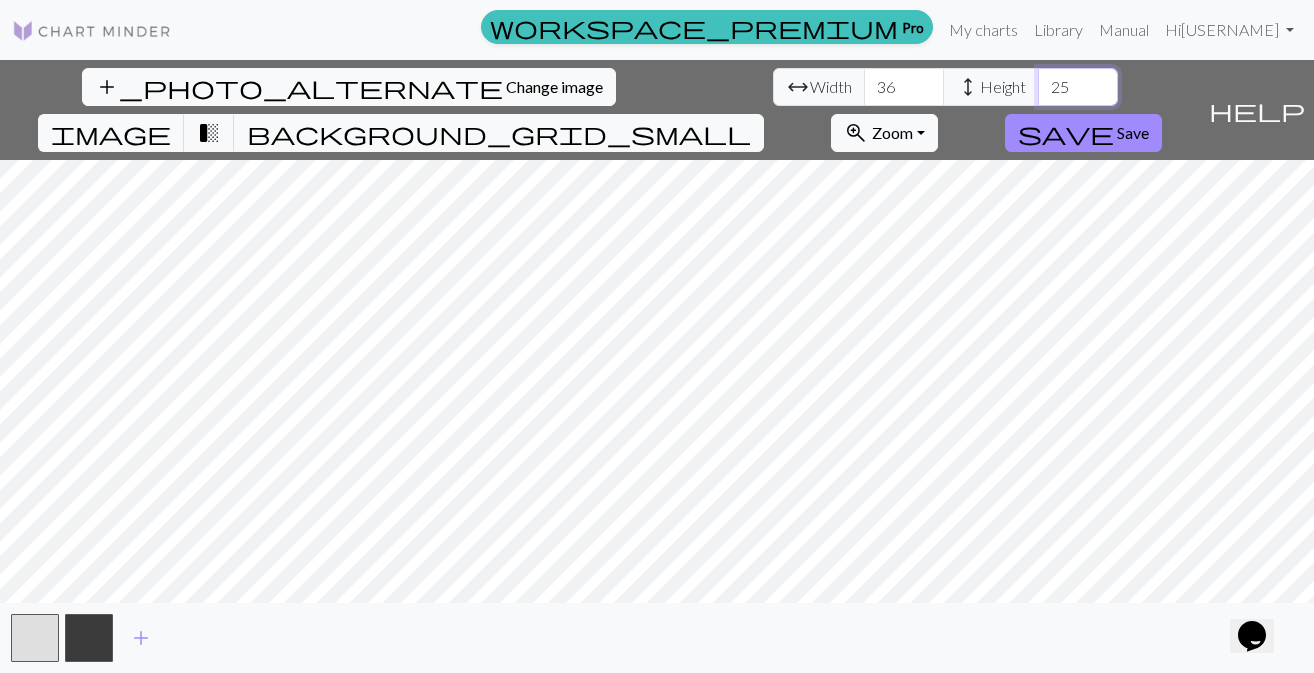 click on "25" at bounding box center [1078, 87] 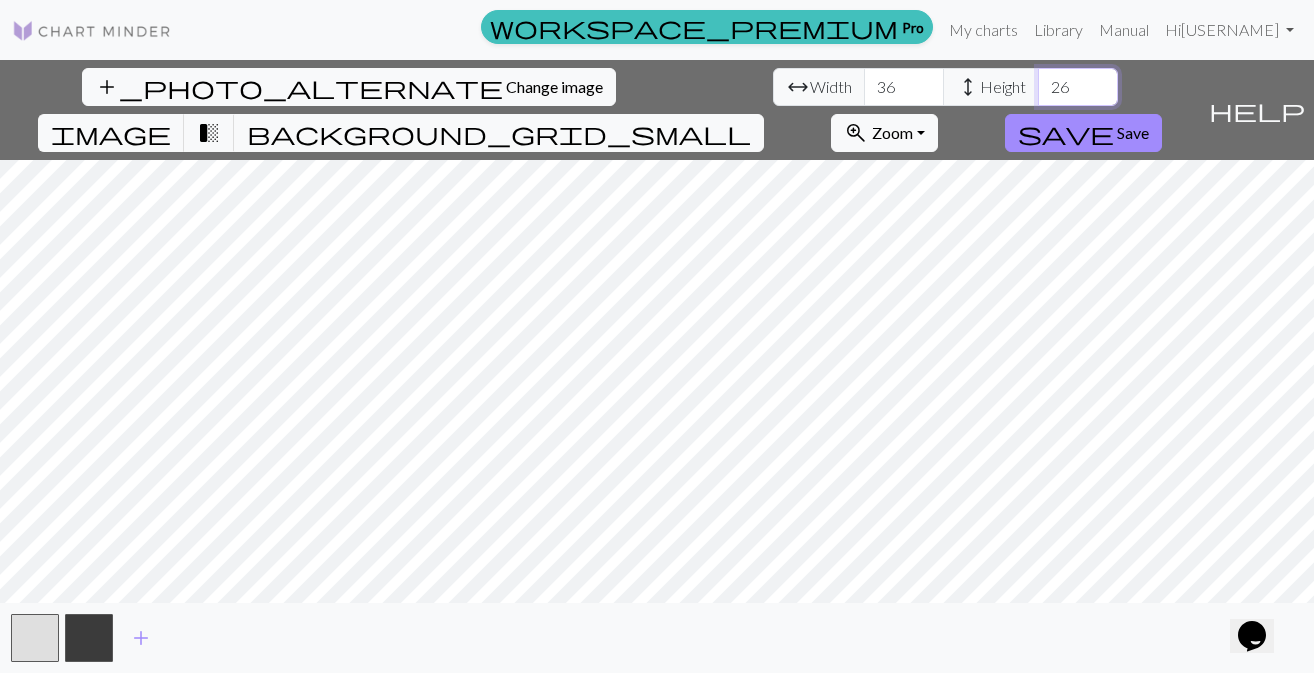 click on "27" at bounding box center [1078, 87] 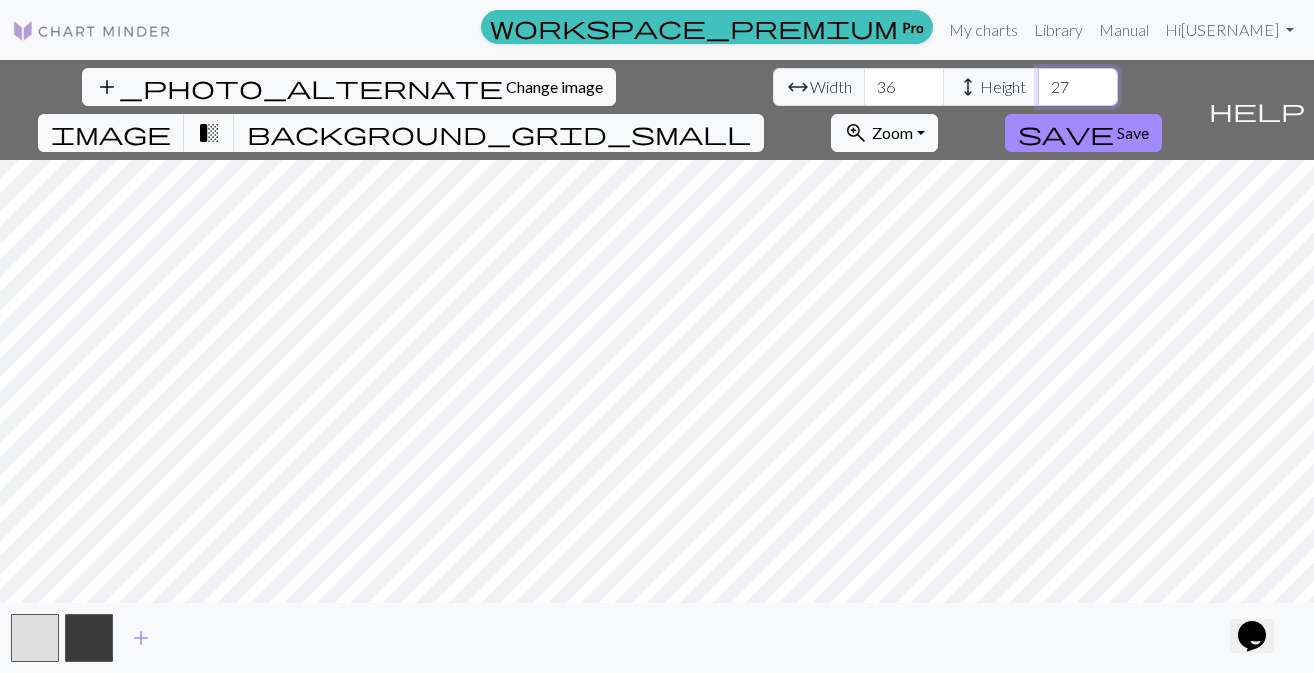 click on "28" at bounding box center (1078, 87) 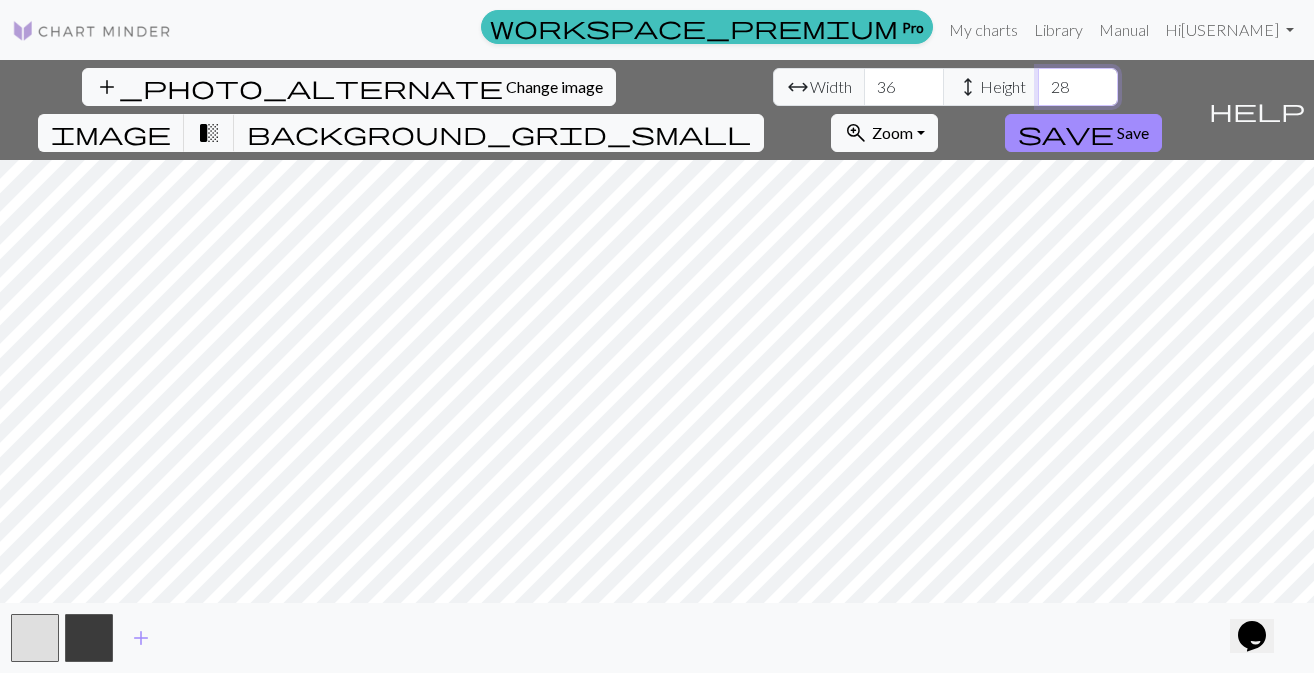 click on "29" at bounding box center (1078, 87) 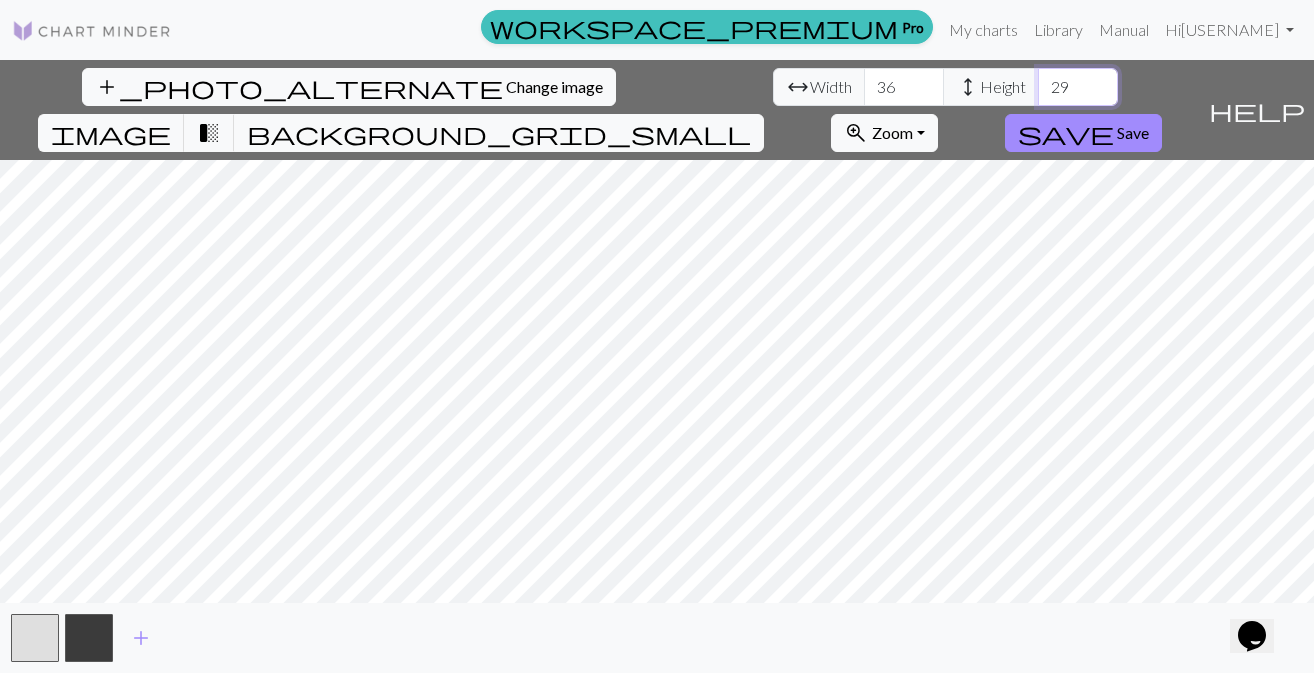 click on "30" at bounding box center [1078, 87] 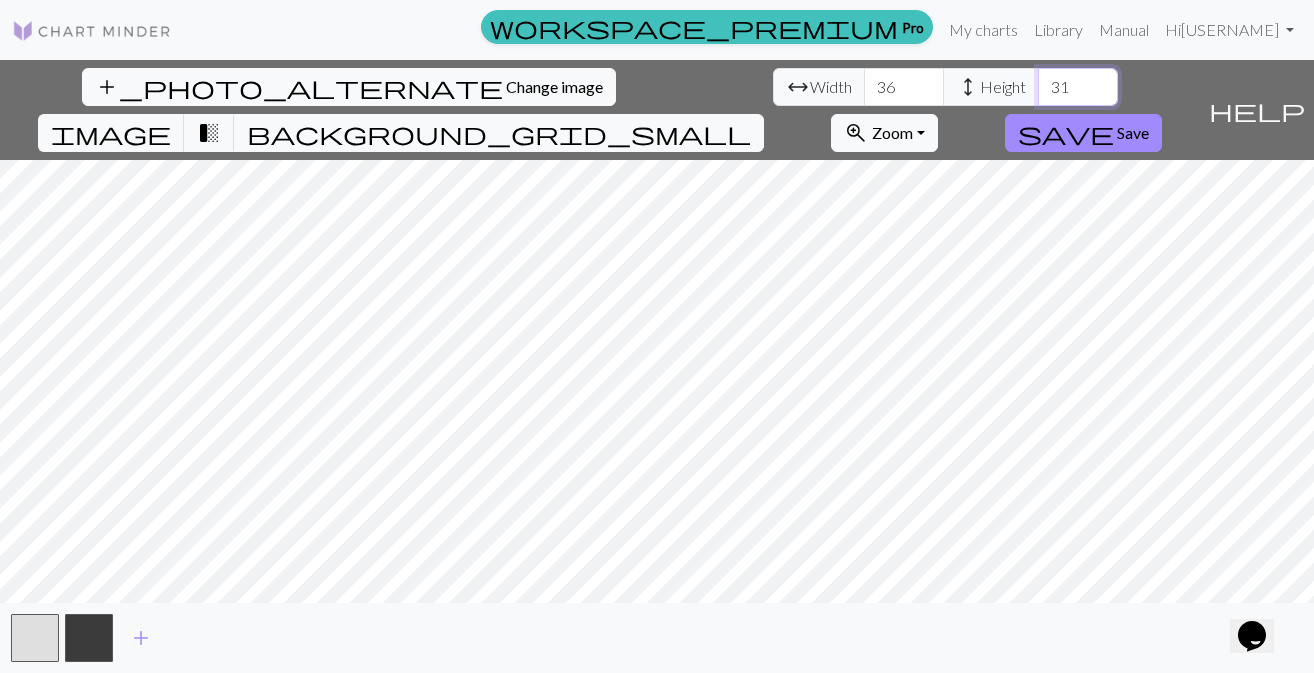 click on "31" at bounding box center [1078, 87] 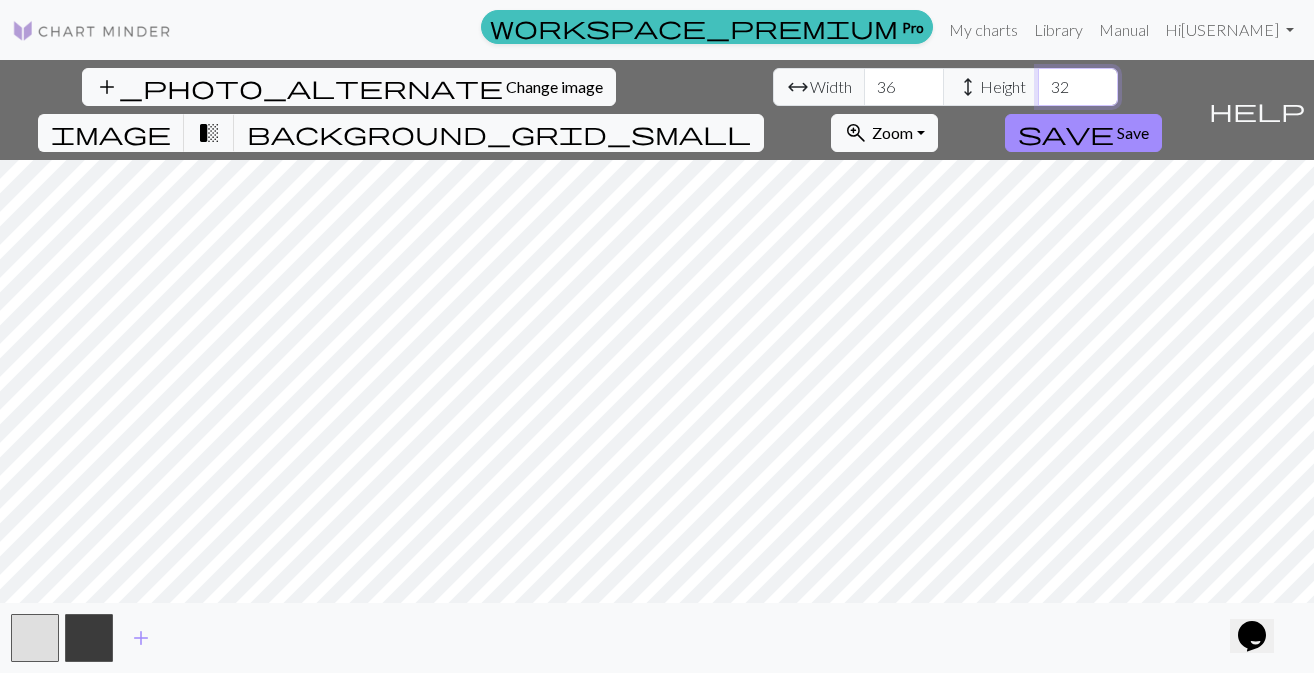 click on "32" at bounding box center [1078, 87] 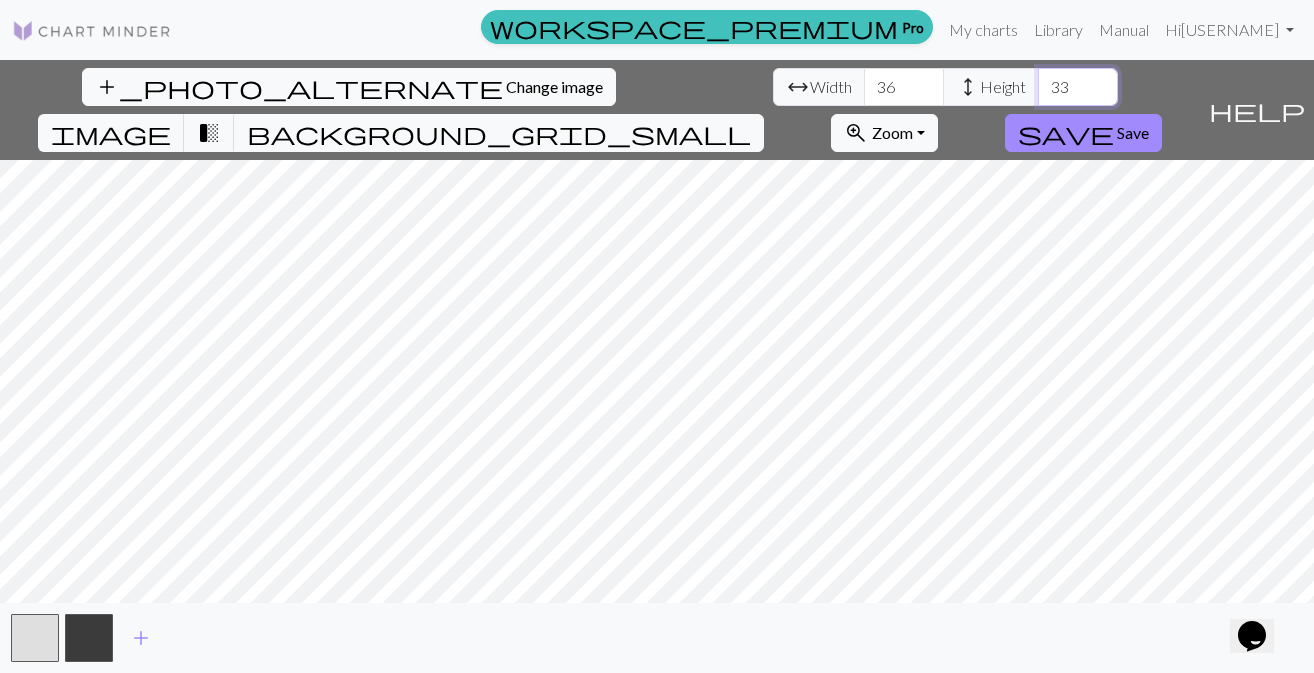 click on "33" at bounding box center [1078, 87] 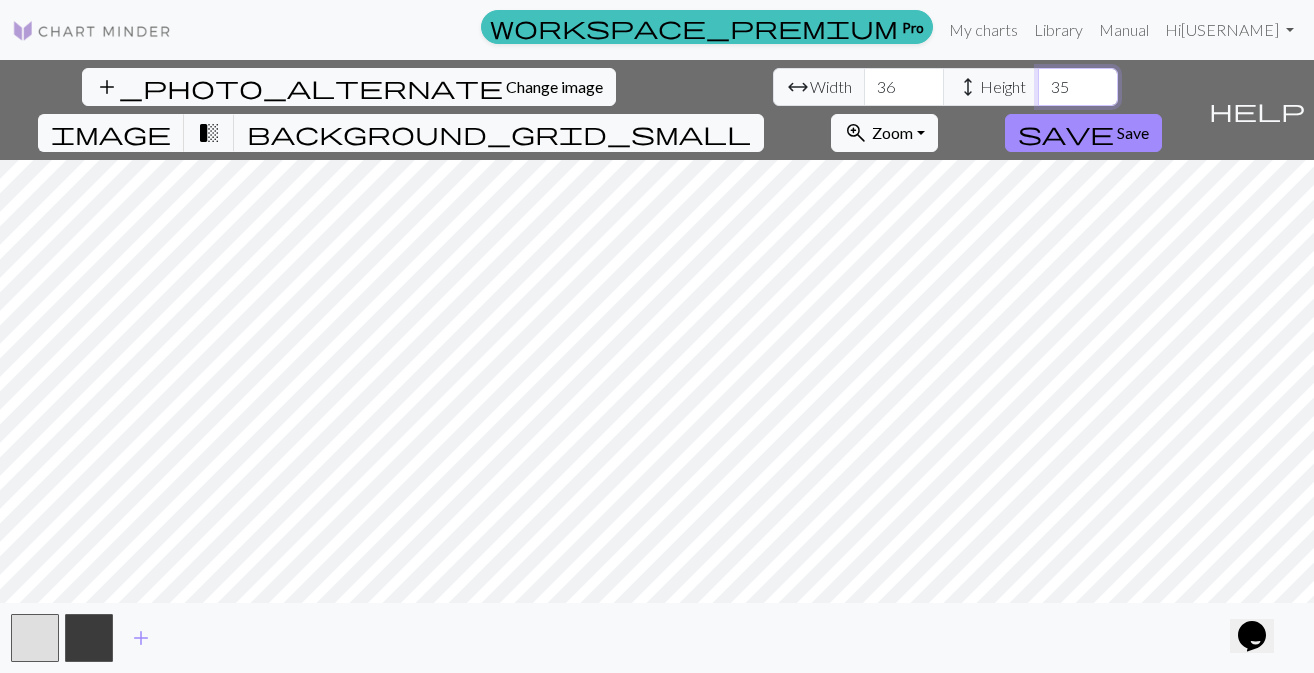 click on "35" at bounding box center [1078, 87] 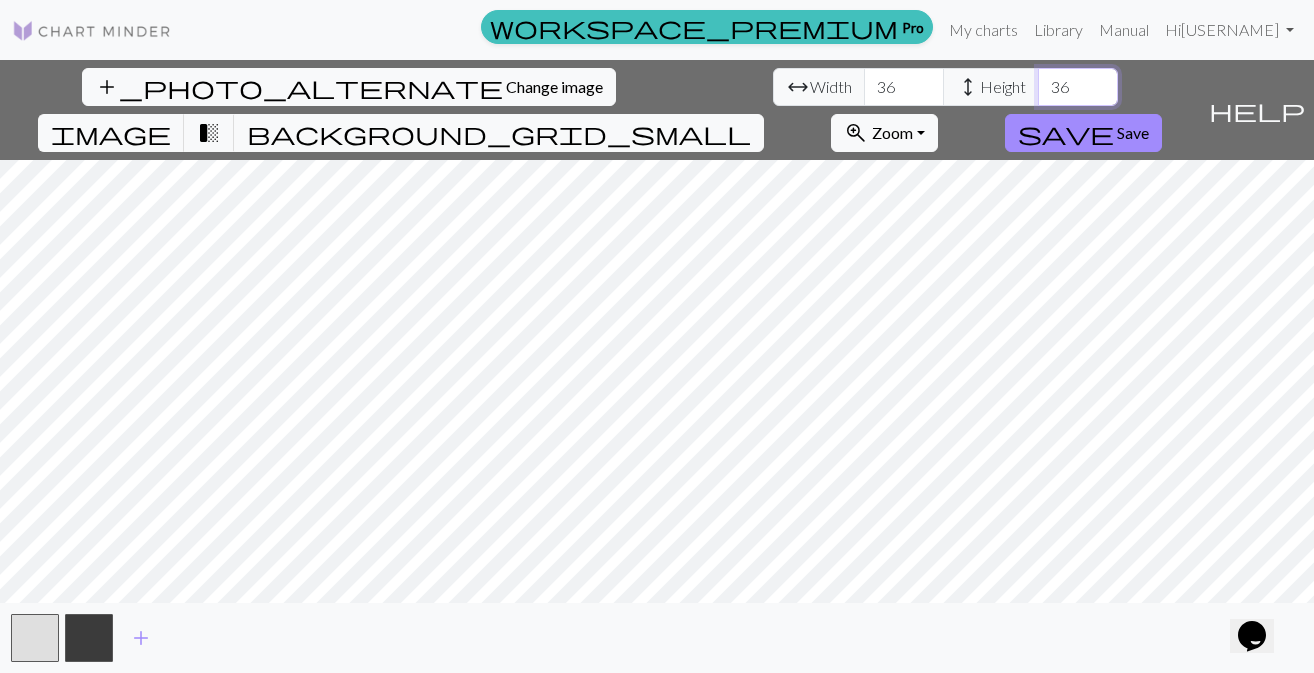 click on "36" at bounding box center (1078, 87) 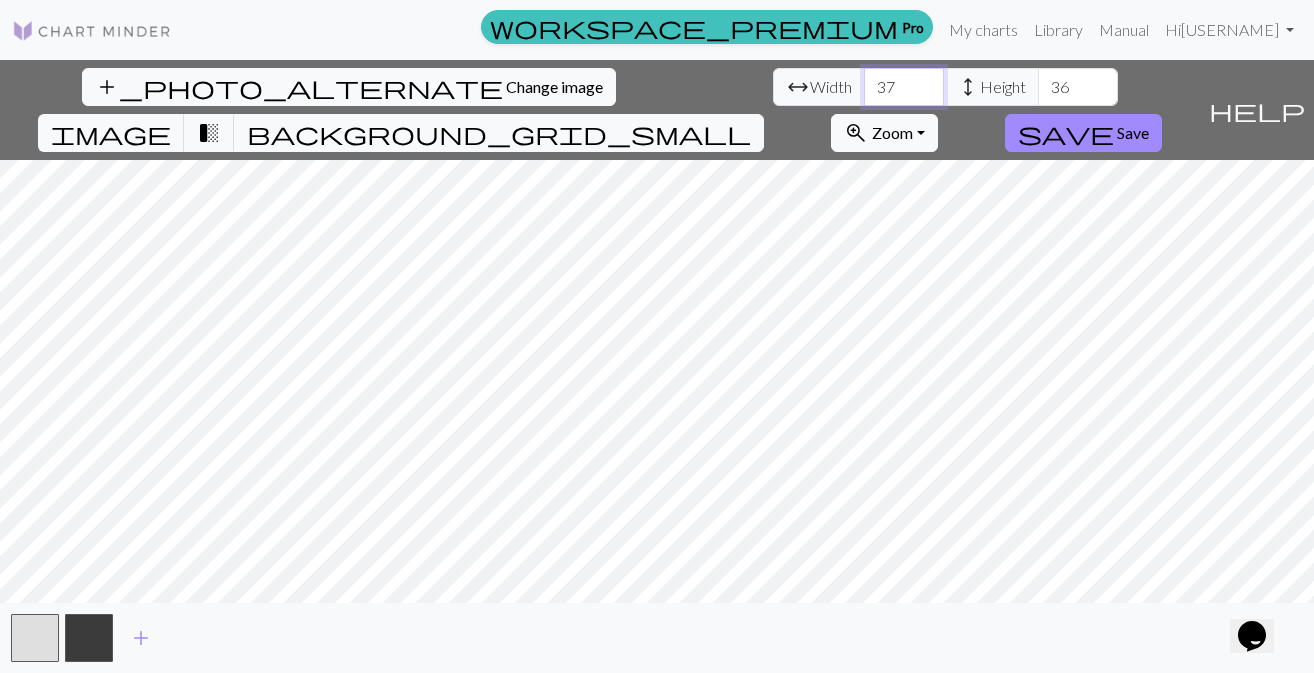 click on "37" at bounding box center (904, 87) 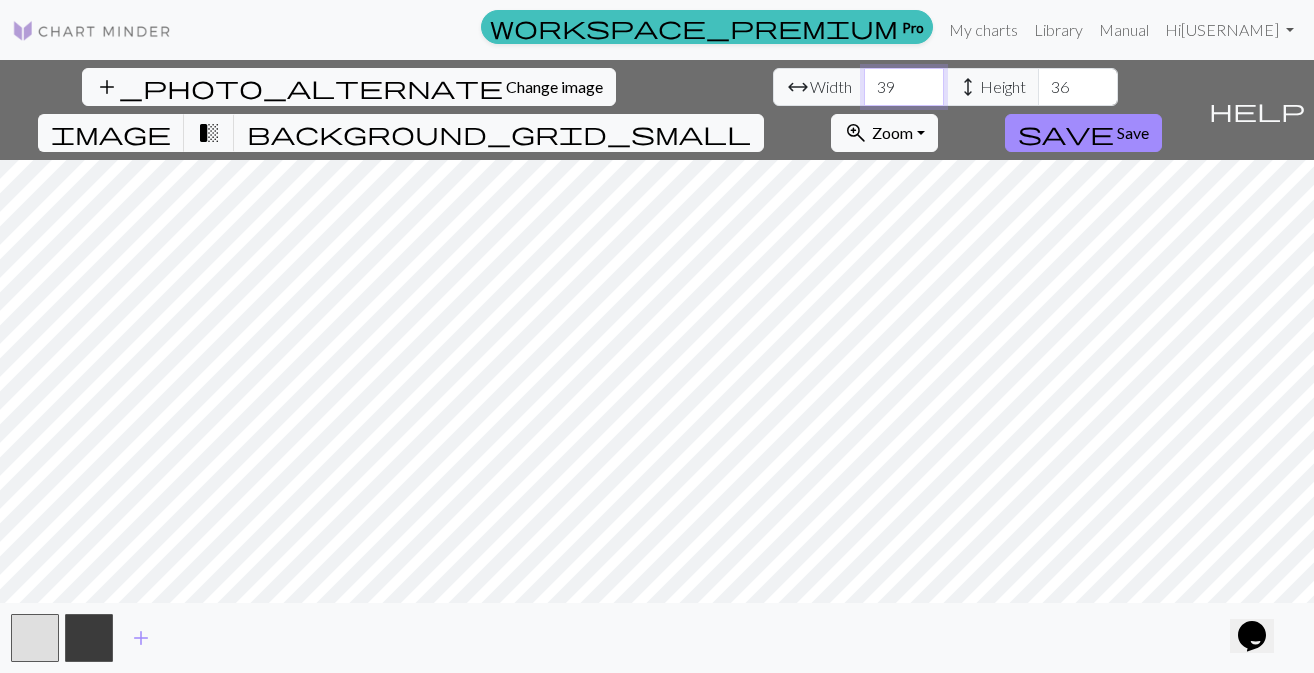 click on "39" at bounding box center [904, 87] 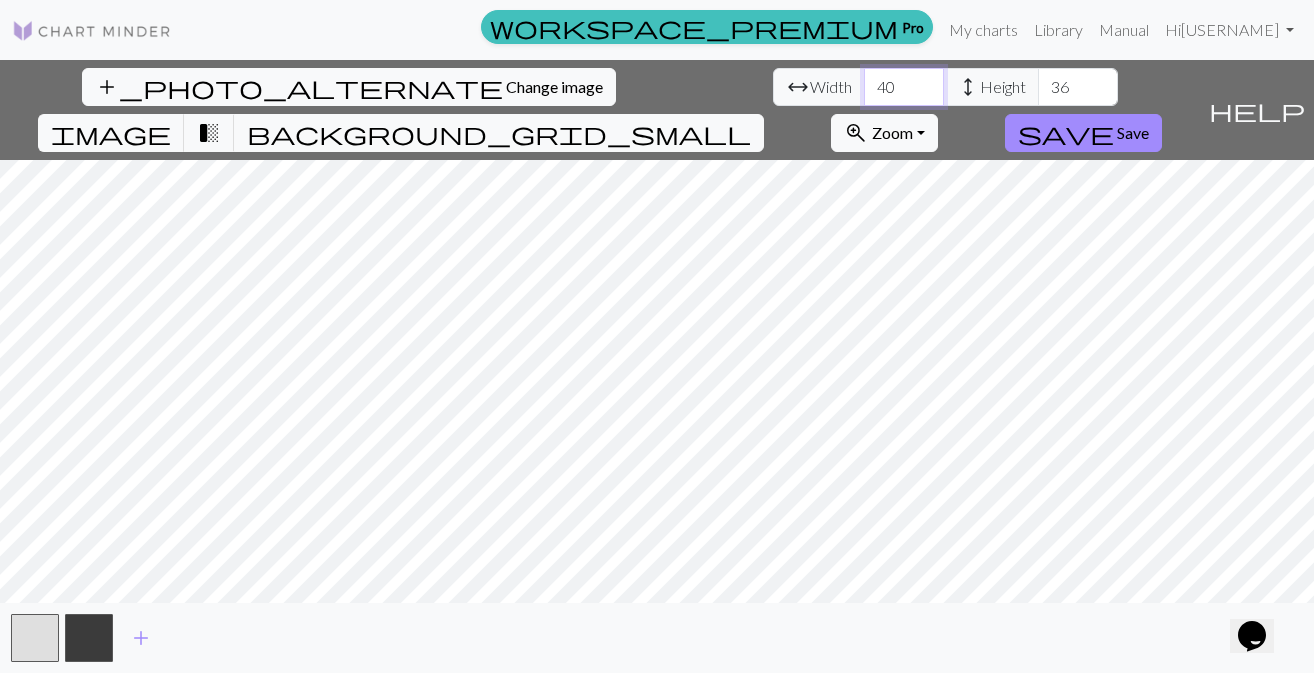 click on "40" at bounding box center [904, 87] 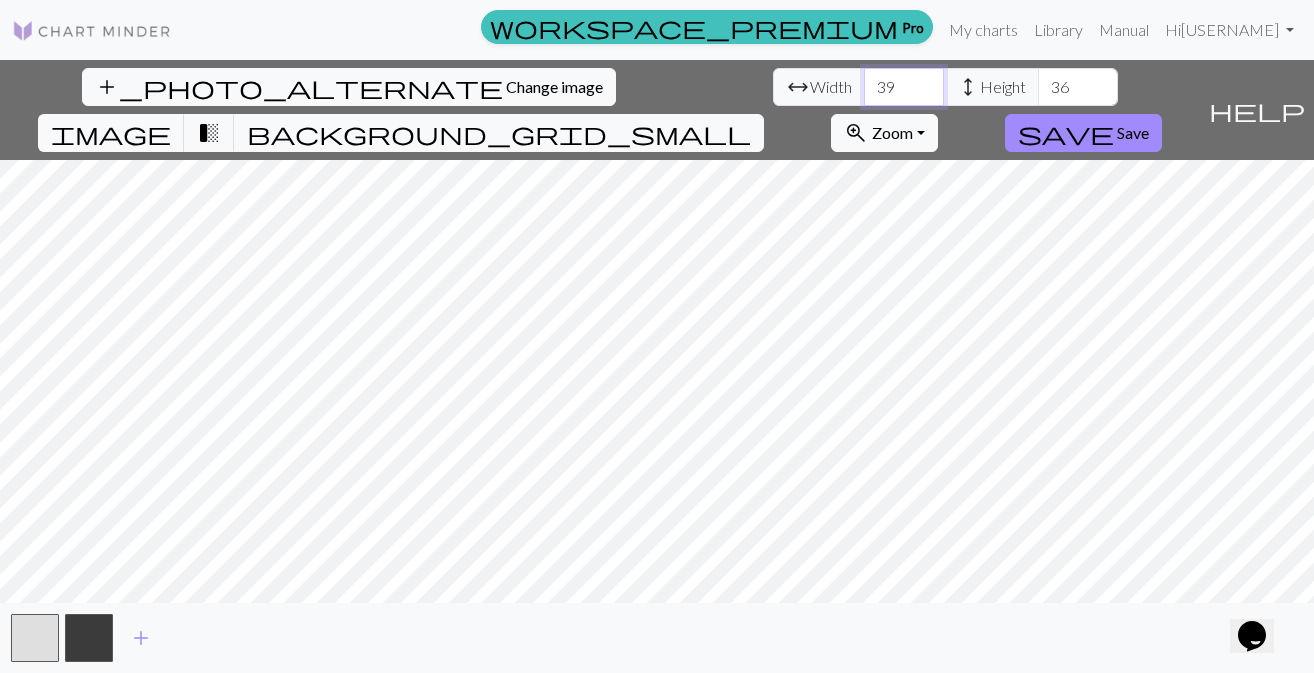 click on "39" at bounding box center [904, 87] 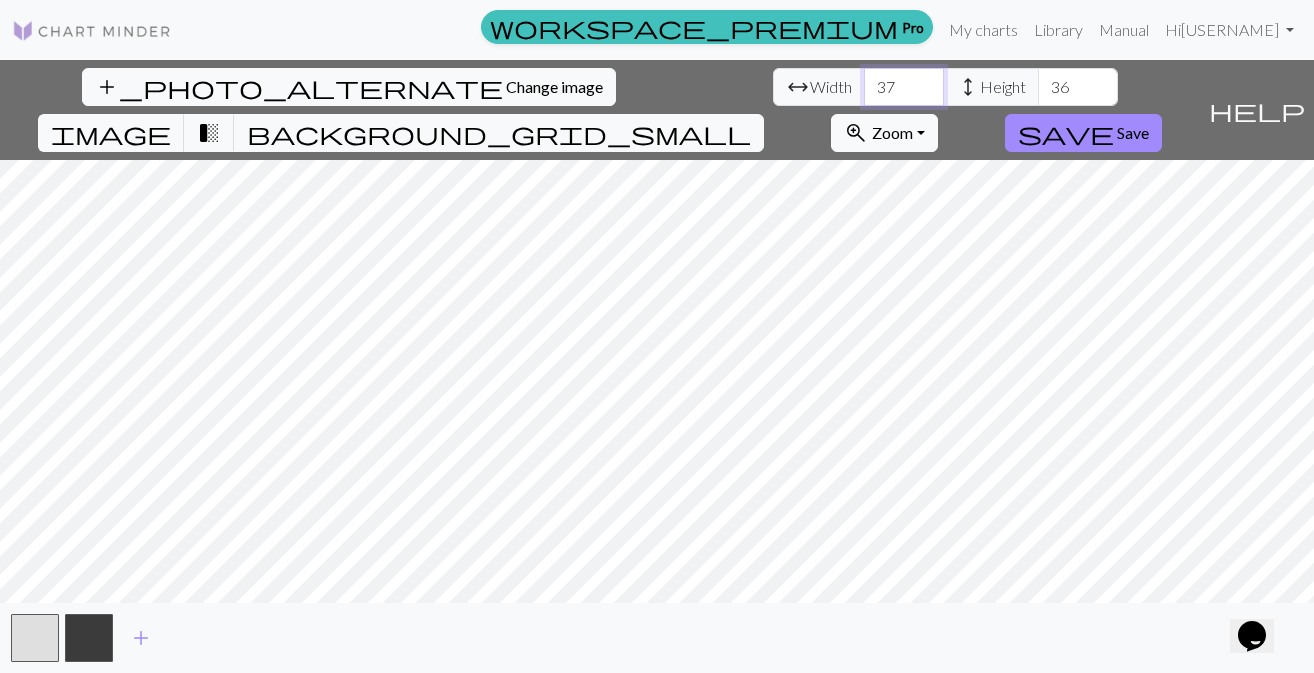 click on "37" at bounding box center [904, 87] 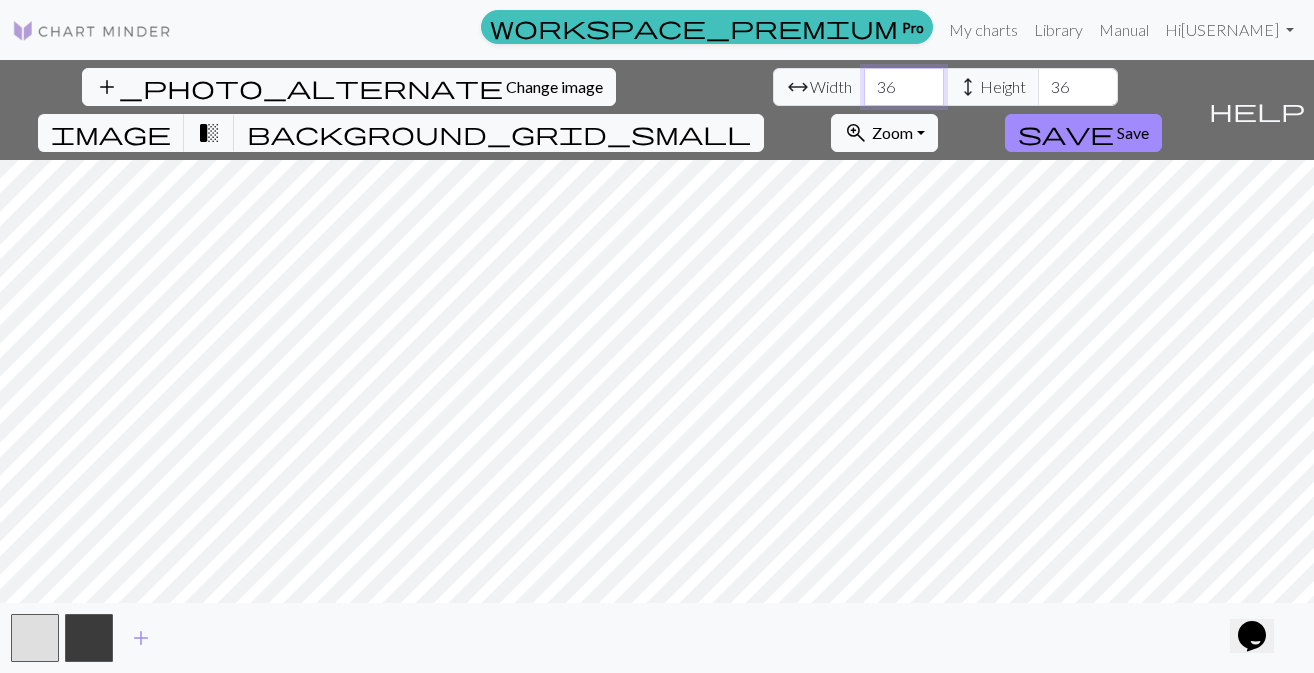 click on "36" at bounding box center (904, 87) 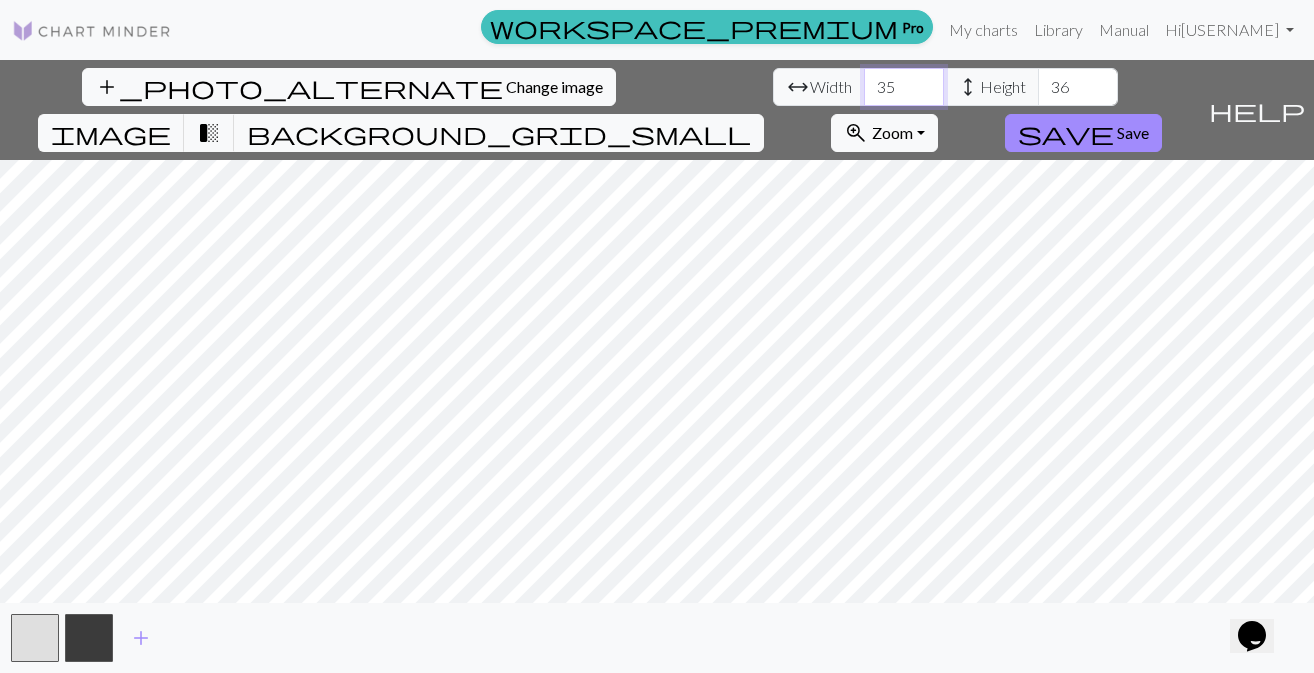 click on "35" at bounding box center (904, 87) 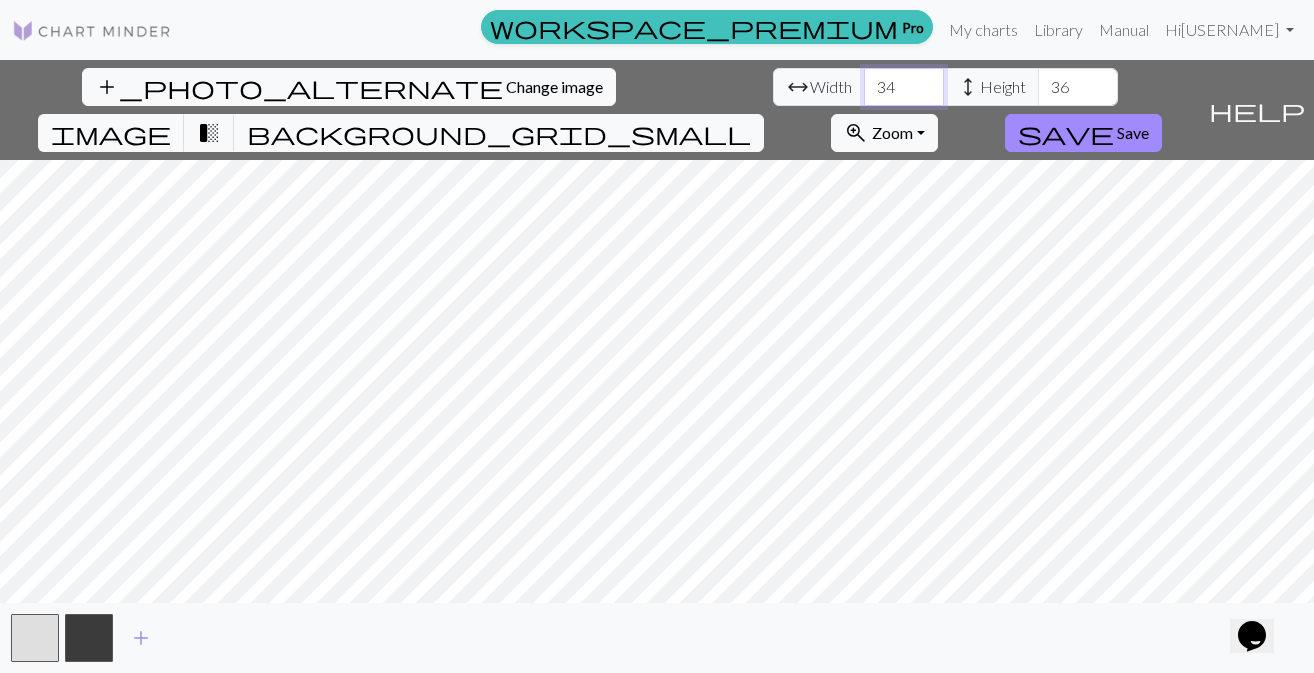 click on "34" at bounding box center (904, 87) 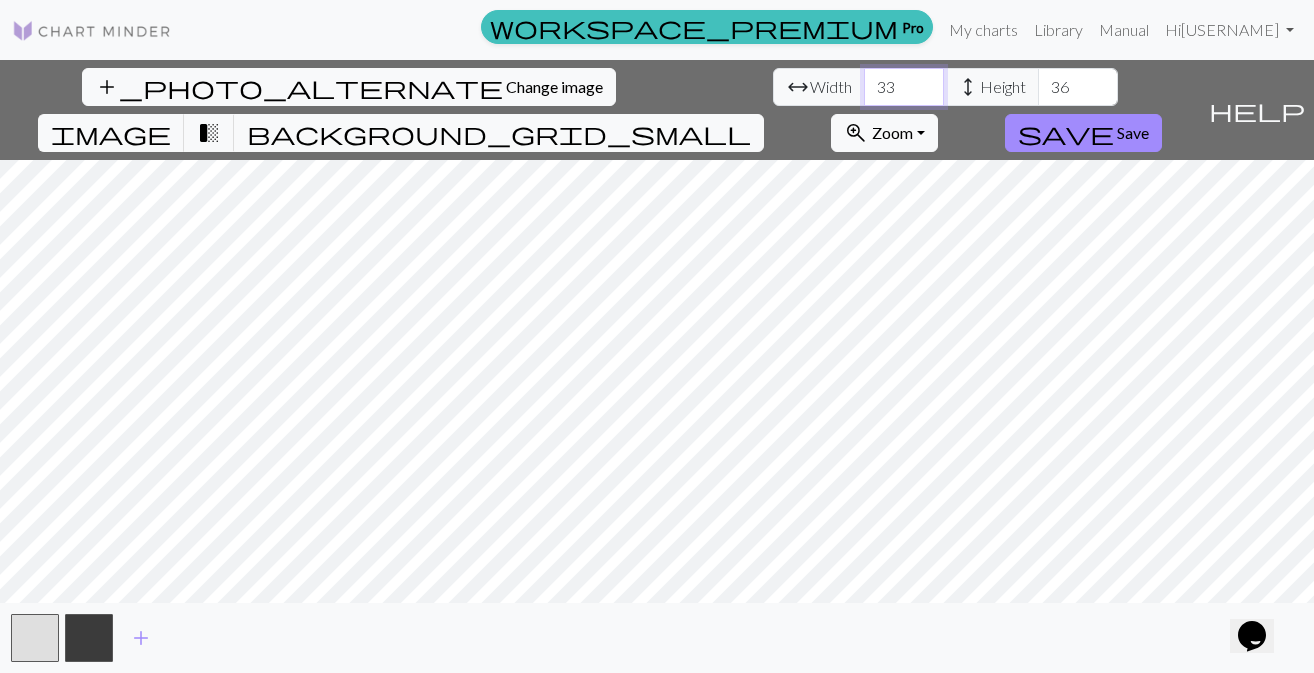 click on "32" at bounding box center (904, 87) 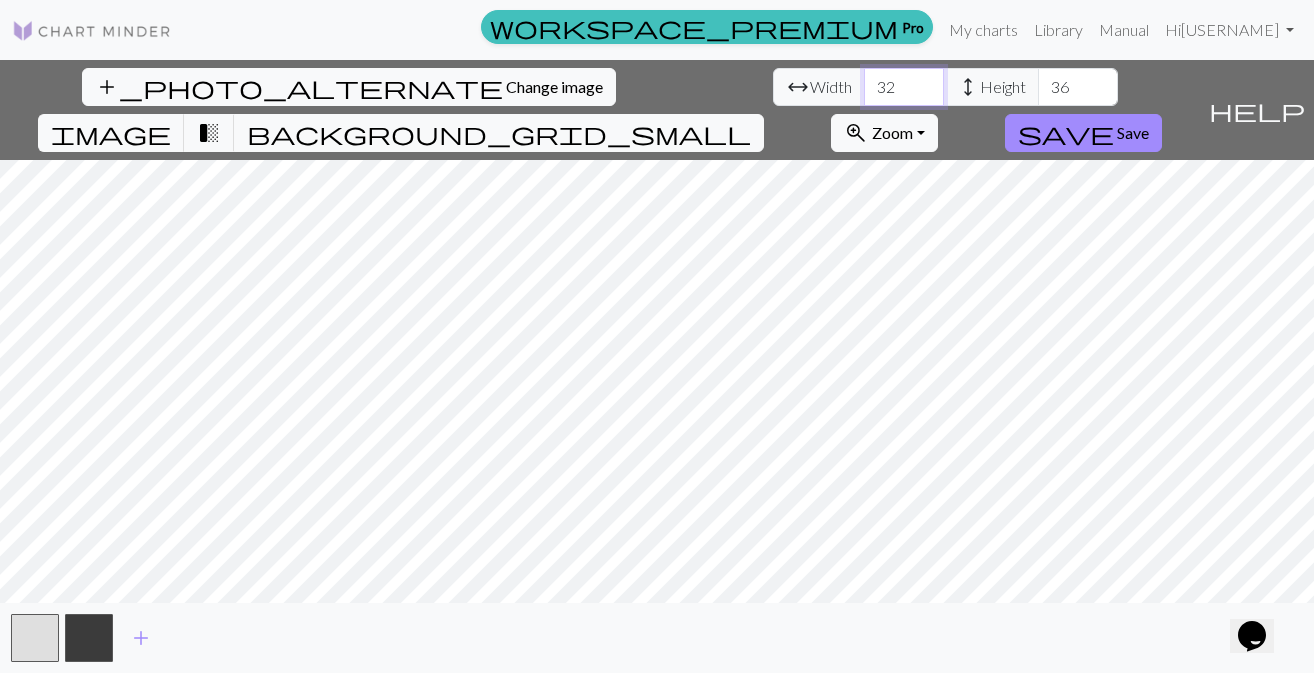 click on "31" at bounding box center (904, 87) 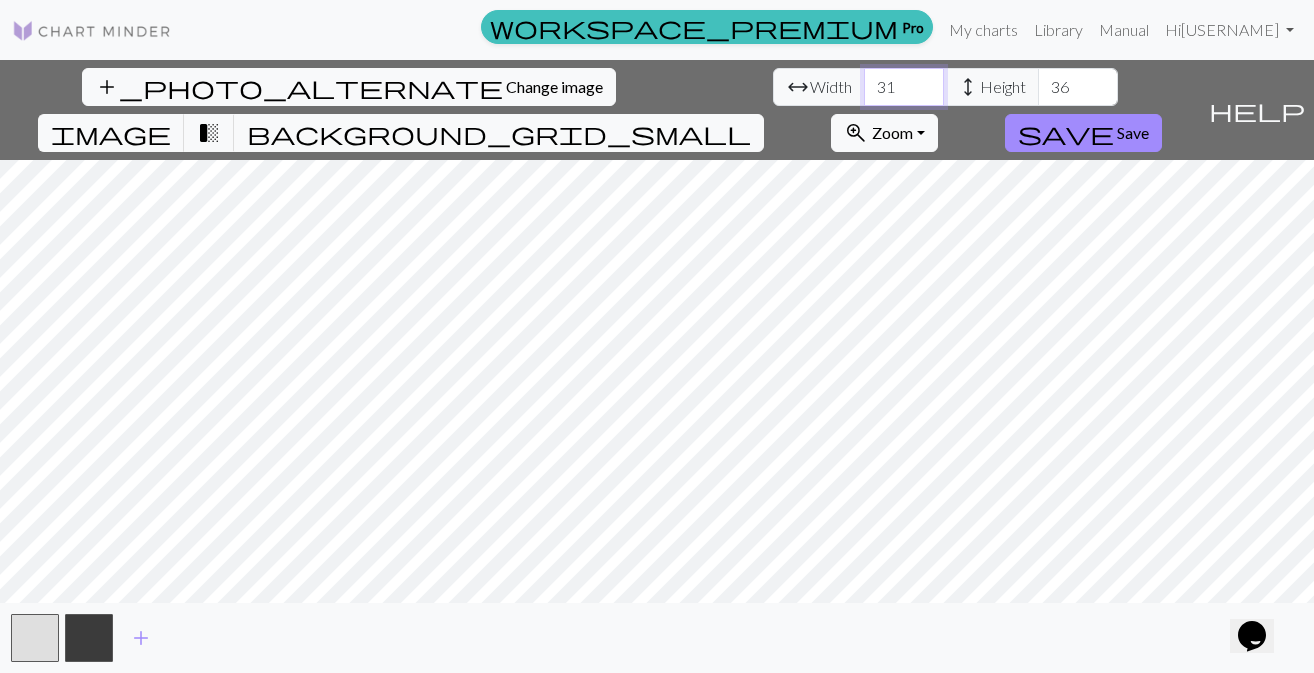 click on "30" at bounding box center [904, 87] 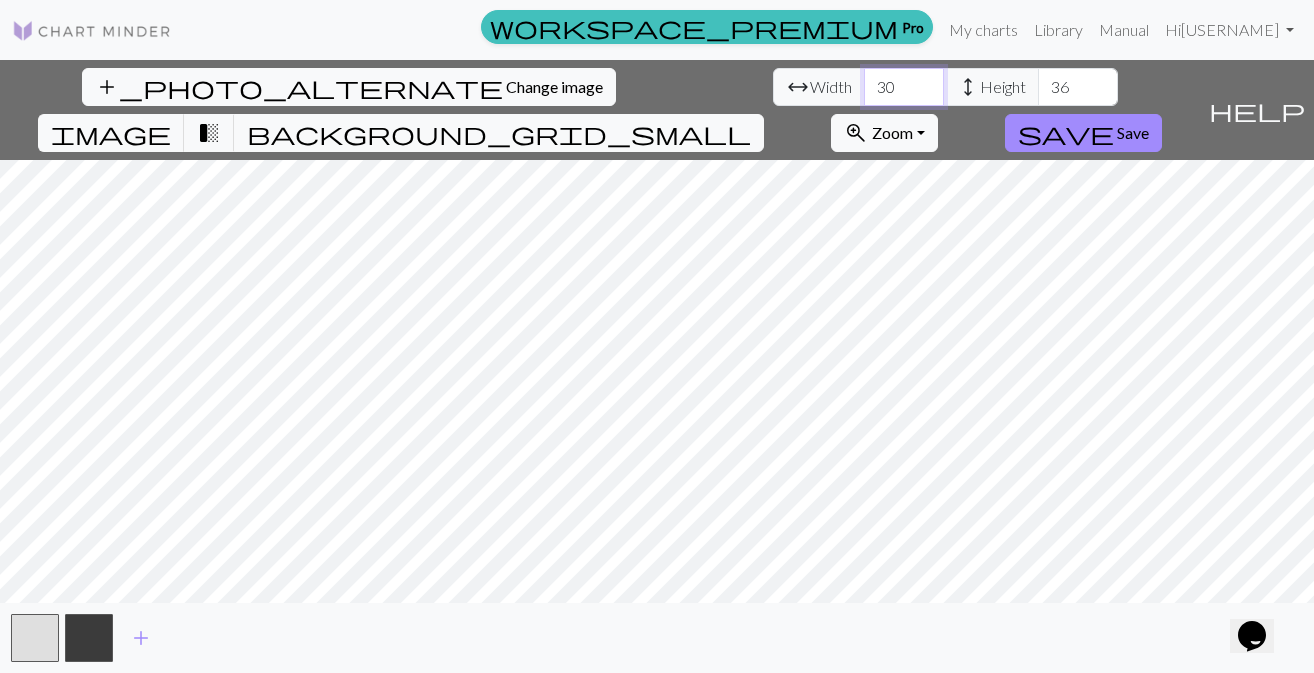 click on "29" at bounding box center (904, 87) 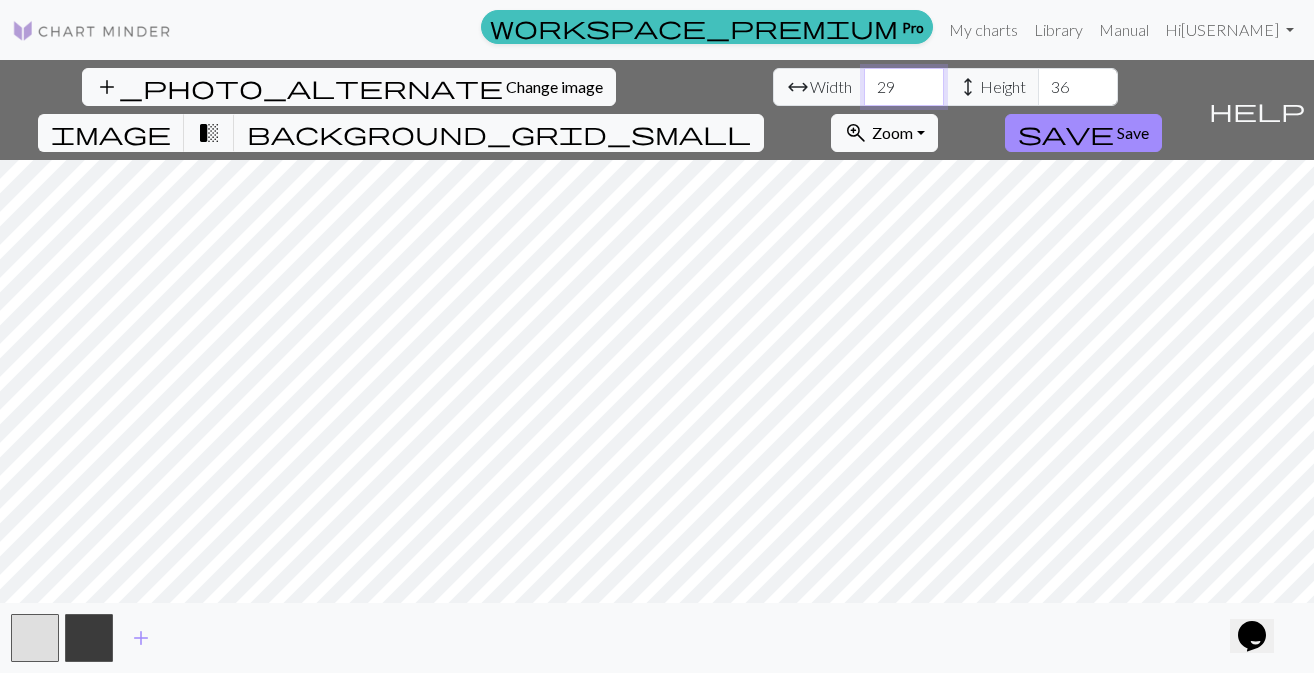 click on "28" at bounding box center (904, 87) 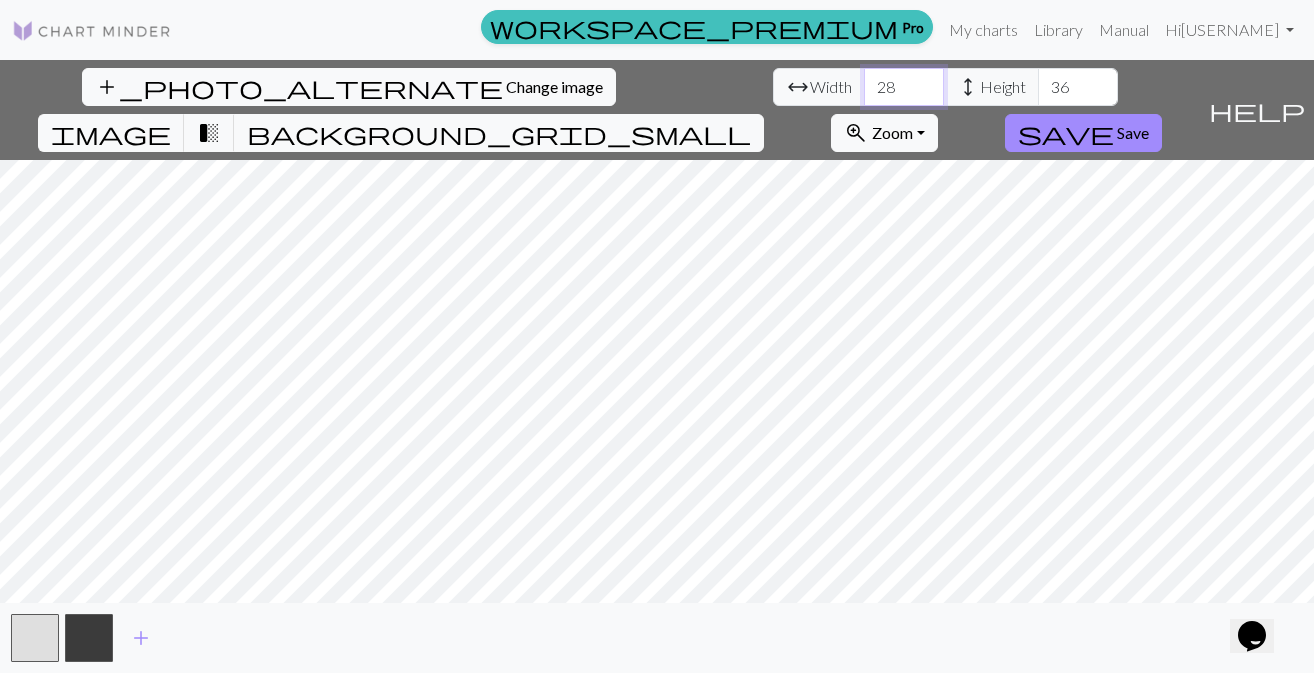 type on "27" 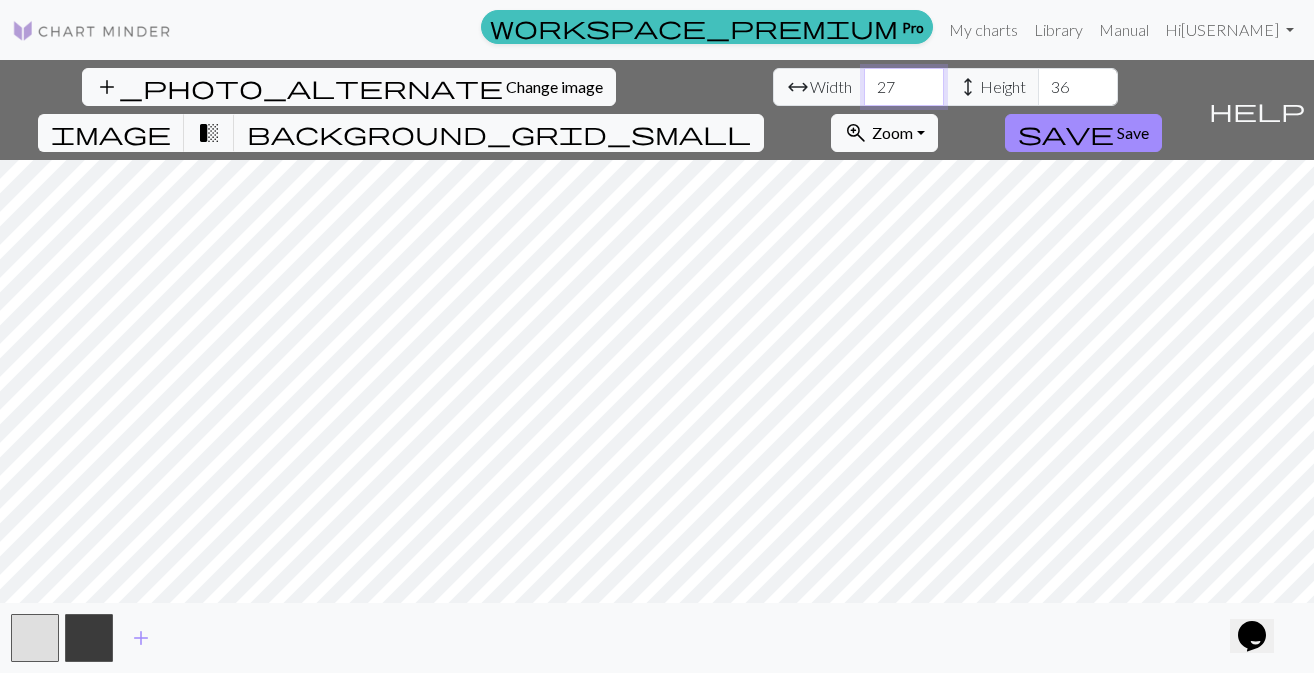 click on "27" at bounding box center [904, 87] 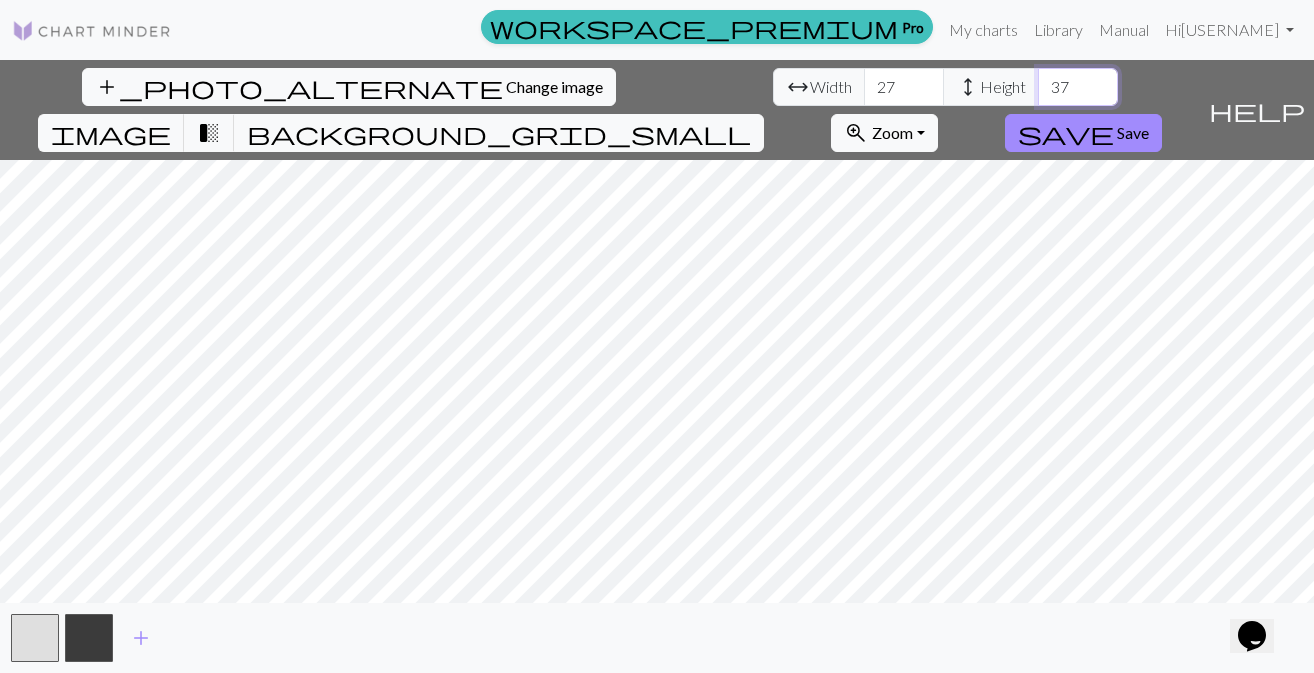 click on "37" at bounding box center (1078, 87) 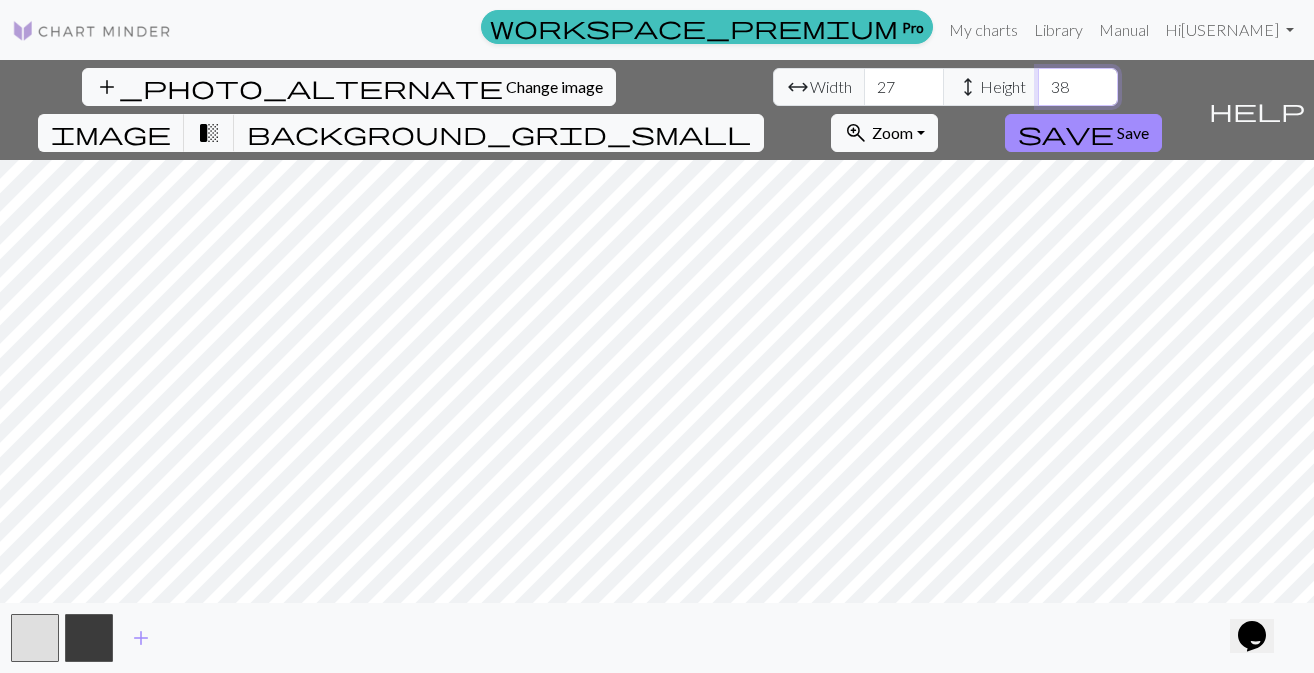 click on "38" at bounding box center [1078, 87] 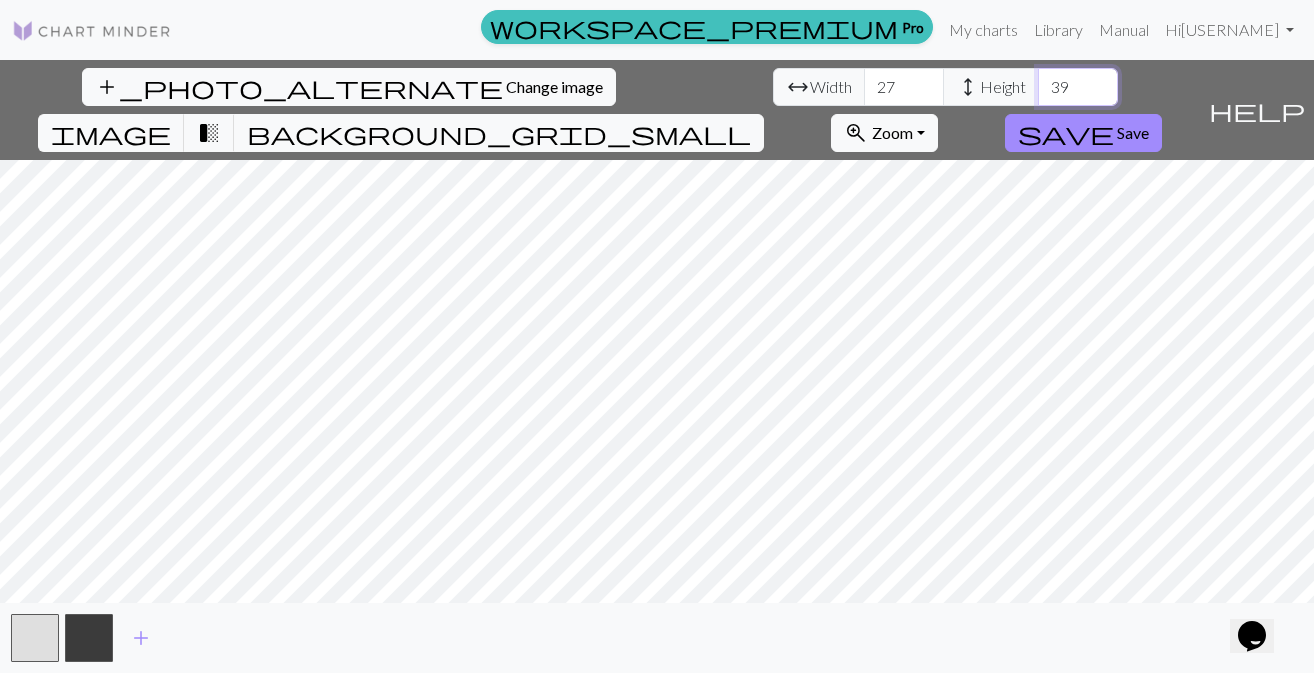 click on "40" at bounding box center [1078, 87] 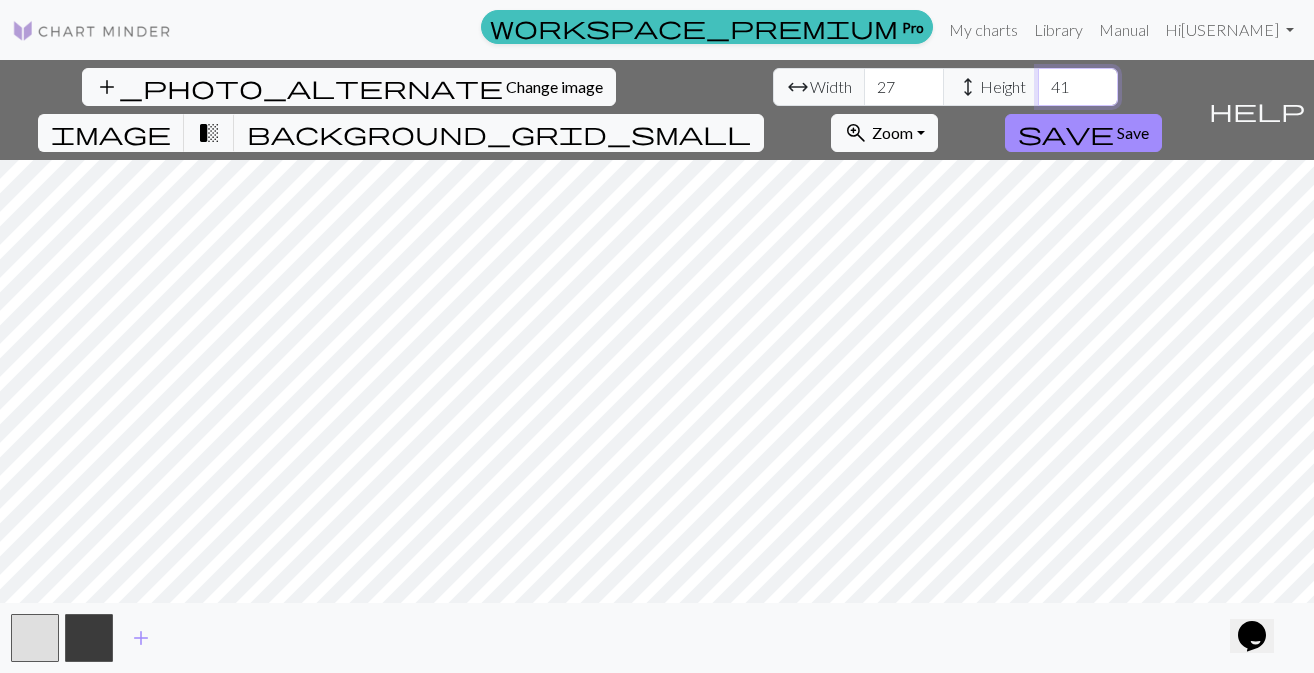 click on "41" at bounding box center [1078, 87] 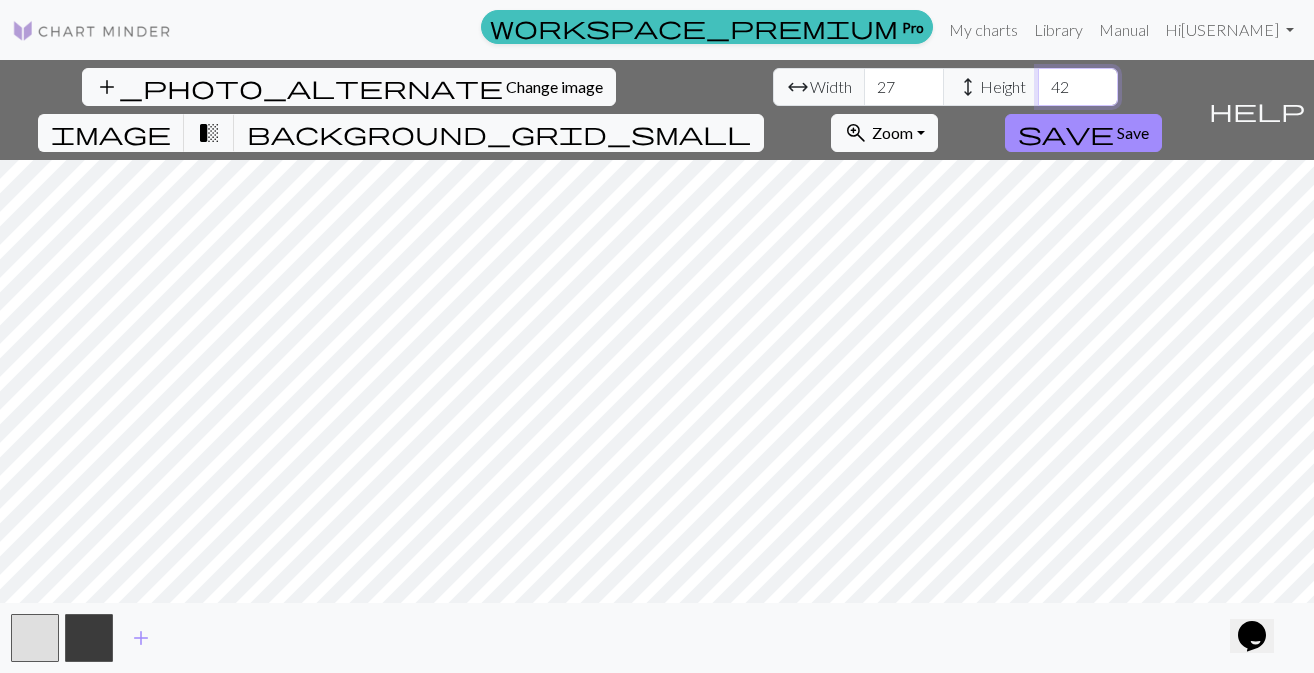 click on "42" at bounding box center [1078, 87] 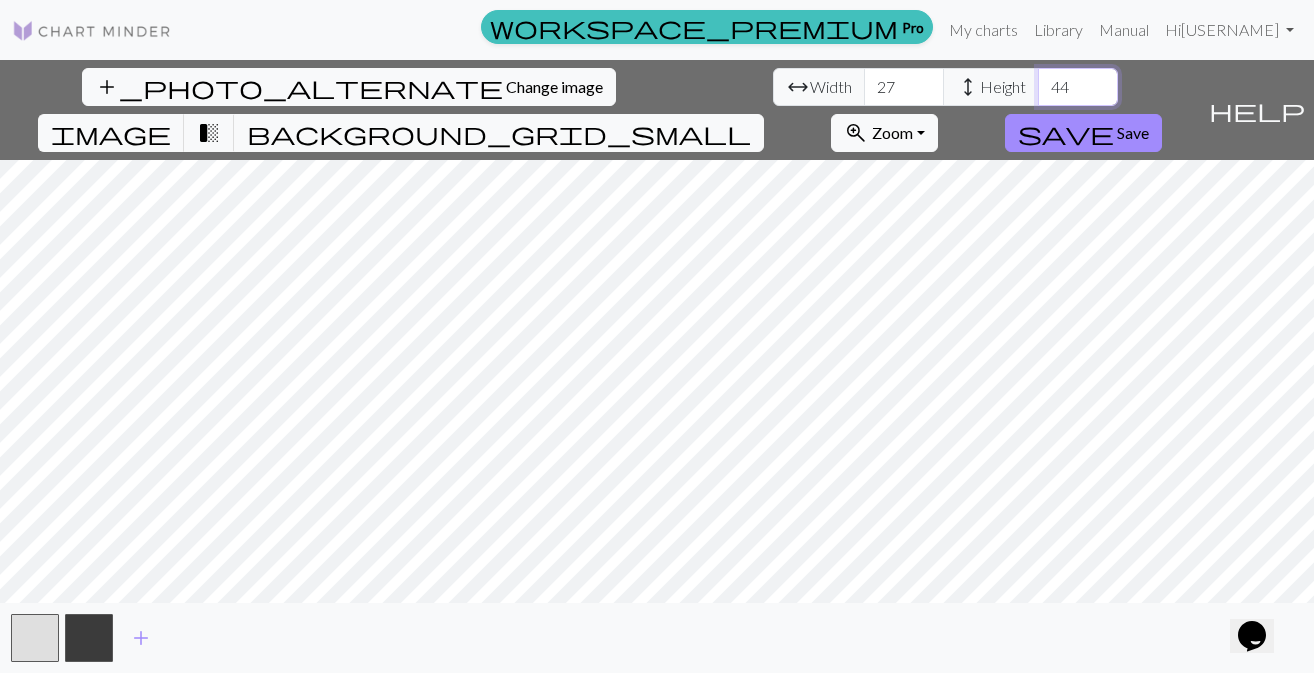 click on "44" at bounding box center [1078, 87] 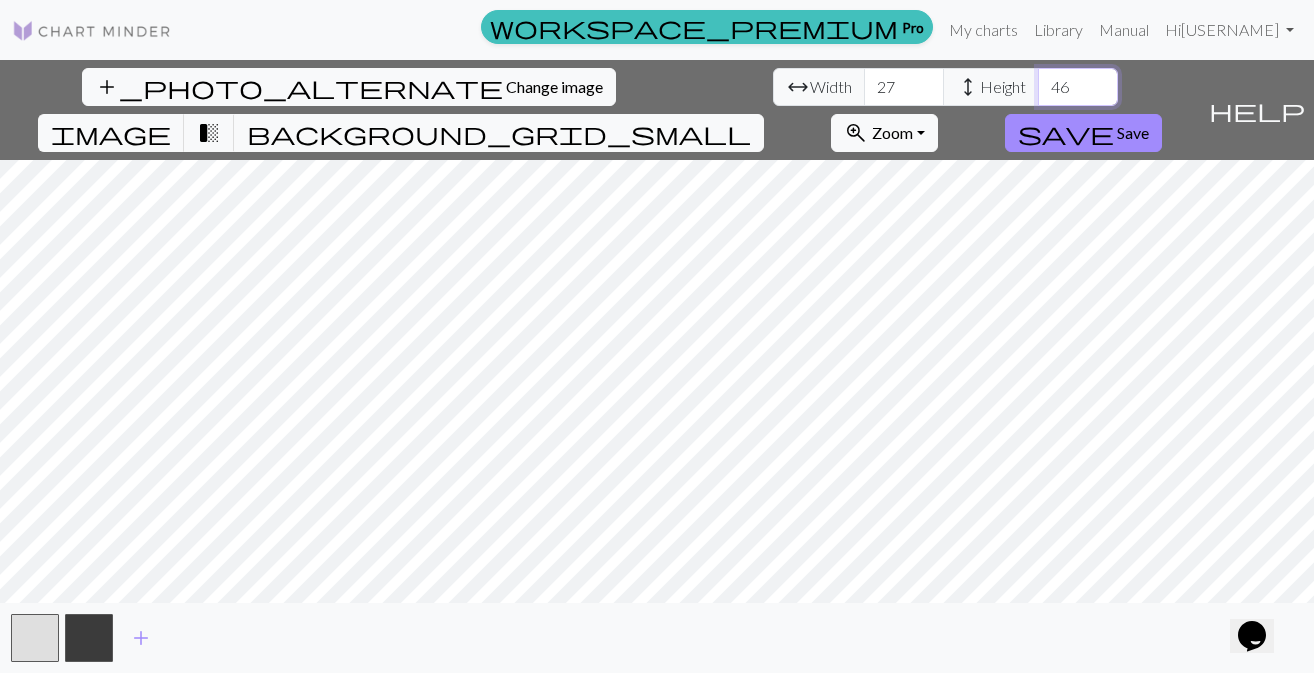 click on "46" at bounding box center (1078, 87) 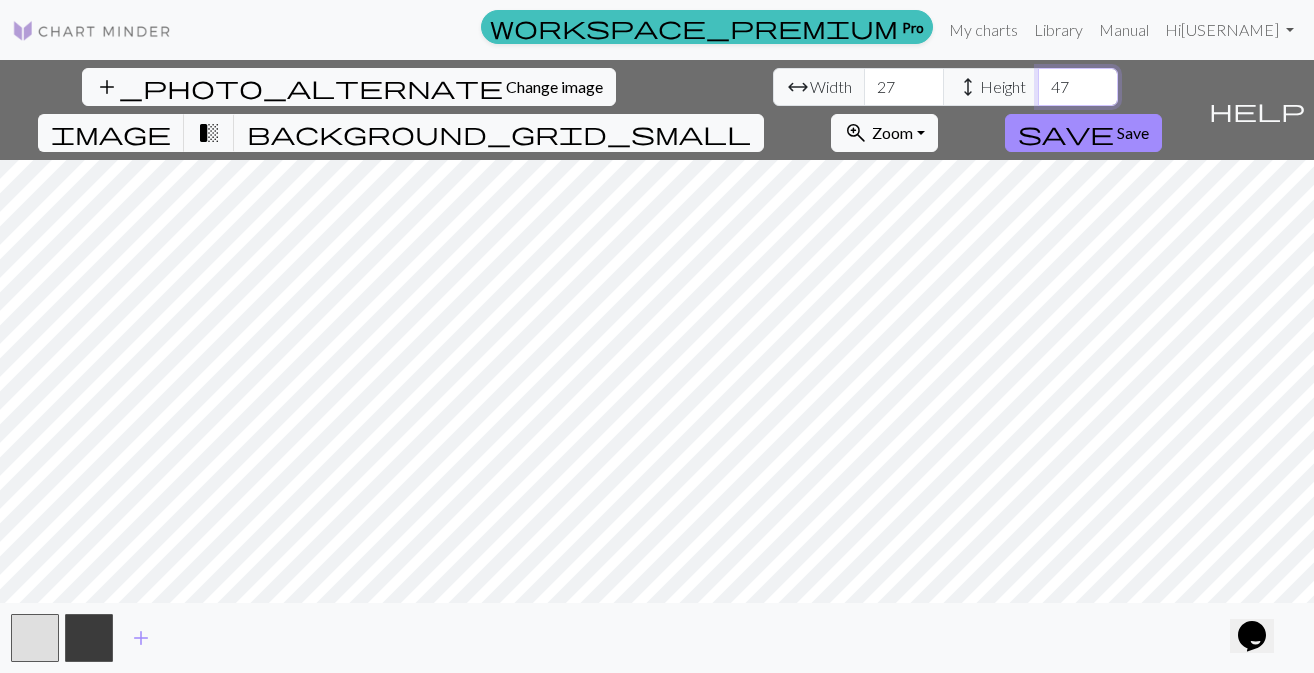 click on "47" at bounding box center (1078, 87) 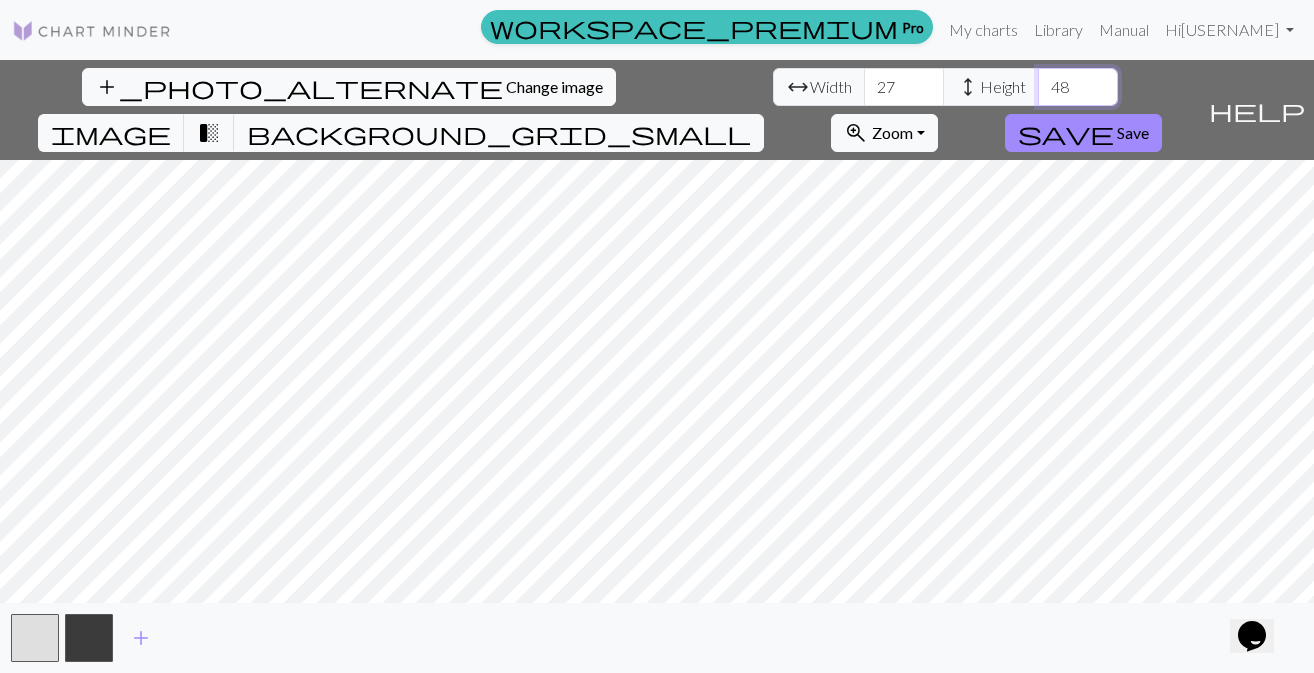 click on "48" at bounding box center (1078, 87) 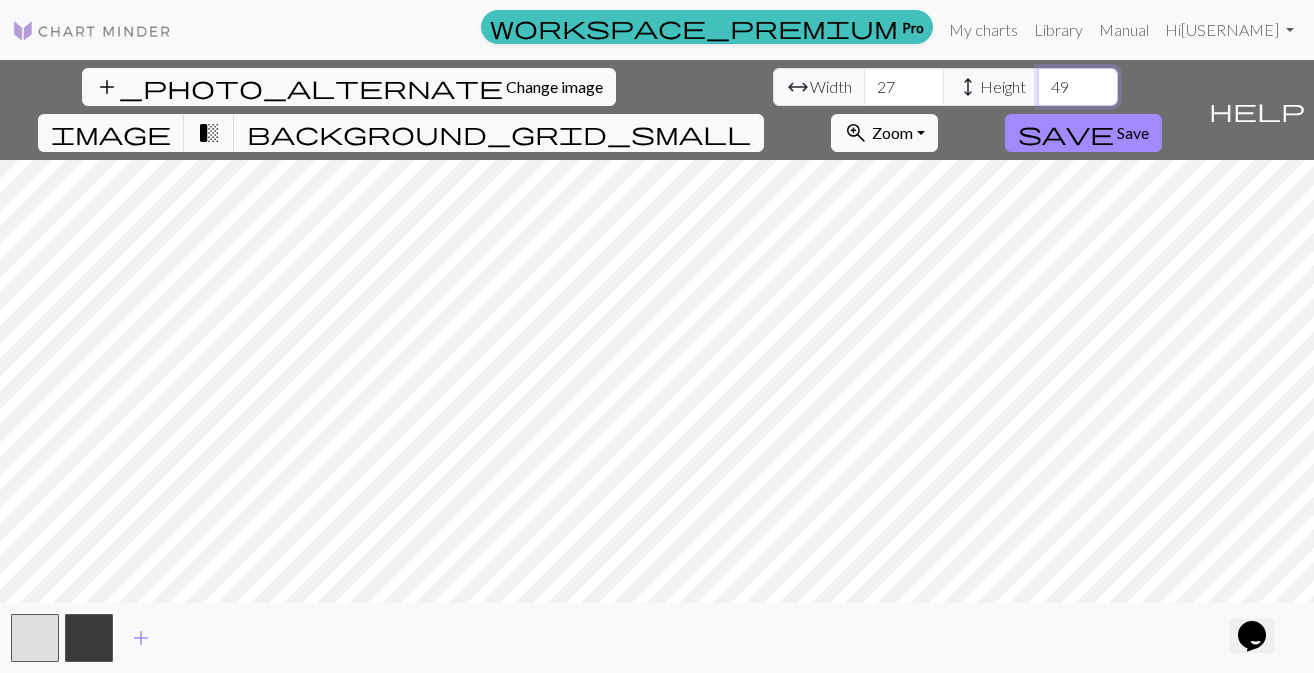 click on "49" at bounding box center (1078, 87) 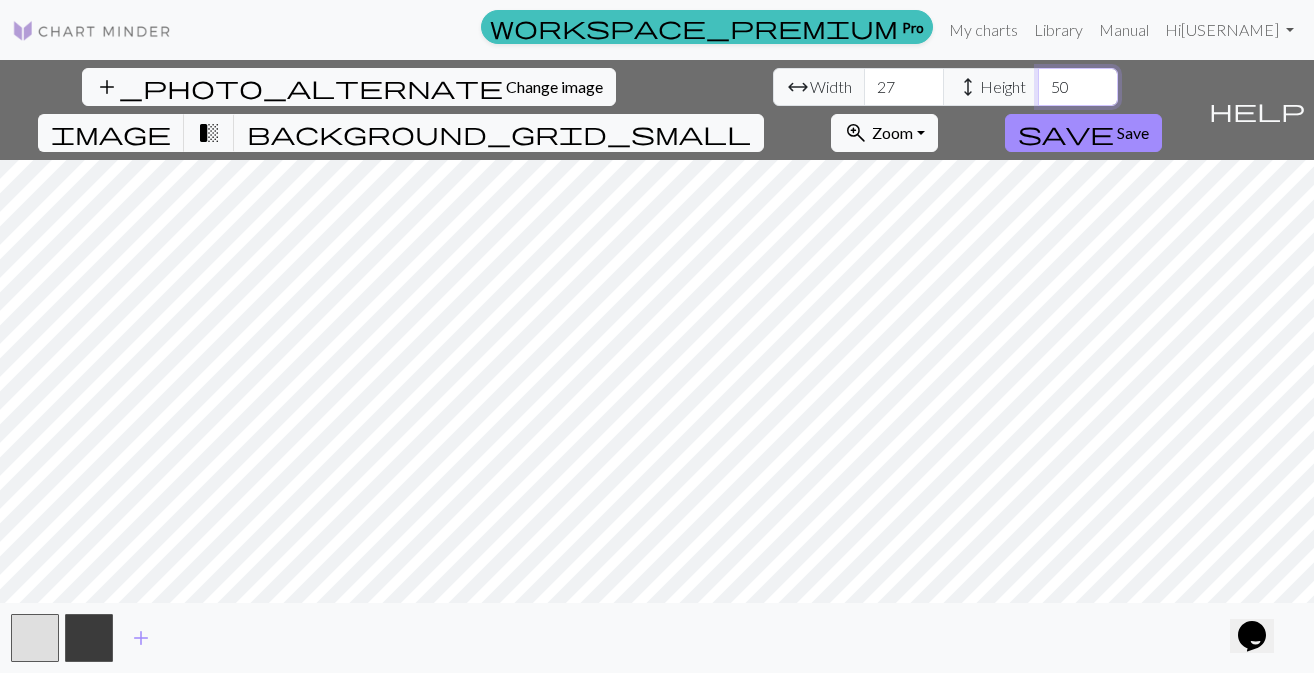 click on "51" at bounding box center (1078, 87) 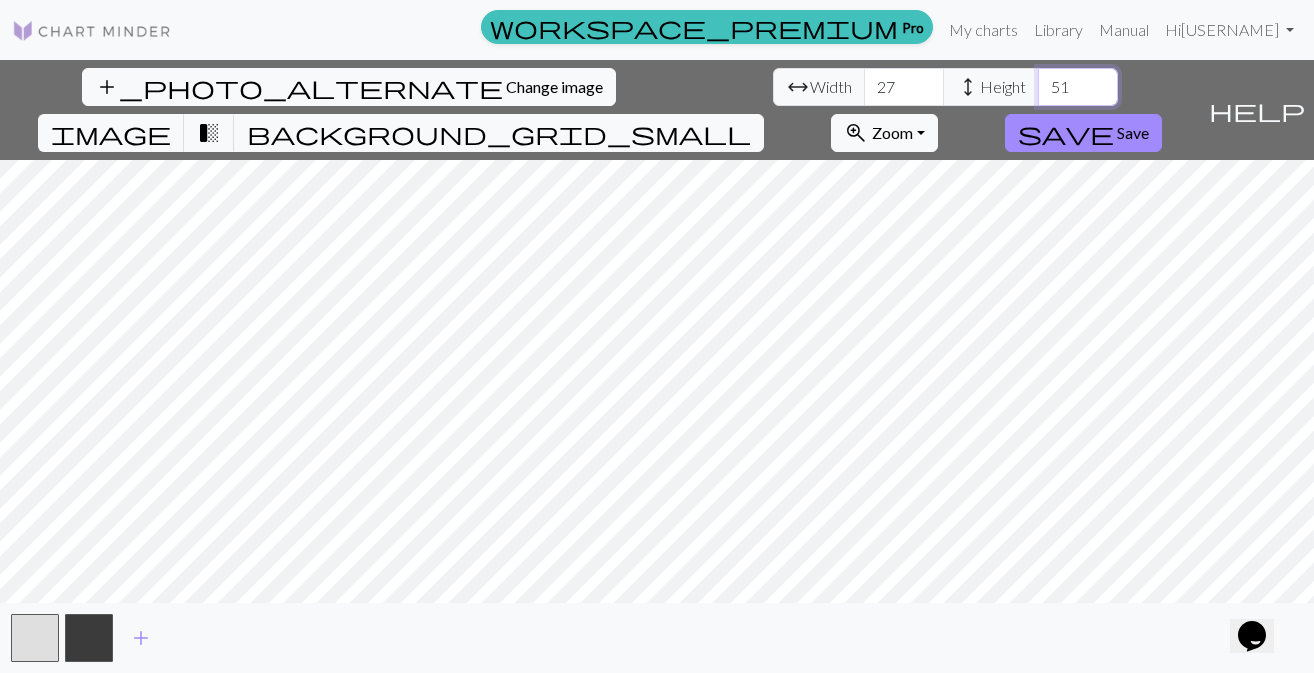 click on "52" at bounding box center [1078, 87] 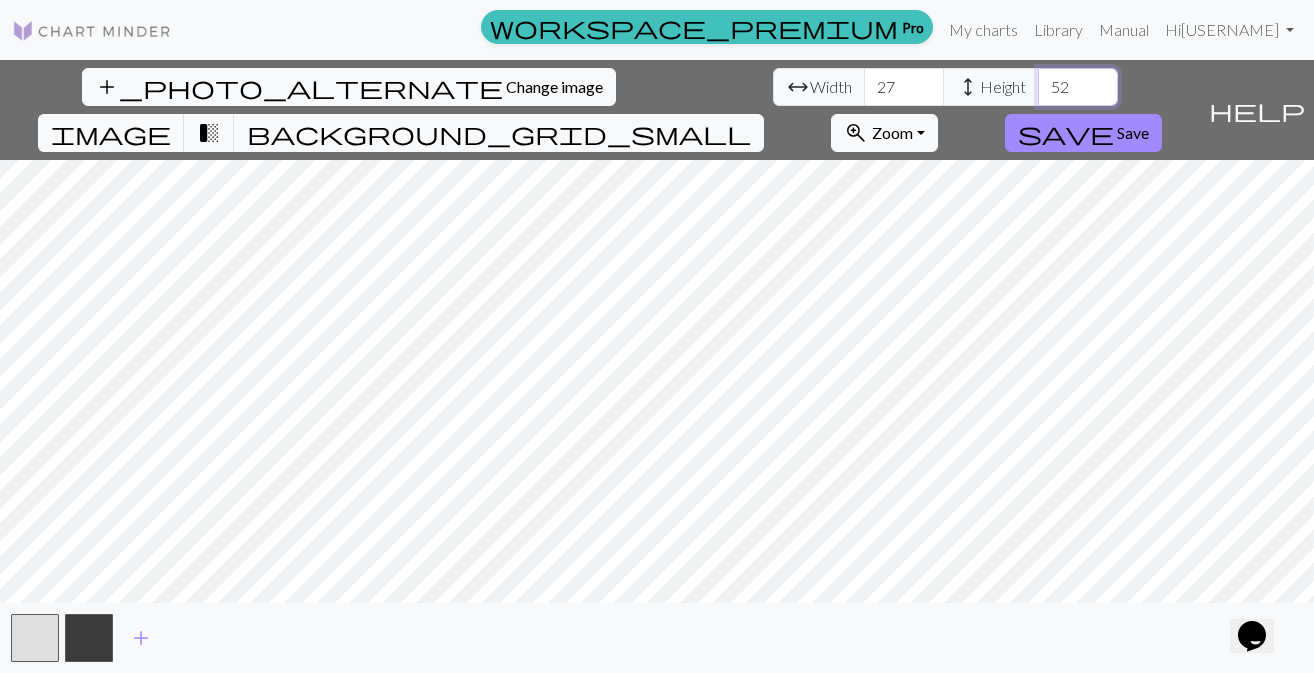 click on "53" at bounding box center (1078, 87) 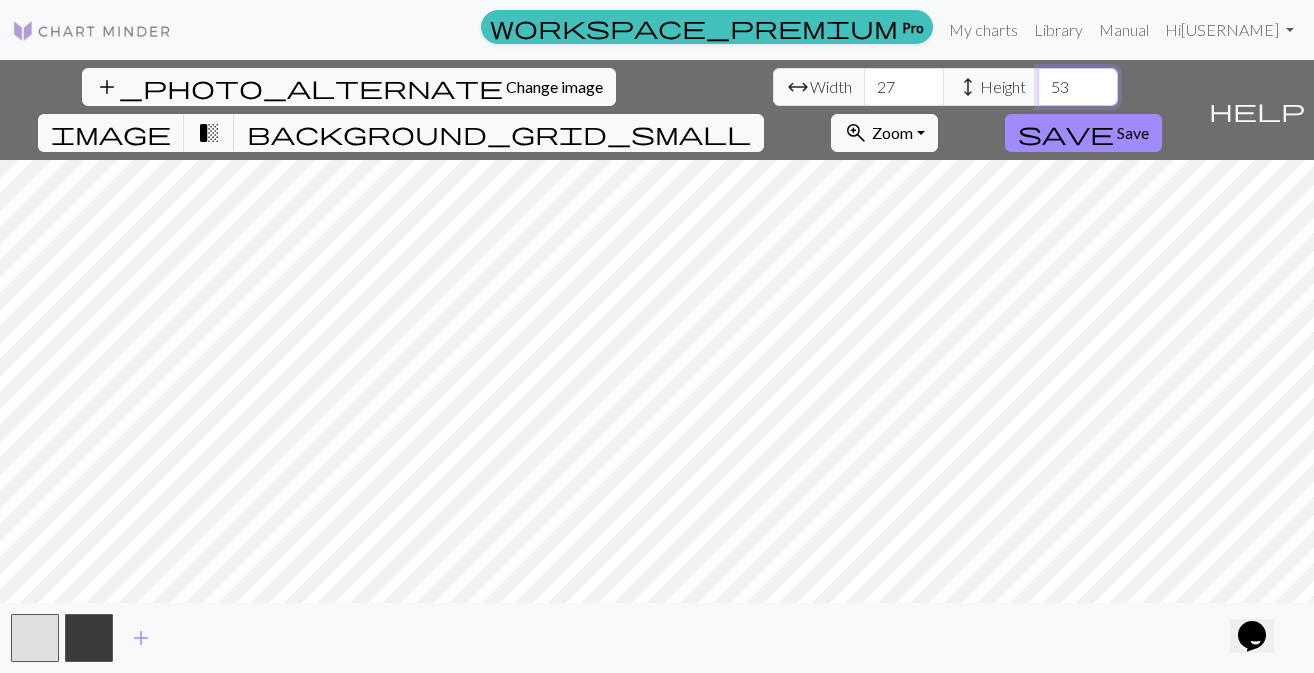 click on "54" at bounding box center [1078, 87] 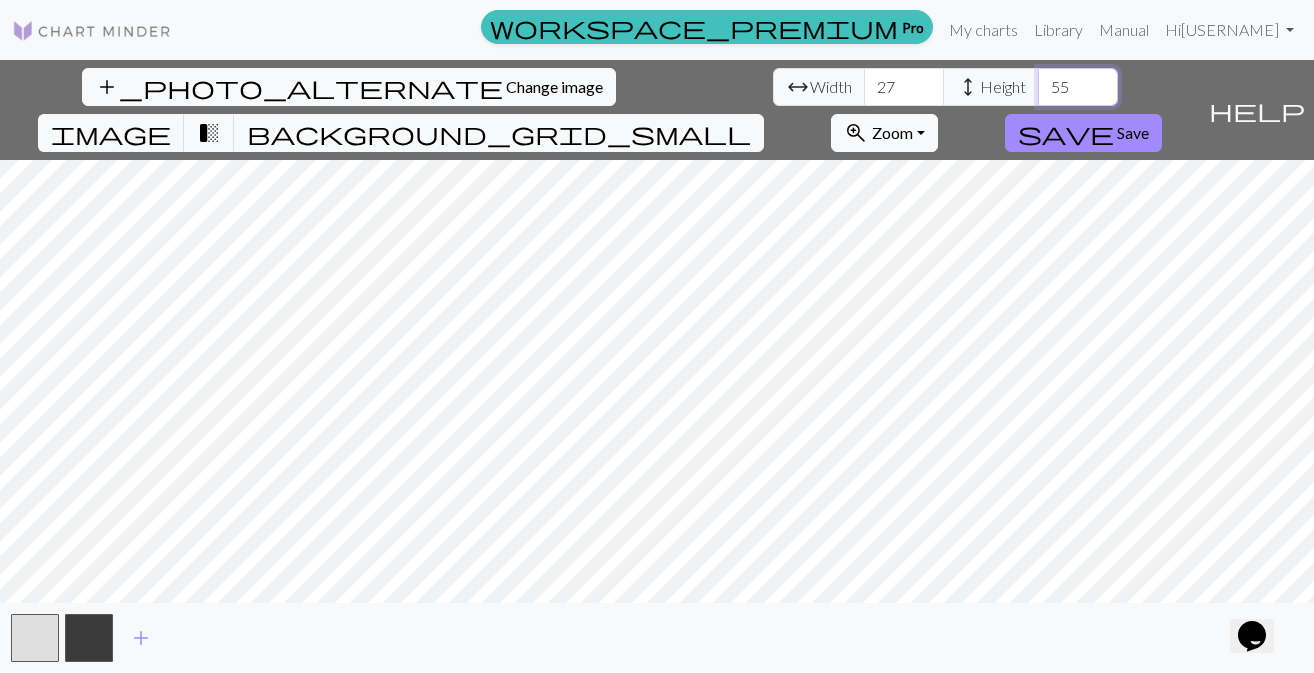click on "55" at bounding box center [1078, 87] 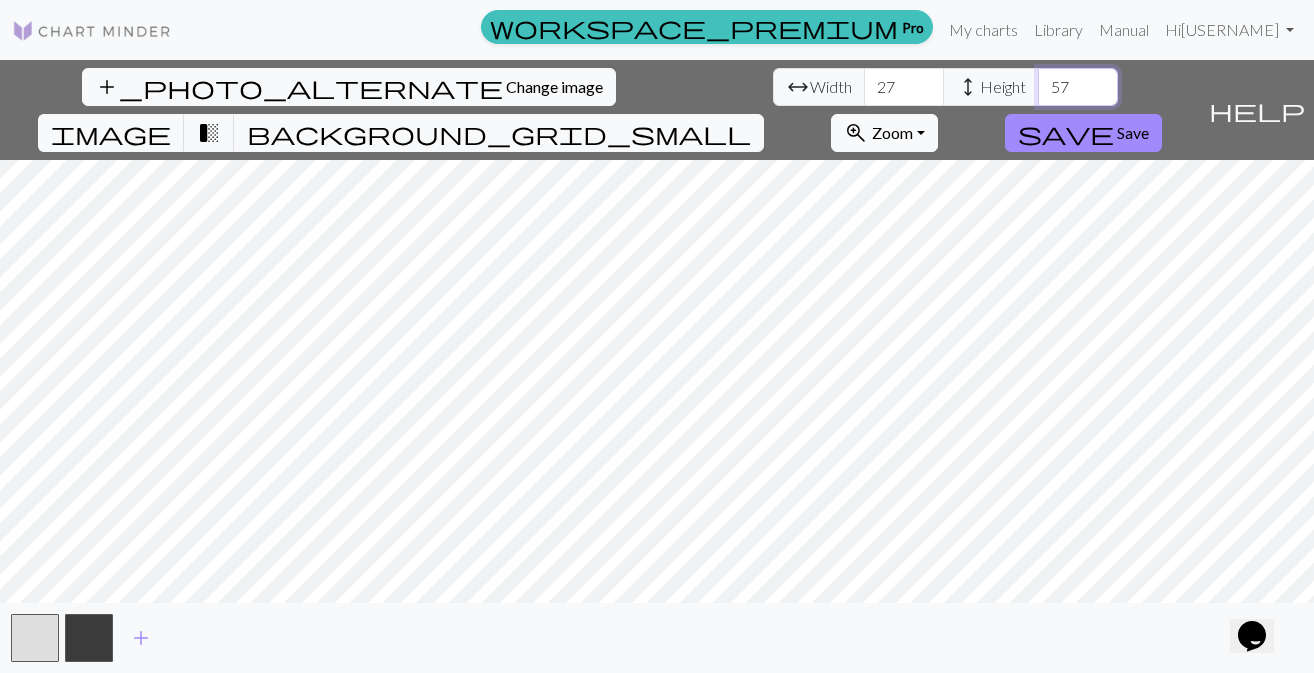 click on "57" at bounding box center [1078, 87] 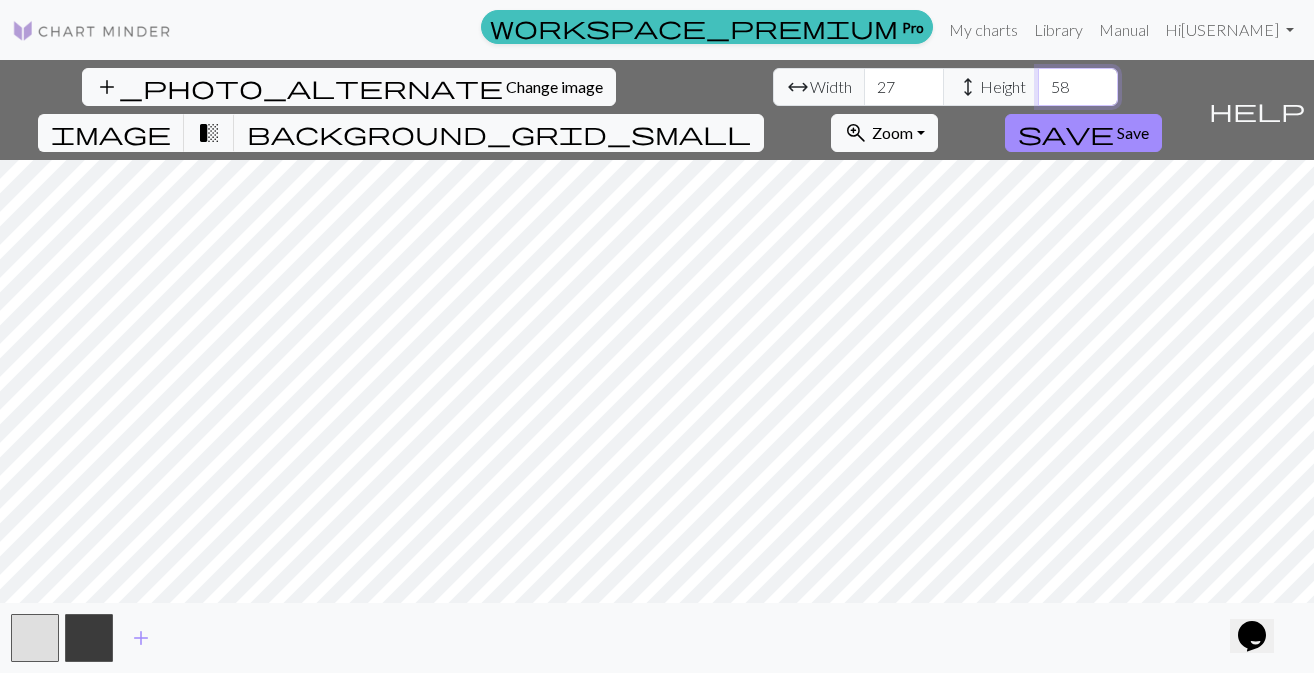 click on "58" at bounding box center [1078, 87] 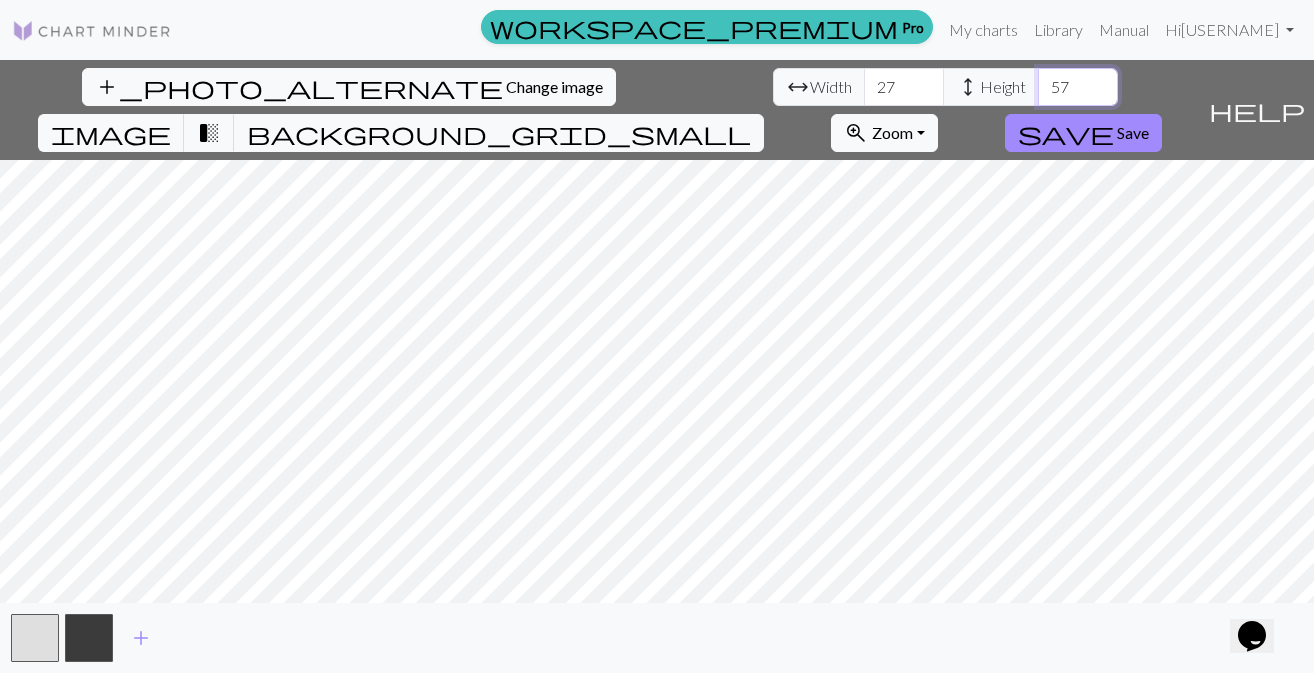 click on "57" at bounding box center (1078, 87) 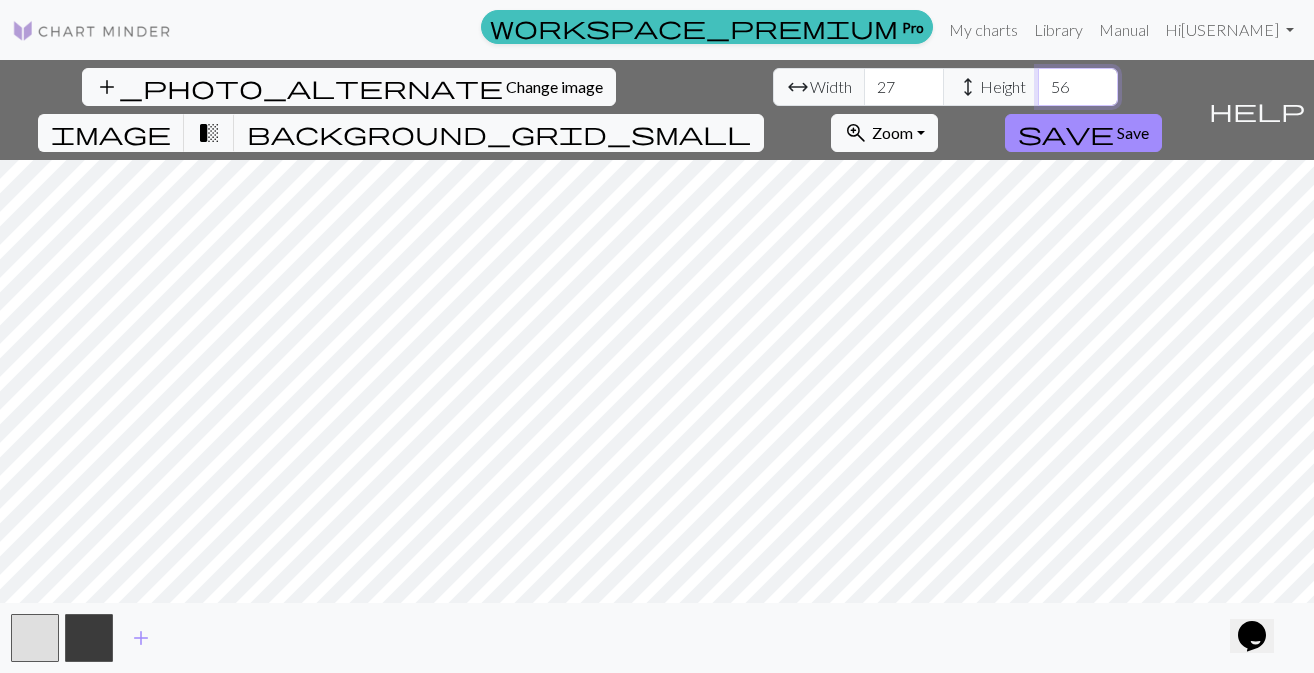 click on "56" at bounding box center (1078, 87) 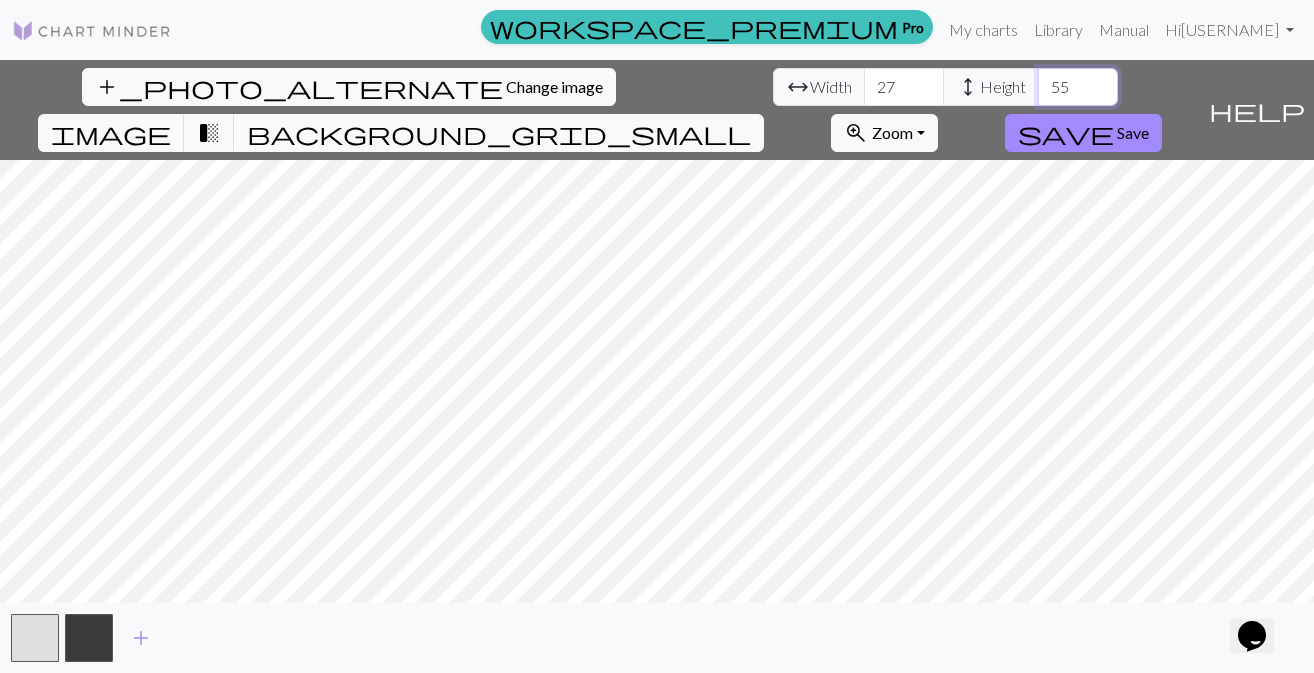 click on "55" at bounding box center (1078, 87) 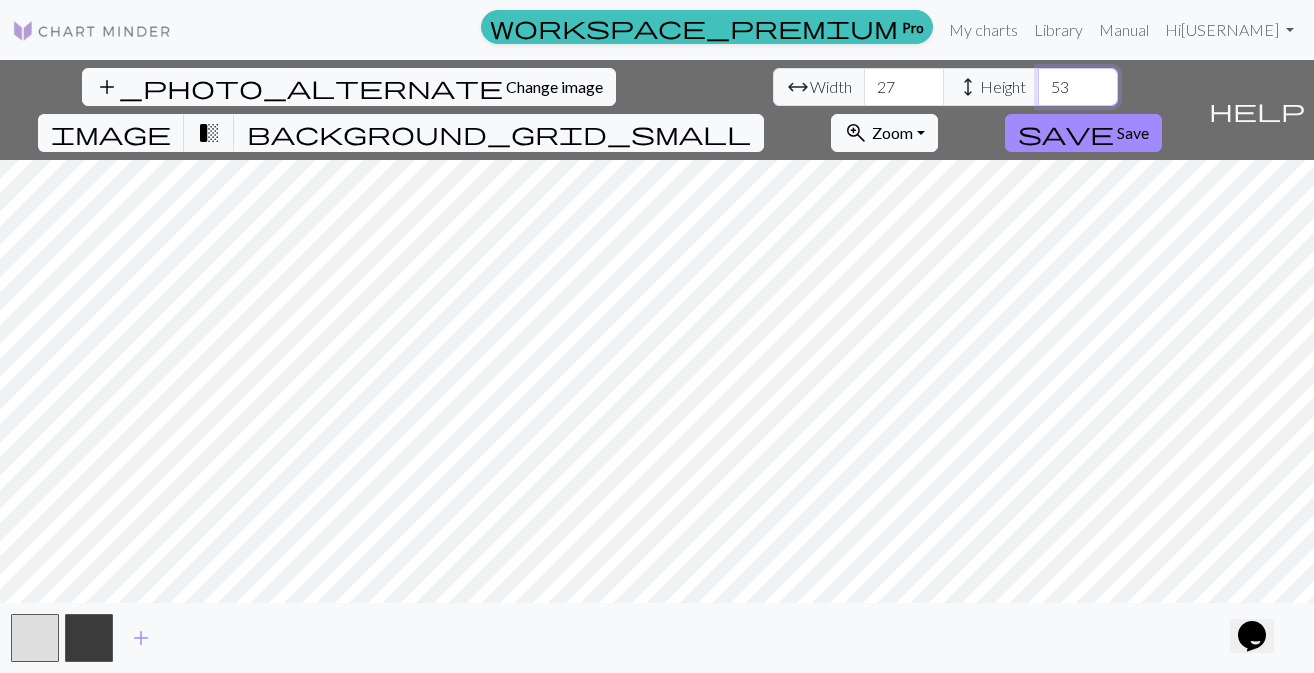 click on "53" at bounding box center (1078, 87) 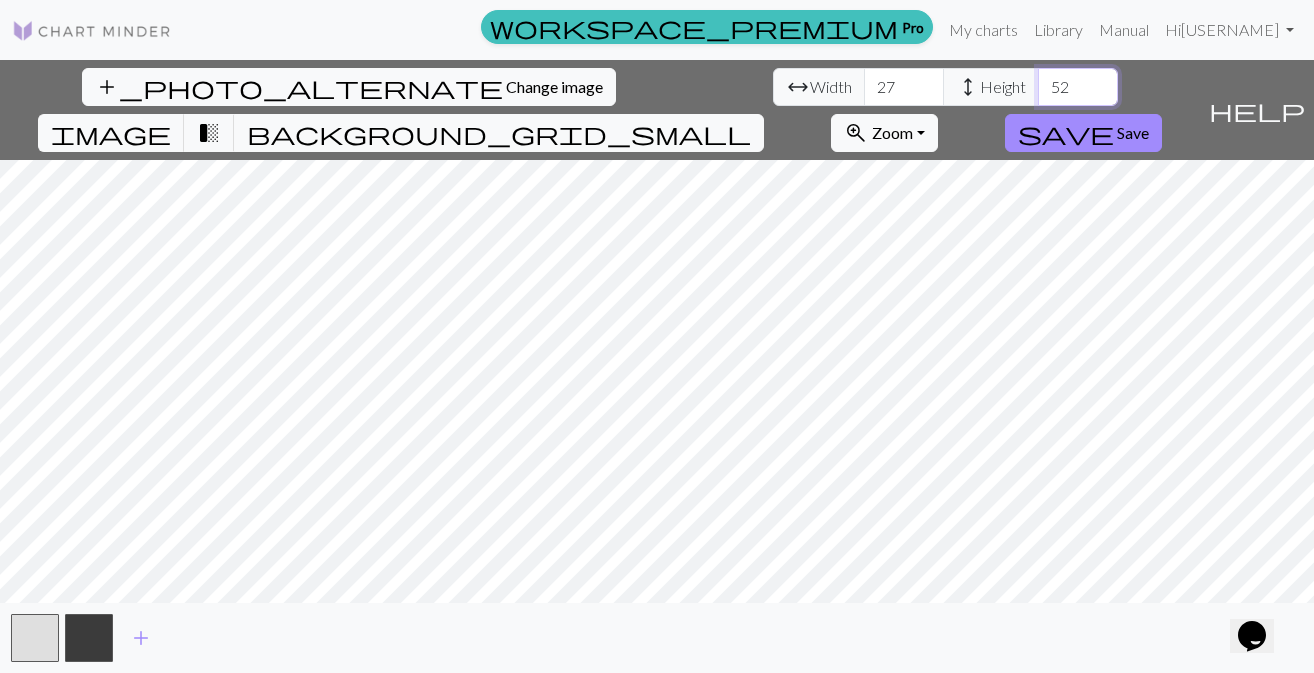 click on "52" at bounding box center (1078, 87) 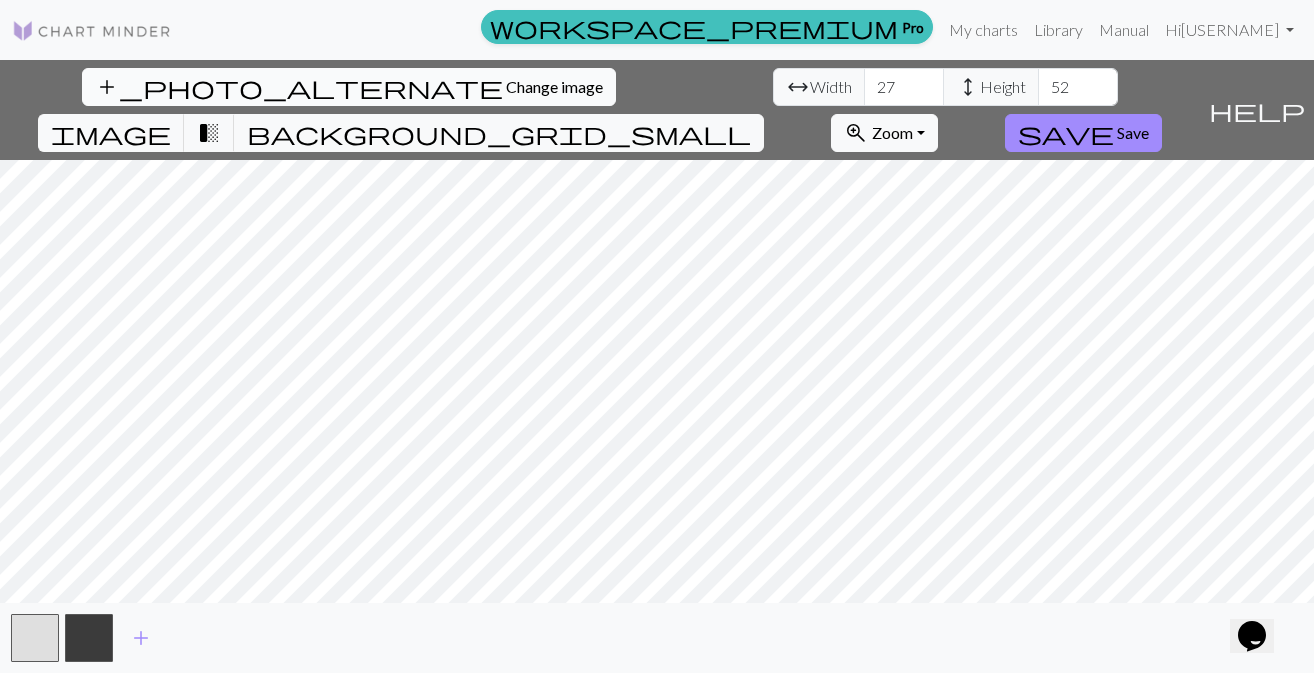 click on "Change image" at bounding box center (554, 86) 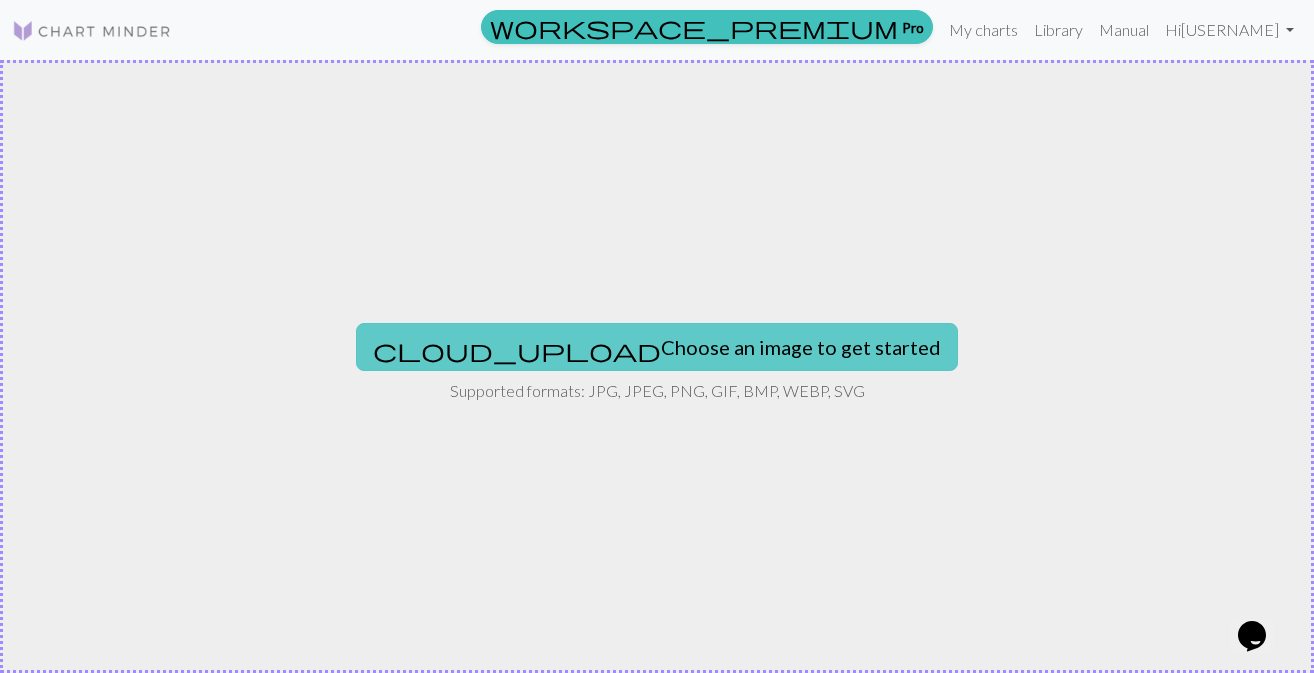 click on "cloud_upload  Choose an image to get started" at bounding box center (657, 347) 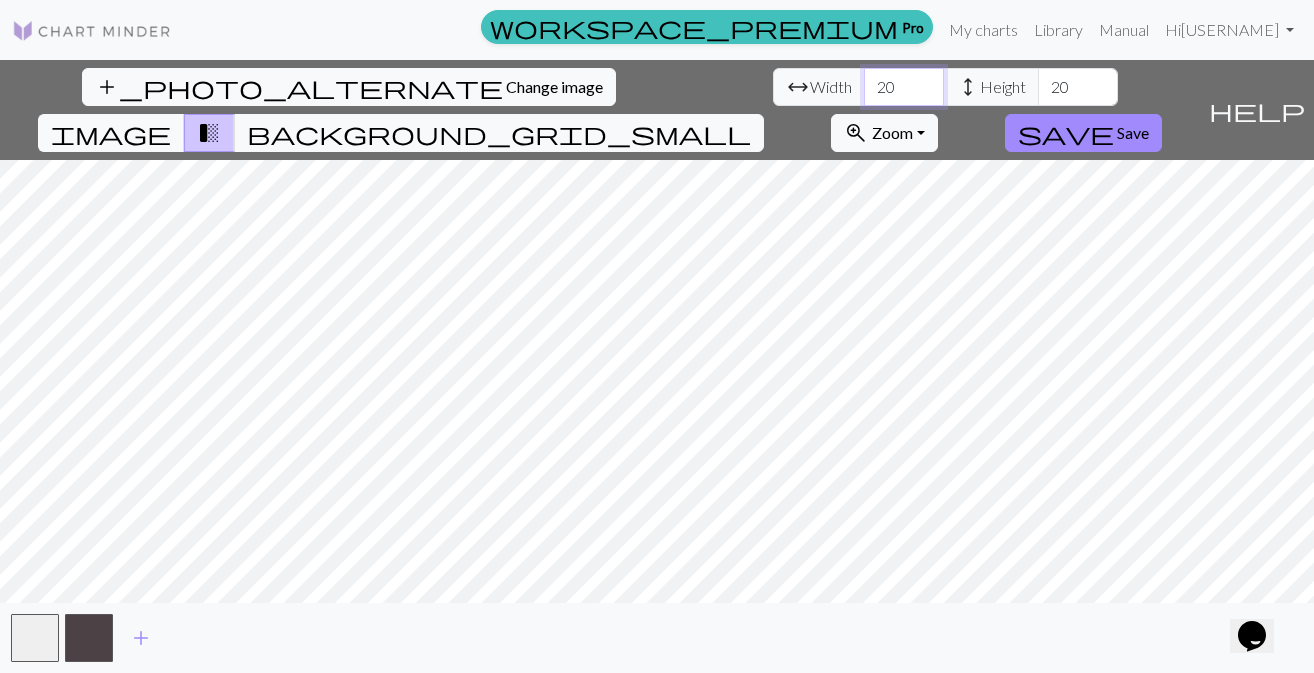 click on "20" at bounding box center [904, 87] 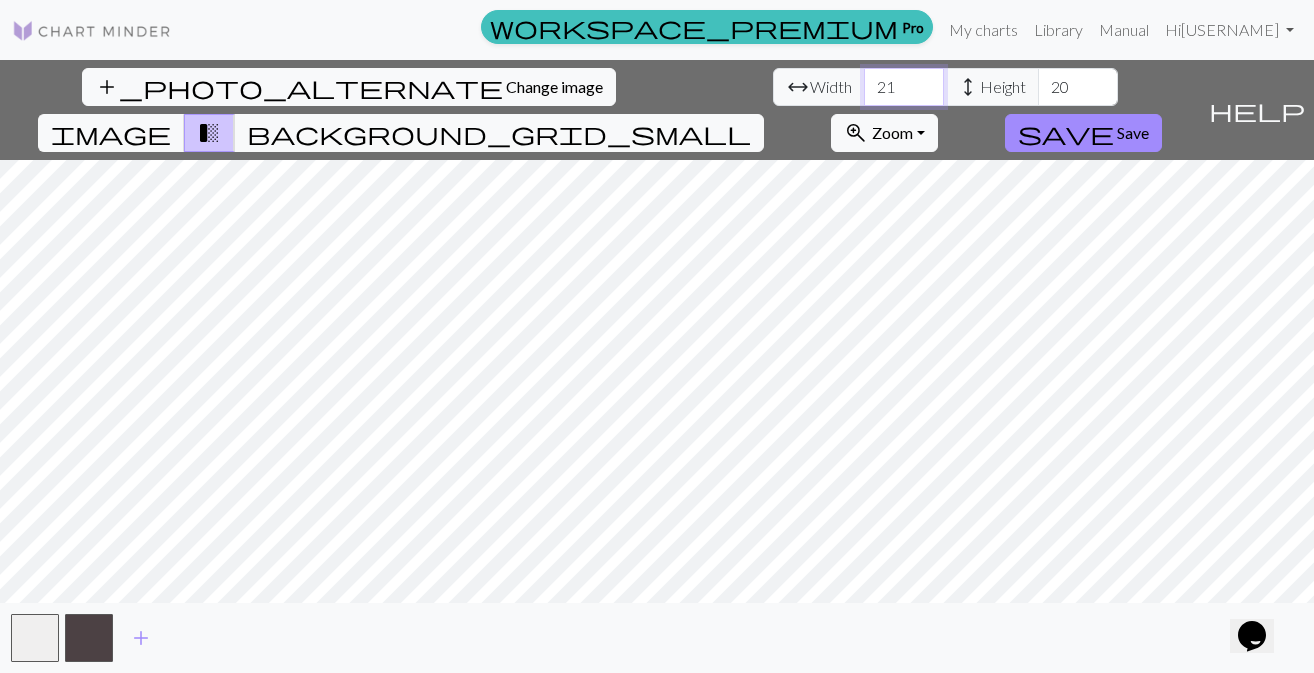 click on "22" at bounding box center (904, 87) 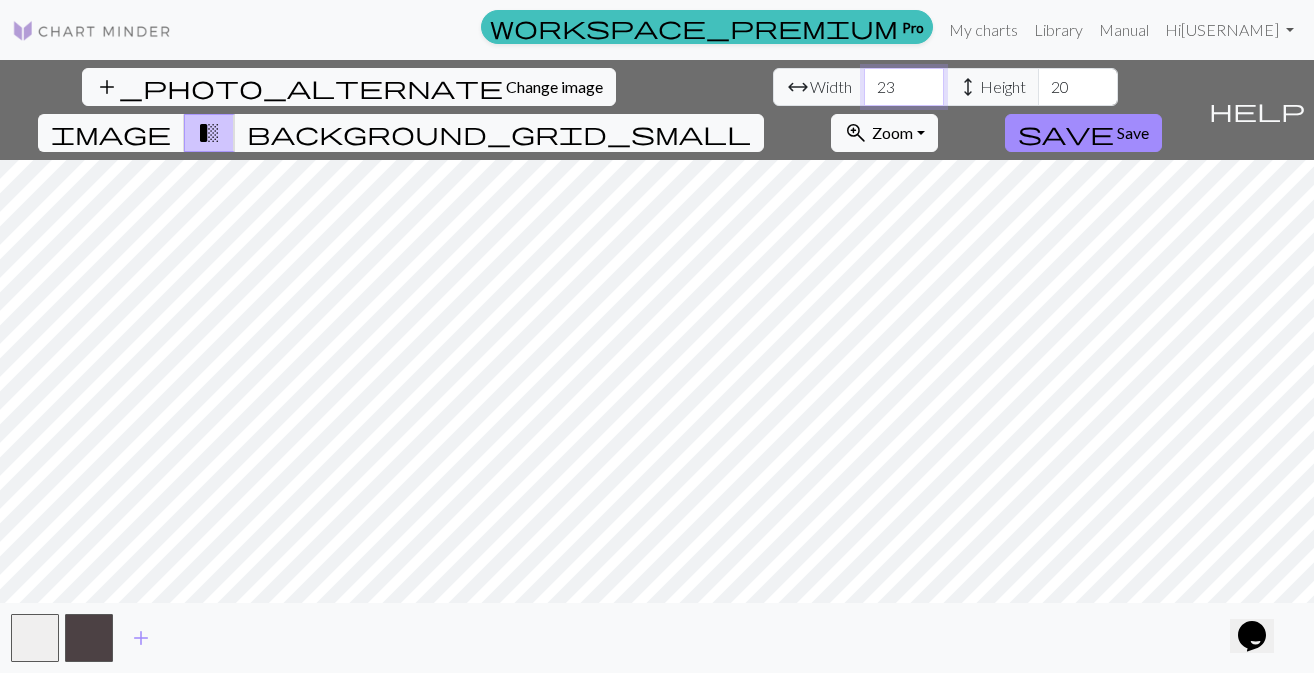click on "23" at bounding box center (904, 87) 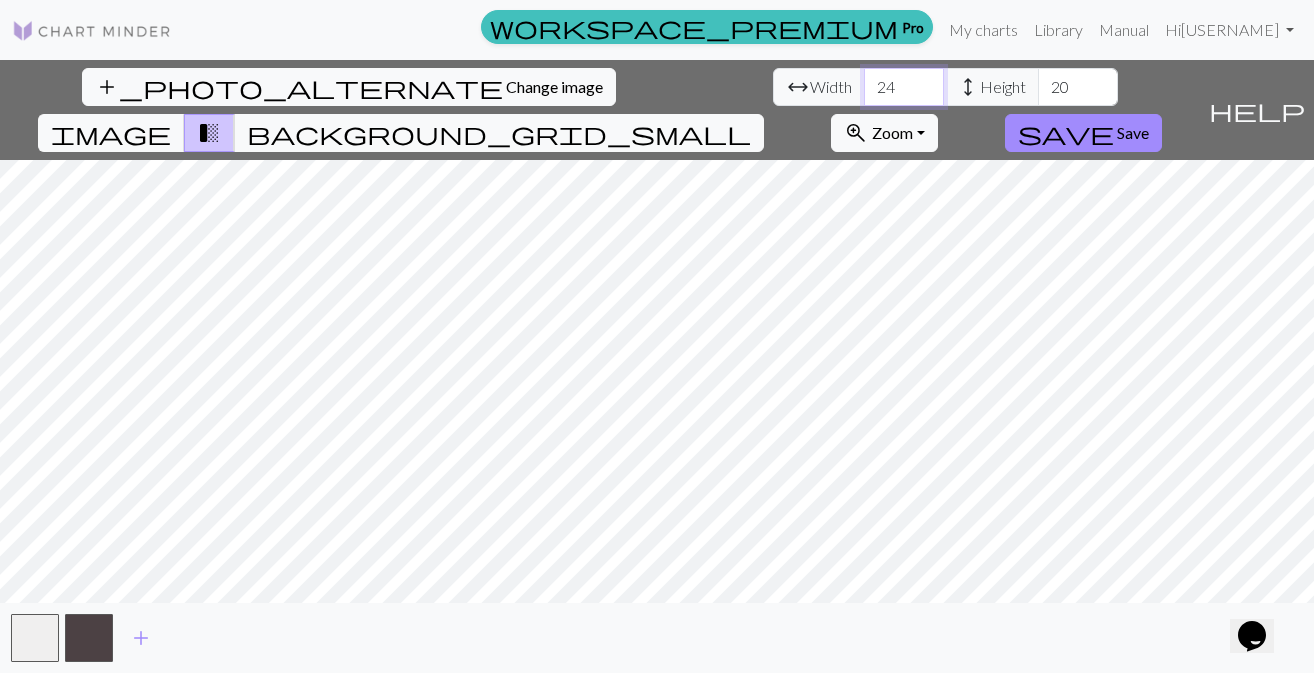 click on "25" at bounding box center [904, 87] 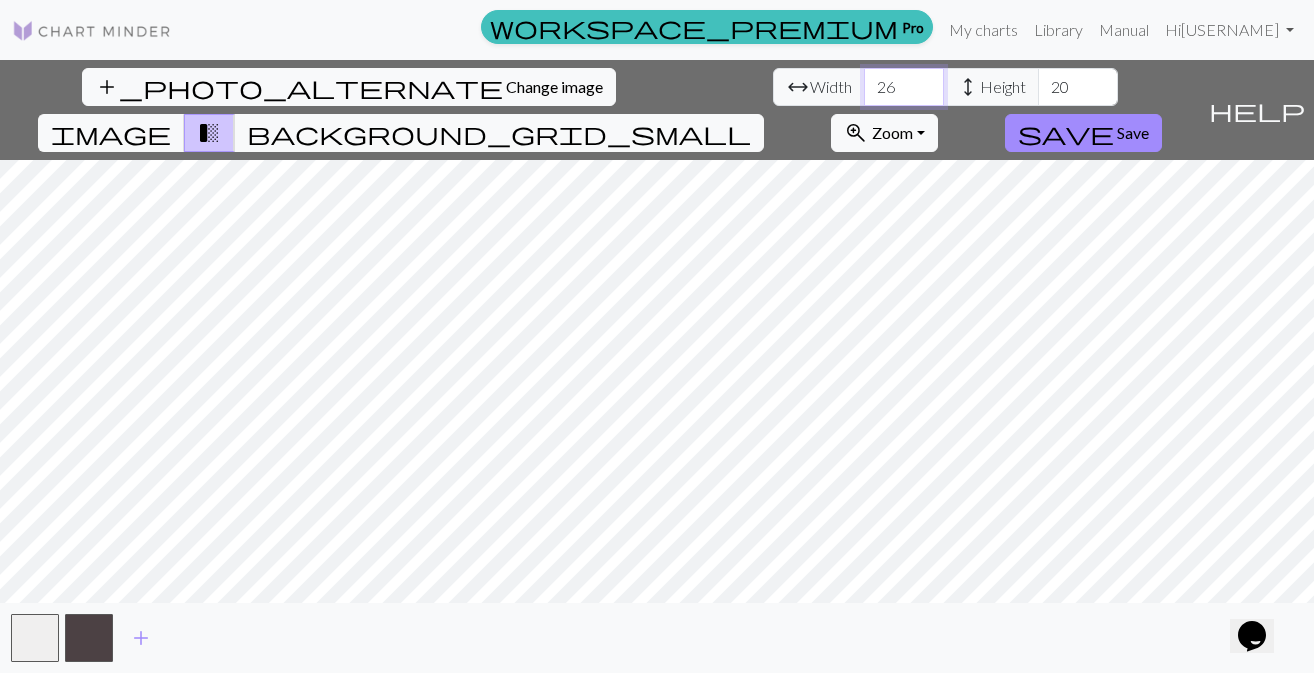 click on "26" at bounding box center (904, 87) 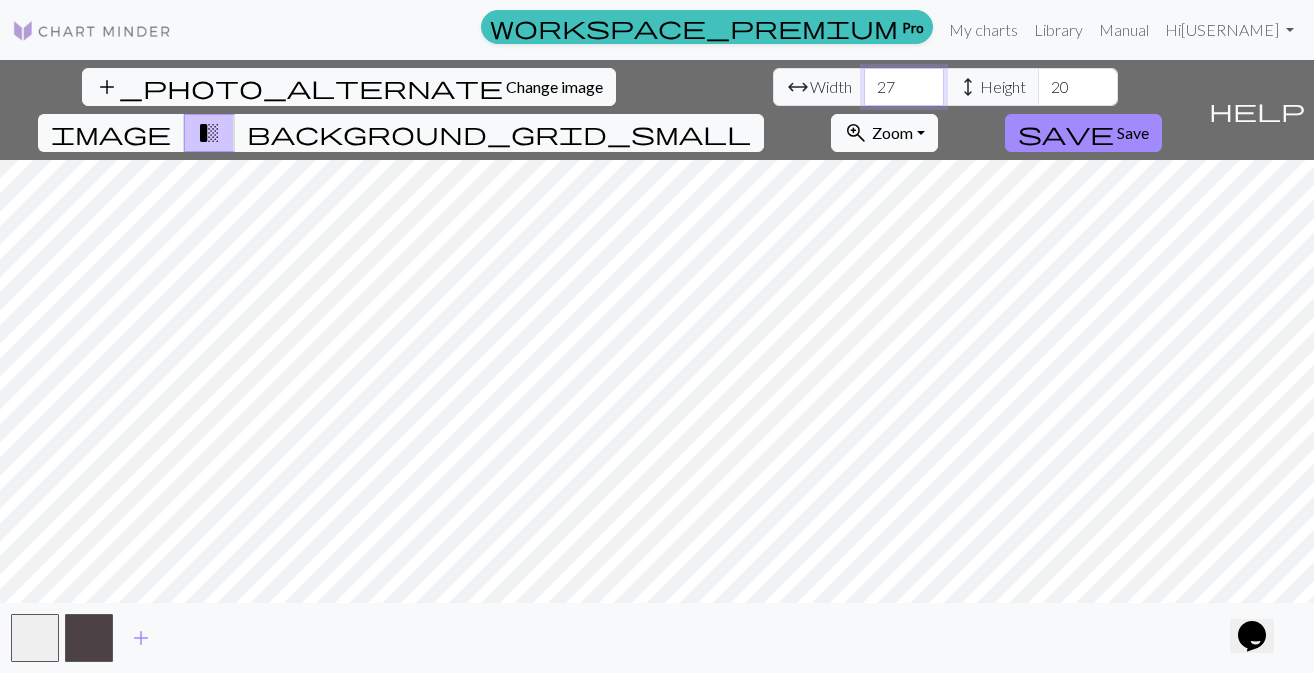 click on "27" at bounding box center [904, 87] 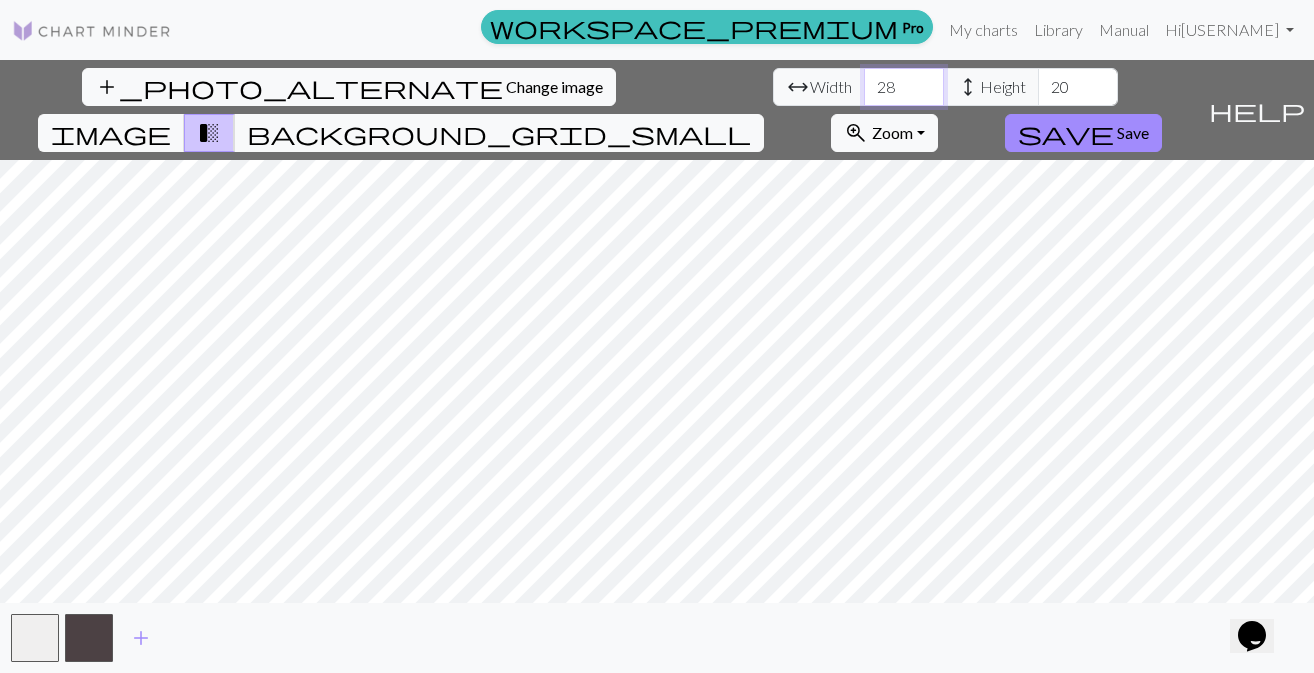 click on "28" at bounding box center [904, 87] 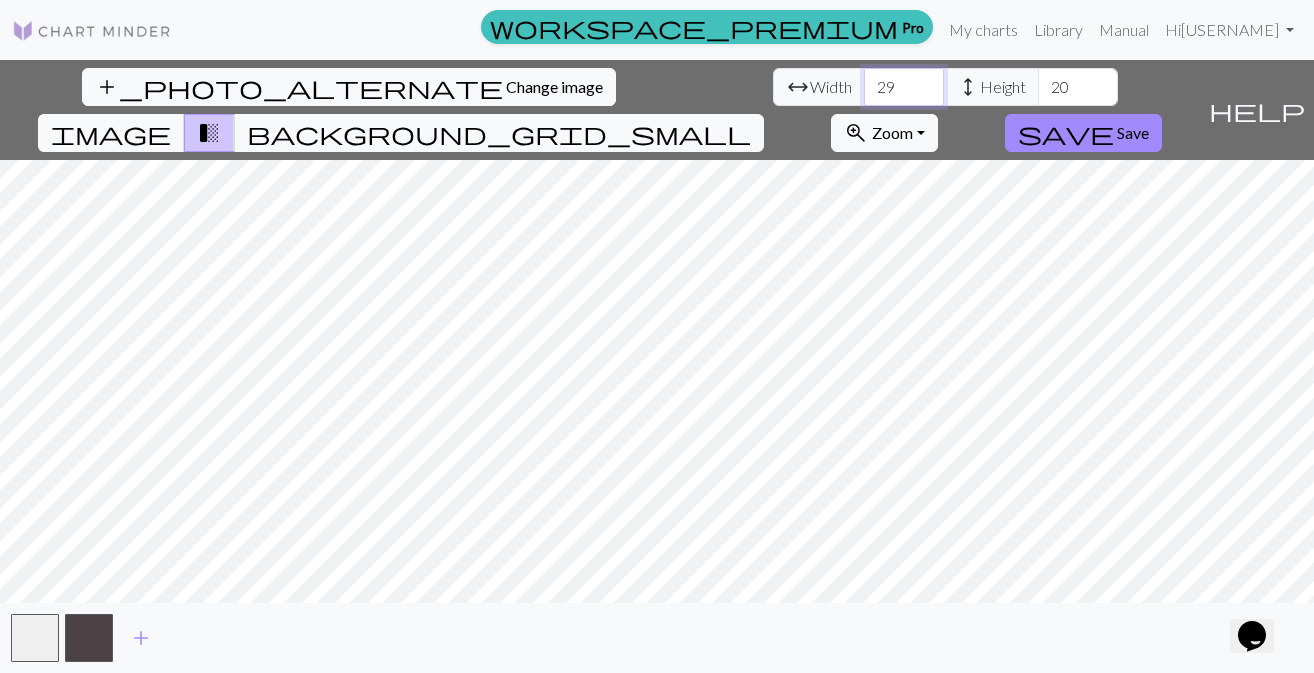 click on "30" at bounding box center (904, 87) 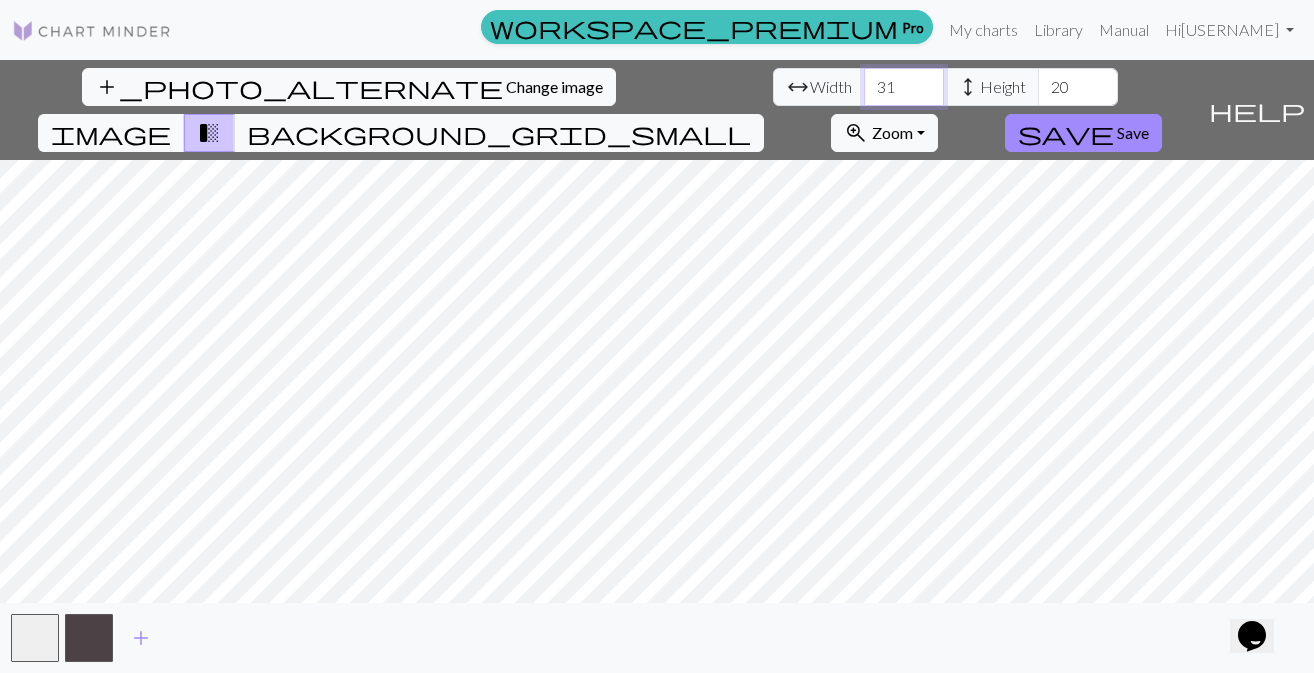 click on "31" at bounding box center [904, 87] 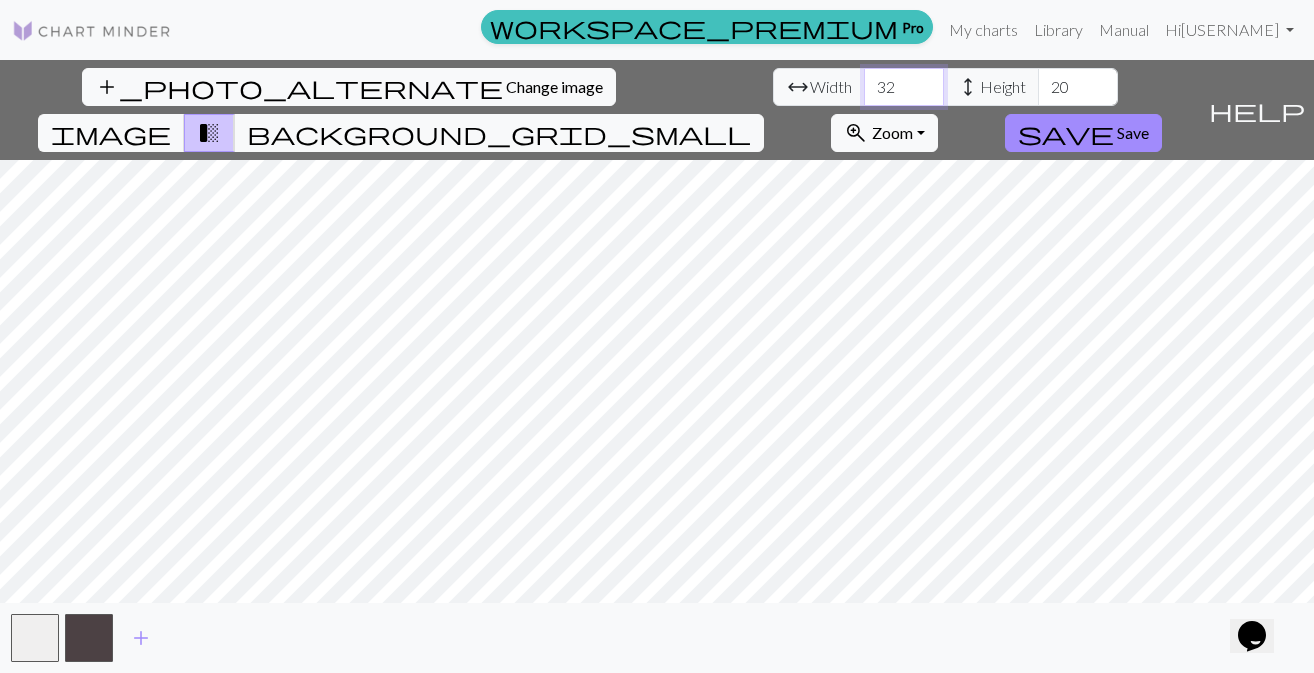 click on "32" at bounding box center [904, 87] 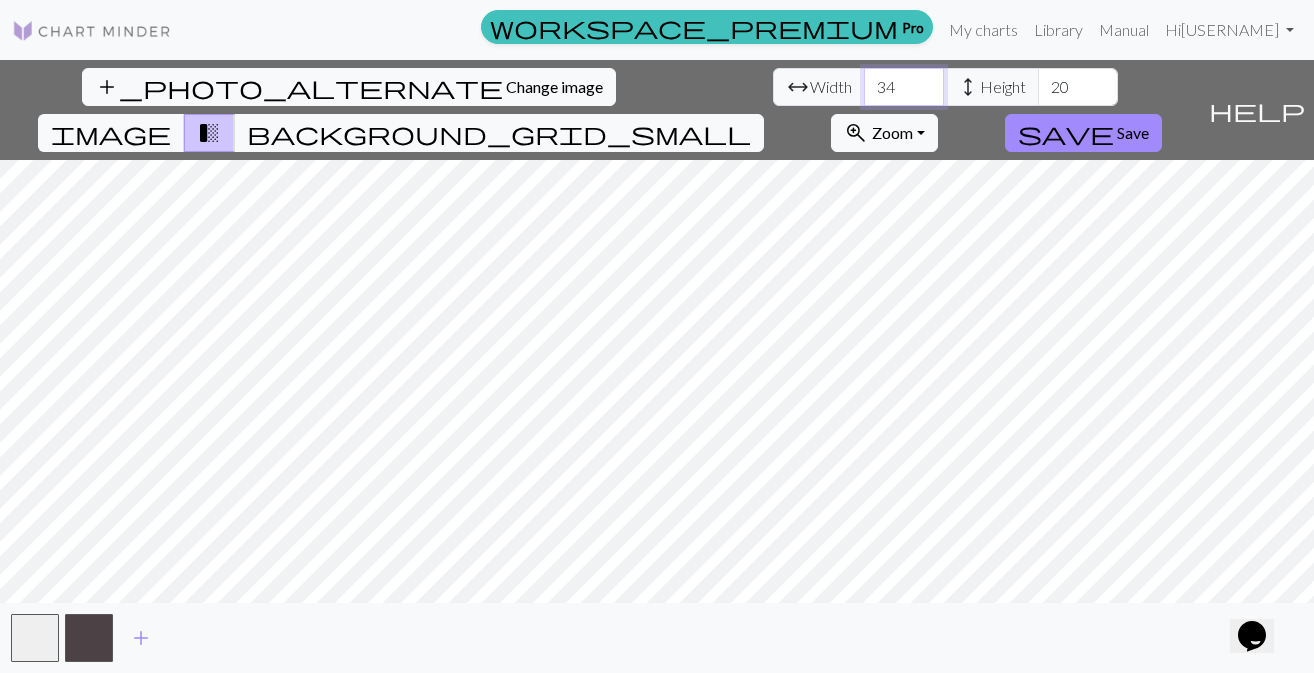 click on "34" at bounding box center (904, 87) 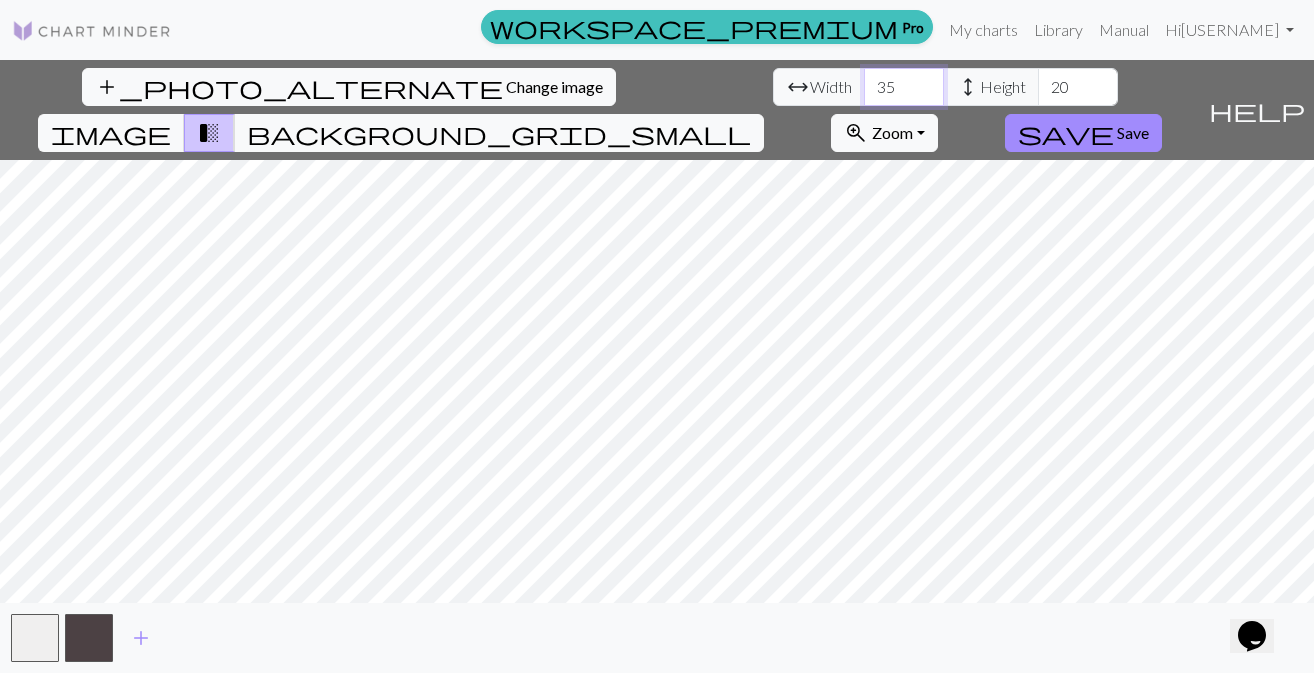 click on "35" at bounding box center (904, 87) 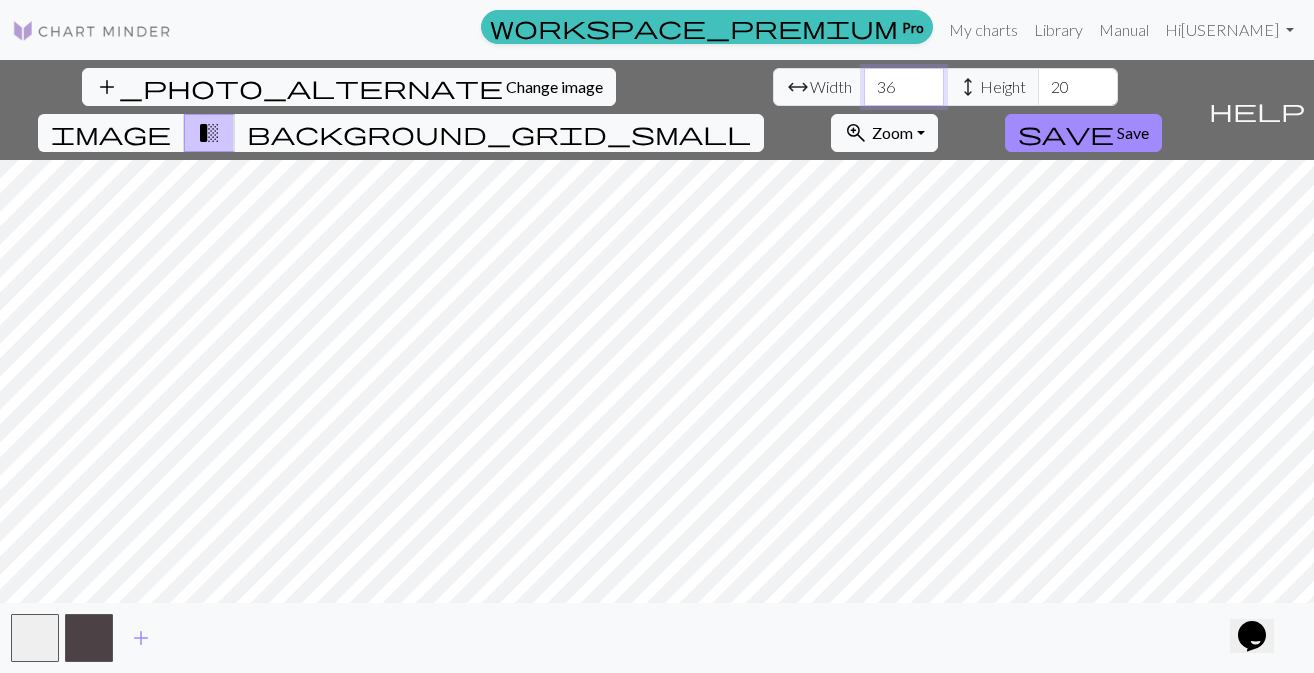 click on "36" at bounding box center (904, 87) 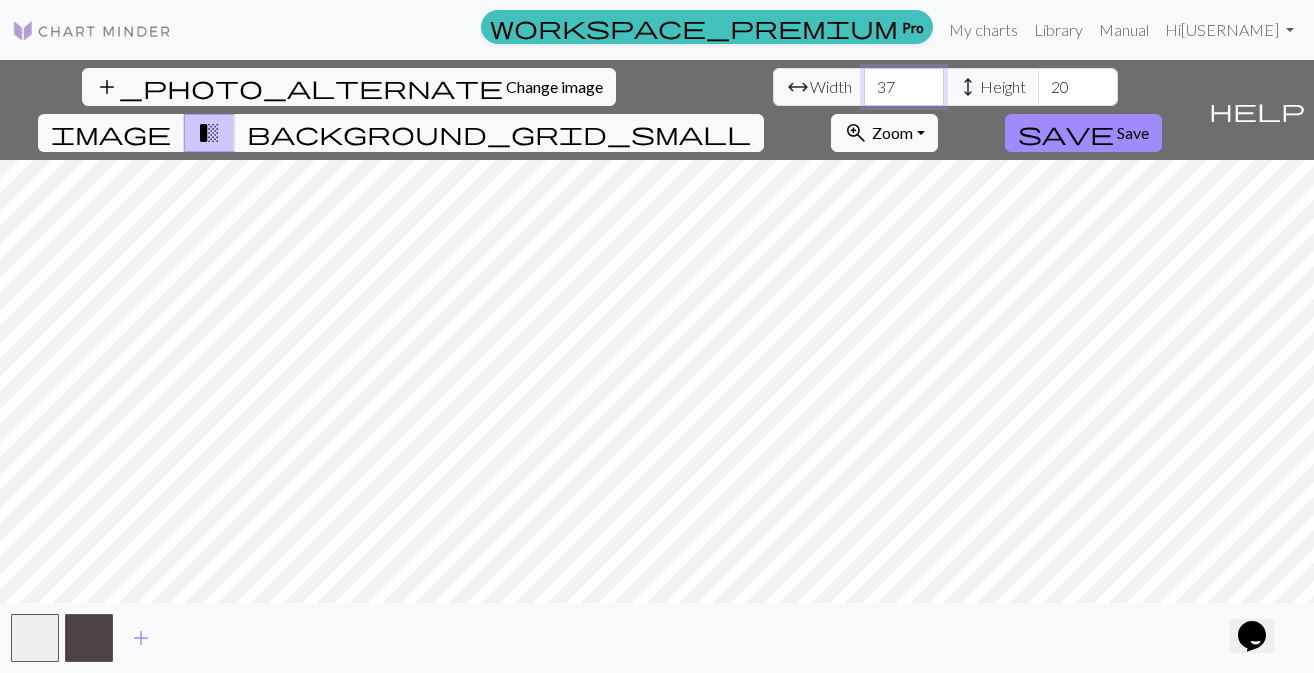 click on "38" at bounding box center (904, 87) 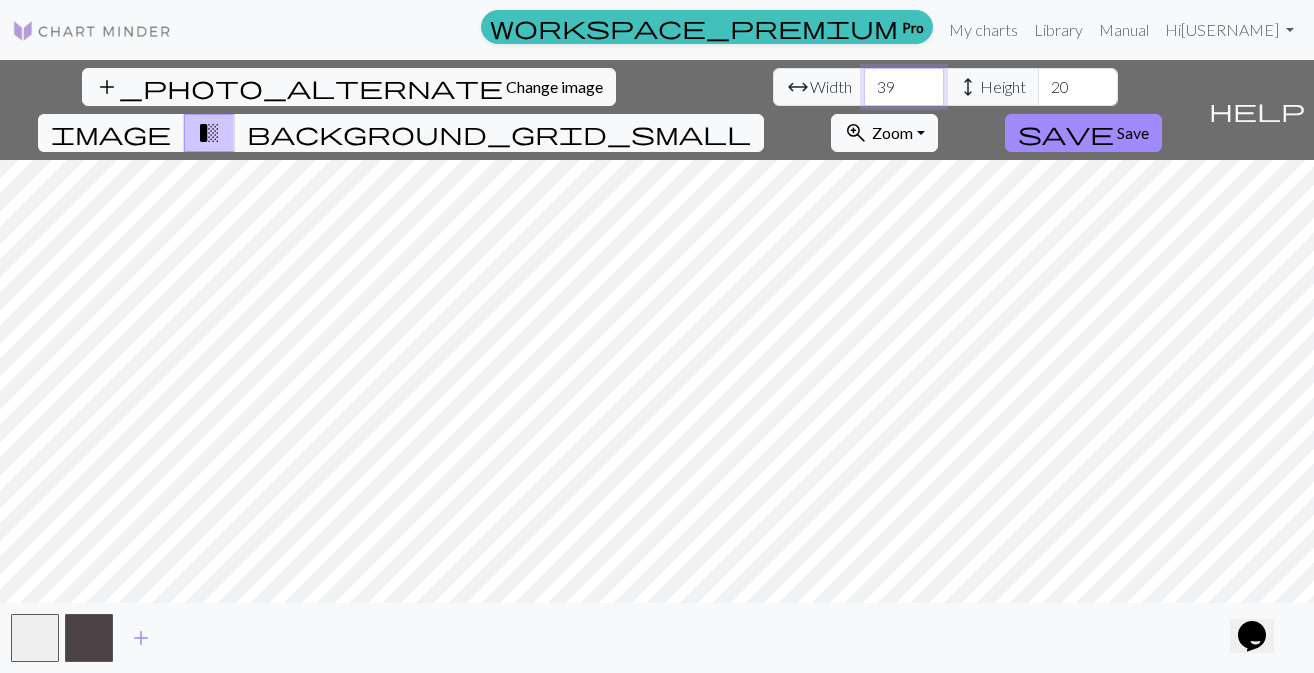 click on "39" at bounding box center [904, 87] 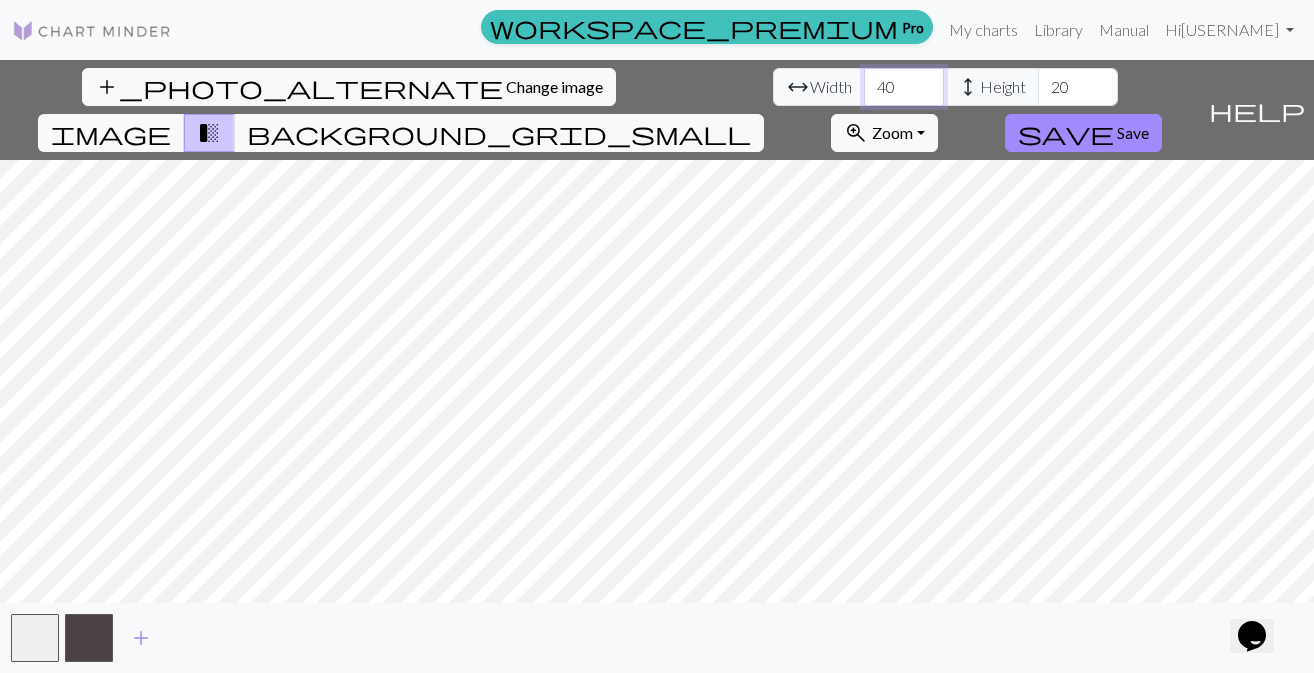 click on "40" at bounding box center (904, 87) 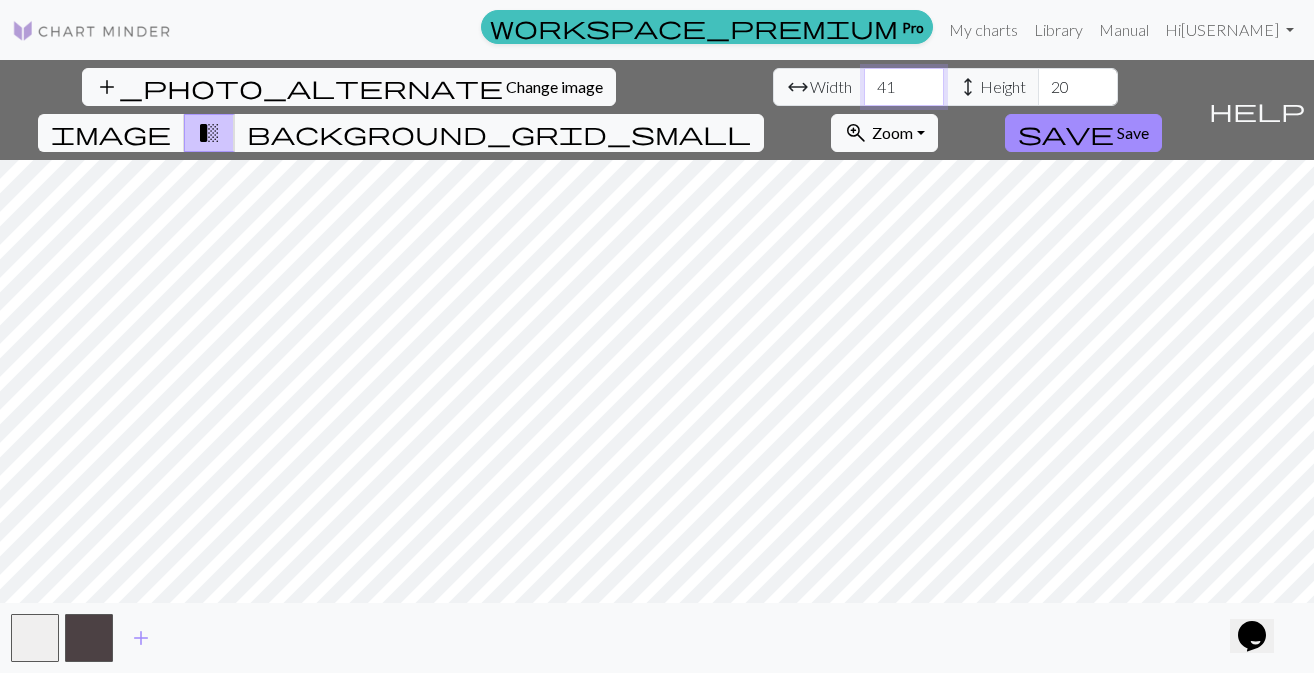 click on "41" at bounding box center [904, 87] 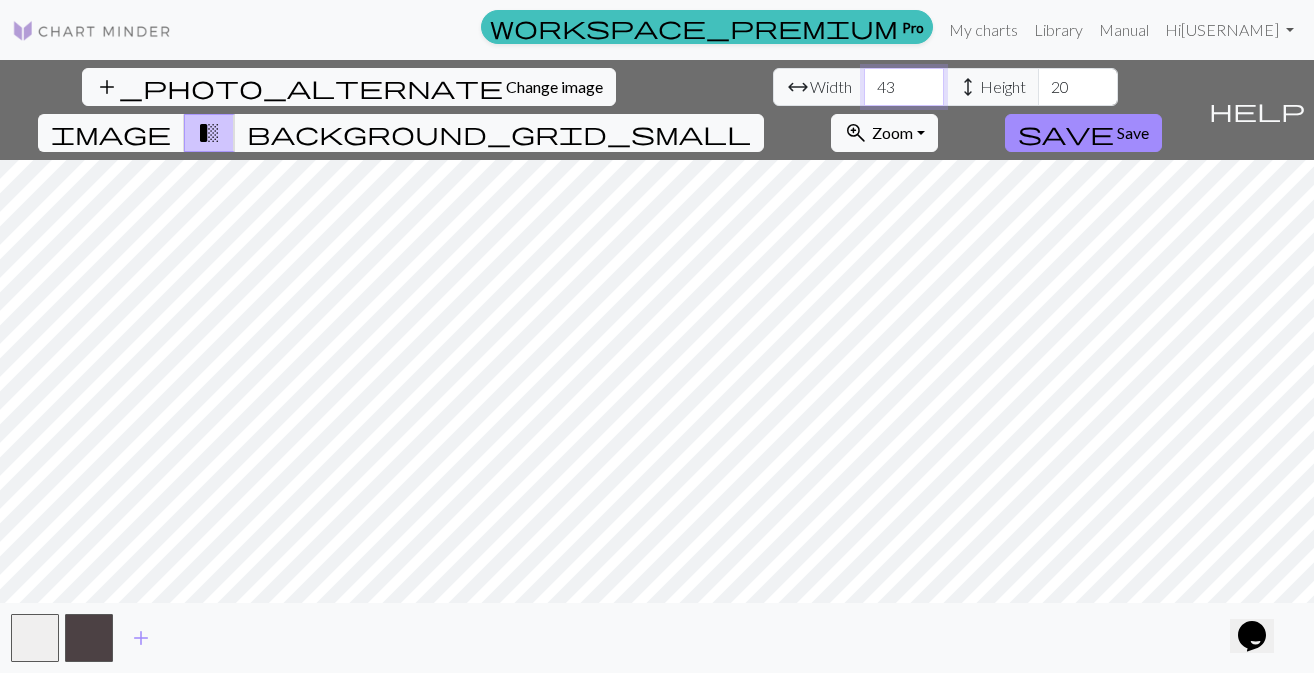 click on "43" at bounding box center [904, 87] 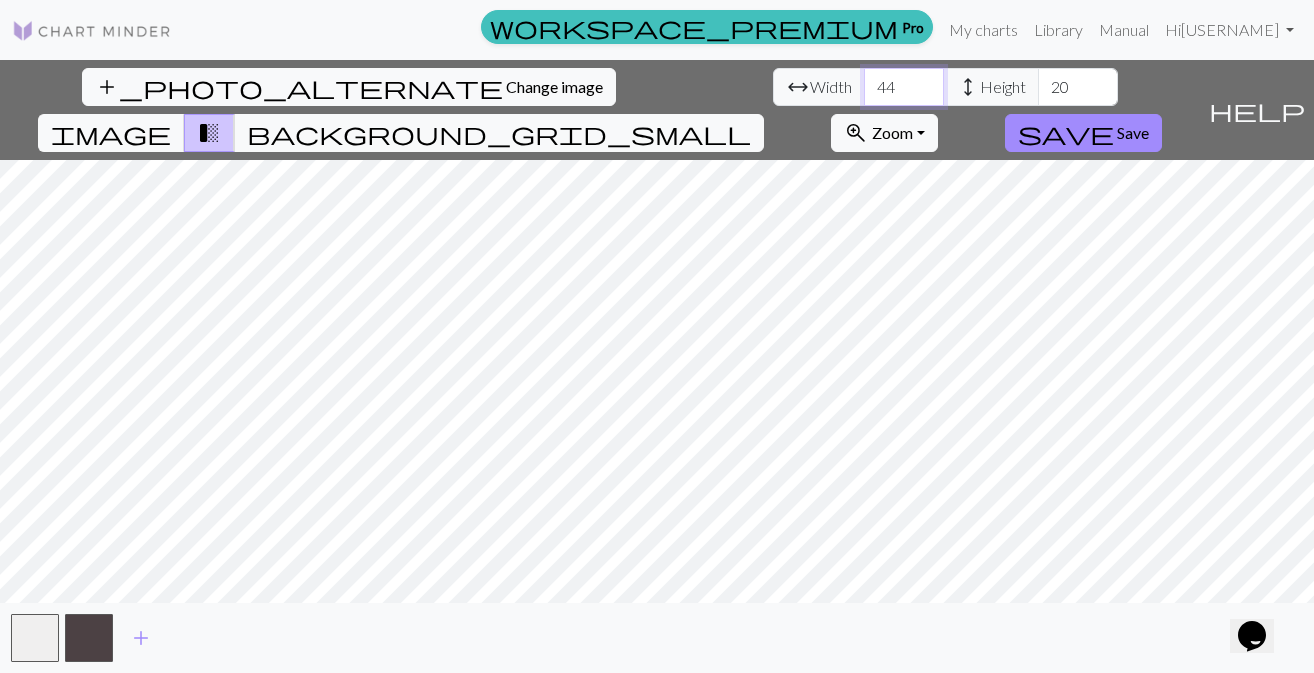 click on "44" at bounding box center (904, 87) 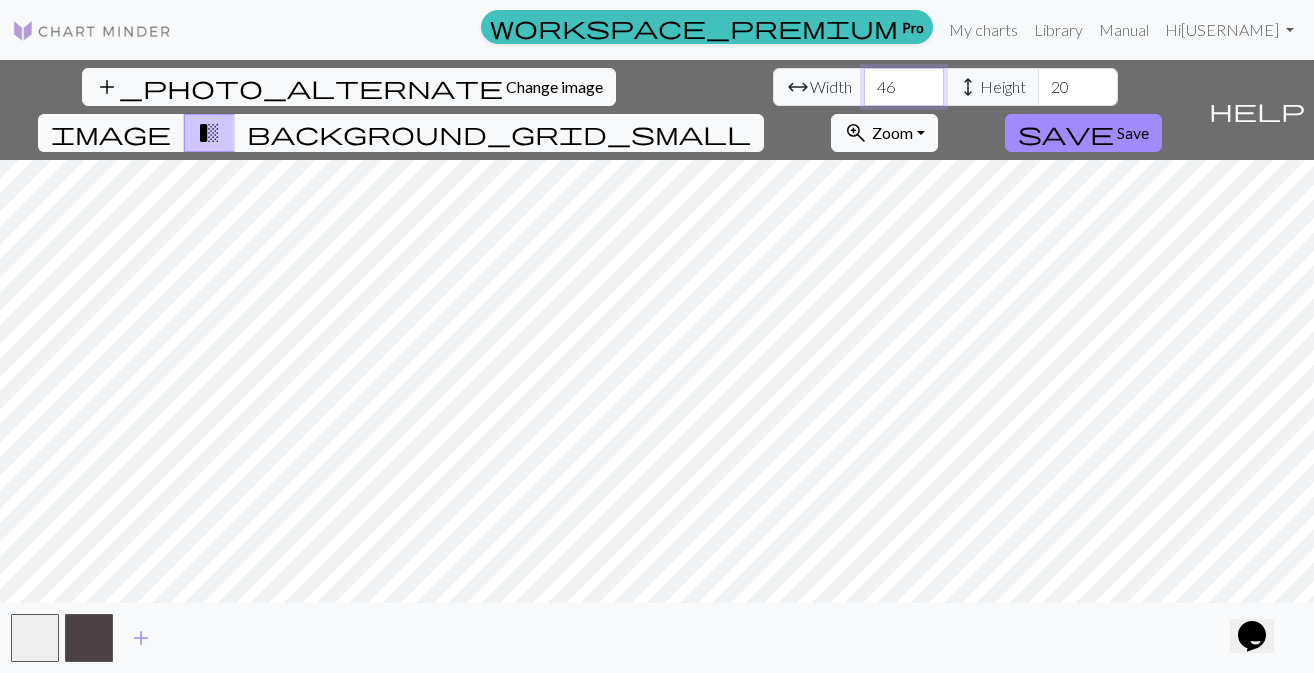 click on "46" at bounding box center [904, 87] 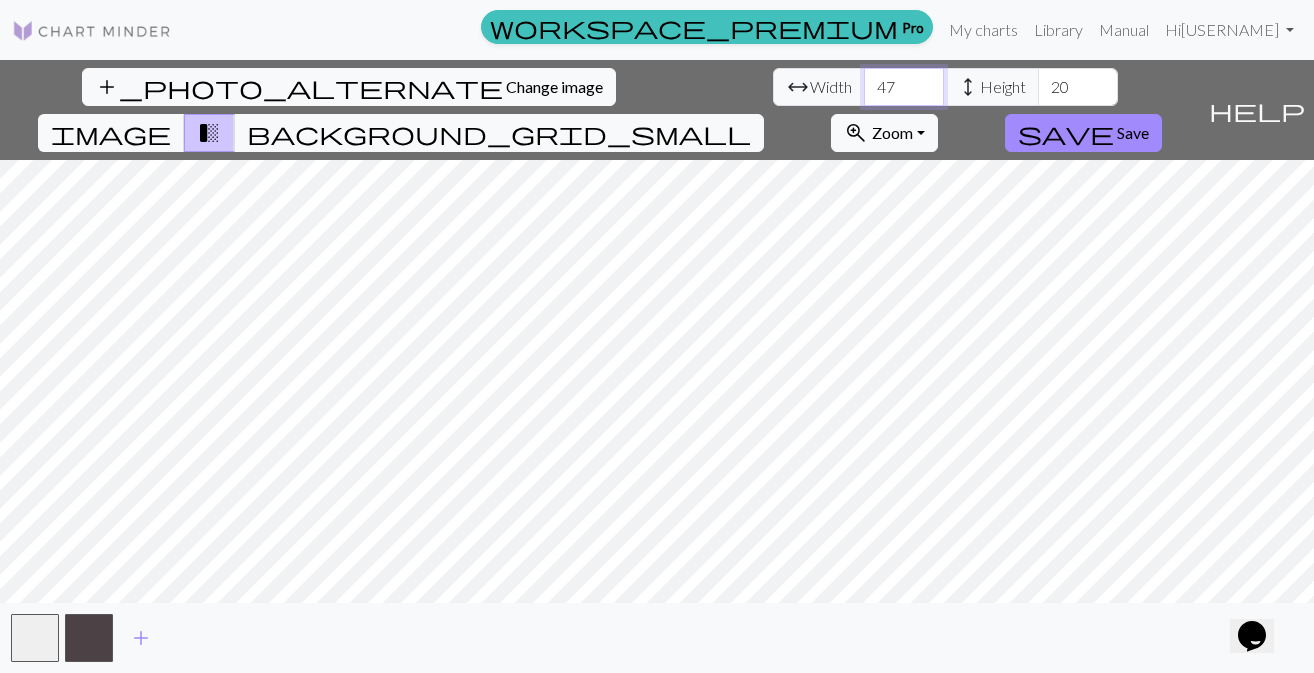 type on "48" 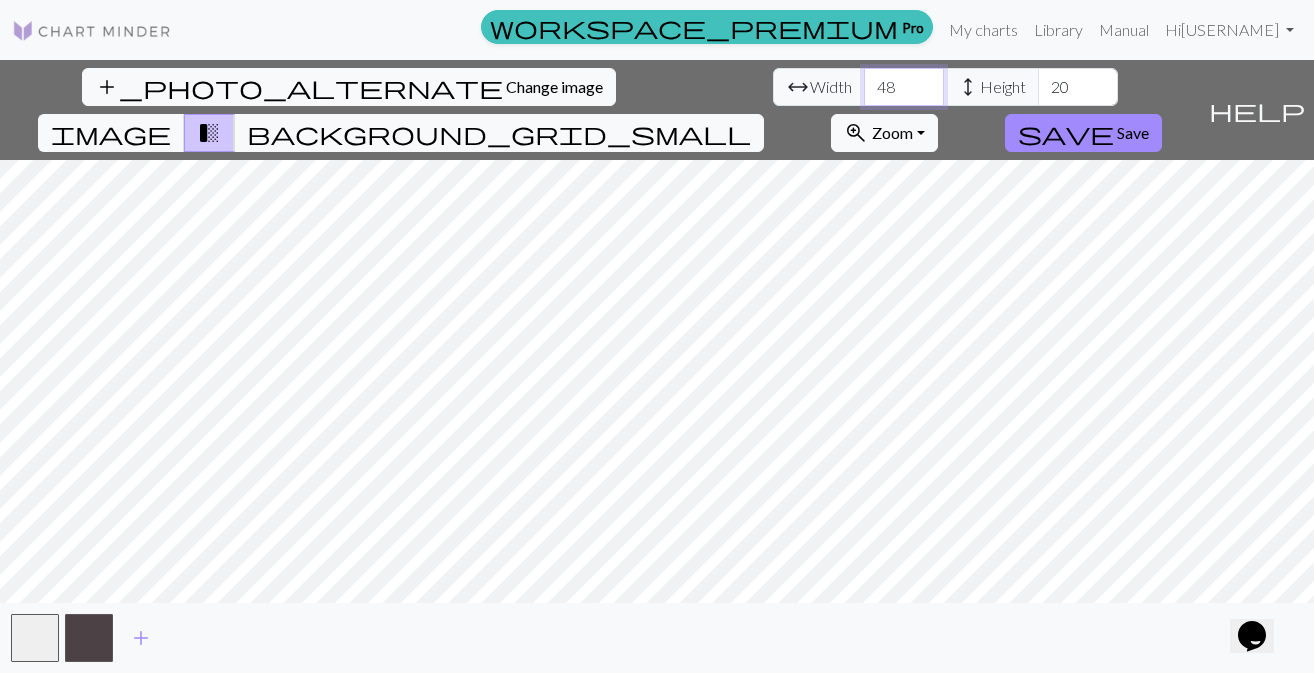 click on "48" at bounding box center (904, 87) 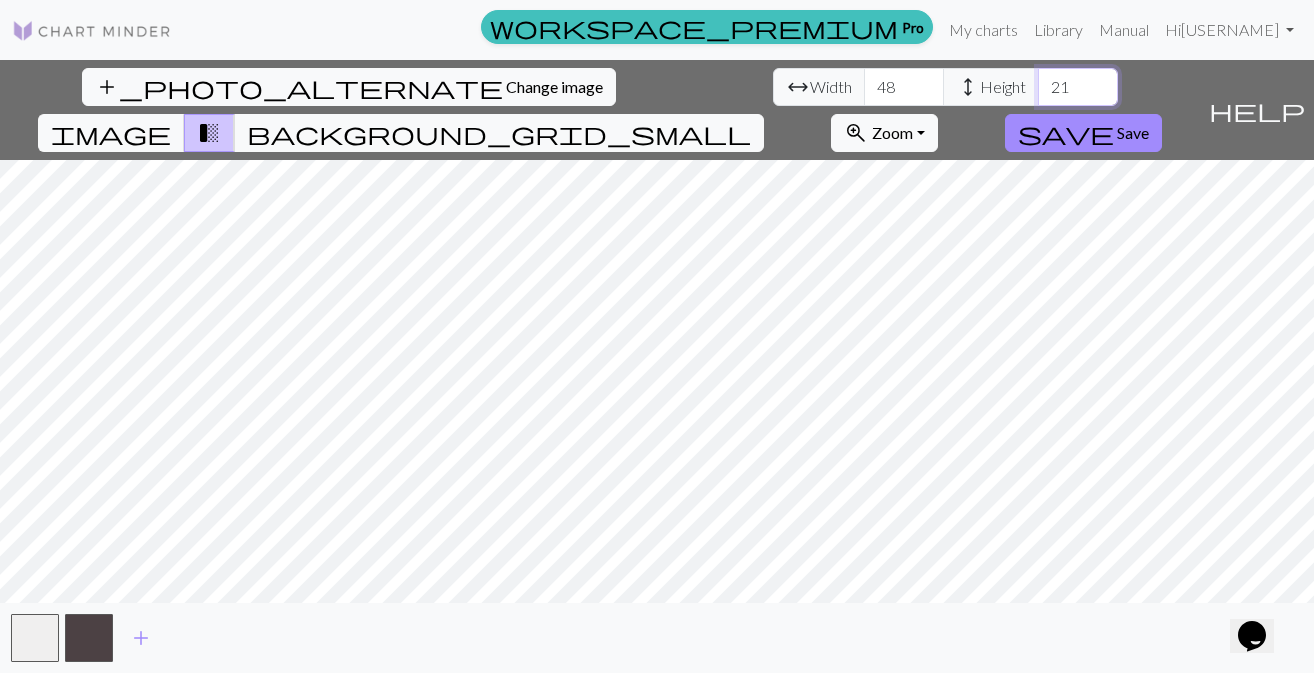 click on "21" at bounding box center [1078, 87] 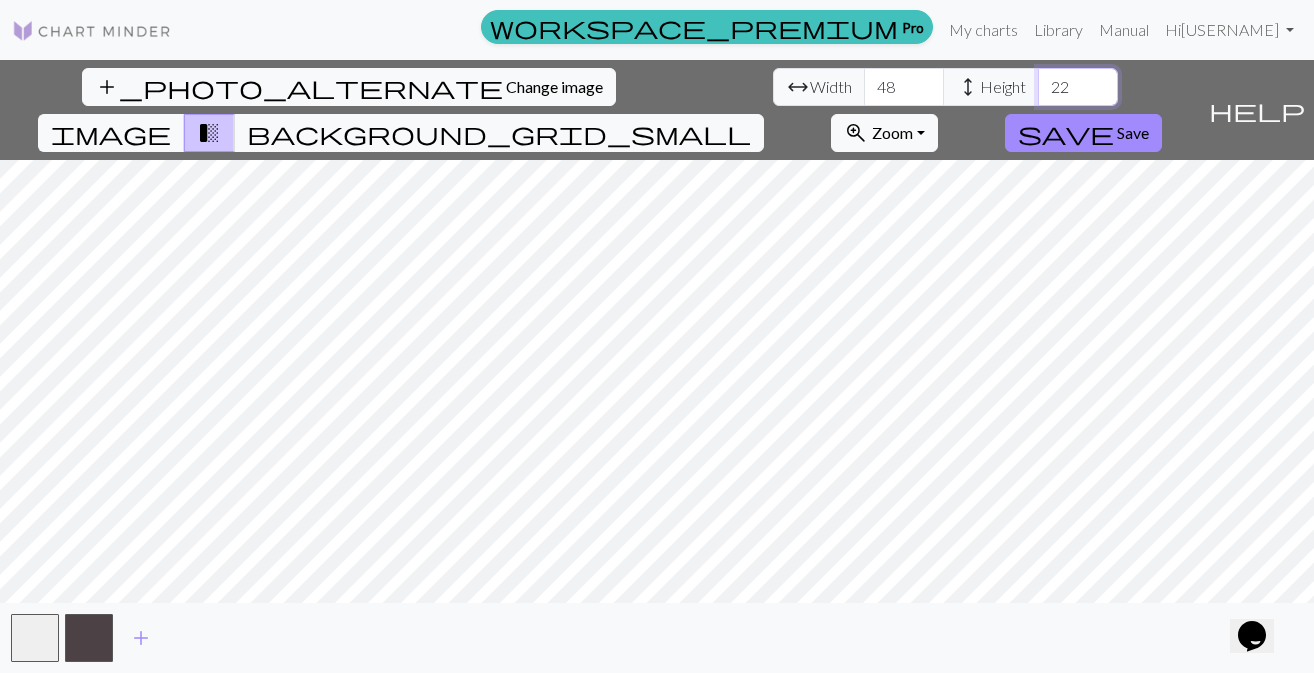 click on "22" at bounding box center [1078, 87] 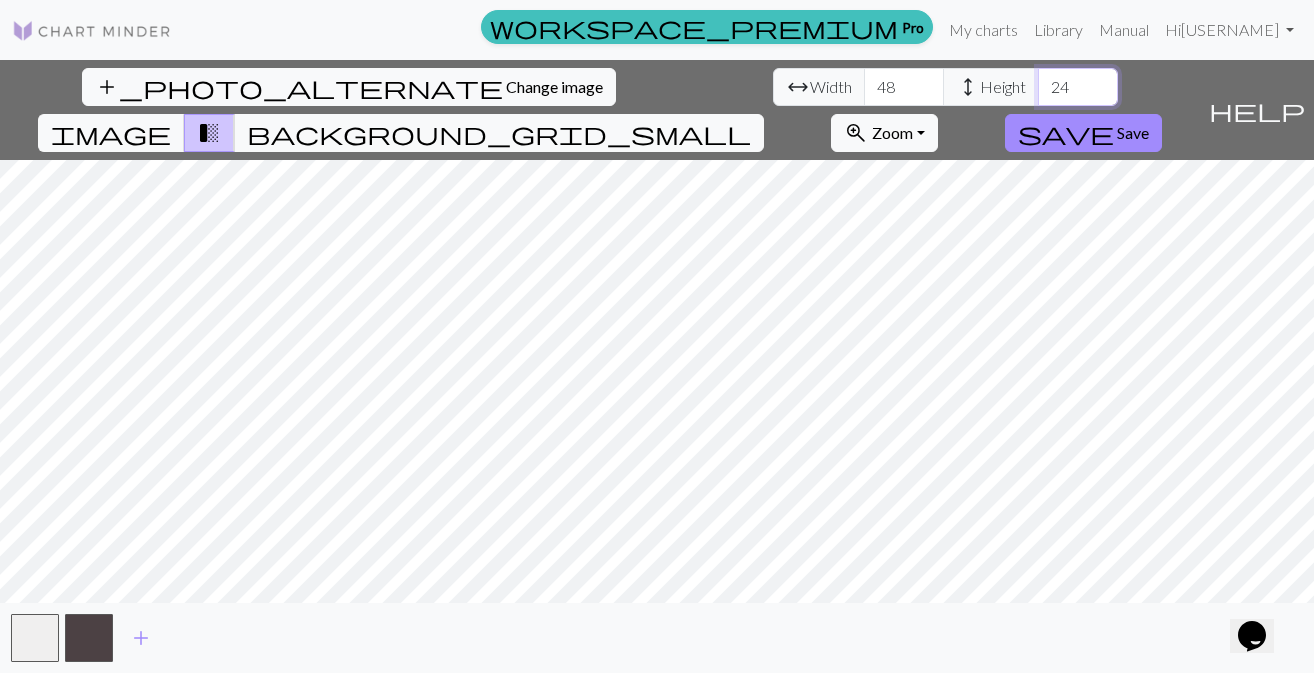click on "24" at bounding box center (1078, 87) 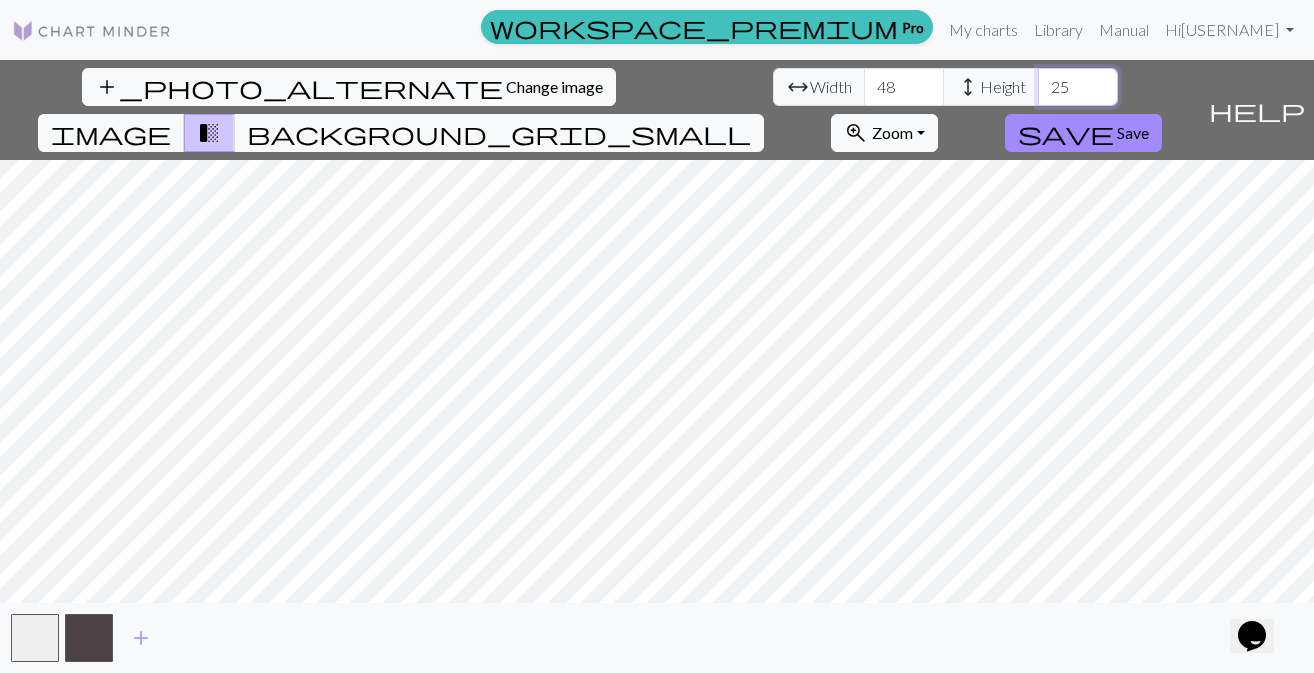 click on "25" at bounding box center [1078, 87] 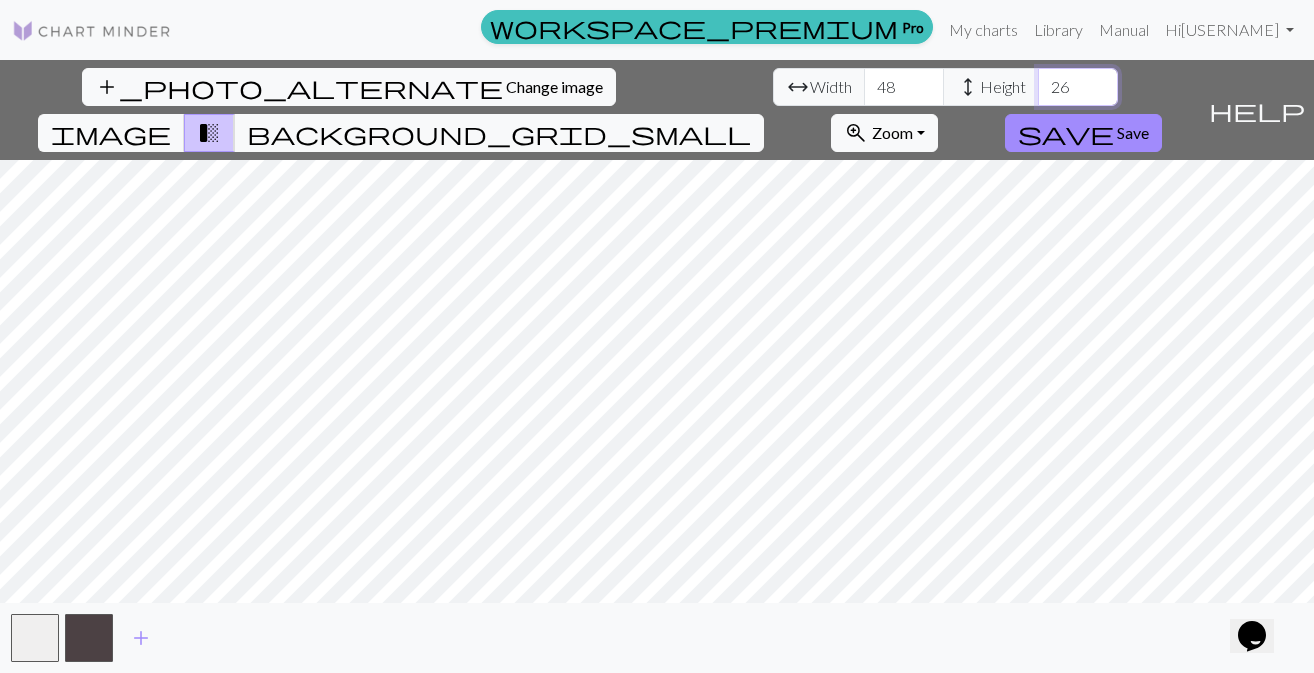 click on "26" at bounding box center [1078, 87] 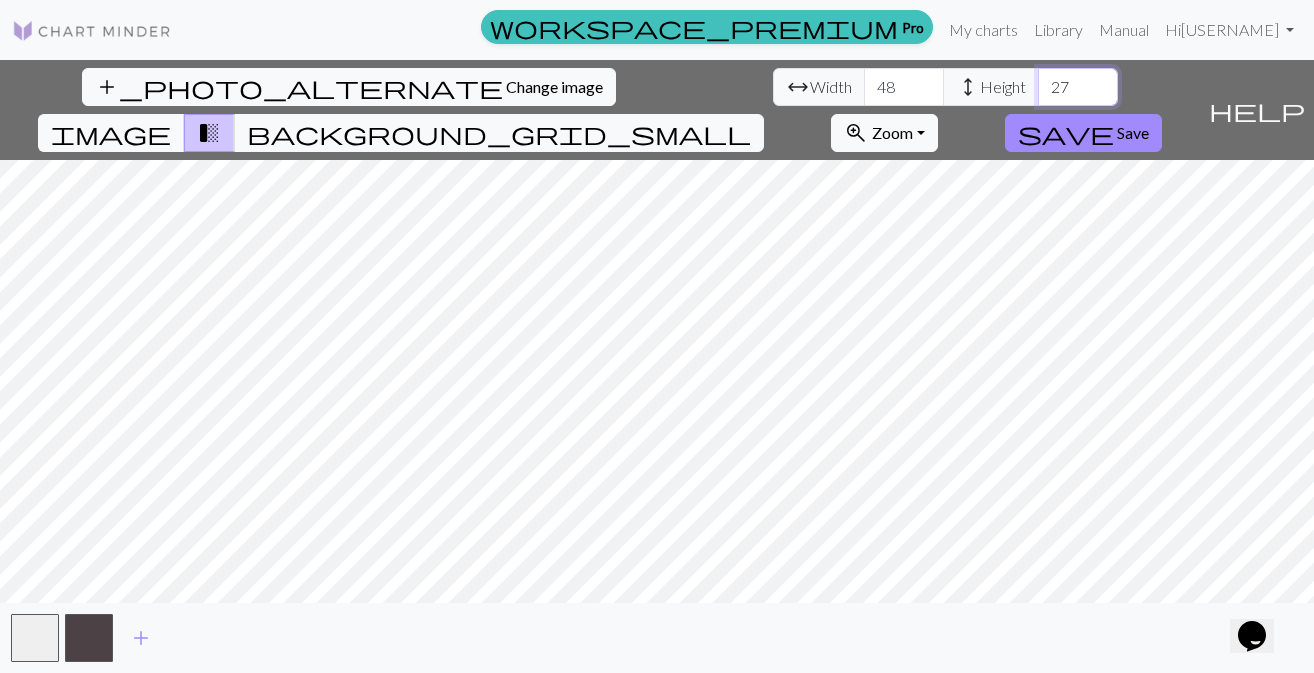 click on "28" at bounding box center (1078, 87) 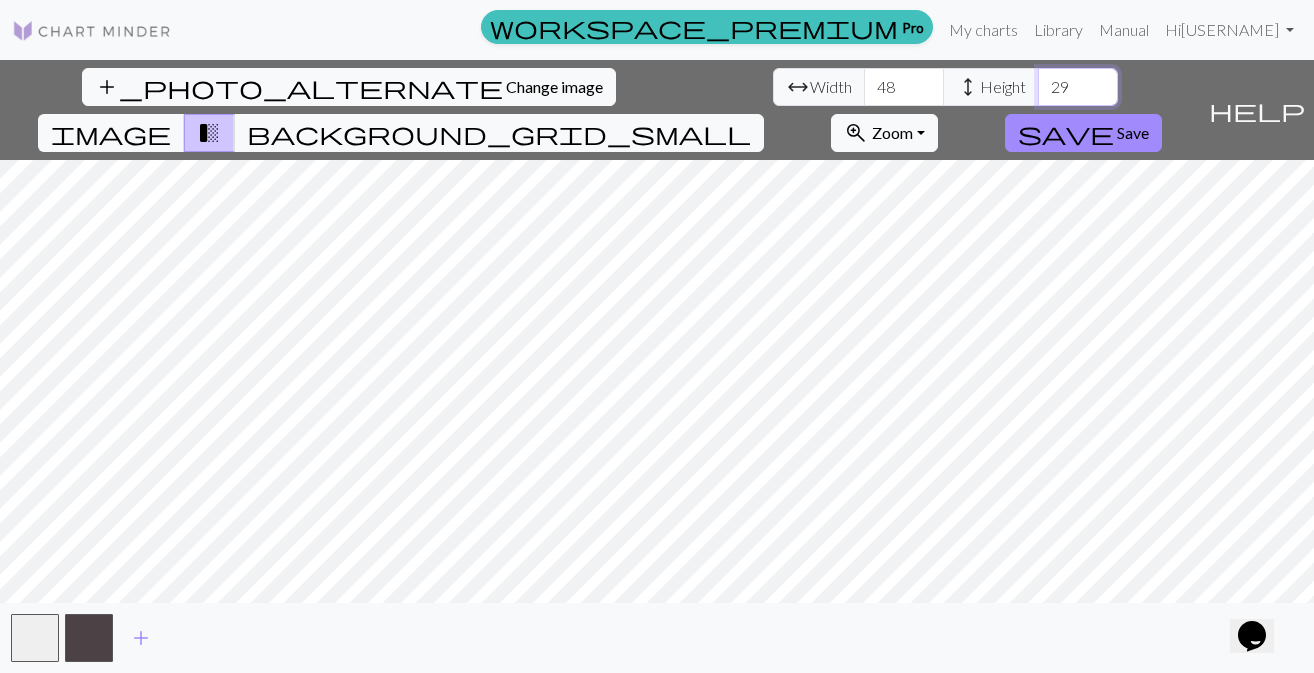 click on "29" at bounding box center (1078, 87) 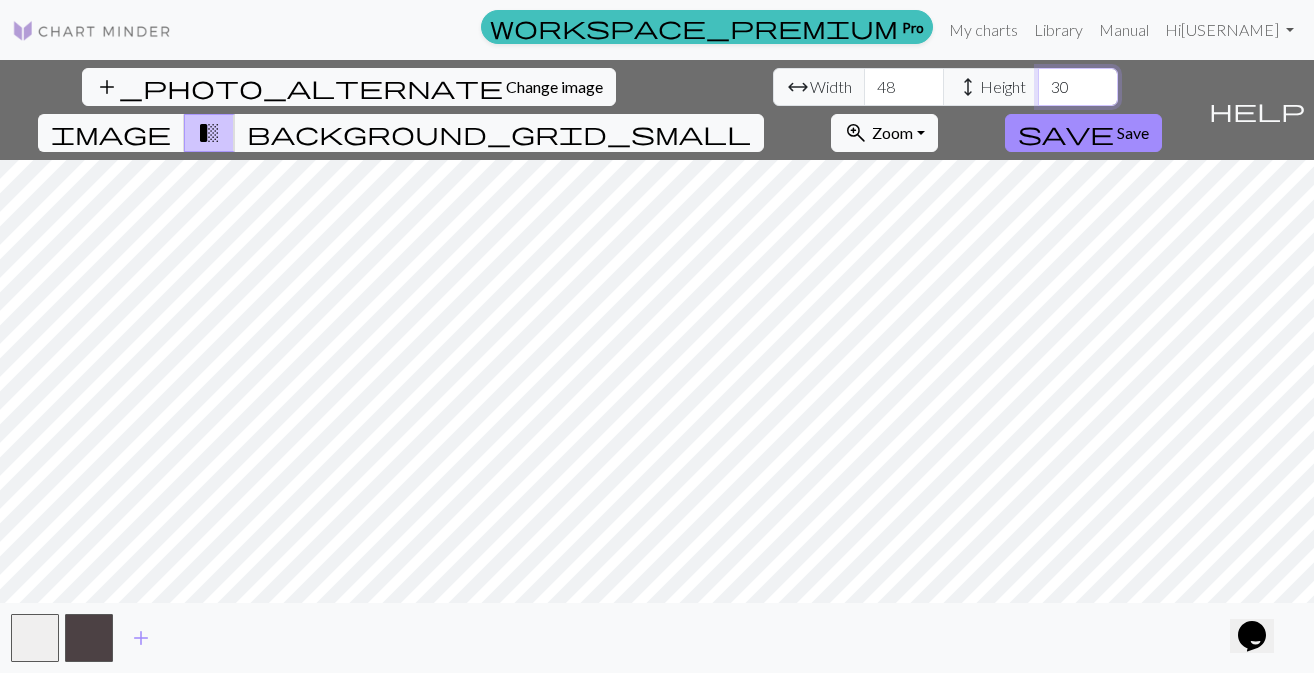 click on "30" at bounding box center [1078, 87] 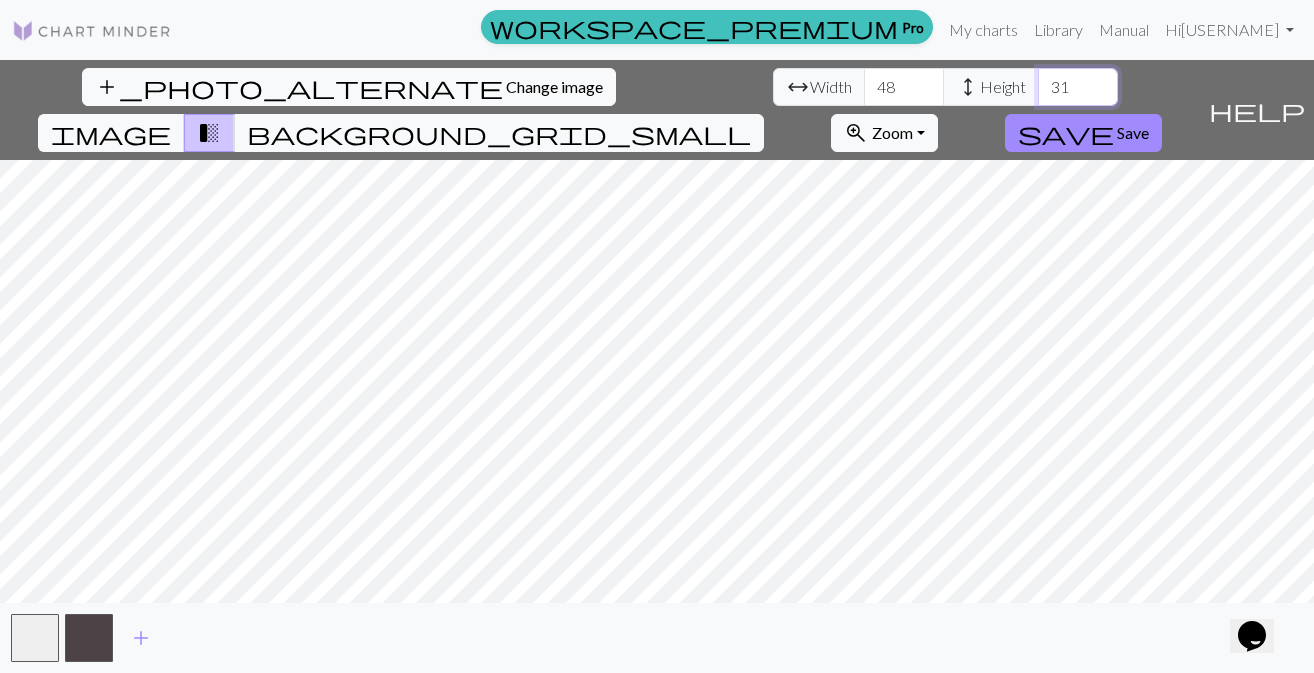 click on "31" at bounding box center [1078, 87] 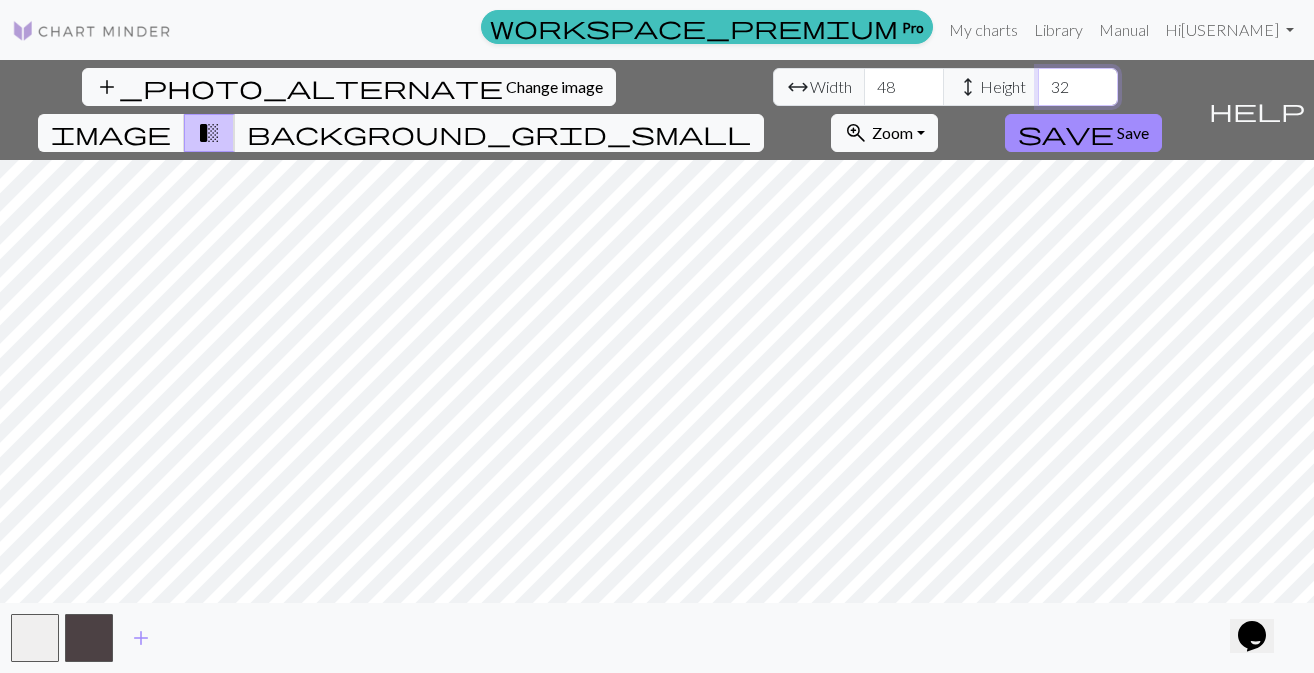 click on "32" at bounding box center [1078, 87] 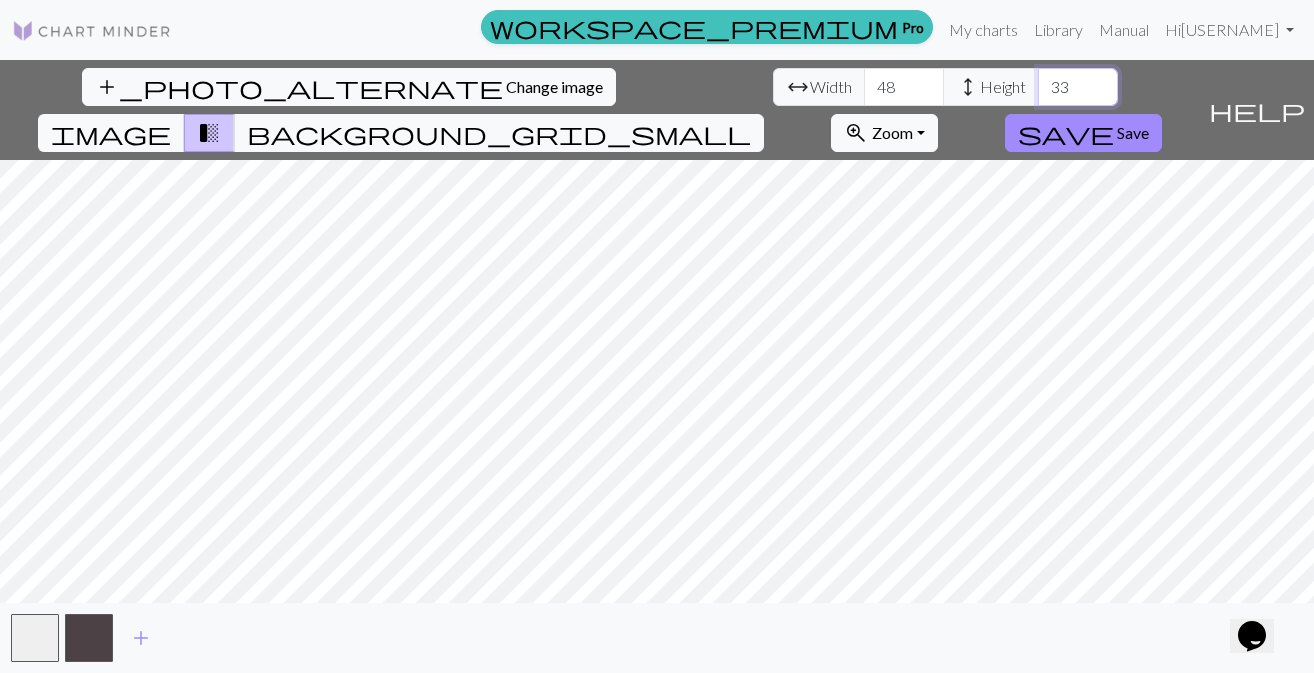 click on "33" at bounding box center (1078, 87) 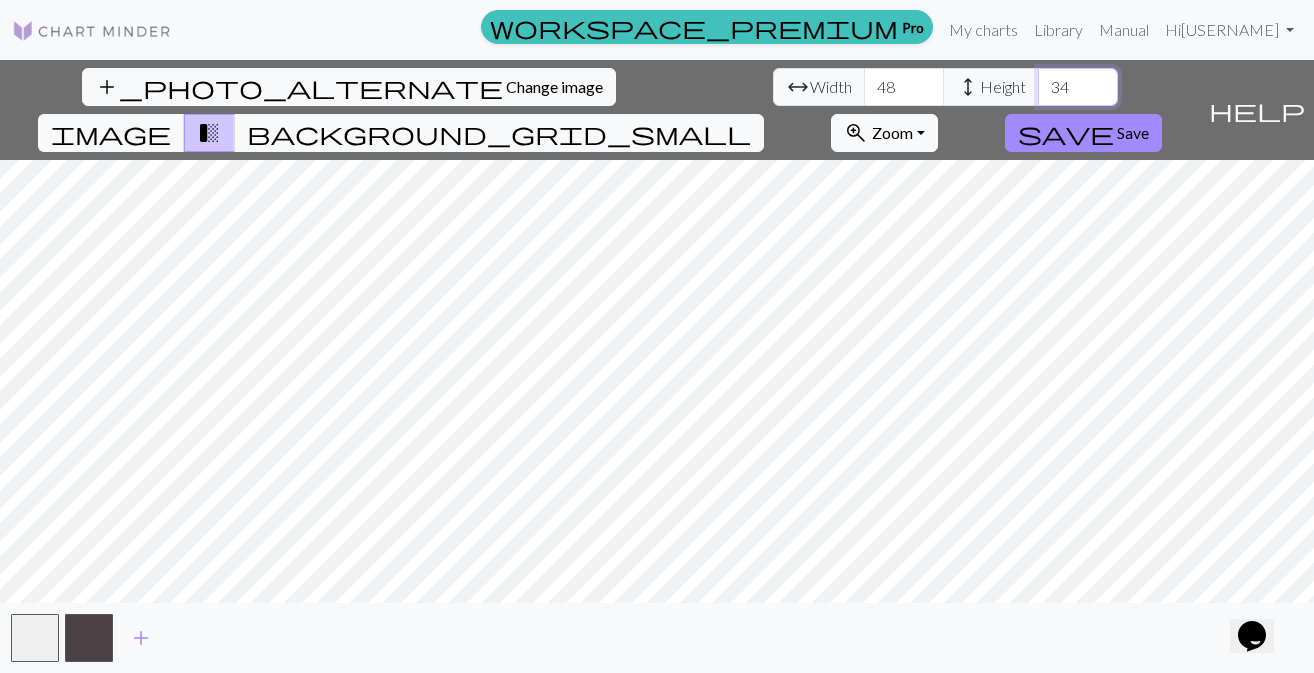 click on "34" at bounding box center (1078, 87) 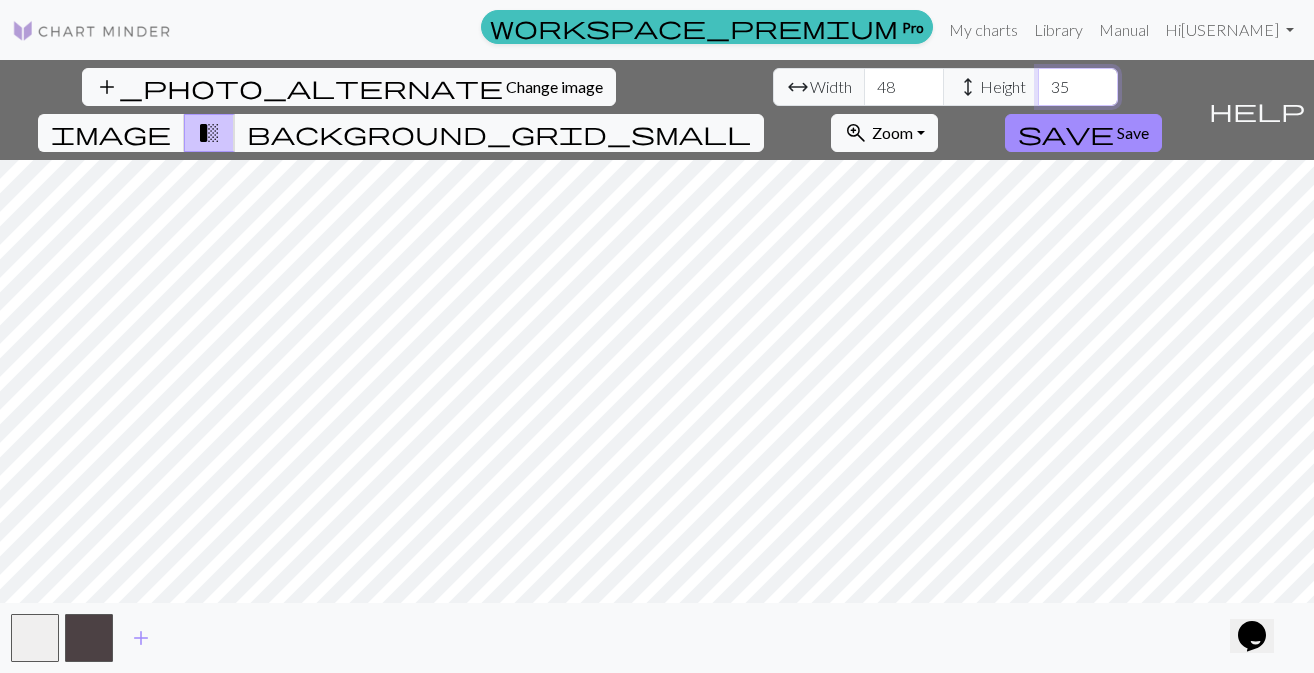 click on "35" at bounding box center (1078, 87) 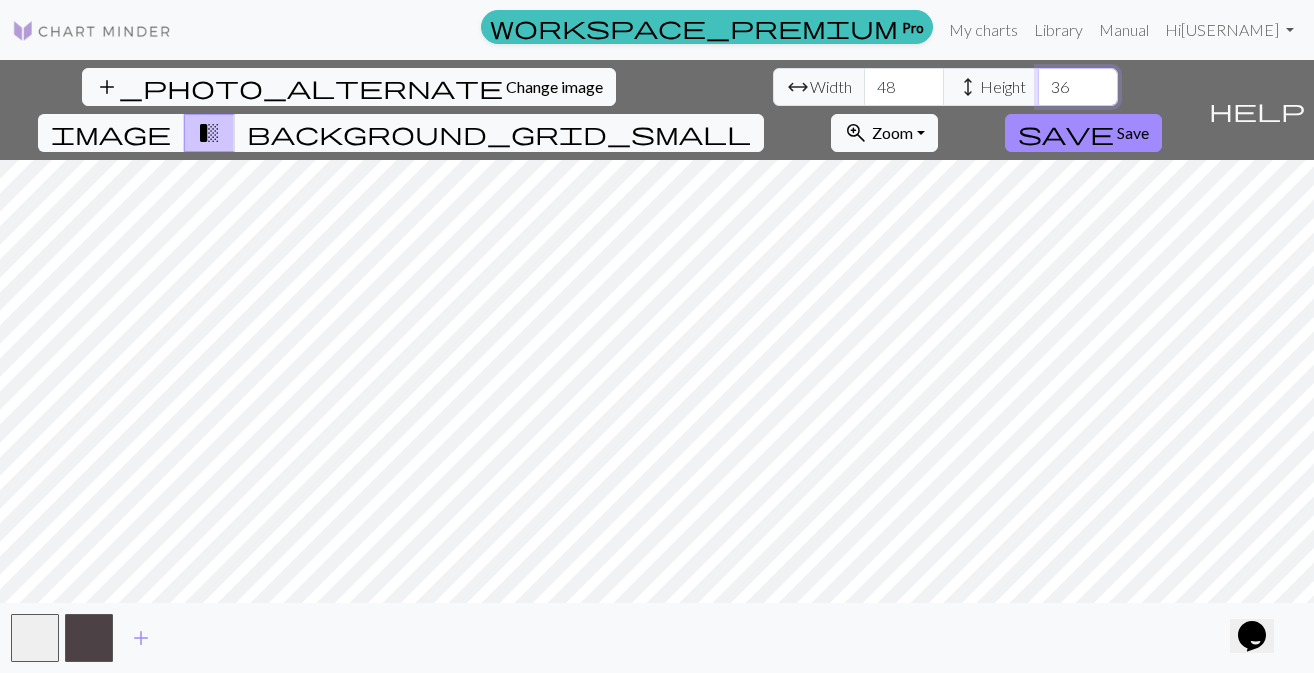 click on "36" at bounding box center (1078, 87) 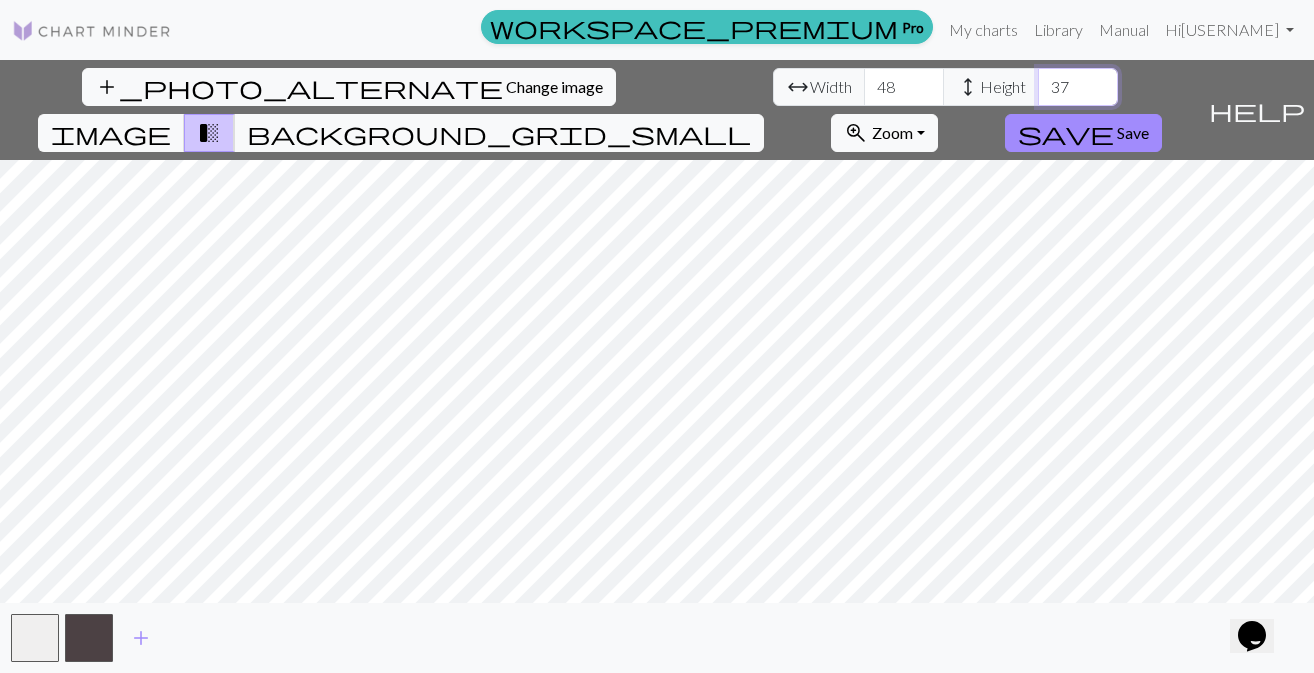 click on "38" at bounding box center (1078, 87) 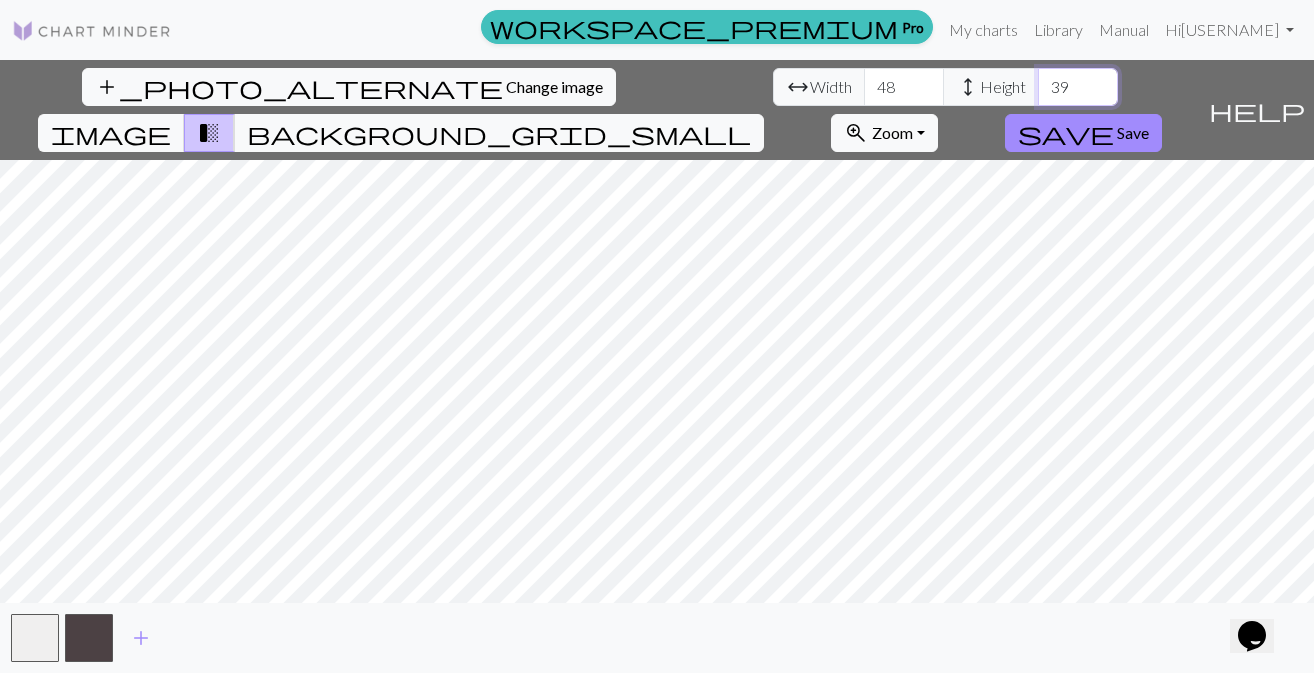 click on "39" at bounding box center (1078, 87) 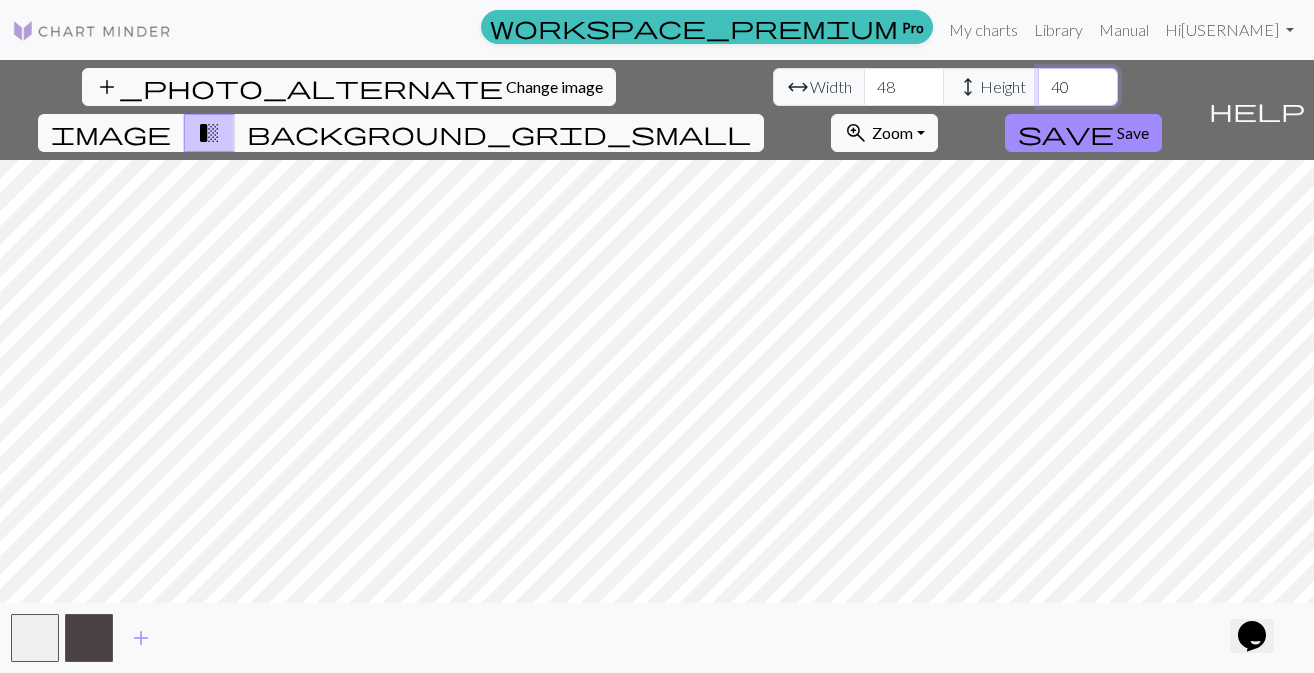 click on "40" at bounding box center (1078, 87) 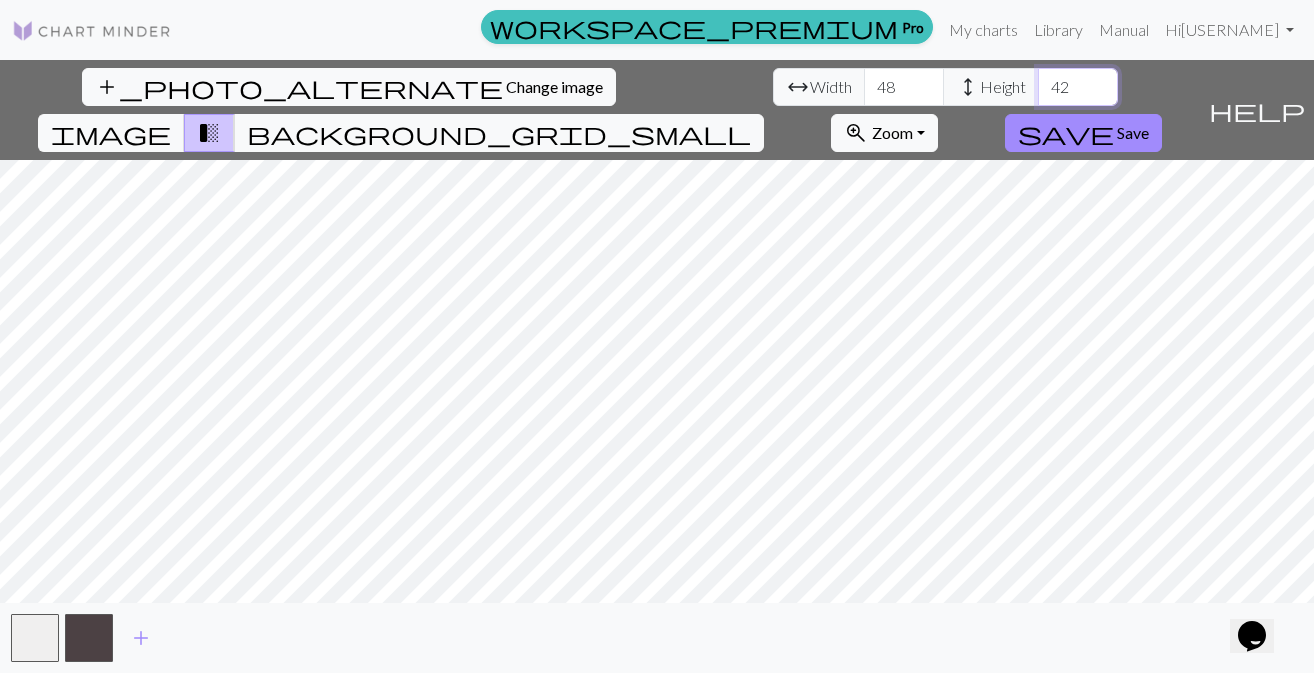 click on "42" at bounding box center (1078, 87) 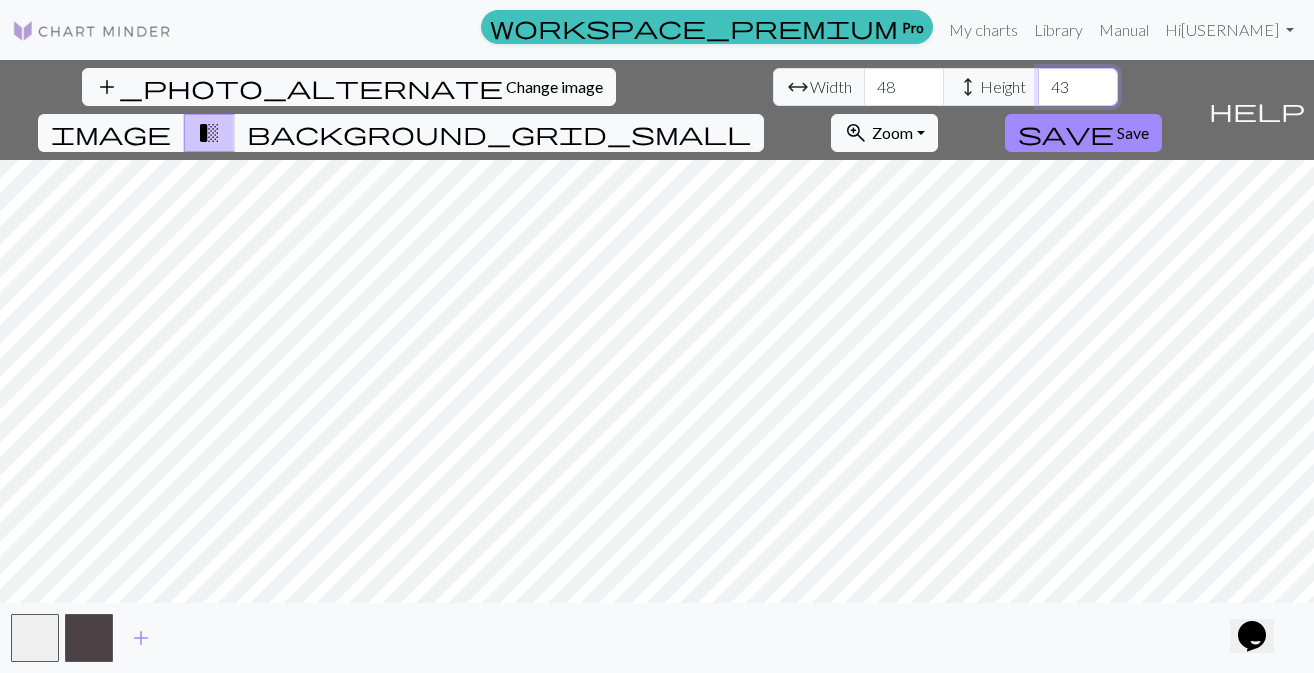 click on "43" at bounding box center (1078, 87) 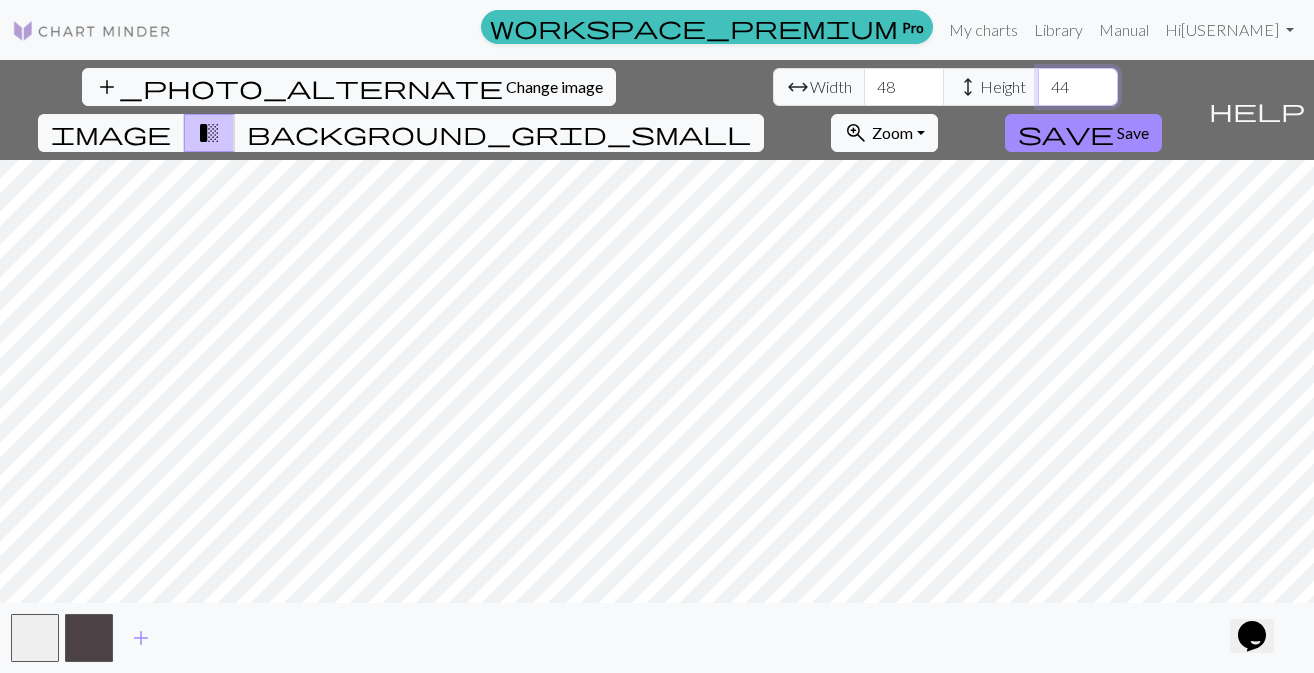click on "44" at bounding box center [1078, 87] 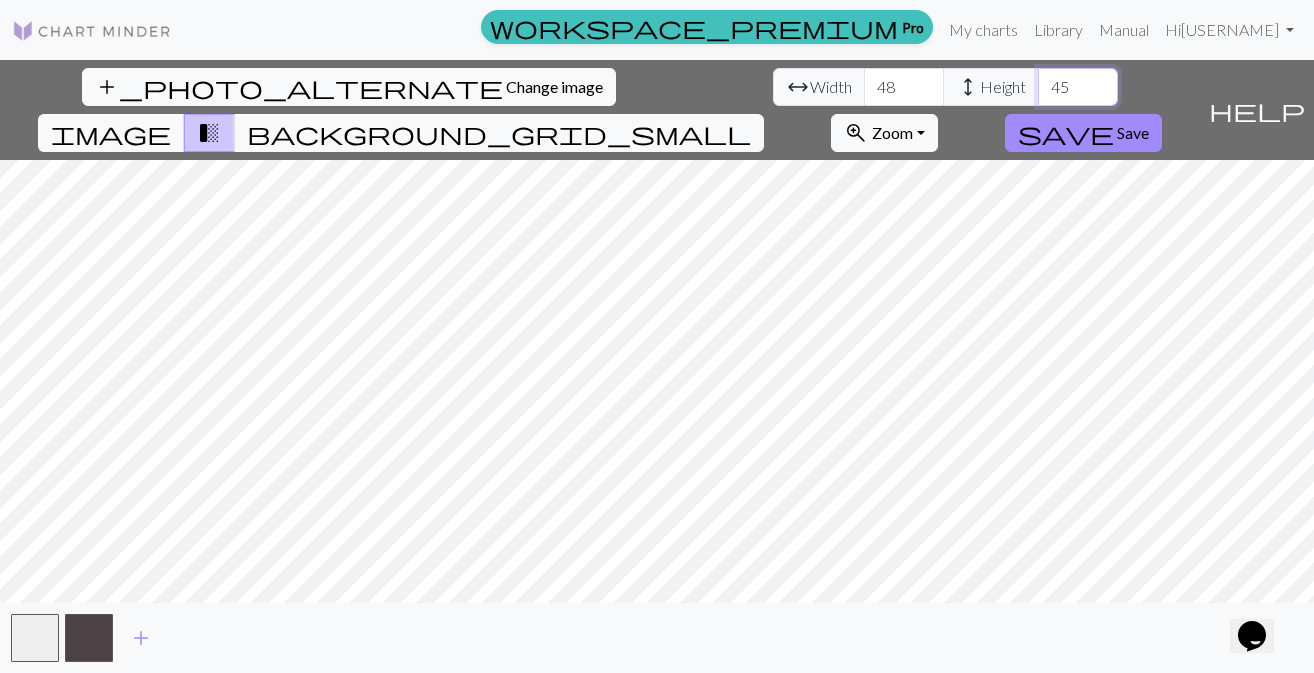 click on "45" at bounding box center (1078, 87) 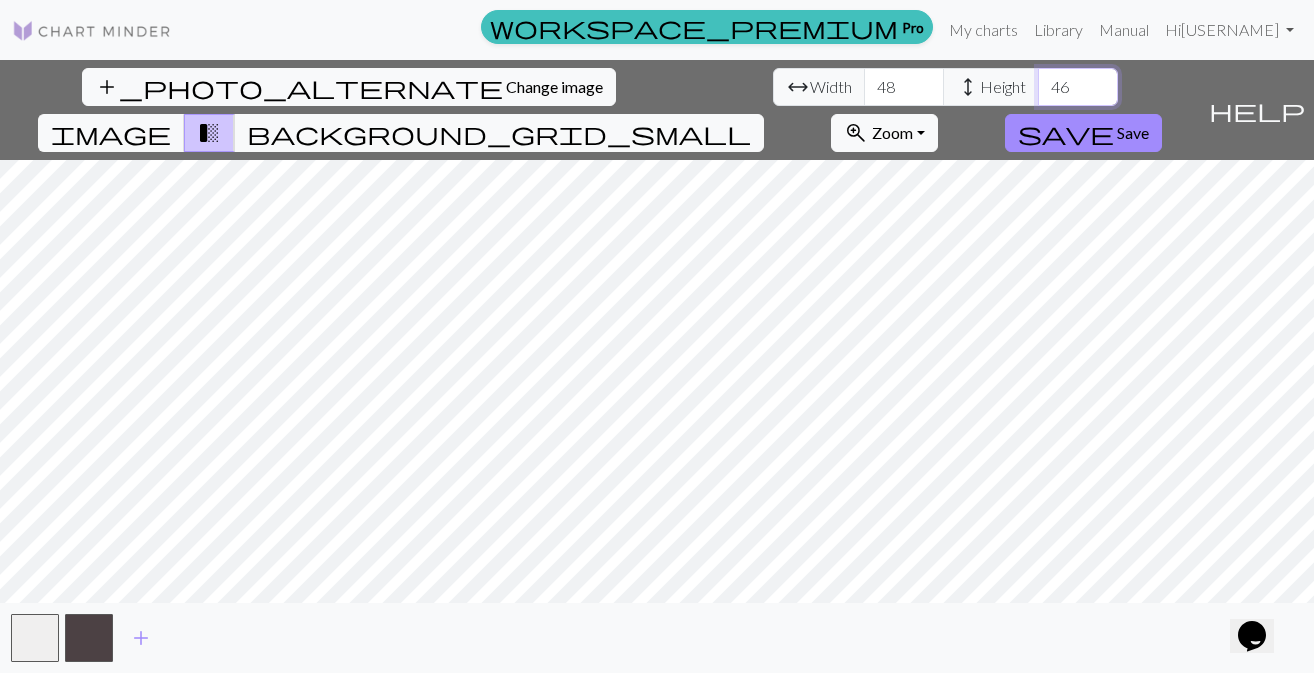 click on "46" at bounding box center [1078, 87] 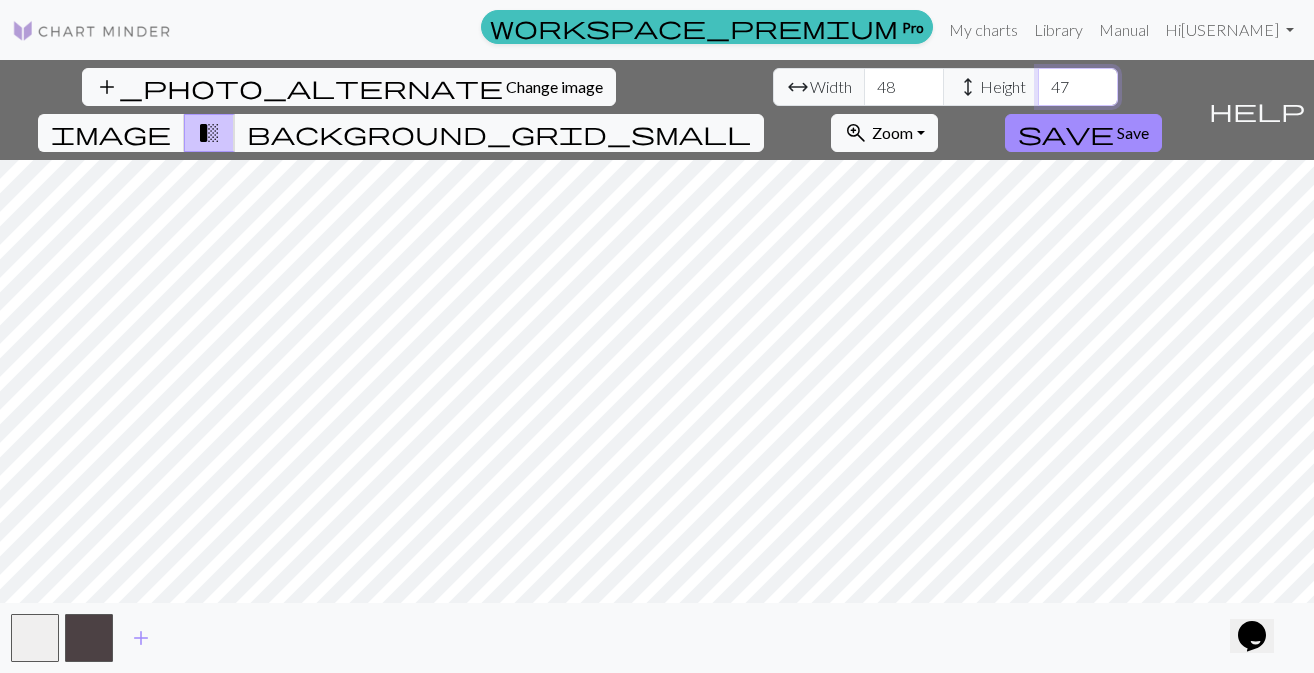click on "48" at bounding box center (1078, 87) 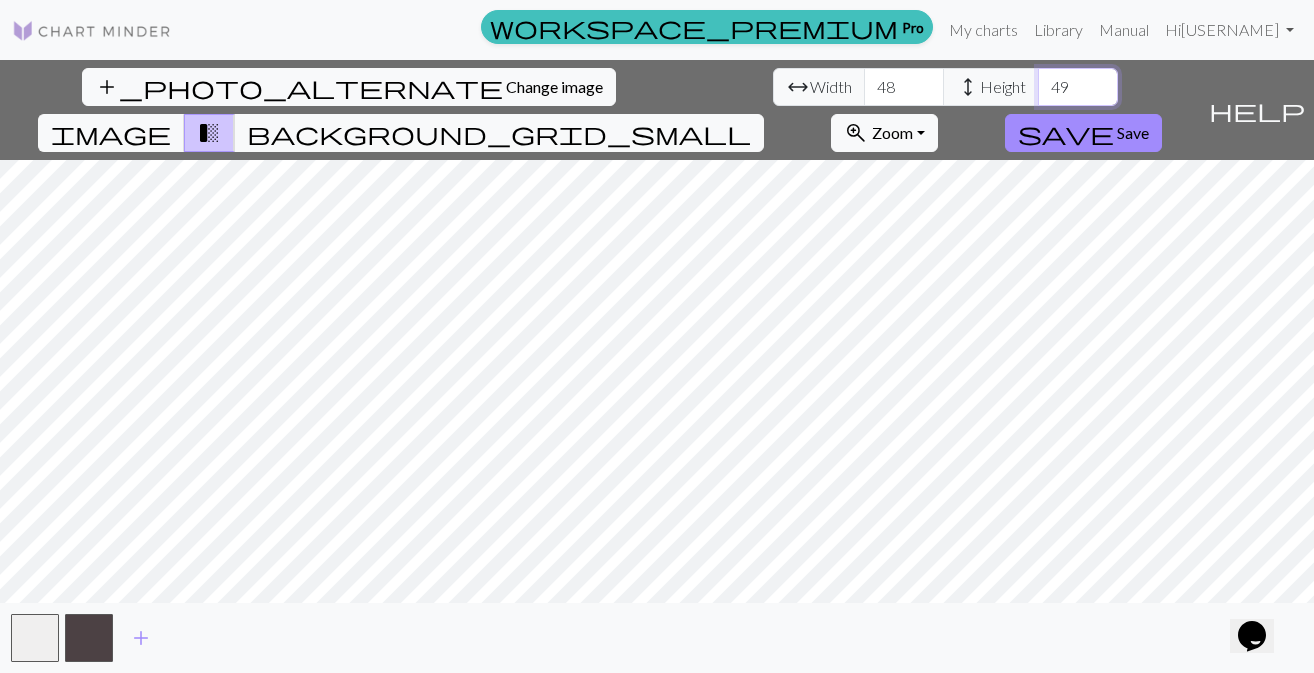 click on "49" at bounding box center [1078, 87] 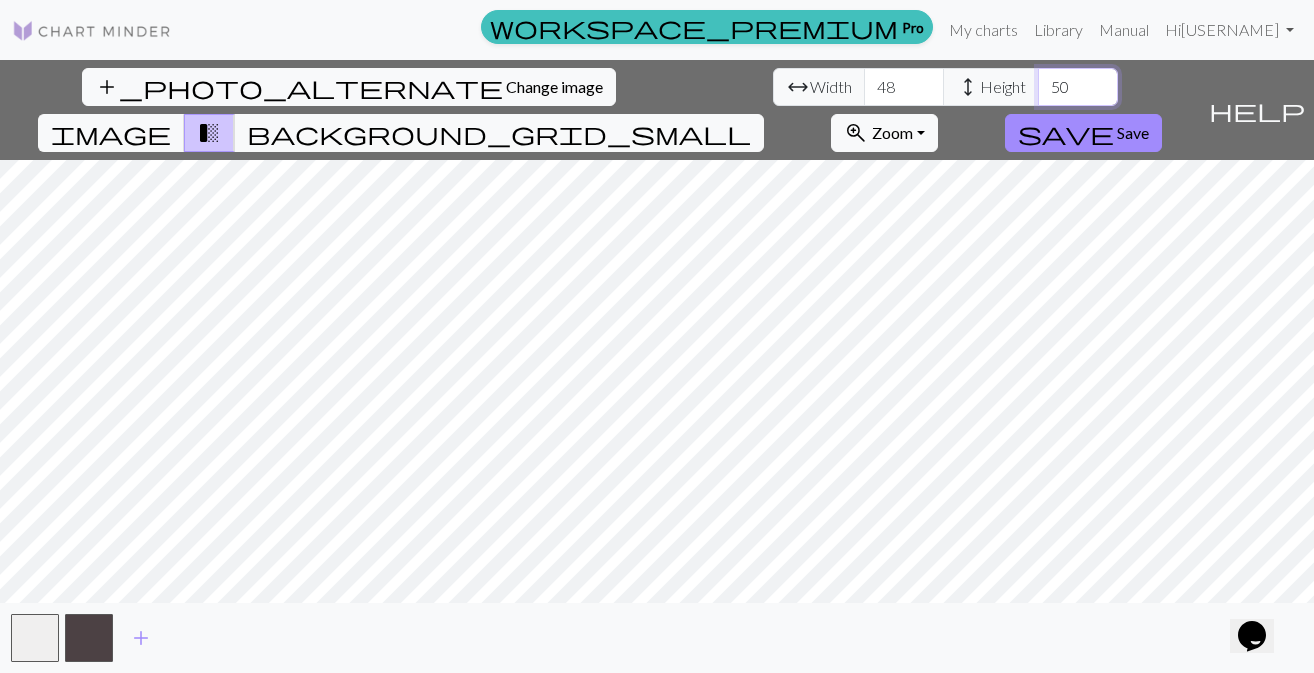 click on "50" at bounding box center [1078, 87] 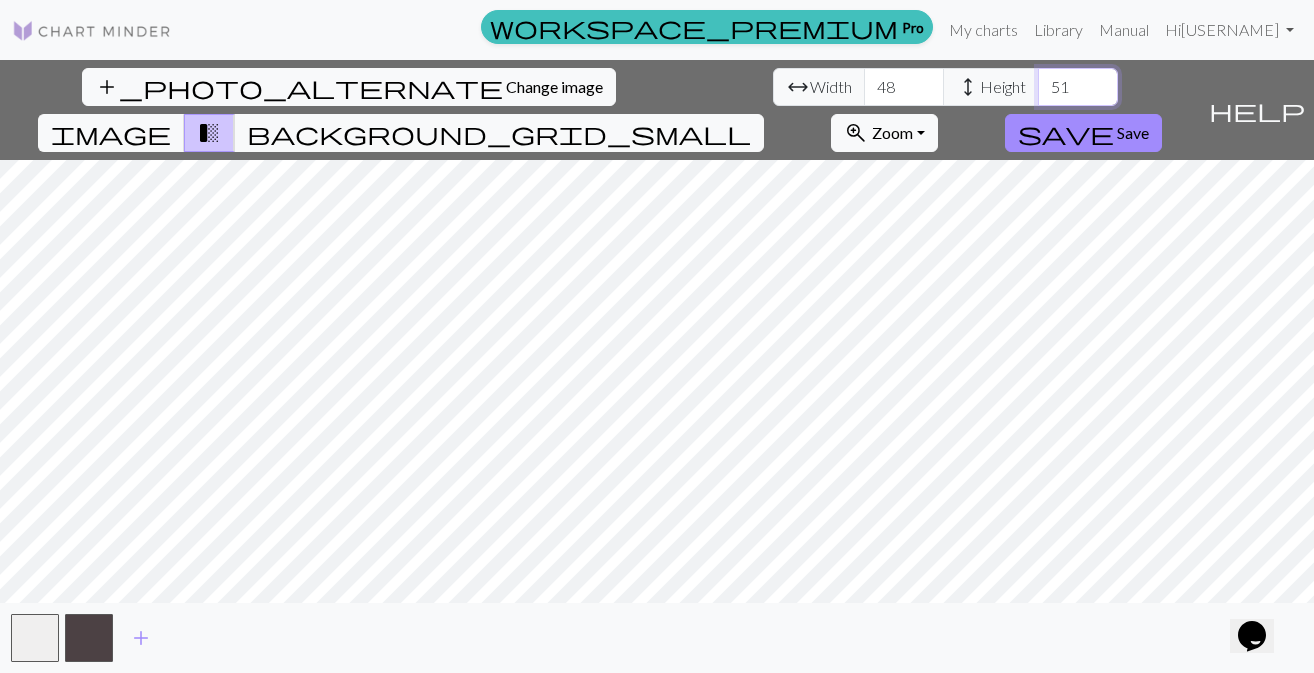 click on "51" at bounding box center [1078, 87] 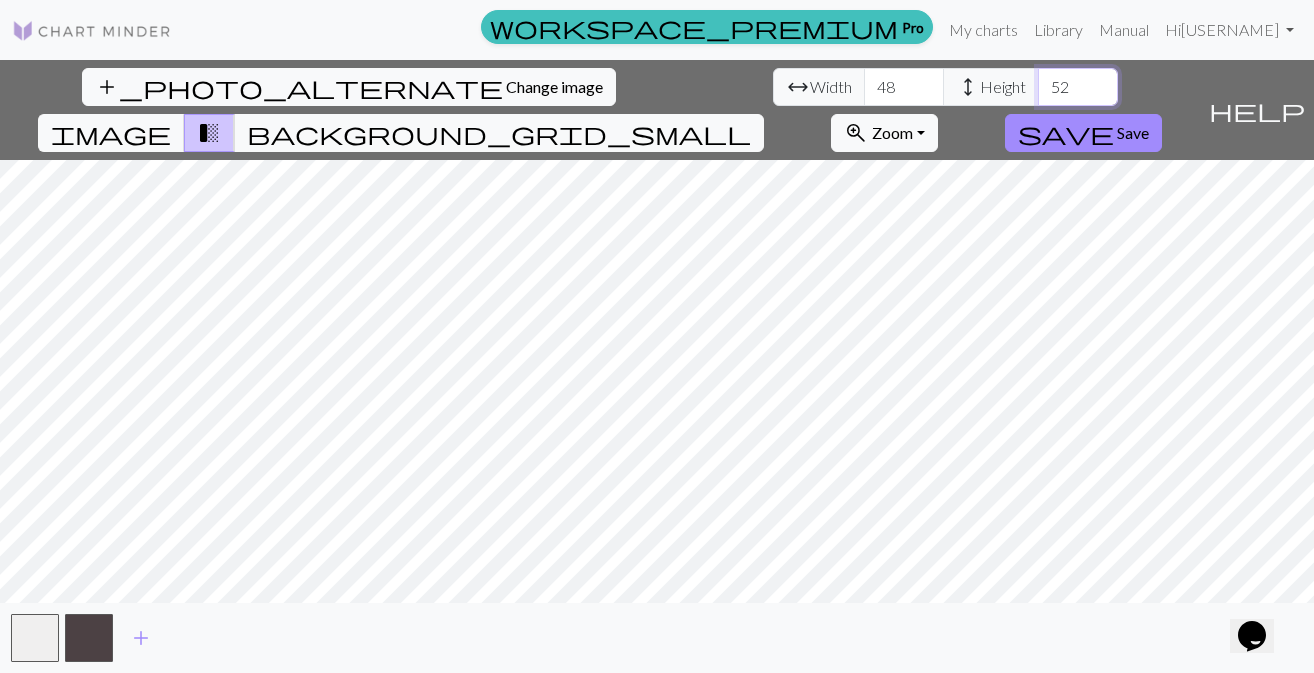 click on "52" at bounding box center [1078, 87] 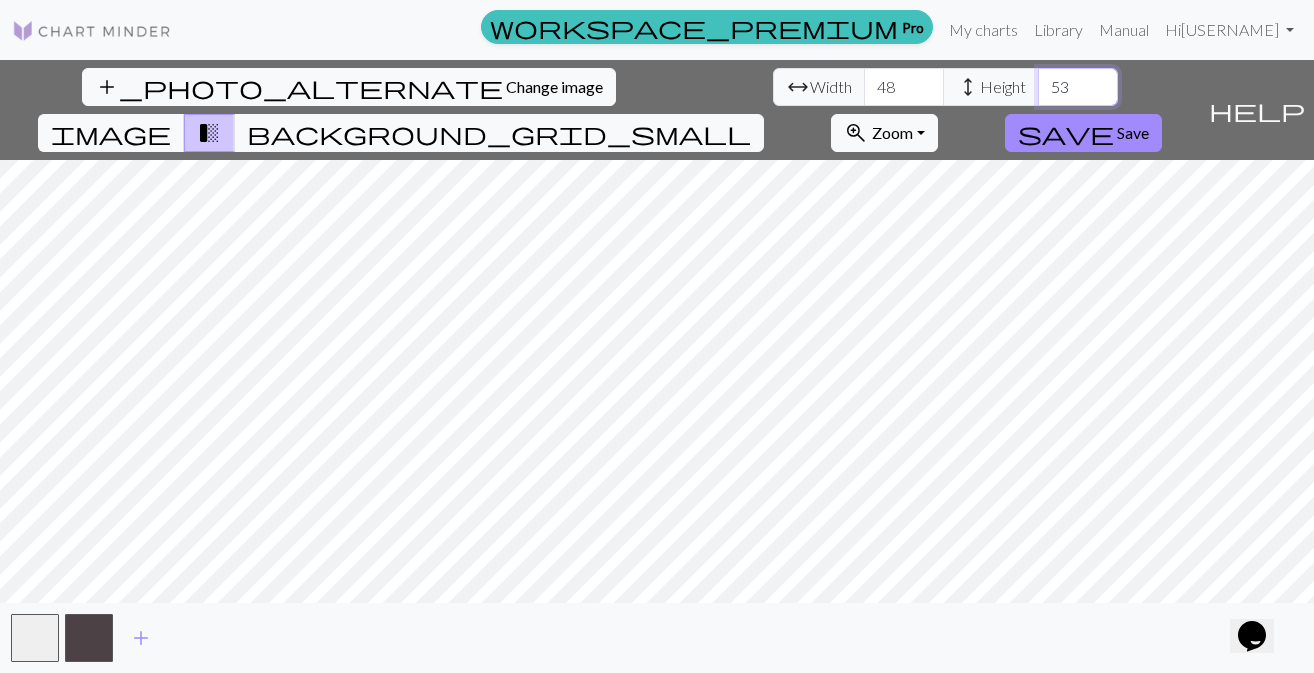 click on "53" at bounding box center (1078, 87) 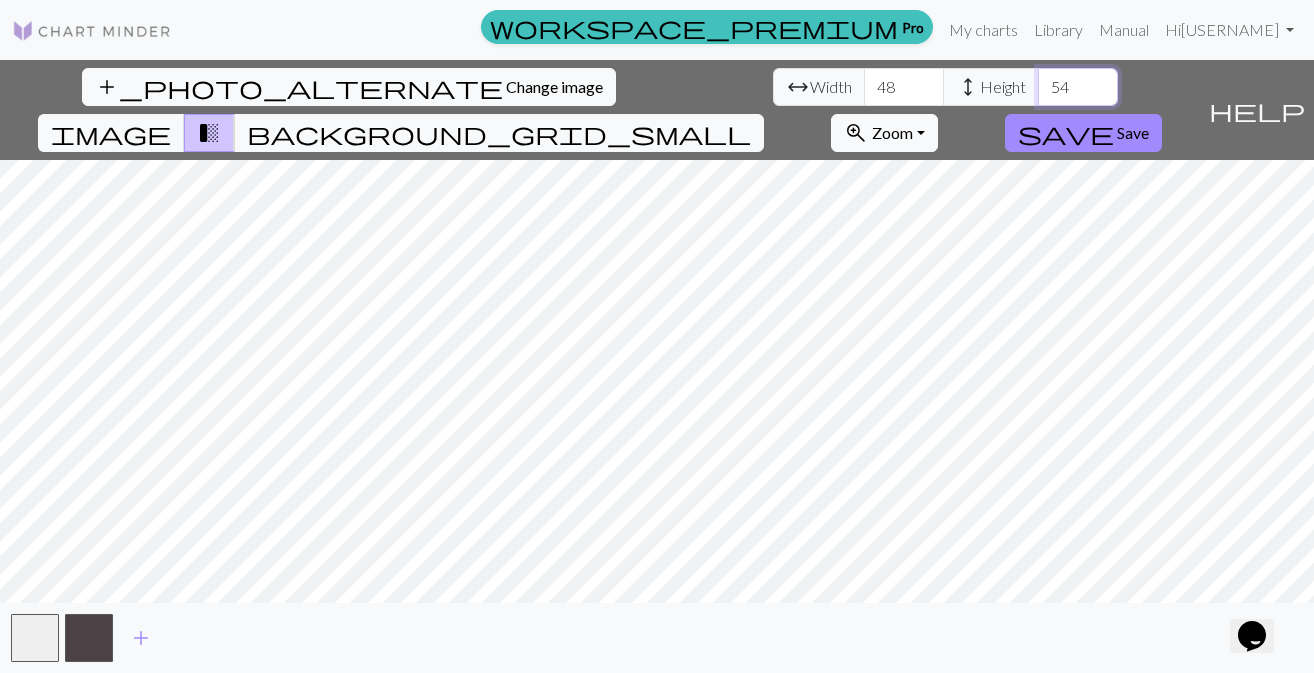 click on "54" at bounding box center (1078, 87) 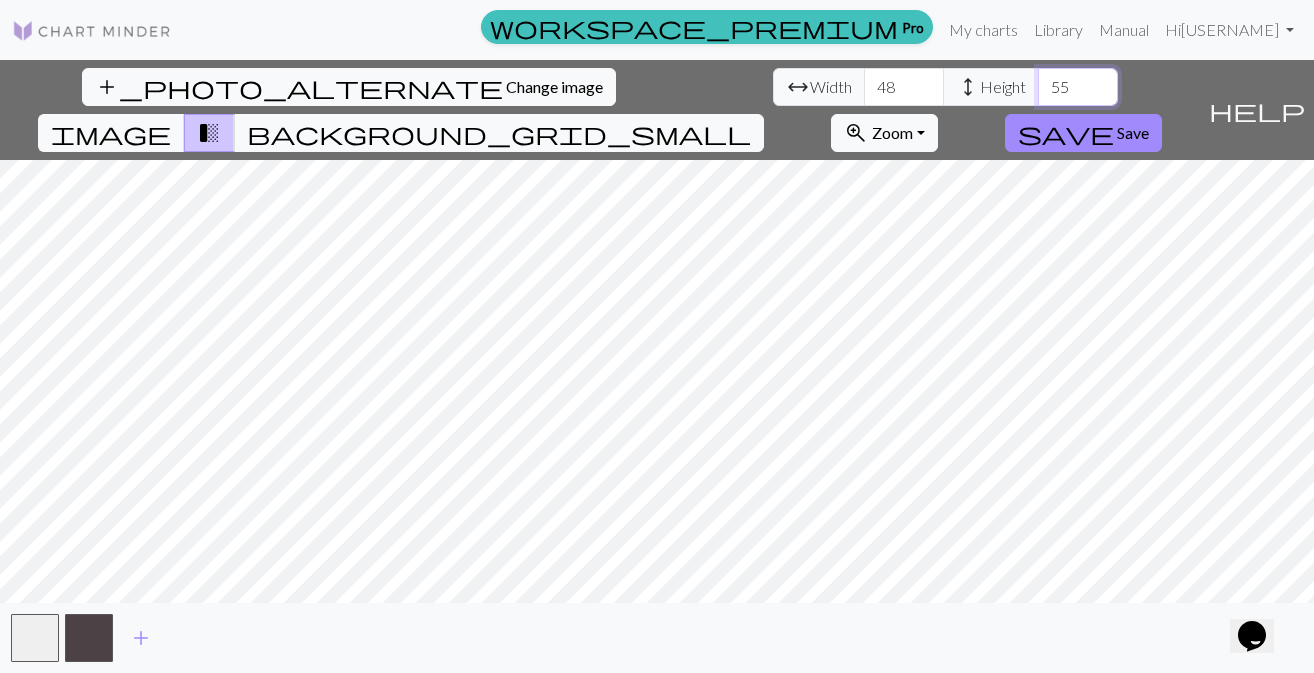 click on "56" at bounding box center (1078, 87) 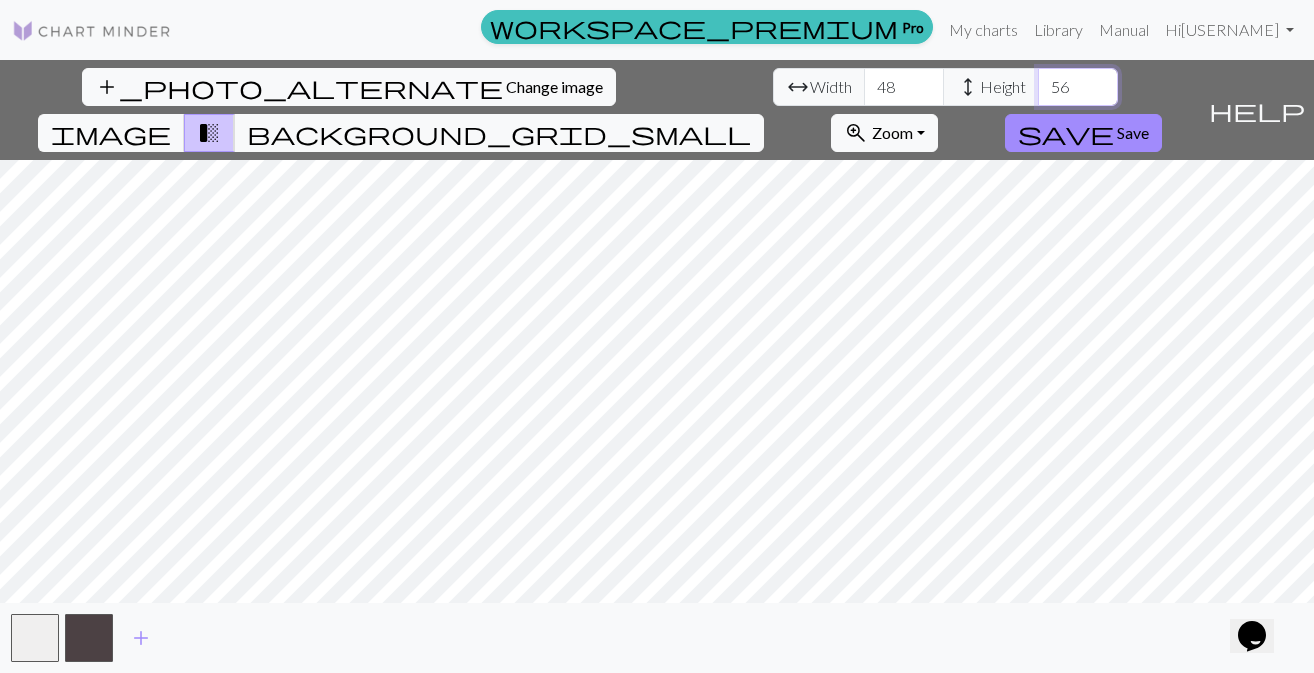click on "57" at bounding box center [1078, 87] 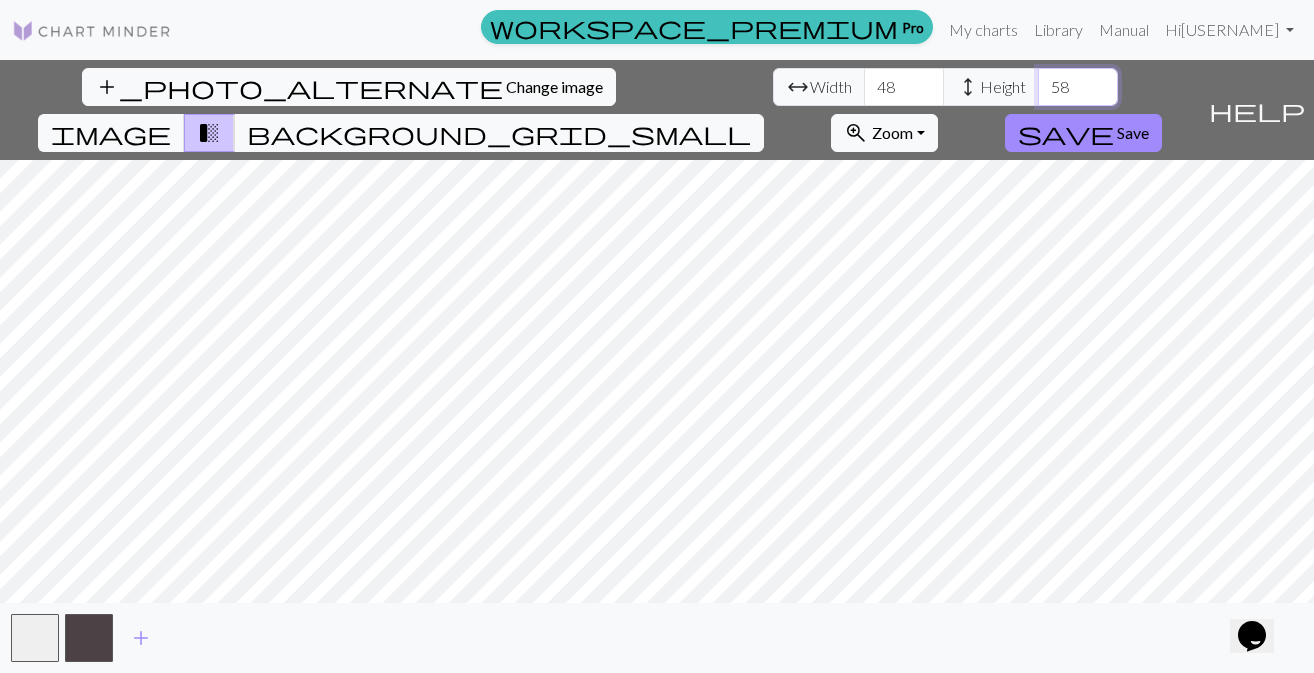 click on "58" at bounding box center (1078, 87) 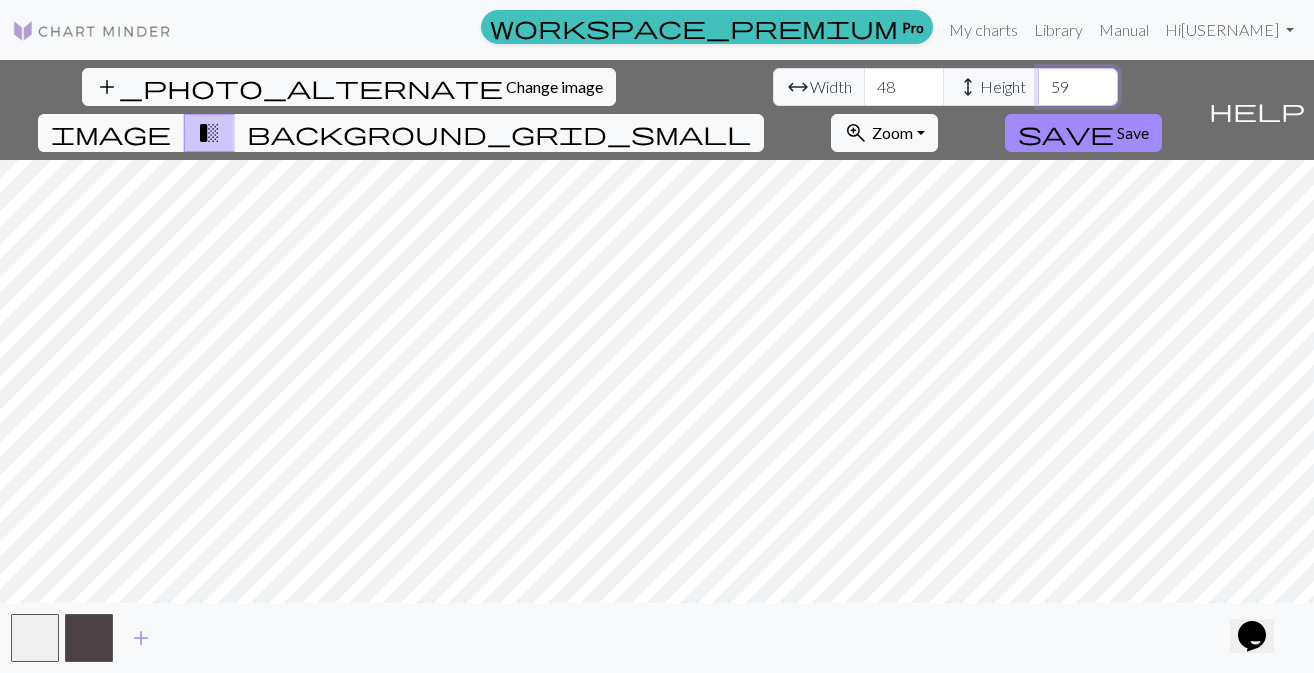 click on "60" at bounding box center (1078, 87) 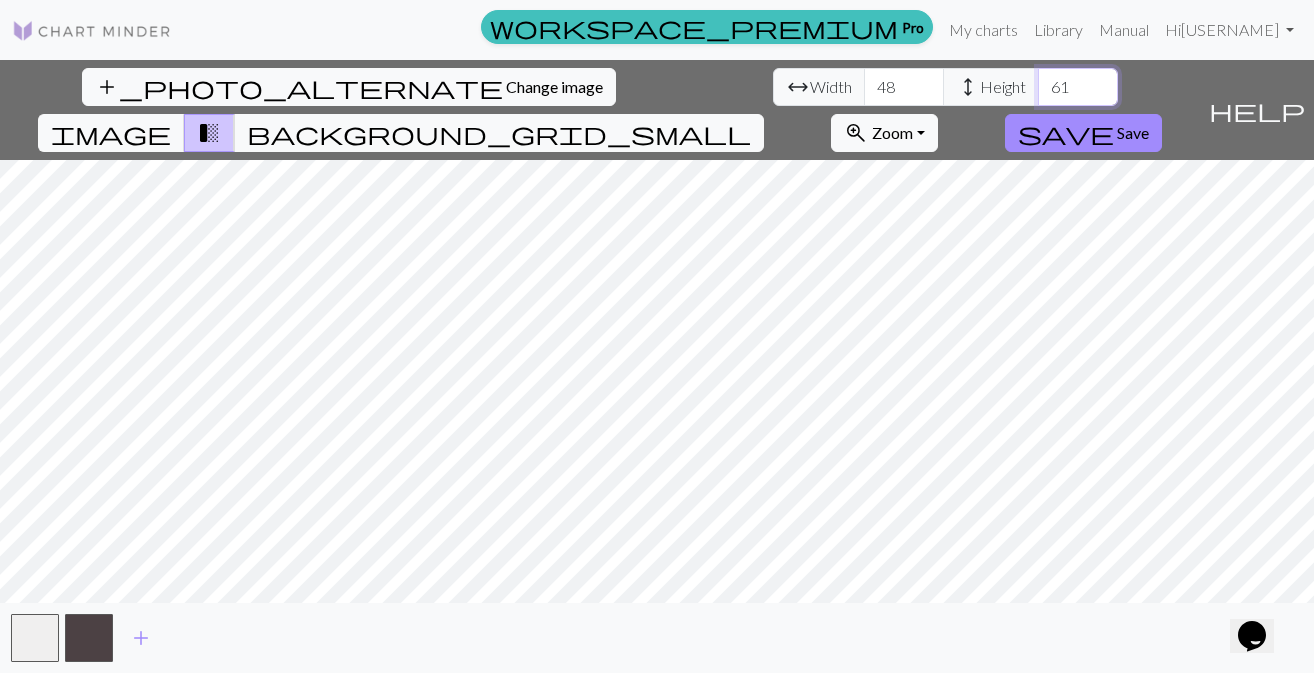 click on "61" at bounding box center (1078, 87) 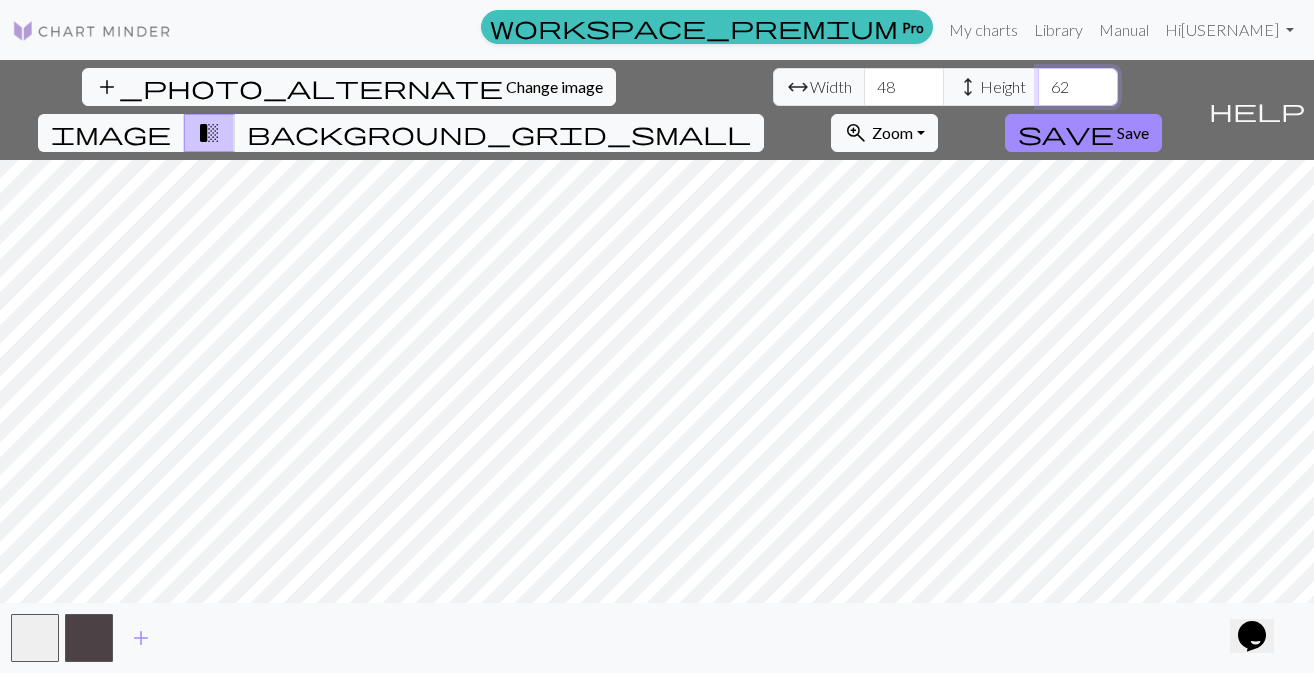 click on "62" at bounding box center (1078, 87) 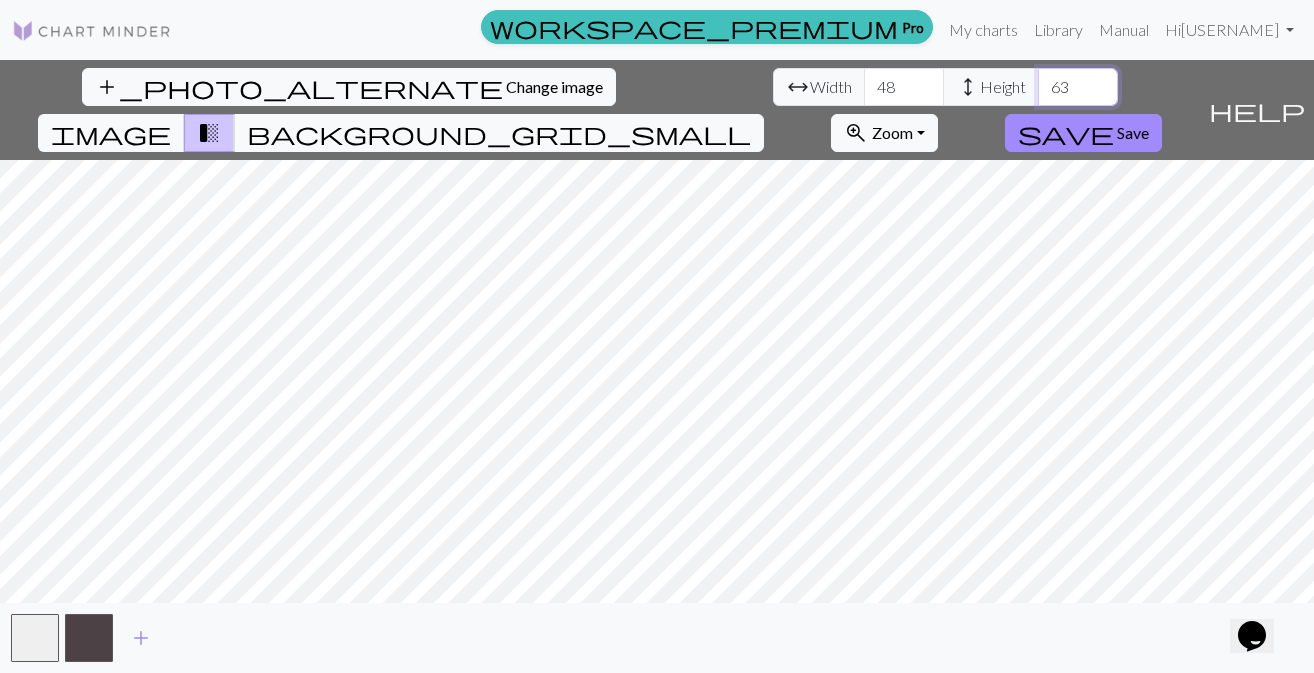click on "64" at bounding box center (1078, 87) 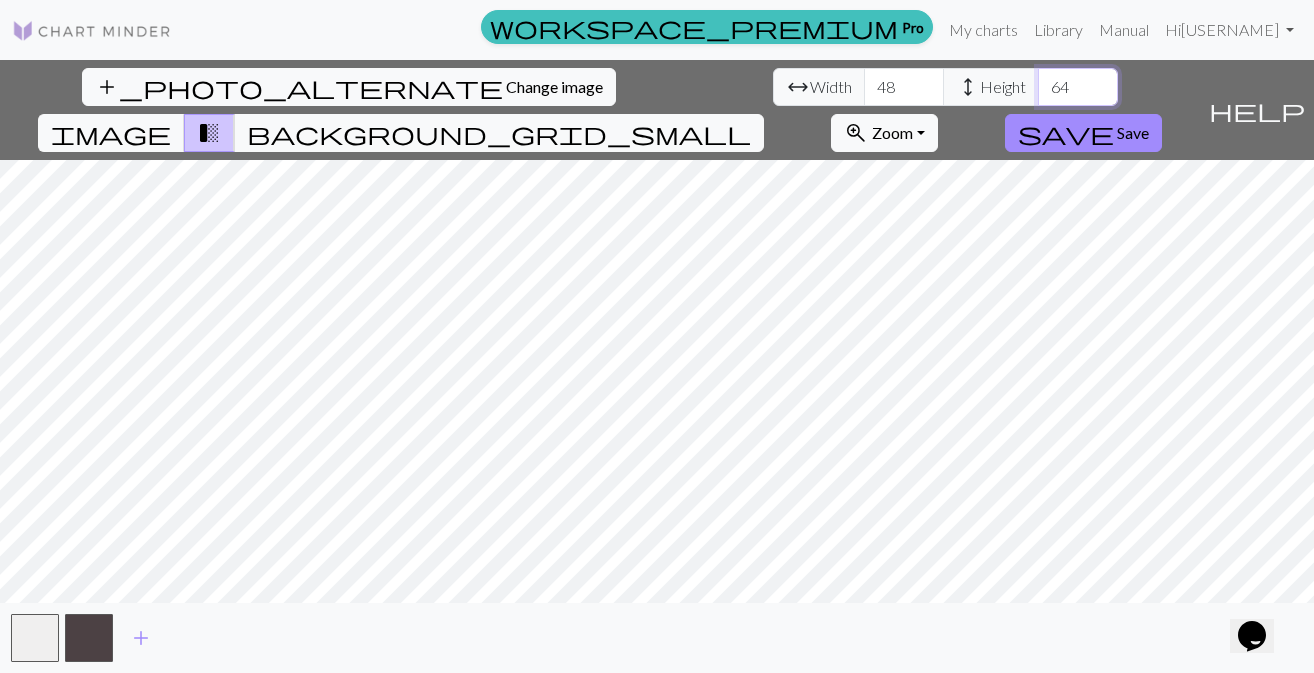 click on "65" at bounding box center (1078, 87) 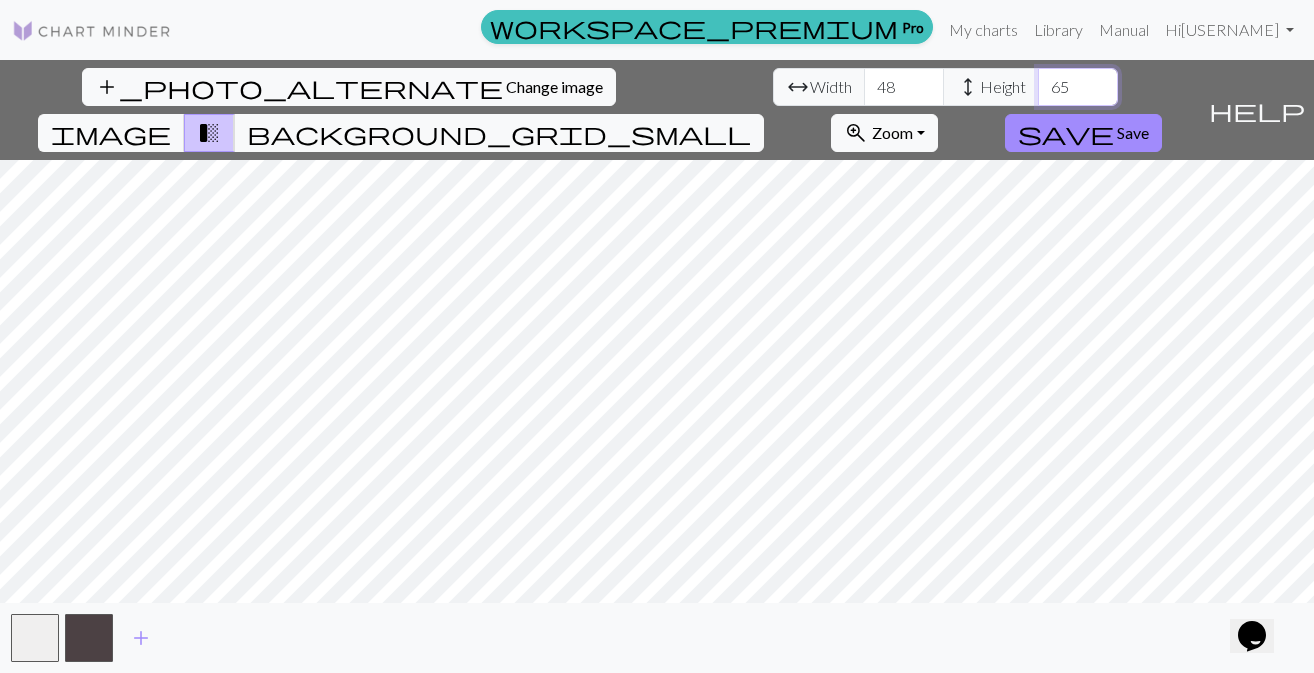 click on "66" at bounding box center (1078, 87) 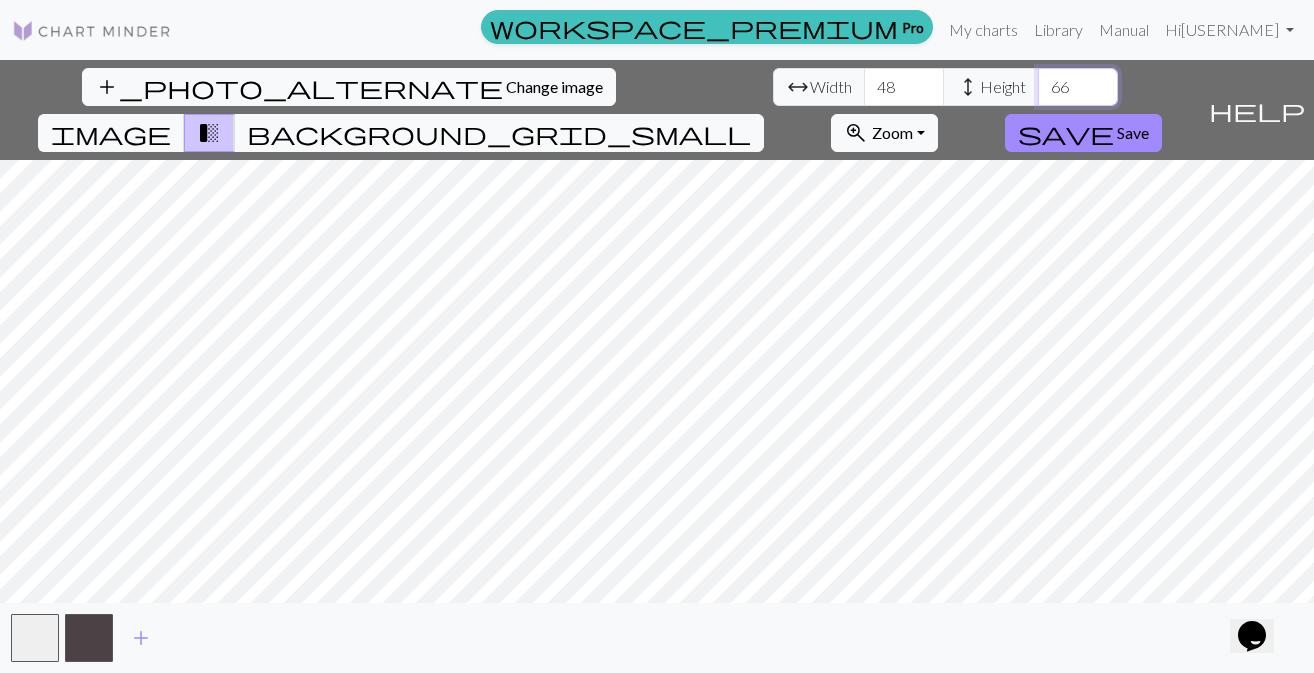 click on "67" at bounding box center [1078, 87] 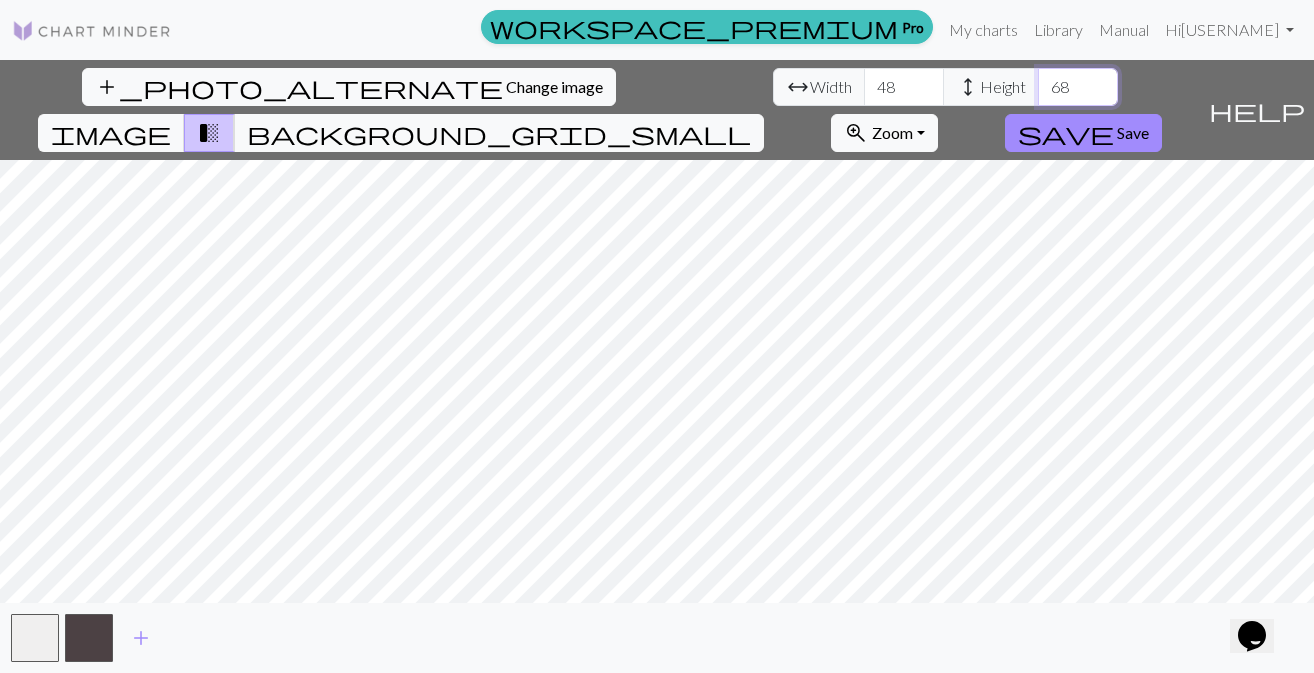 click on "68" at bounding box center (1078, 87) 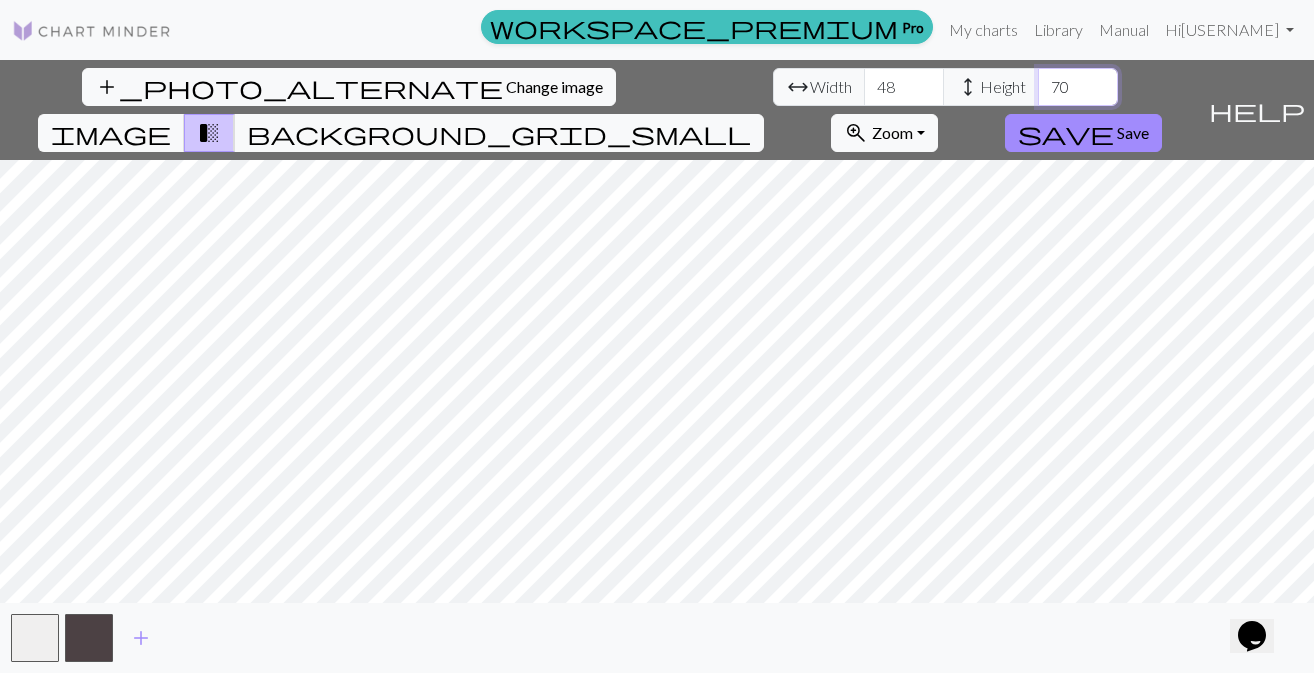 click on "70" at bounding box center [1078, 87] 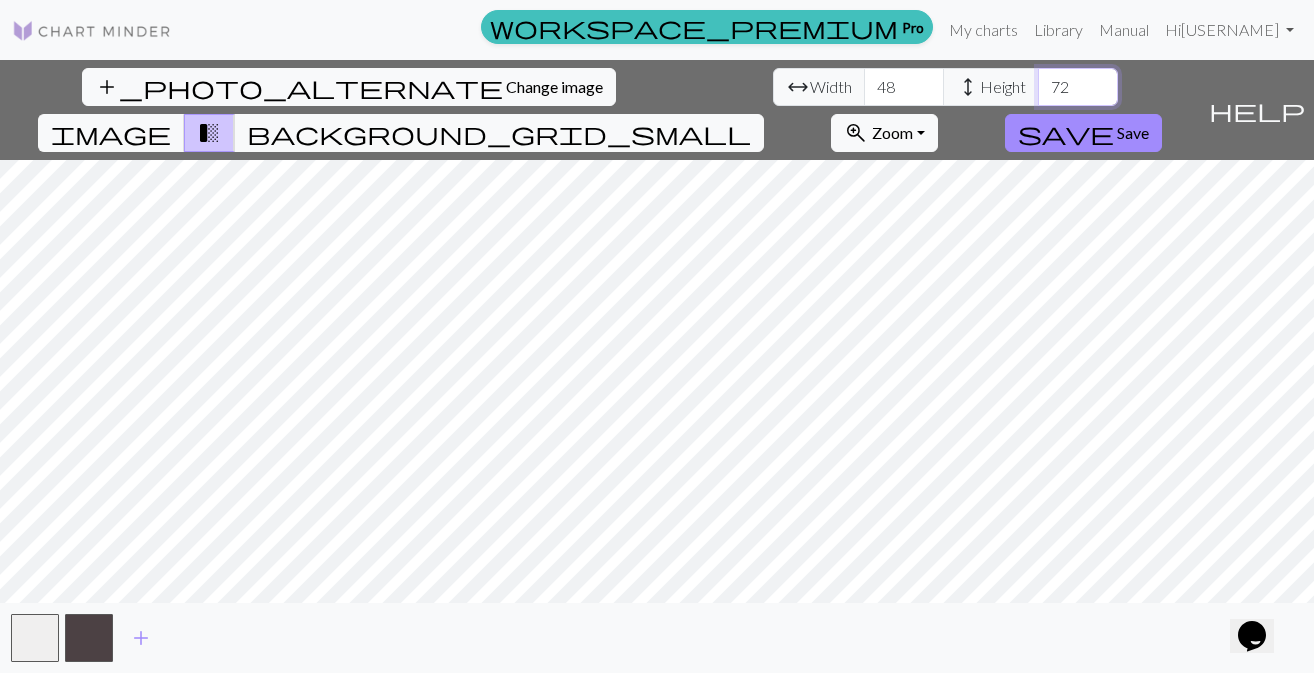 click on "72" at bounding box center [1078, 87] 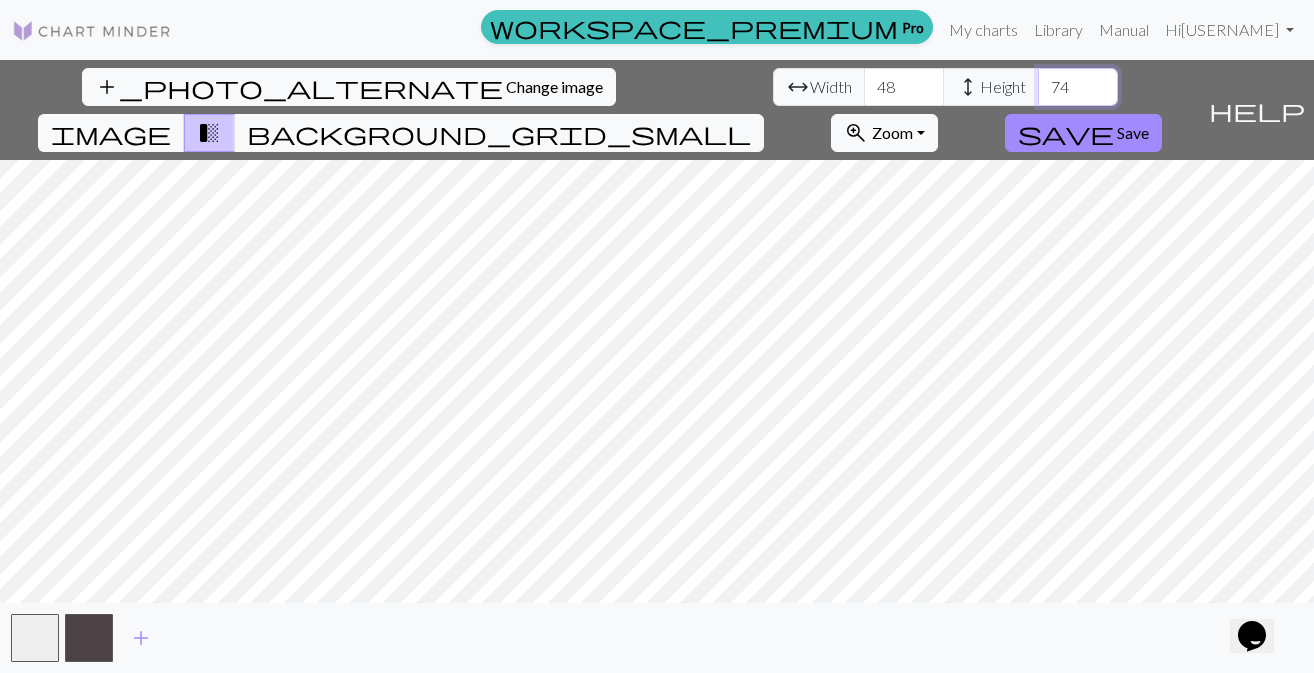 click on "74" at bounding box center (1078, 87) 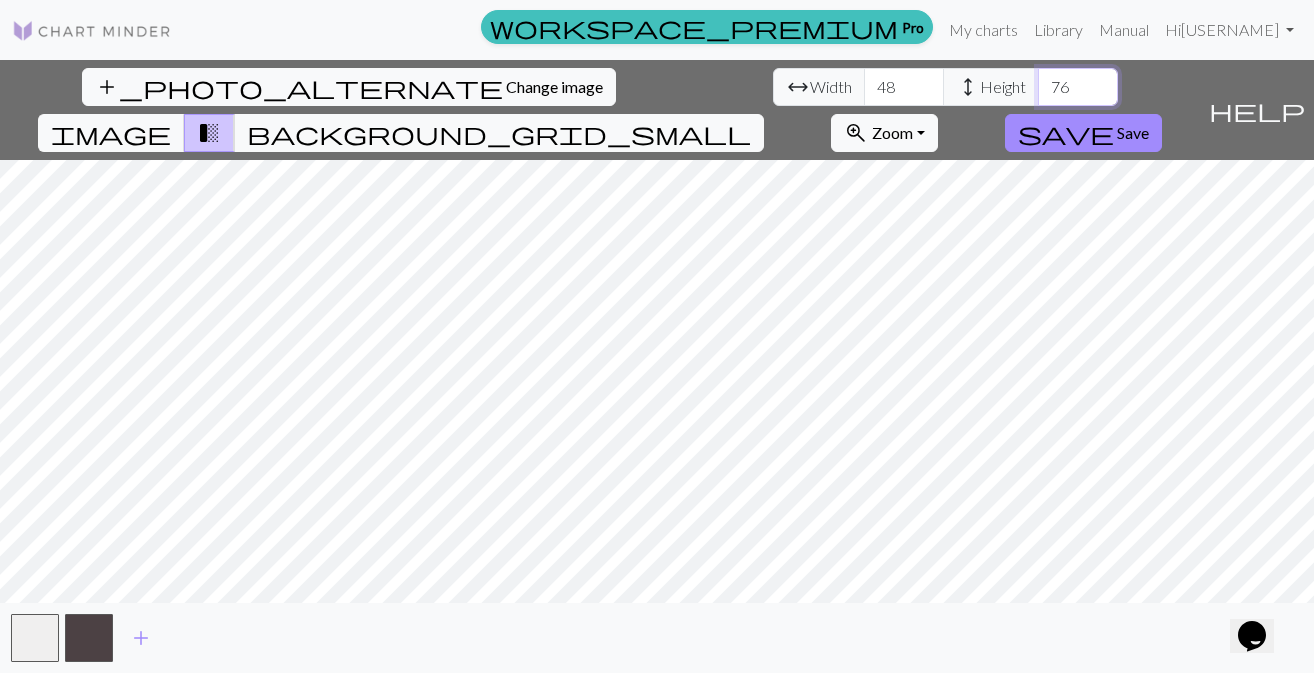 click on "76" at bounding box center [1078, 87] 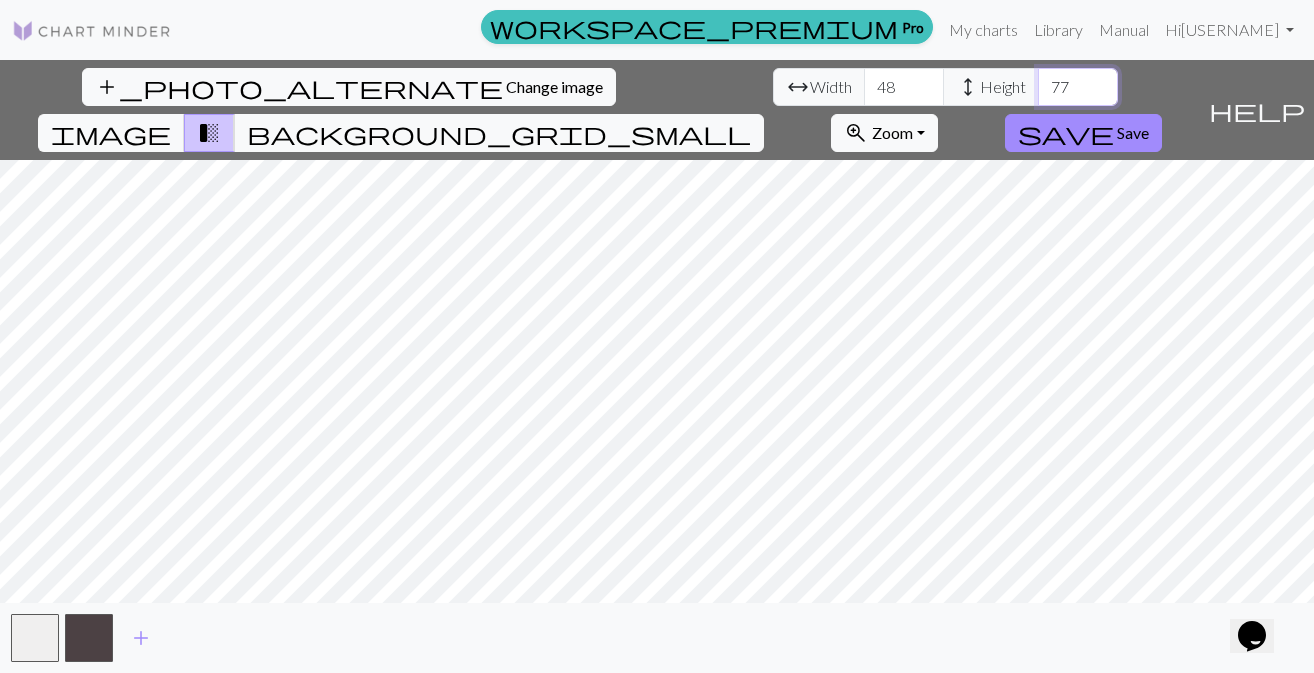 click on "77" at bounding box center [1078, 87] 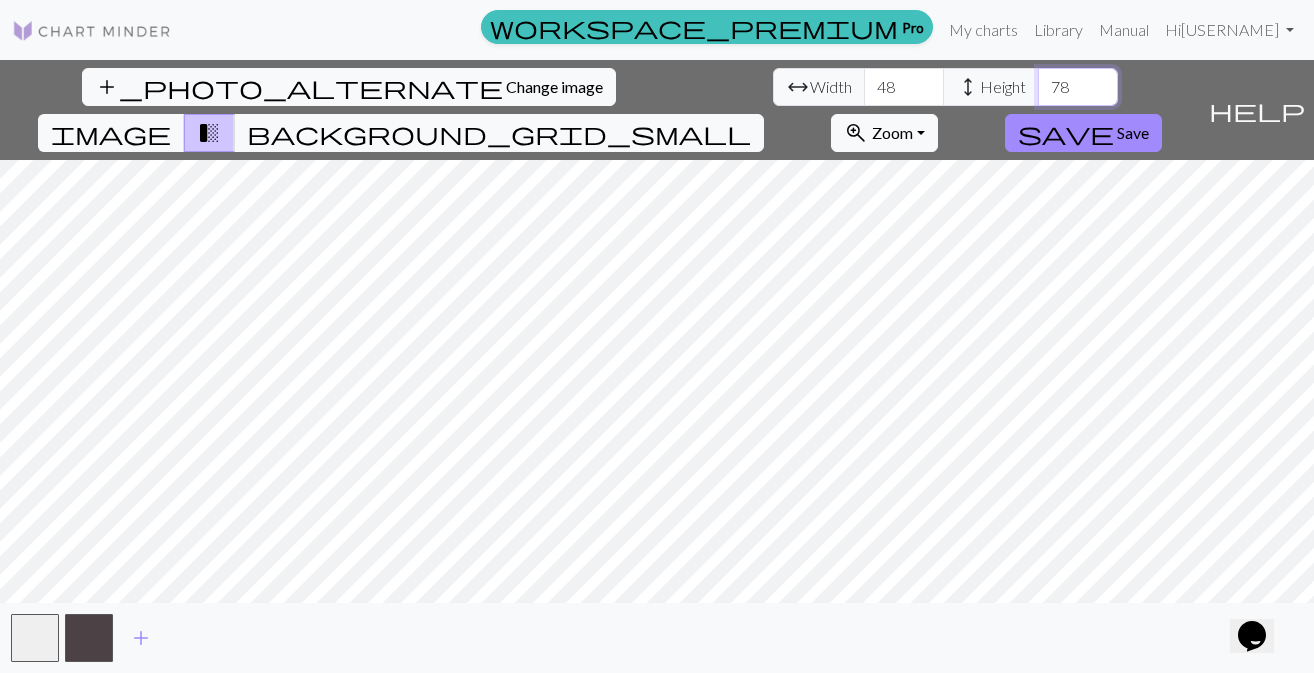 click on "78" at bounding box center (1078, 87) 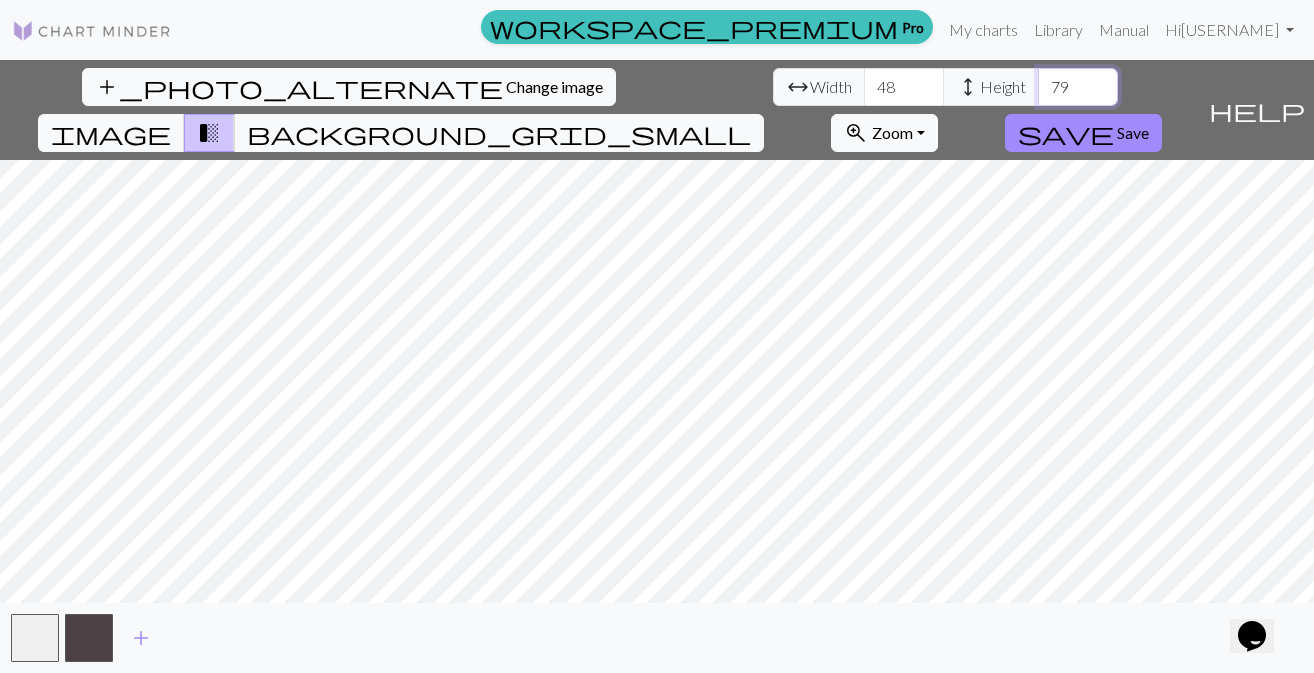 click on "79" at bounding box center (1078, 87) 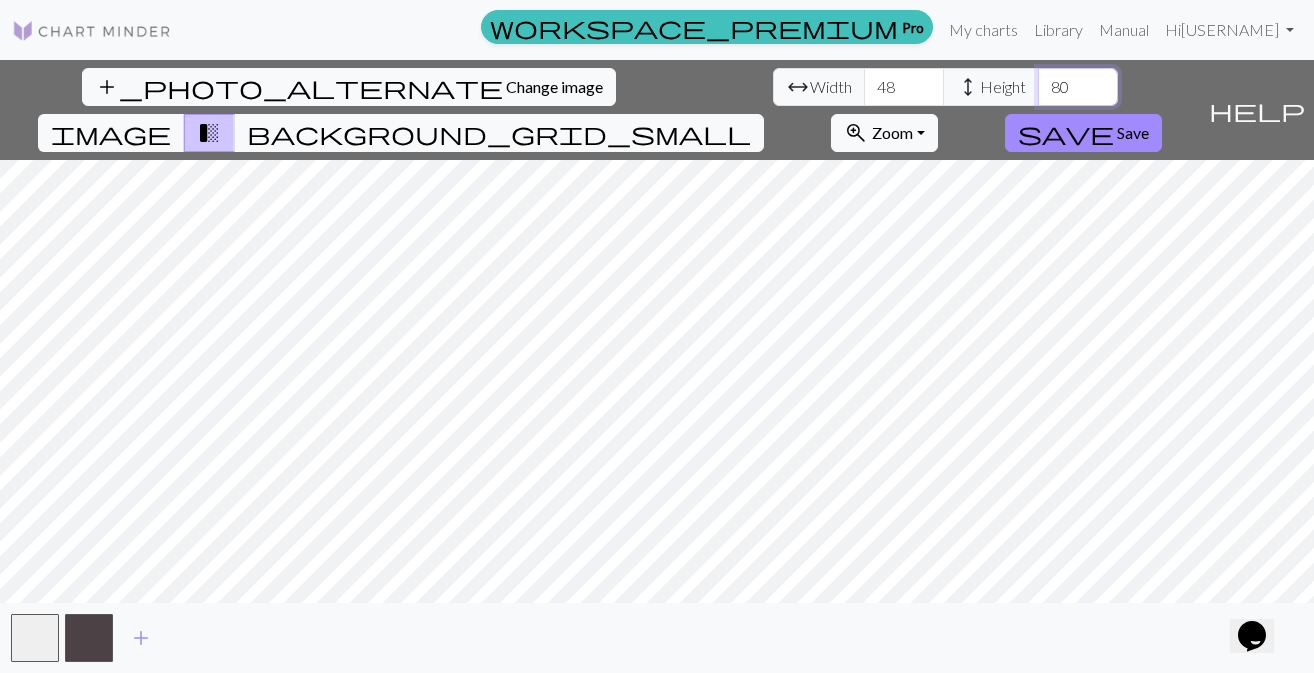 click on "80" at bounding box center [1078, 87] 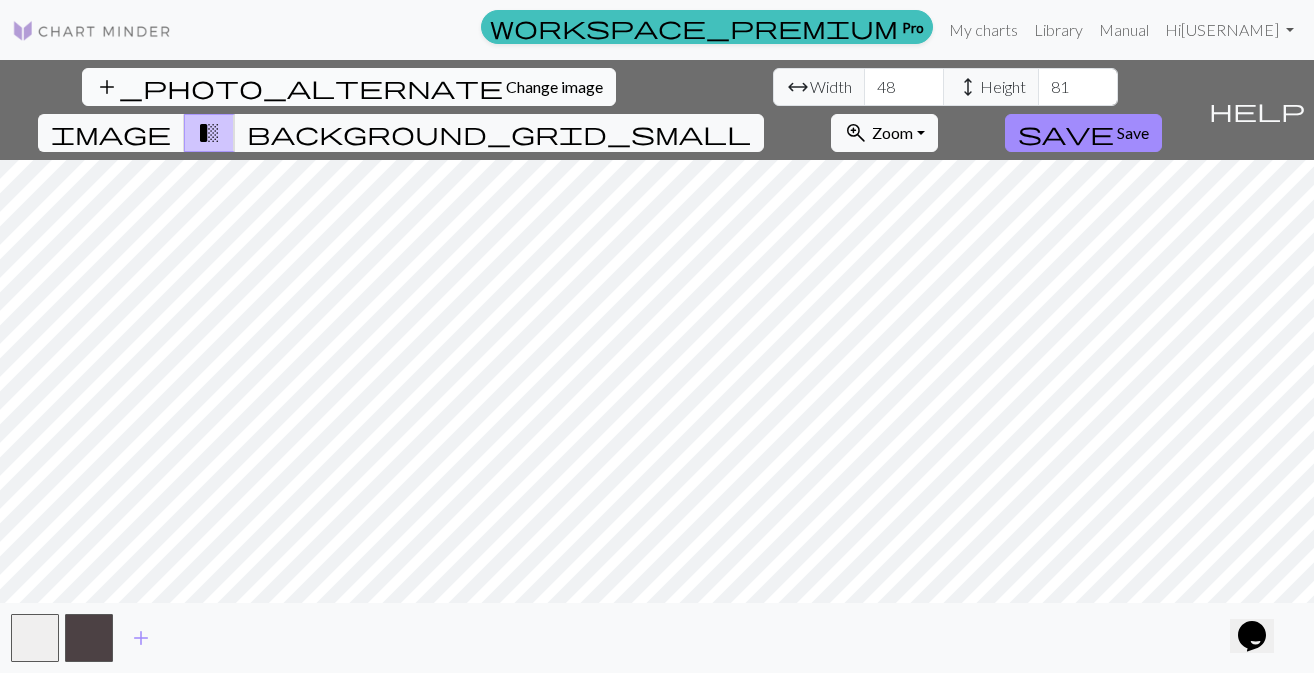 click on "add_photo_alternate   Change image" at bounding box center [349, 87] 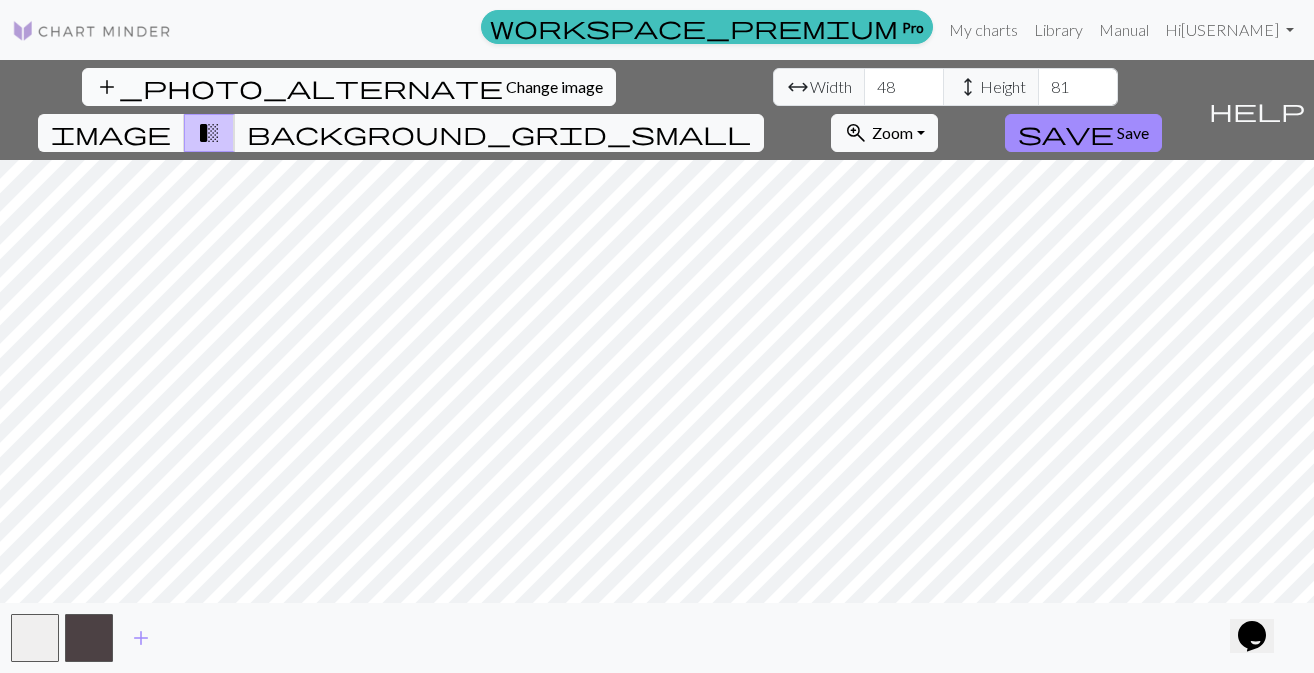 click on "Change image" at bounding box center [554, 86] 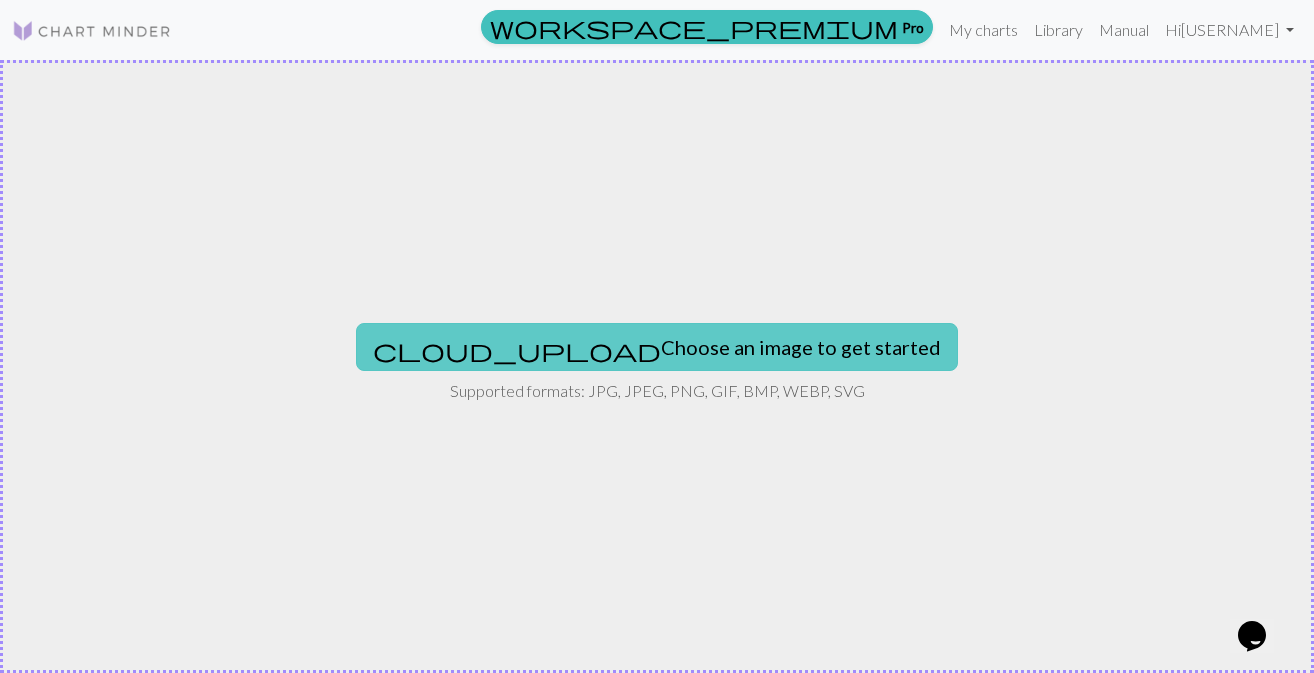 click on "cloud_upload  Choose an image to get started" at bounding box center [657, 347] 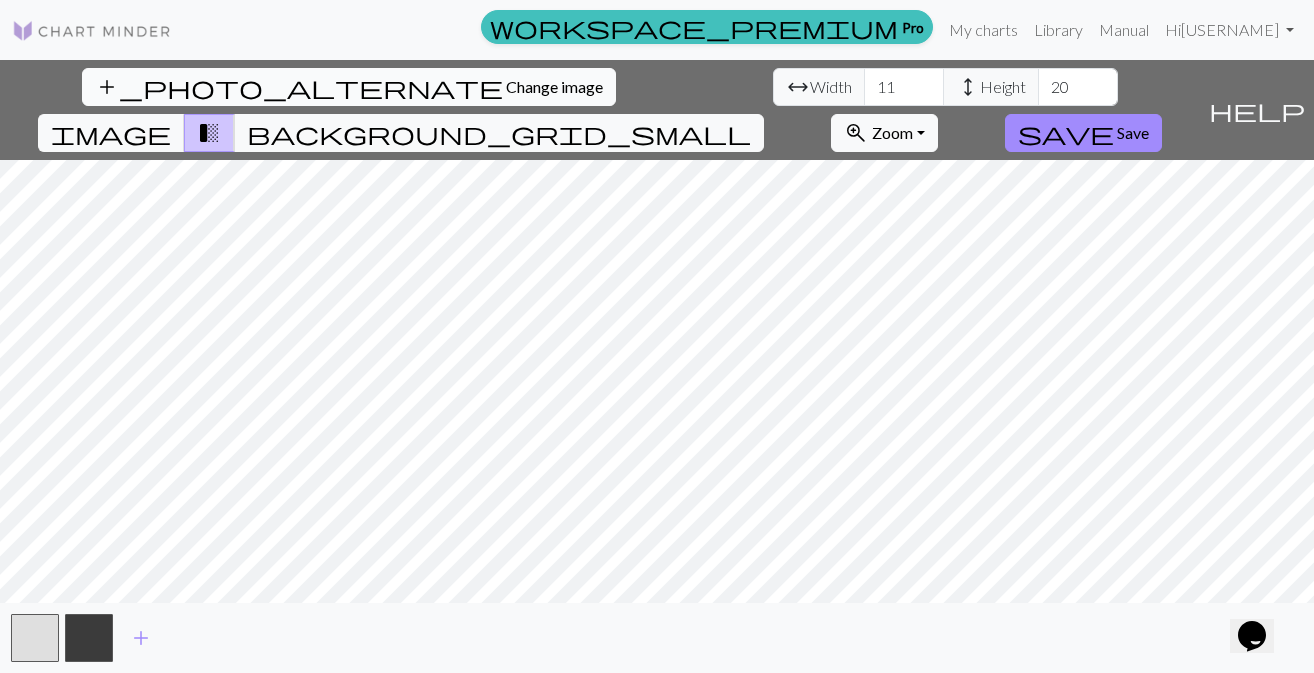 click on "Change image" at bounding box center (554, 86) 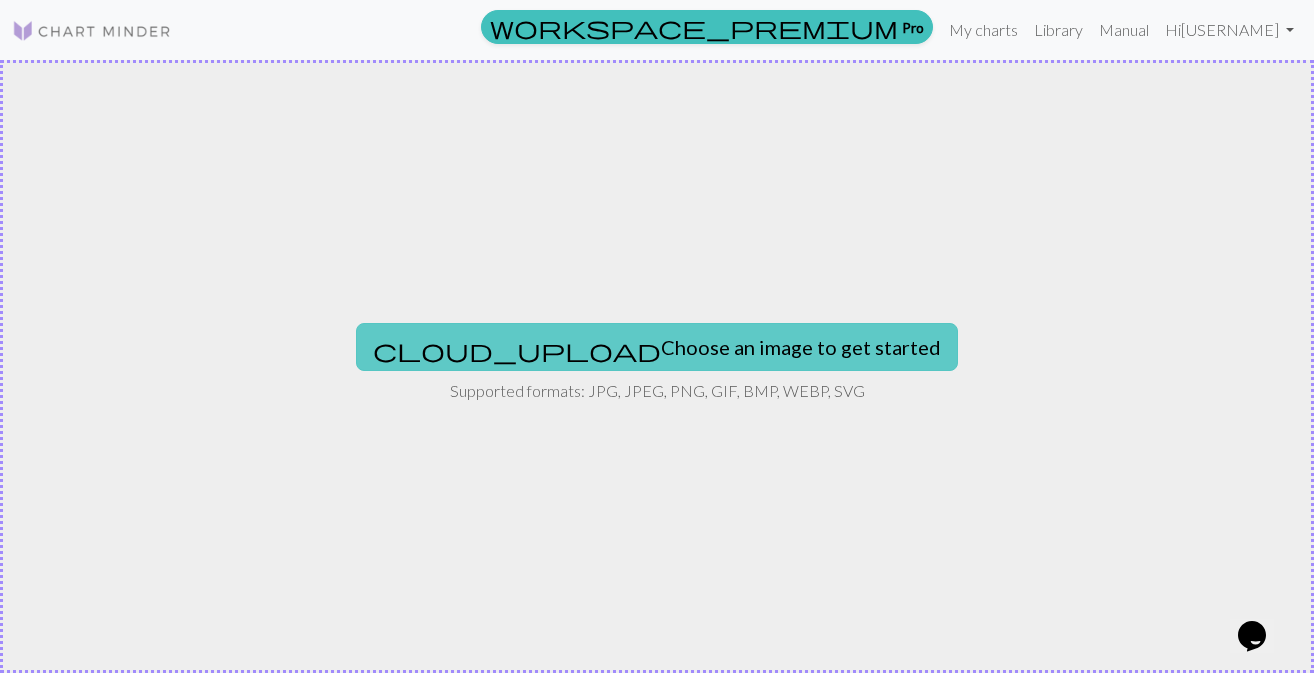 click on "cloud_upload  Choose an image to get started" at bounding box center [657, 347] 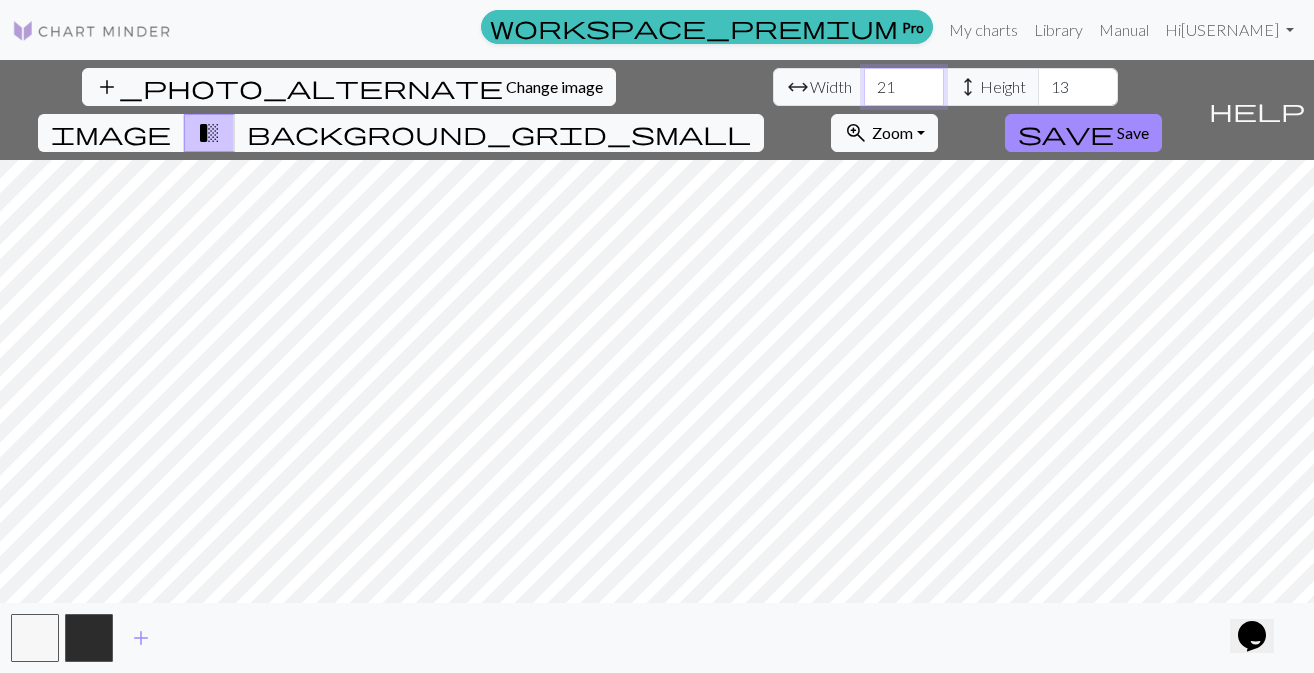 click on "21" at bounding box center [904, 87] 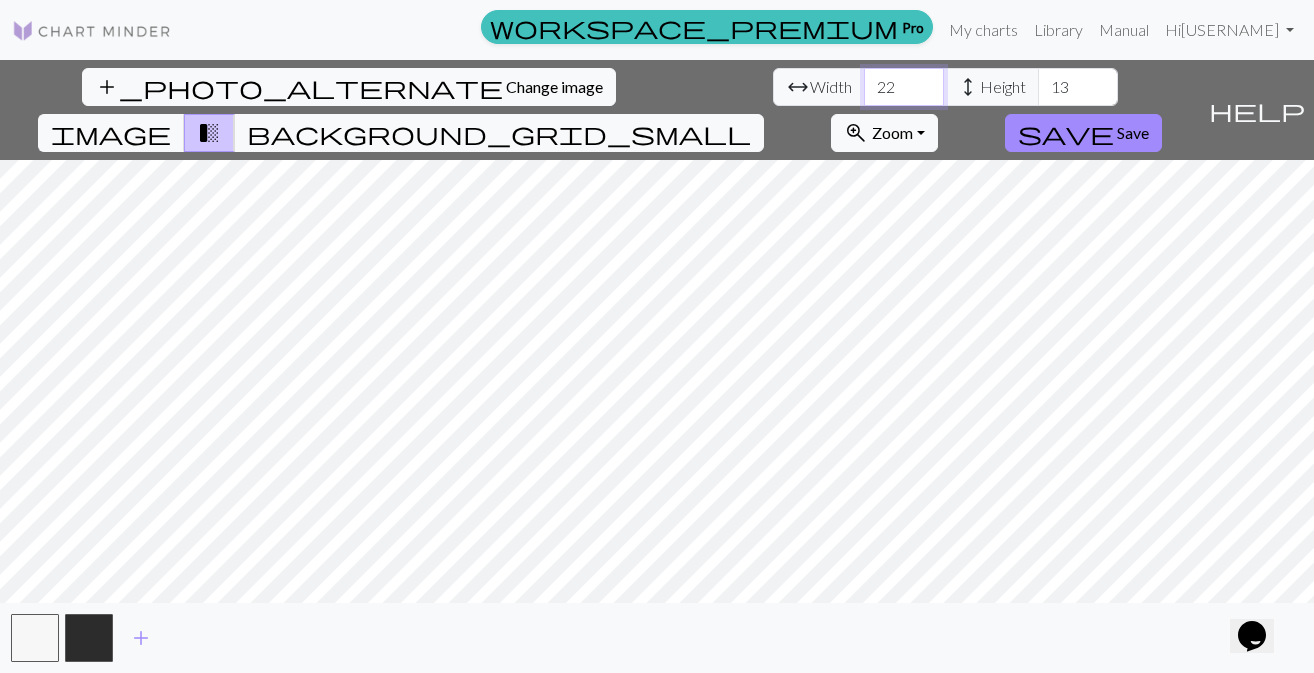 click on "22" at bounding box center [904, 87] 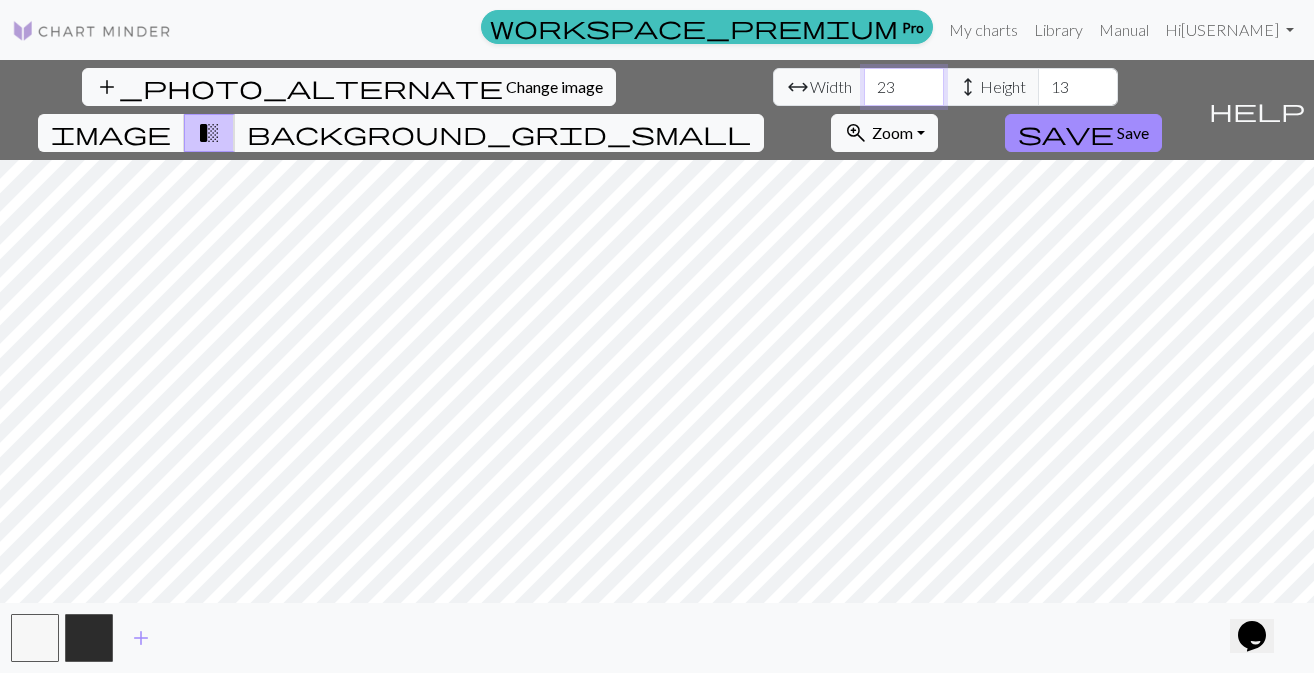 click on "23" at bounding box center (904, 87) 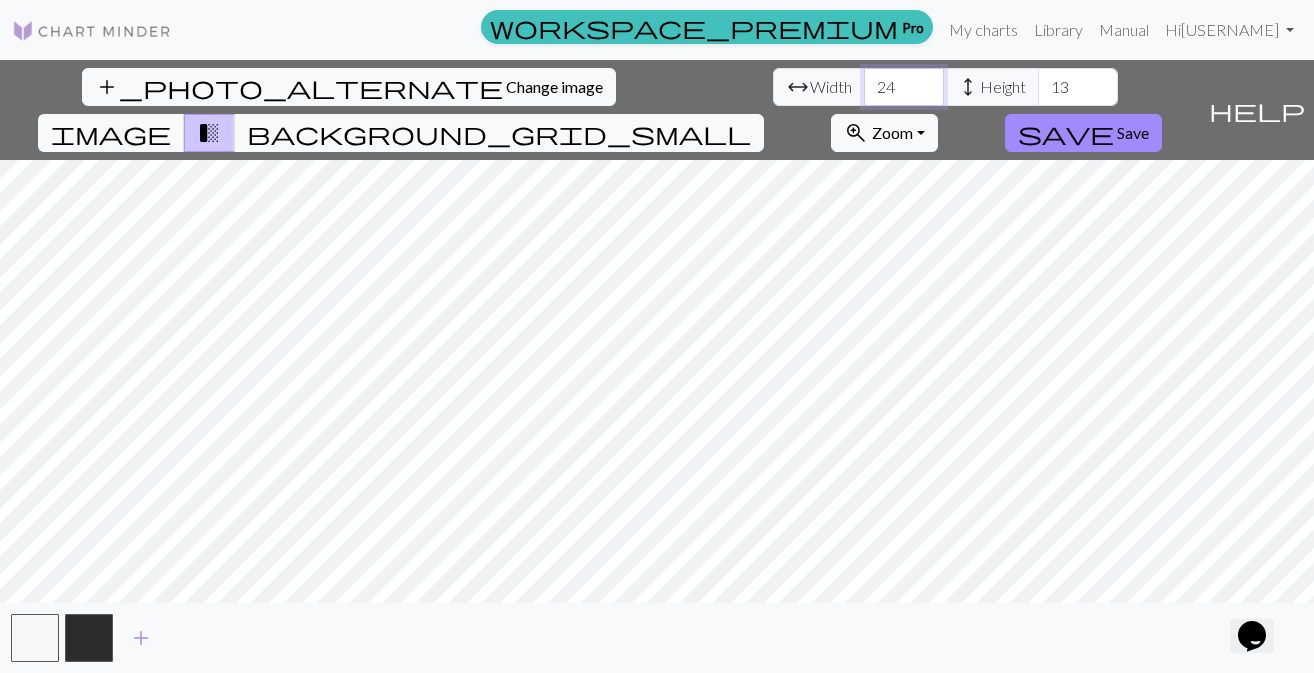 click on "24" at bounding box center [904, 87] 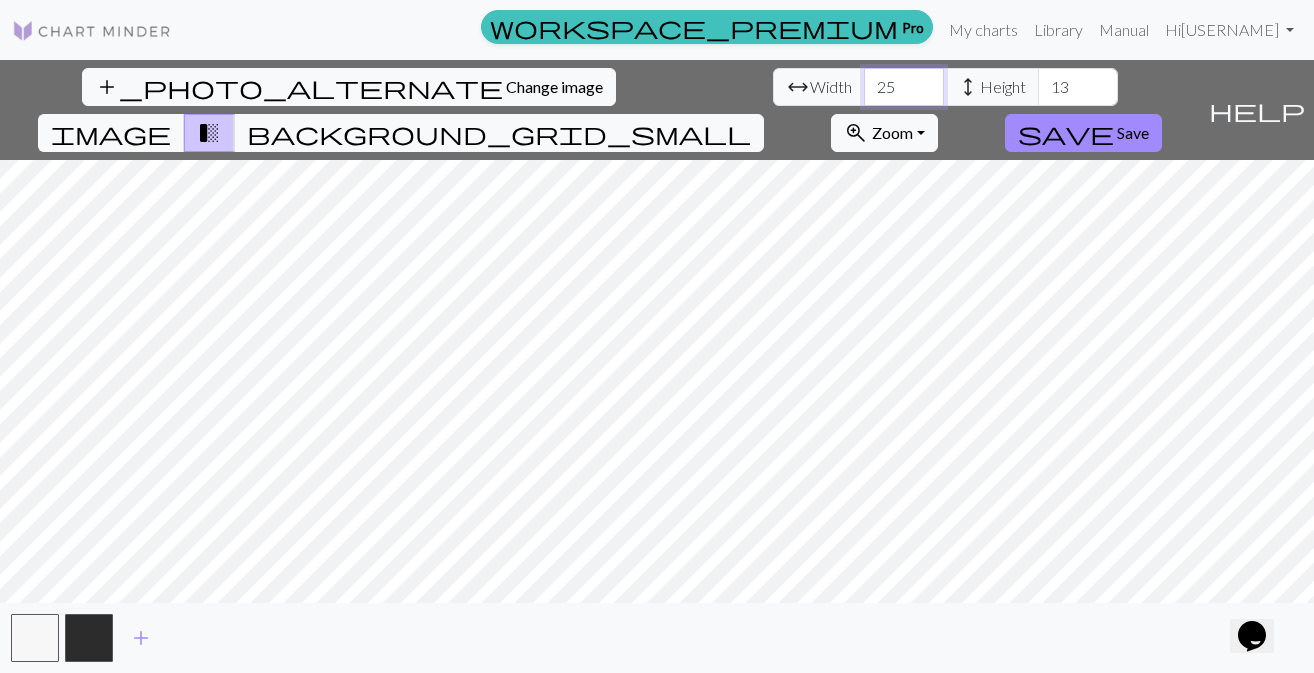 click on "25" at bounding box center (904, 87) 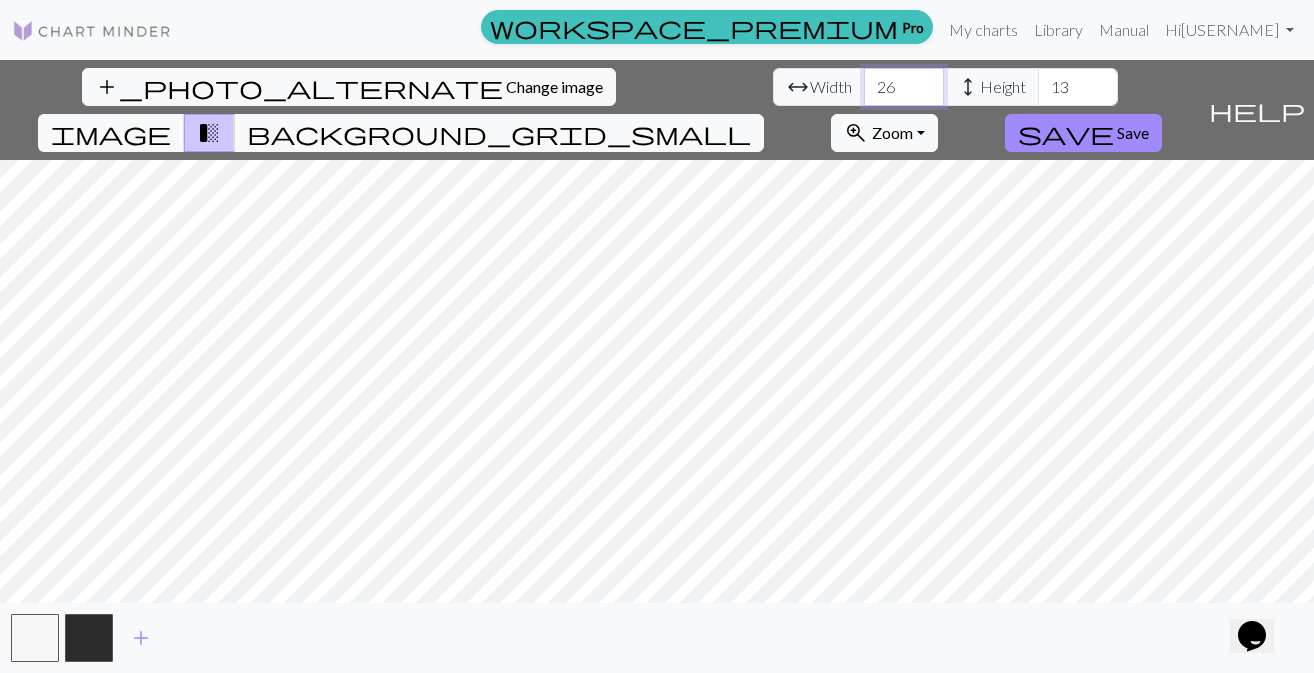 click on "26" at bounding box center (904, 87) 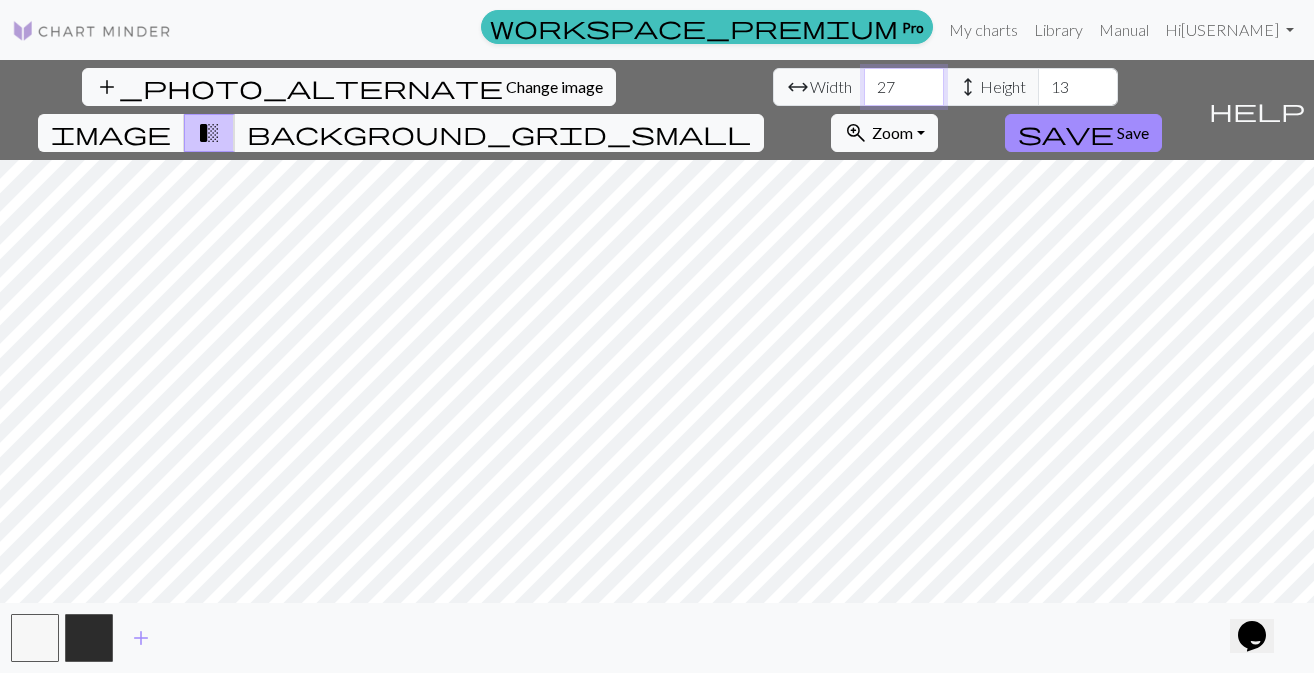 click on "27" at bounding box center [904, 87] 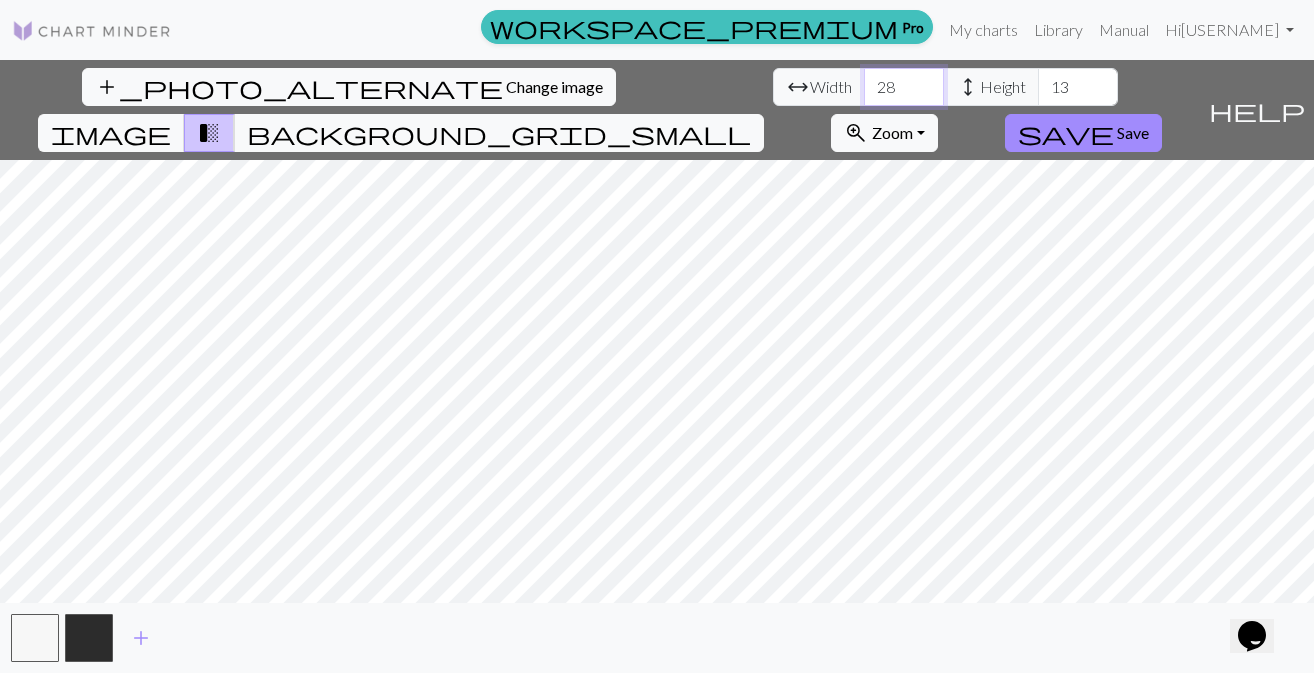 click on "28" at bounding box center (904, 87) 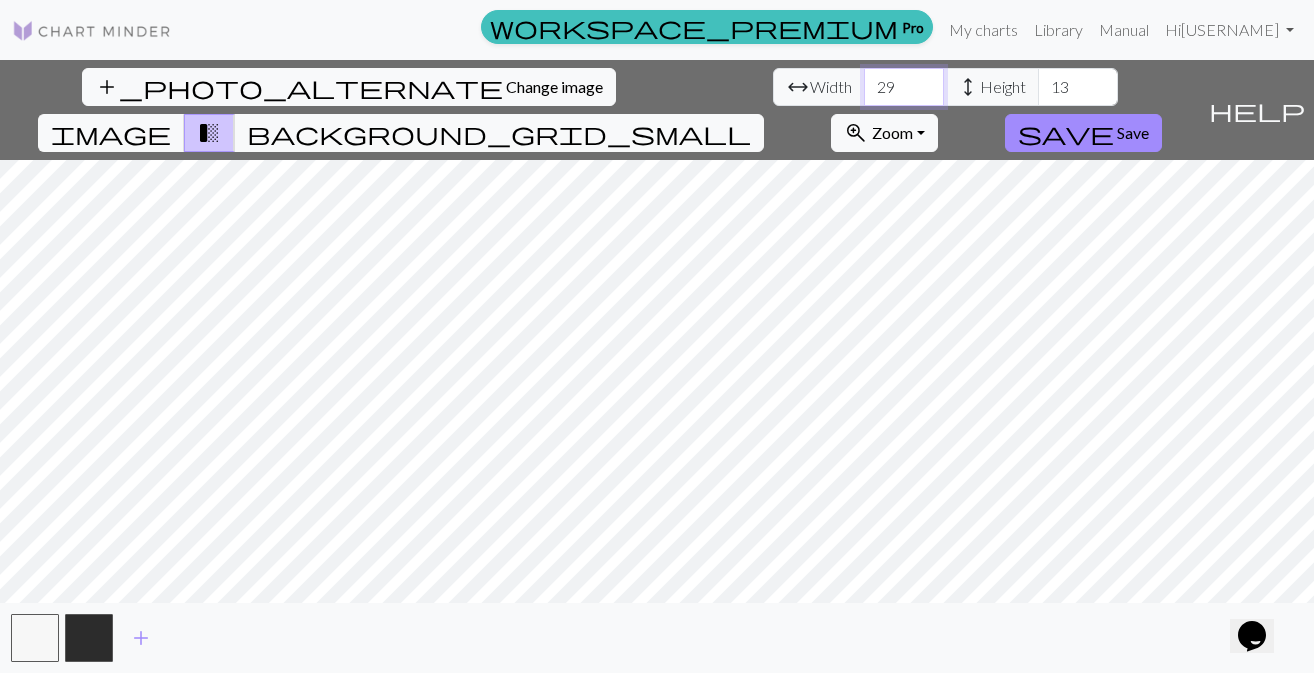 click on "29" at bounding box center [904, 87] 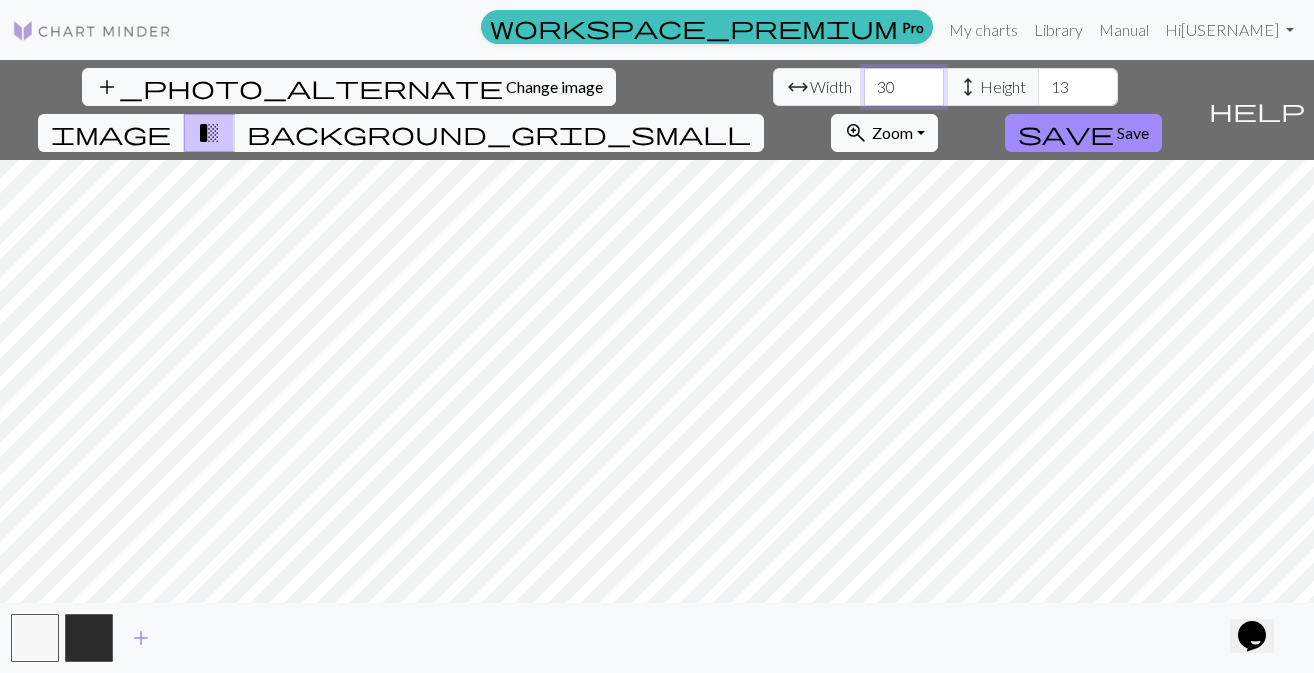 click on "30" at bounding box center (904, 87) 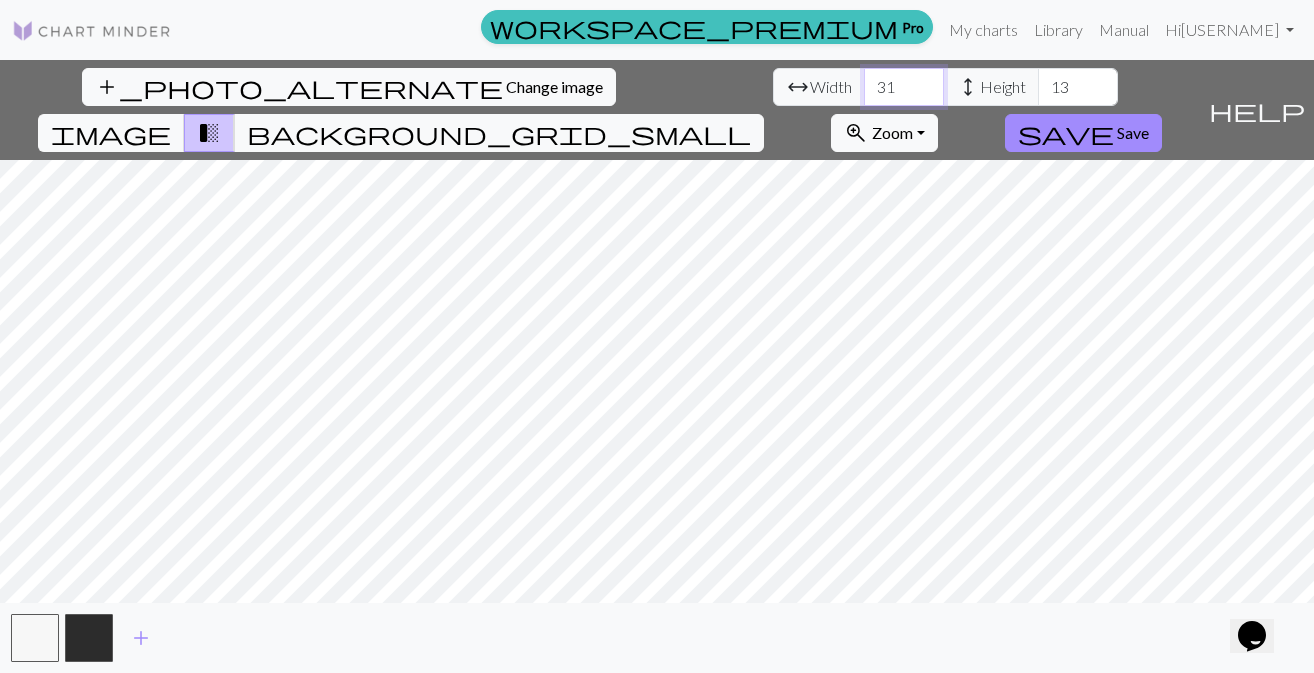 click on "31" at bounding box center [904, 87] 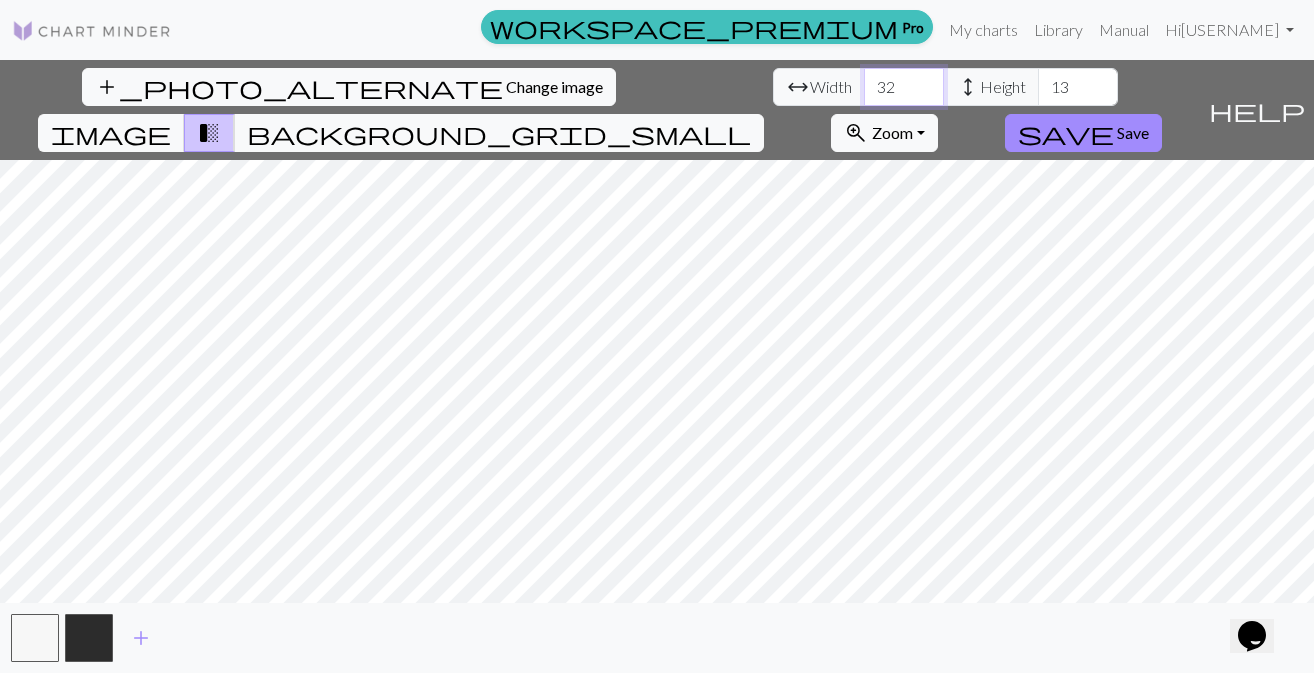 type on "33" 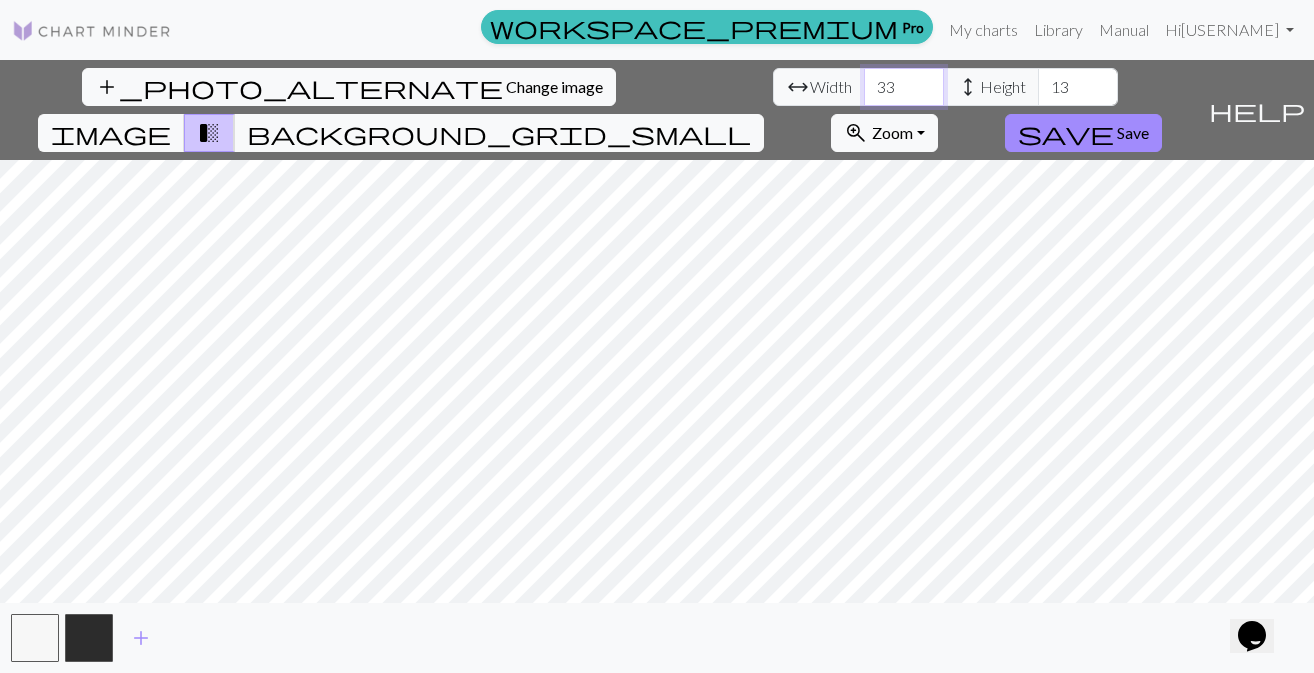 click on "33" at bounding box center [904, 87] 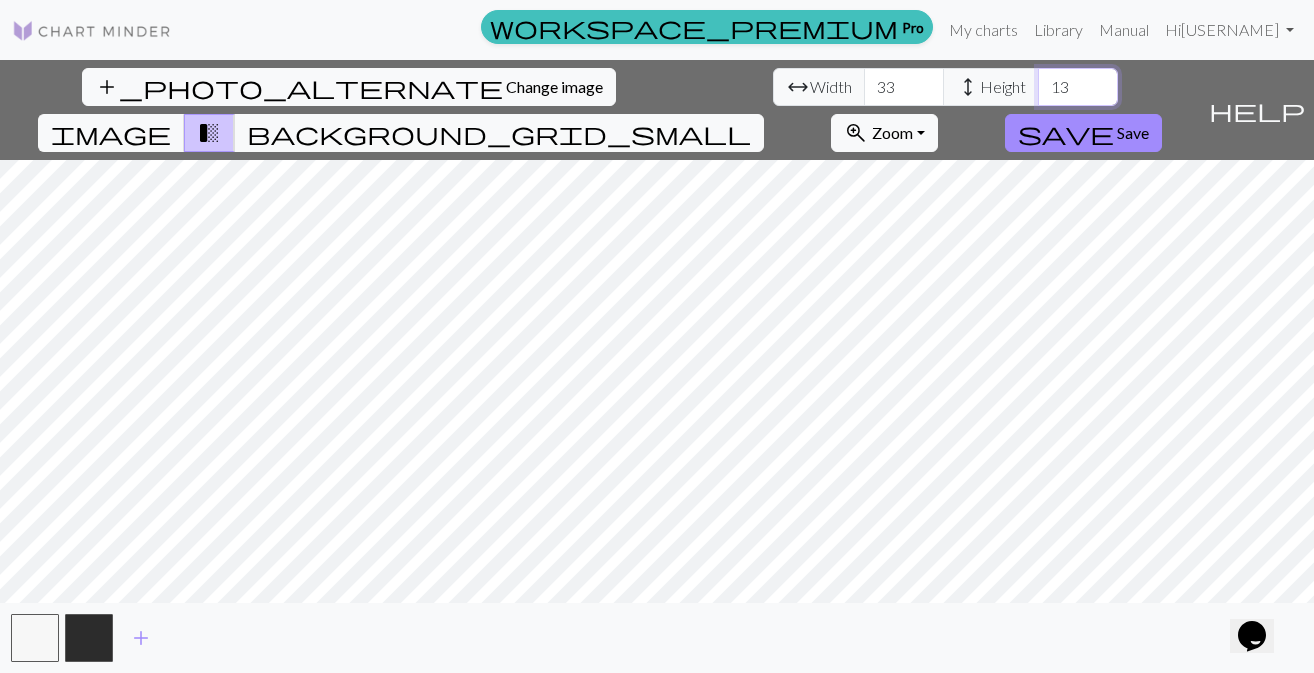 click on "13" at bounding box center [1078, 87] 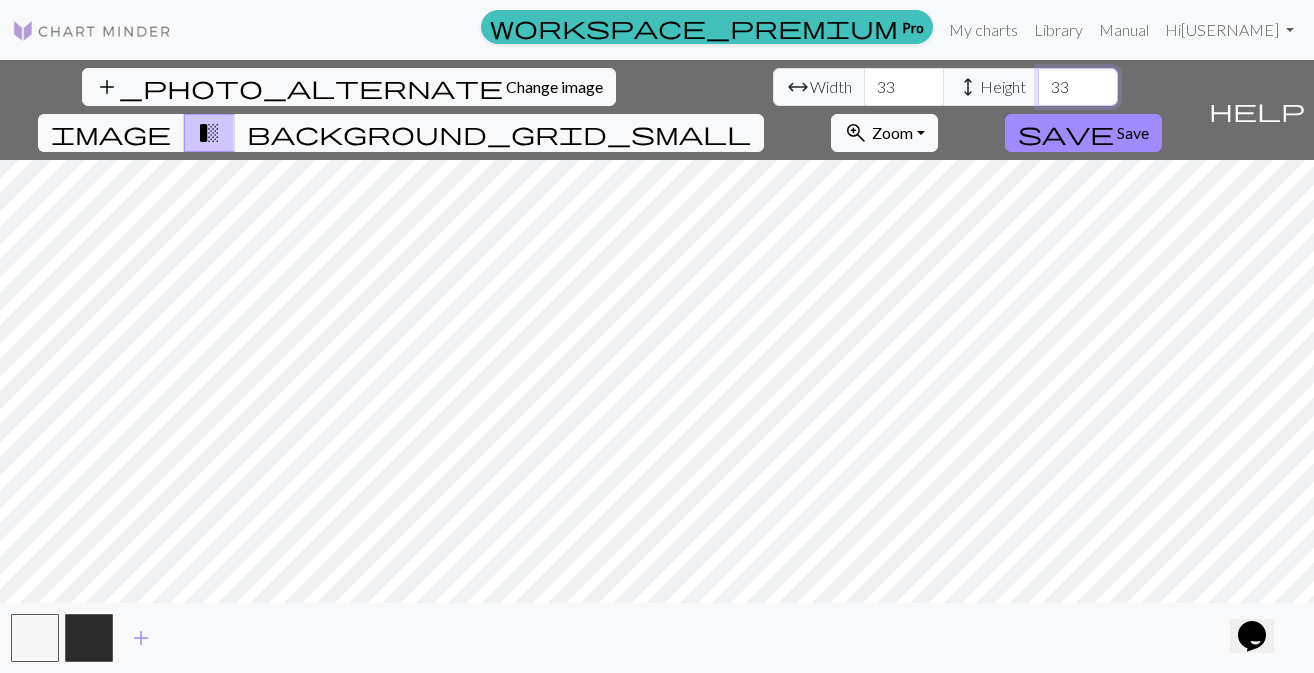 type on "33" 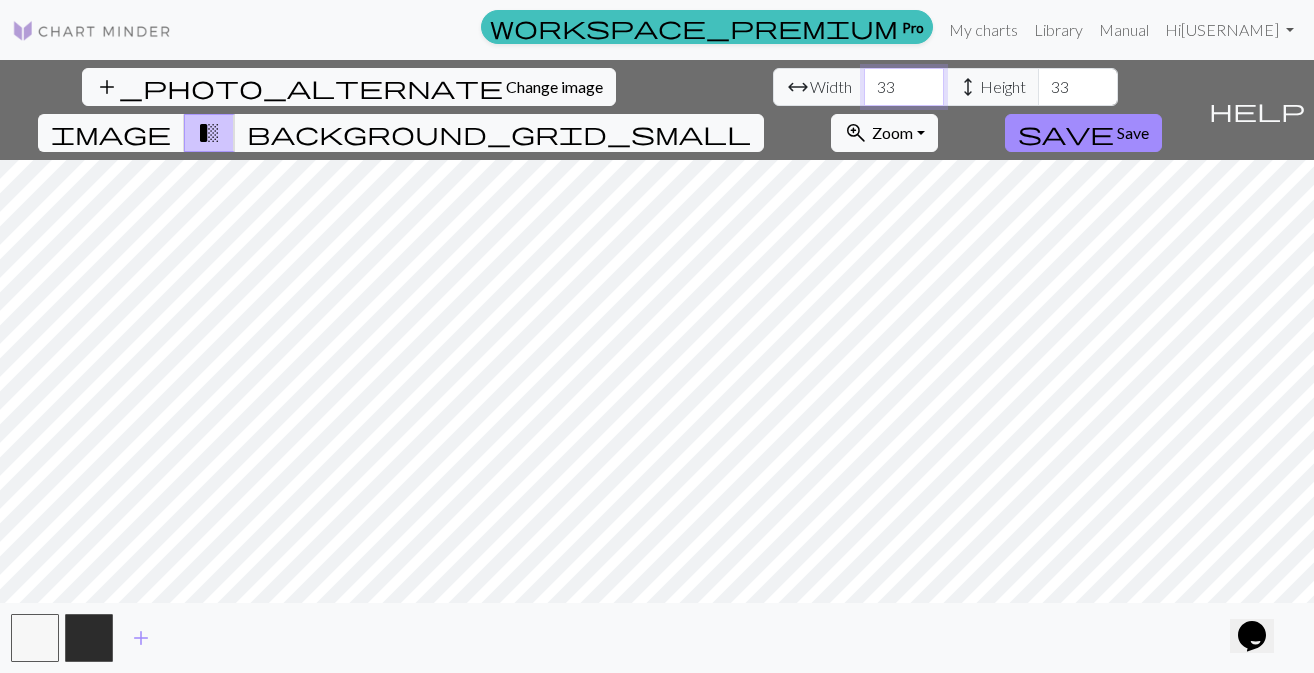 click on "33" at bounding box center (904, 87) 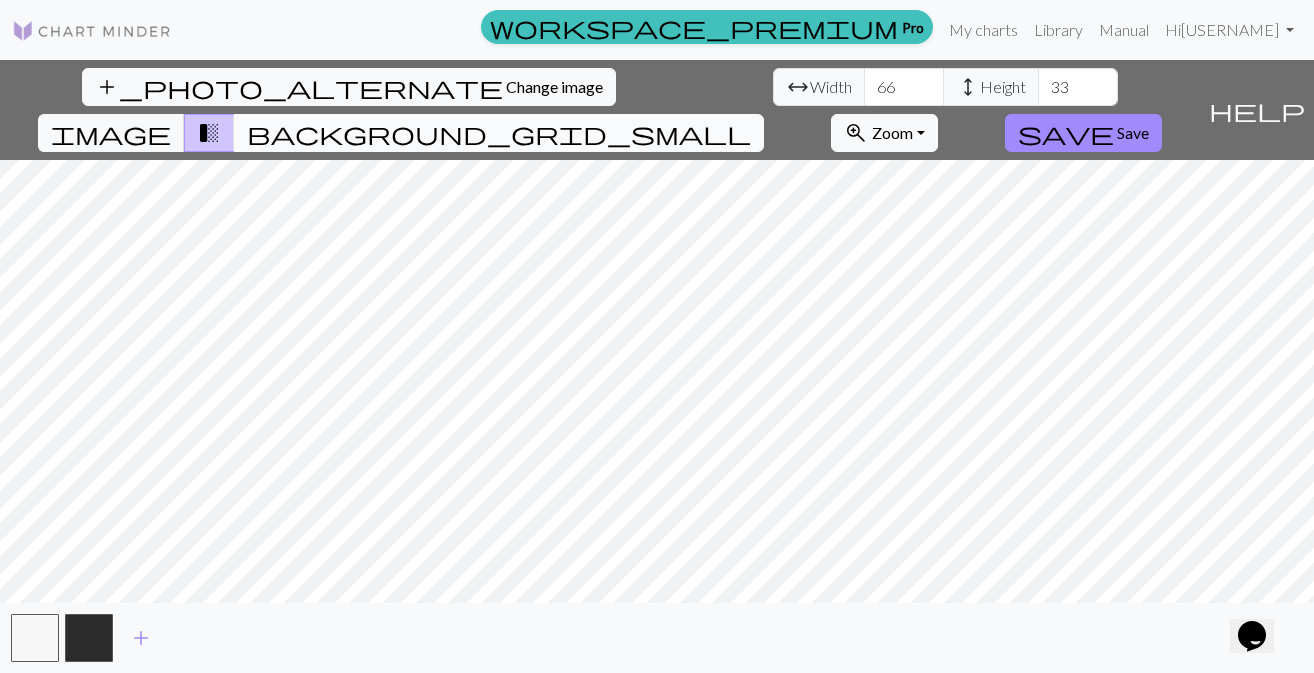 click on "background_grid_small" at bounding box center (499, 133) 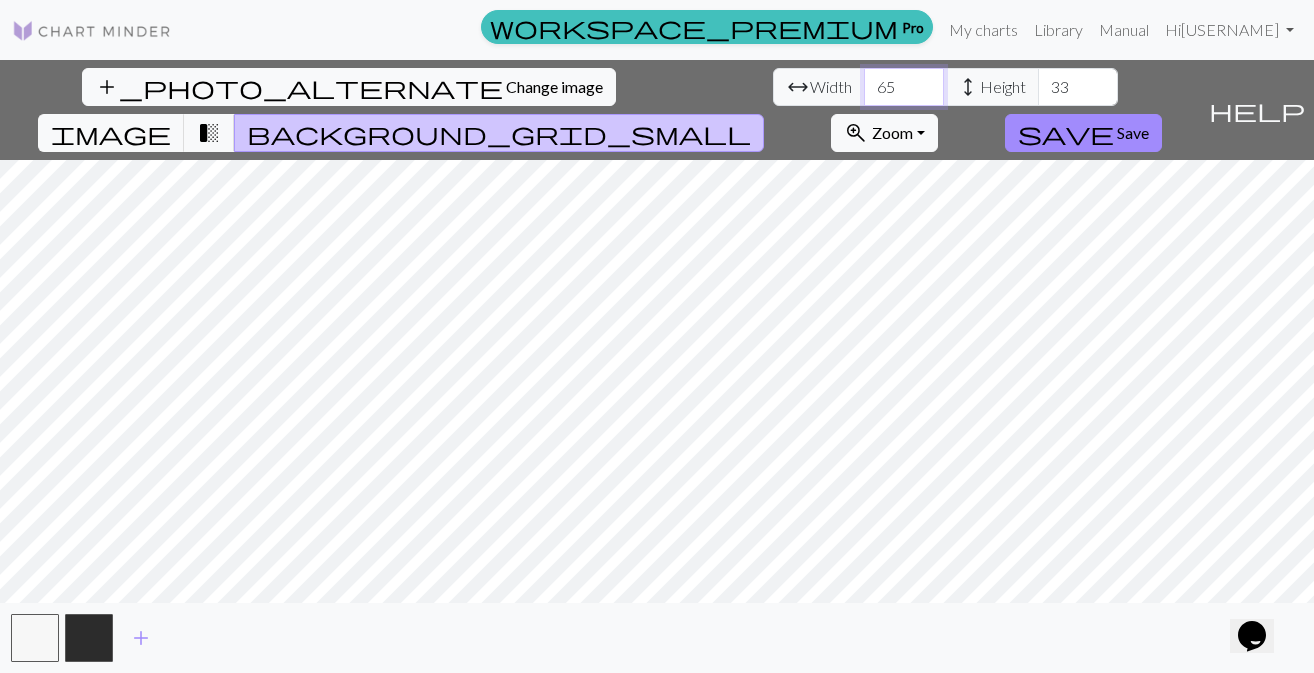 click on "65" at bounding box center (904, 87) 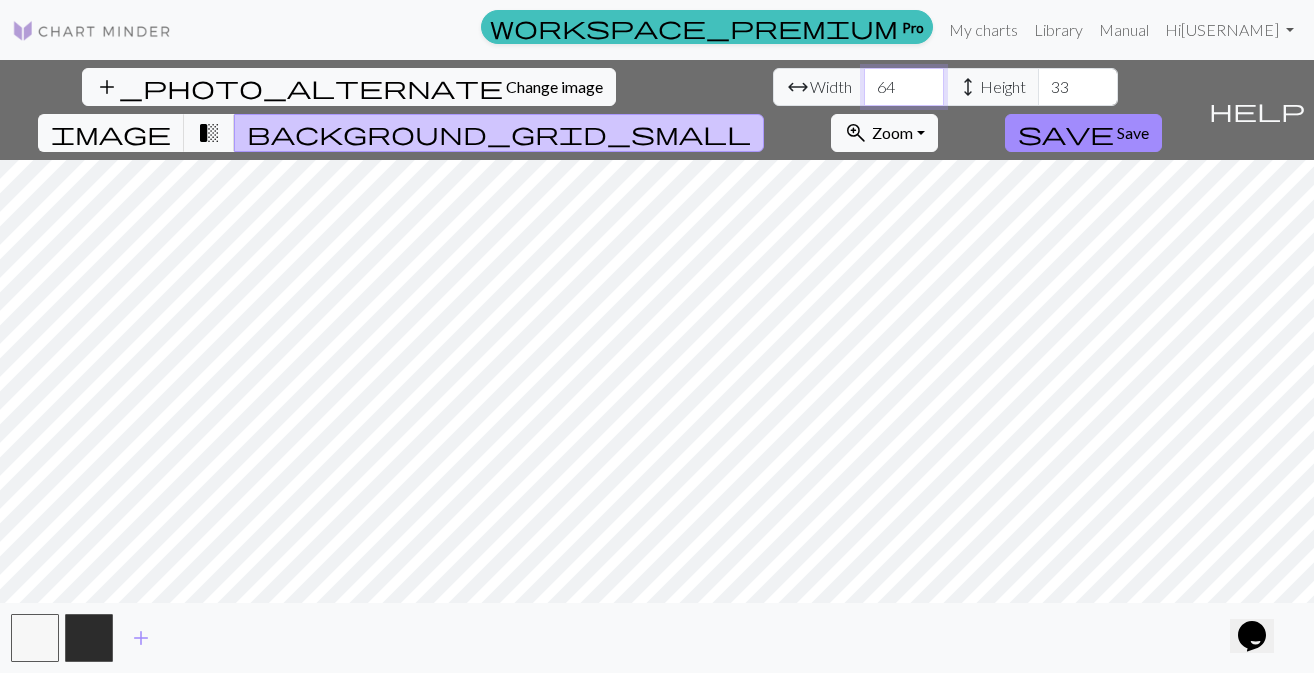 click on "63" at bounding box center (904, 87) 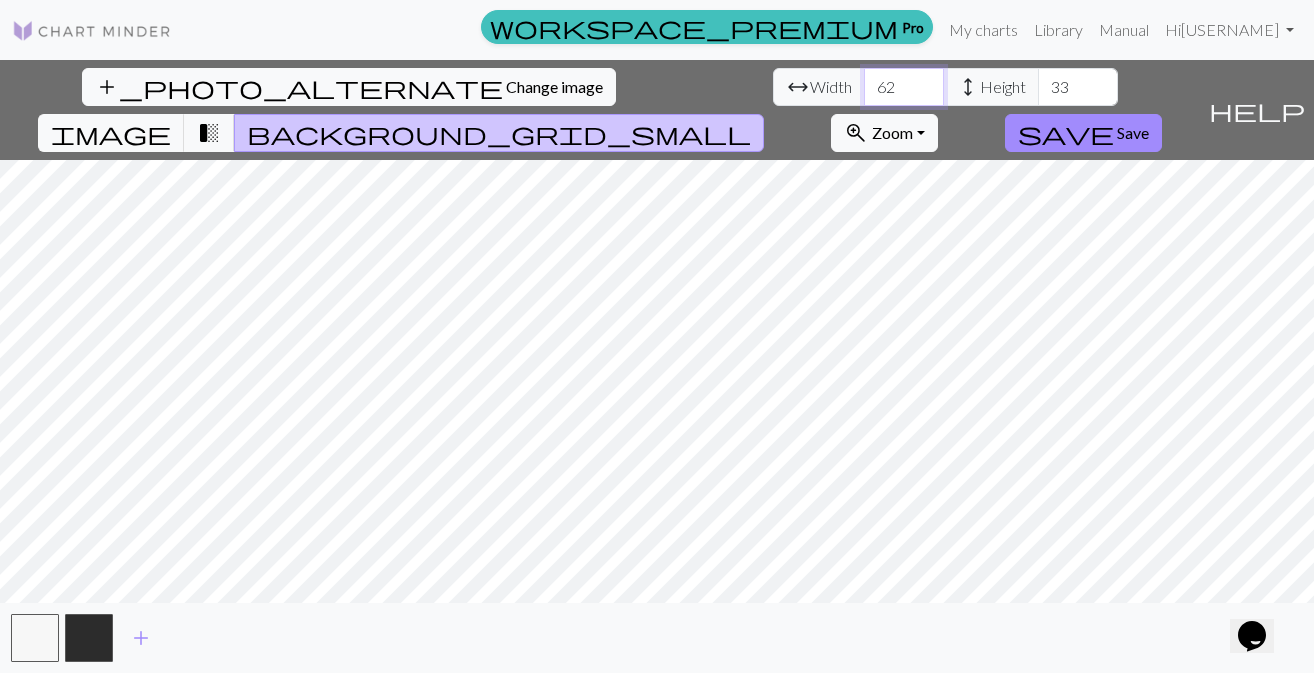 click on "62" at bounding box center [904, 87] 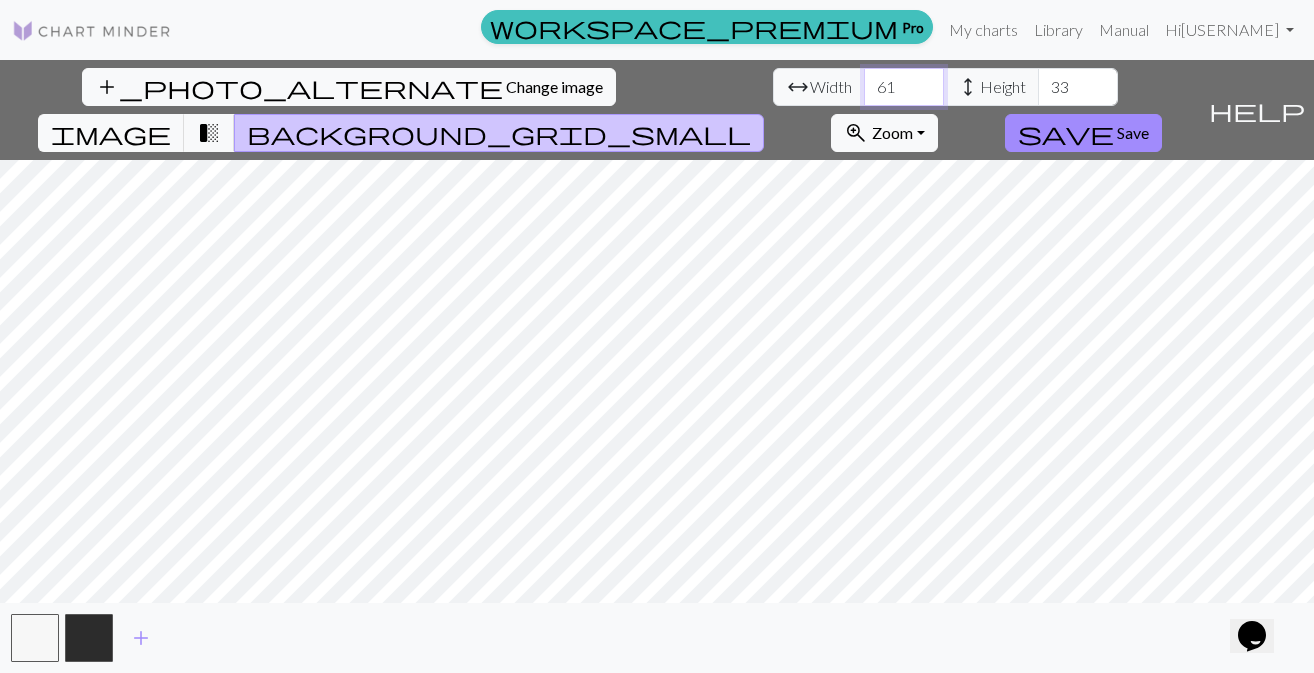 click on "61" at bounding box center [904, 87] 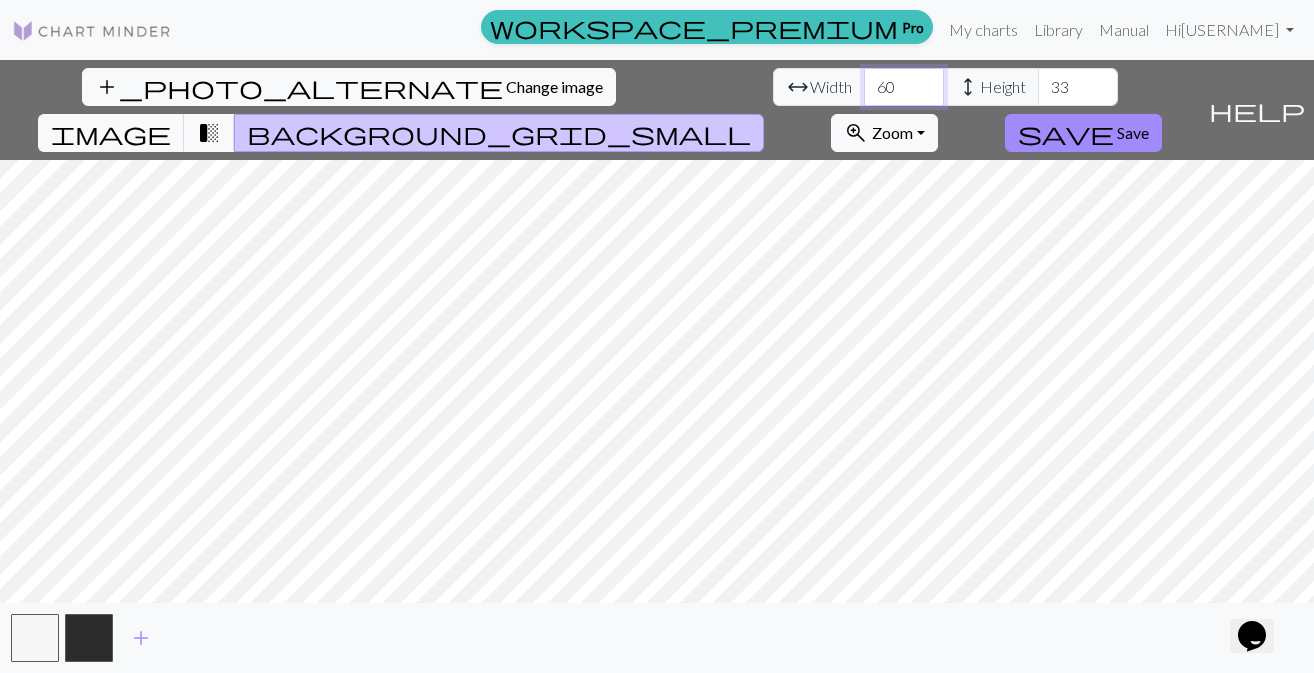 click on "60" at bounding box center (904, 87) 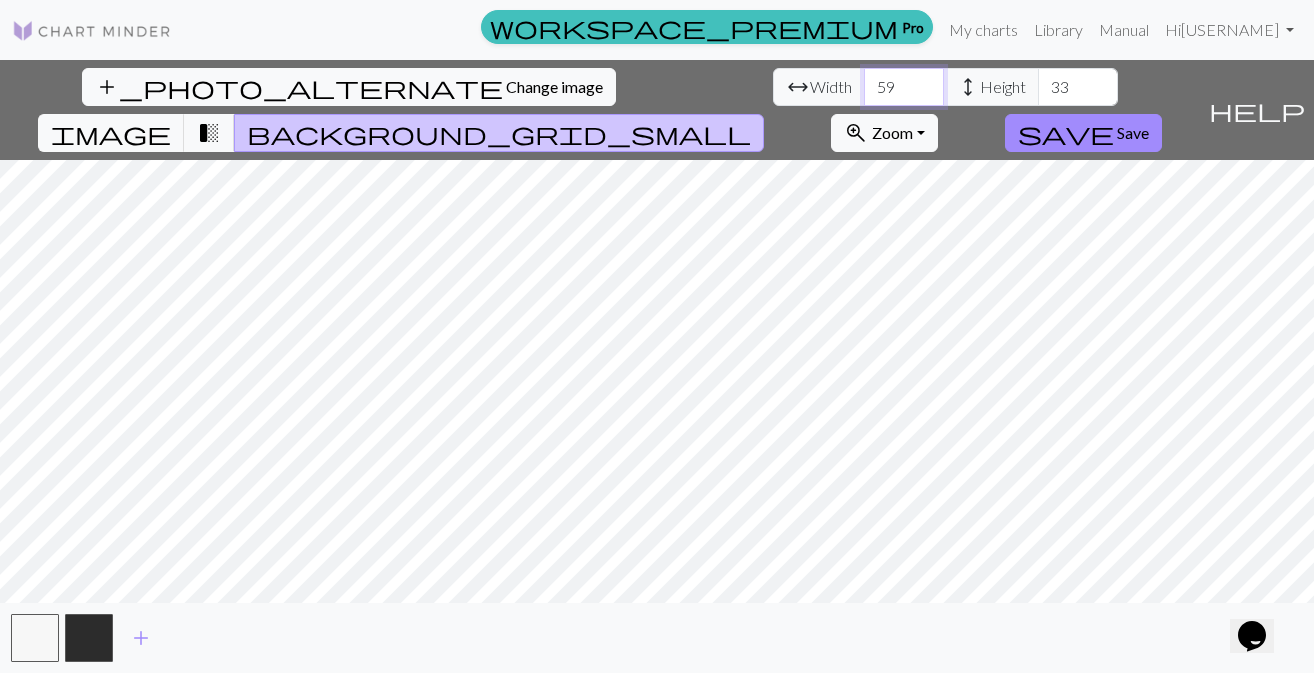 click on "59" at bounding box center (904, 87) 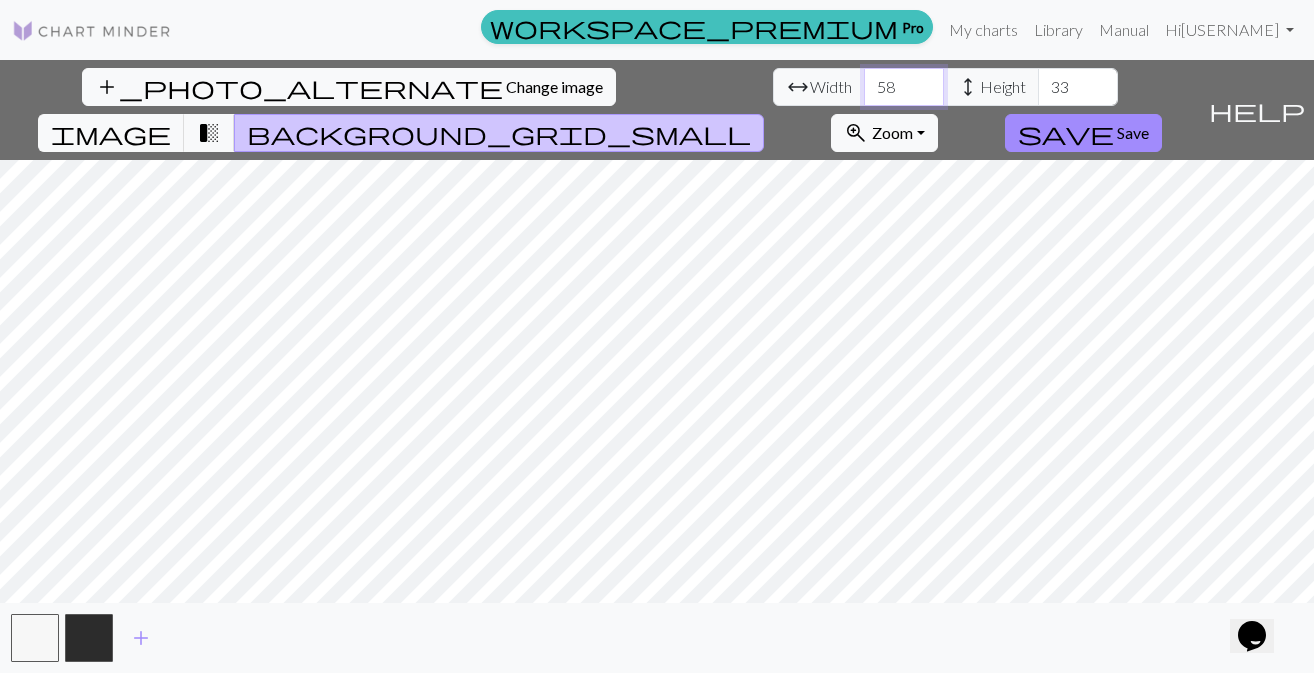 click on "58" at bounding box center (904, 87) 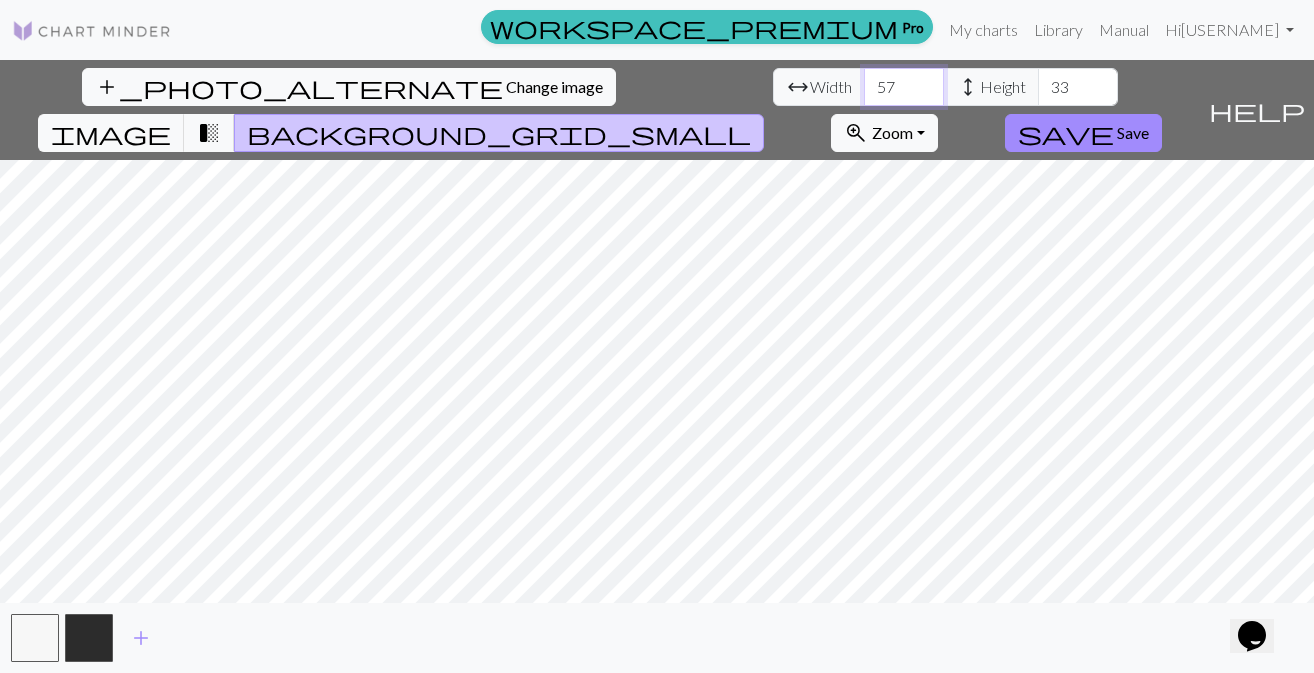 click on "57" at bounding box center [904, 87] 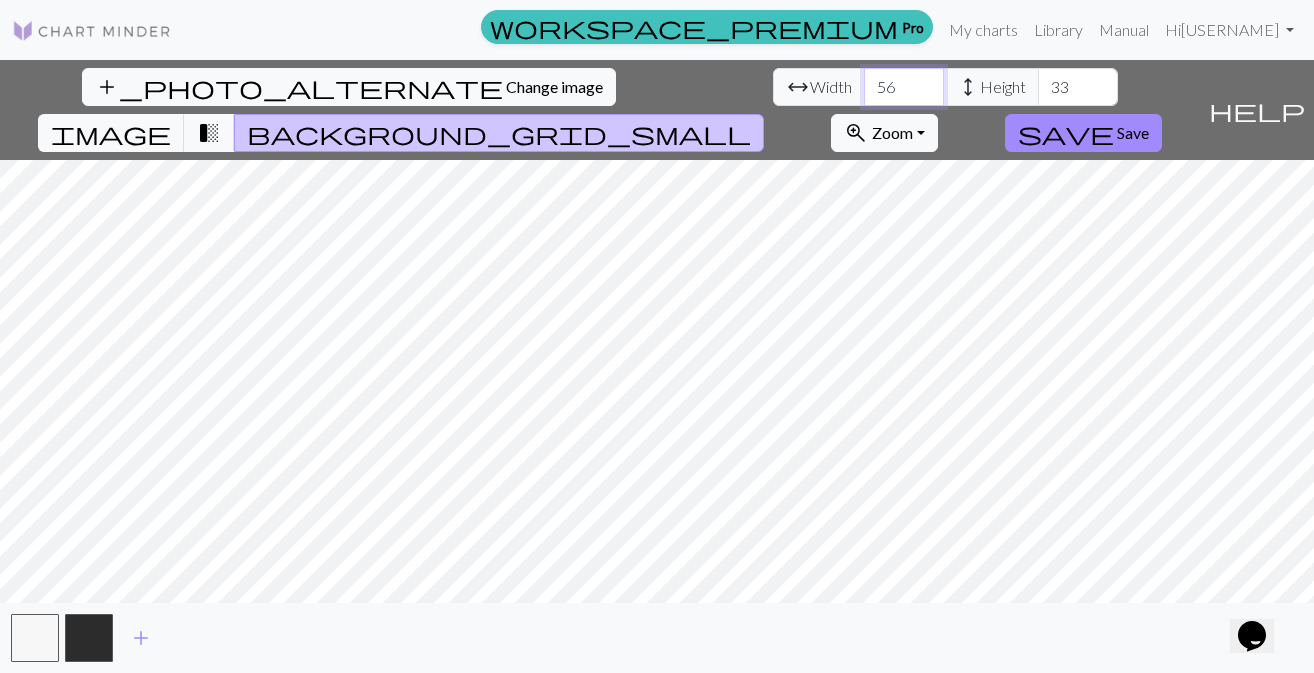click on "56" at bounding box center (904, 87) 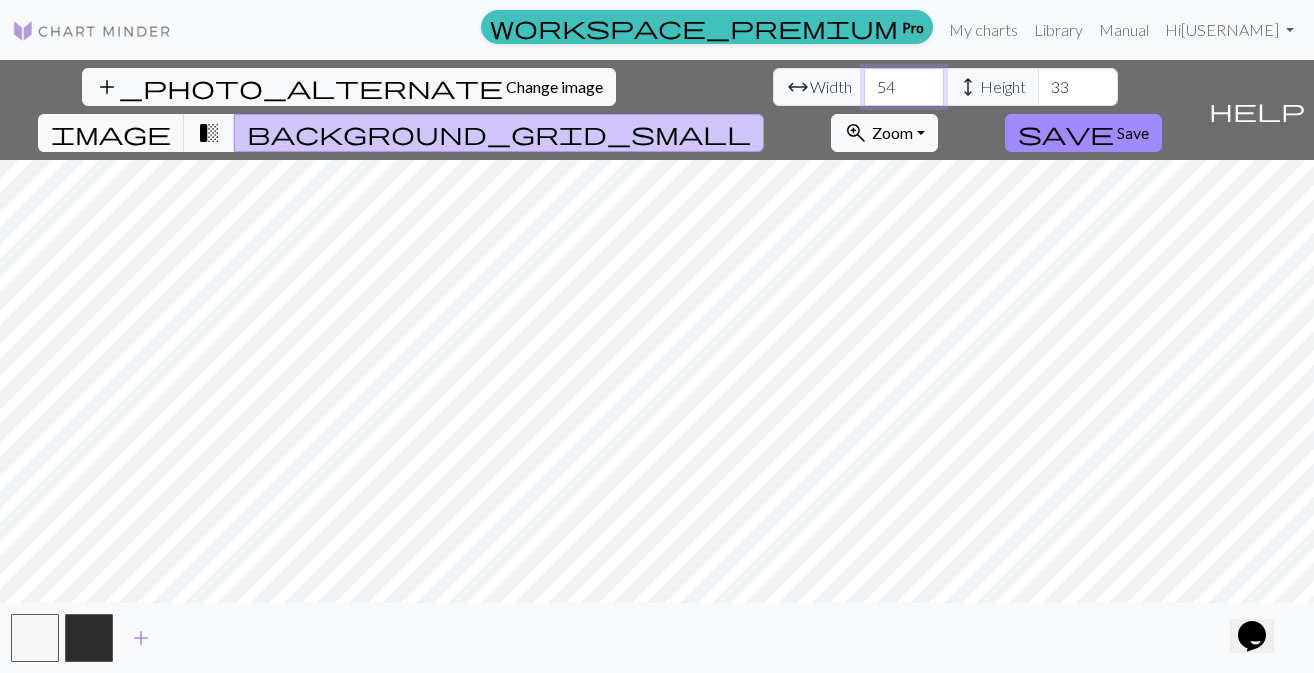 click on "54" at bounding box center (904, 87) 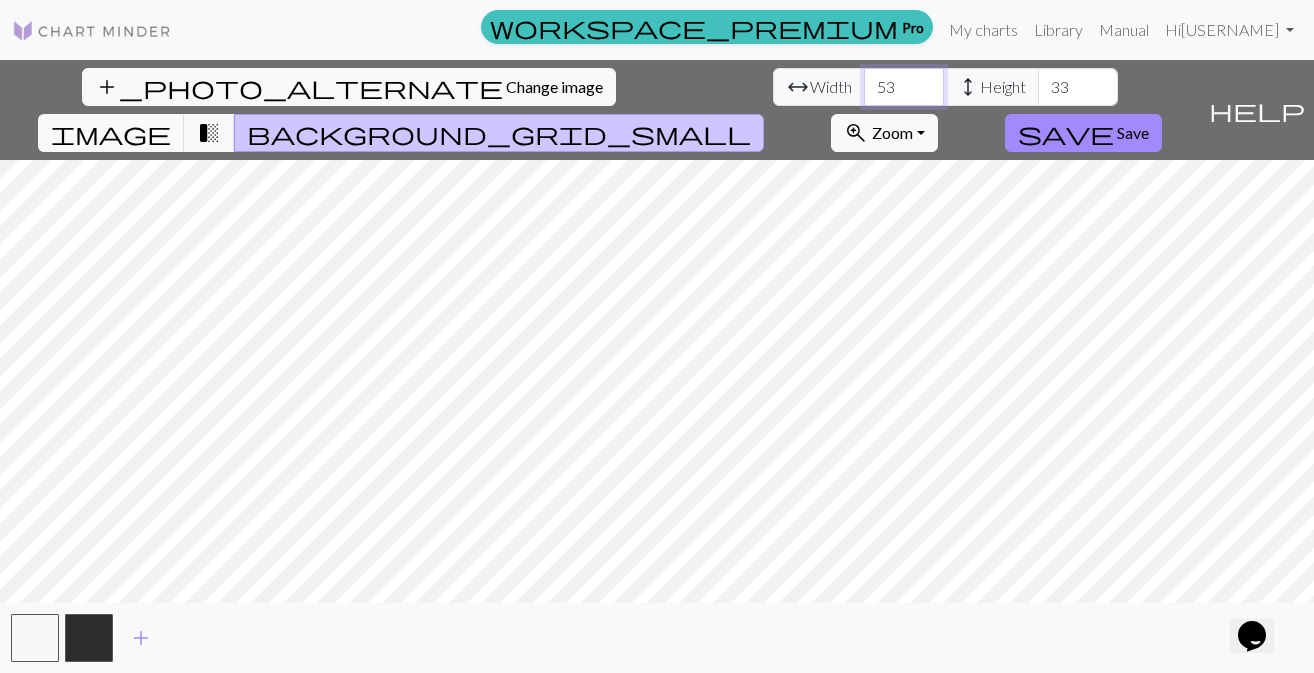 click on "53" at bounding box center (904, 87) 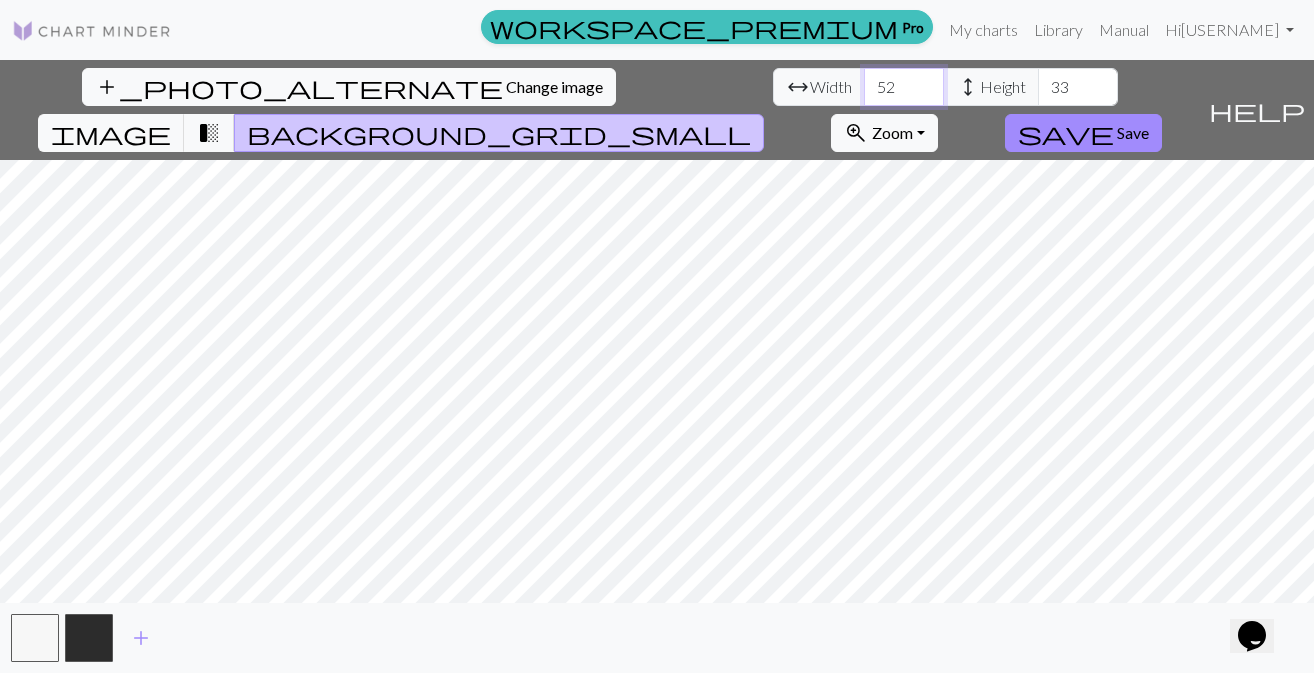 click on "52" at bounding box center [904, 87] 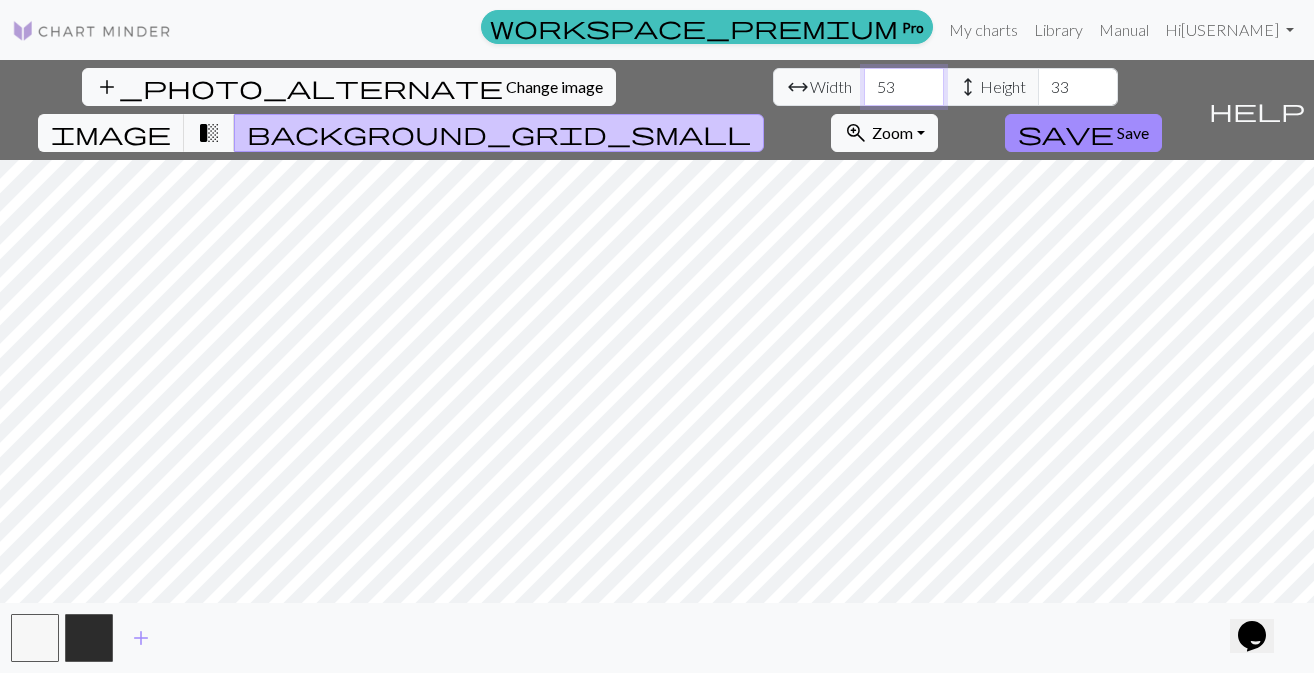 click on "53" at bounding box center (904, 87) 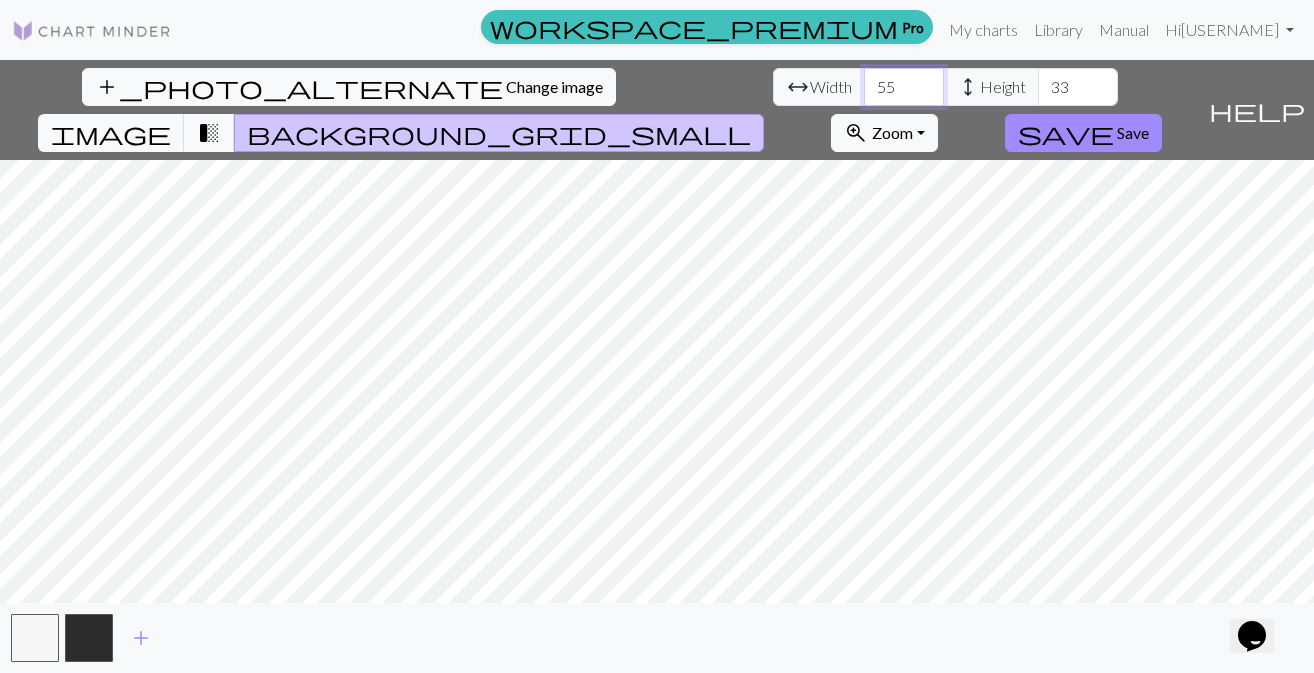 click on "55" at bounding box center (904, 87) 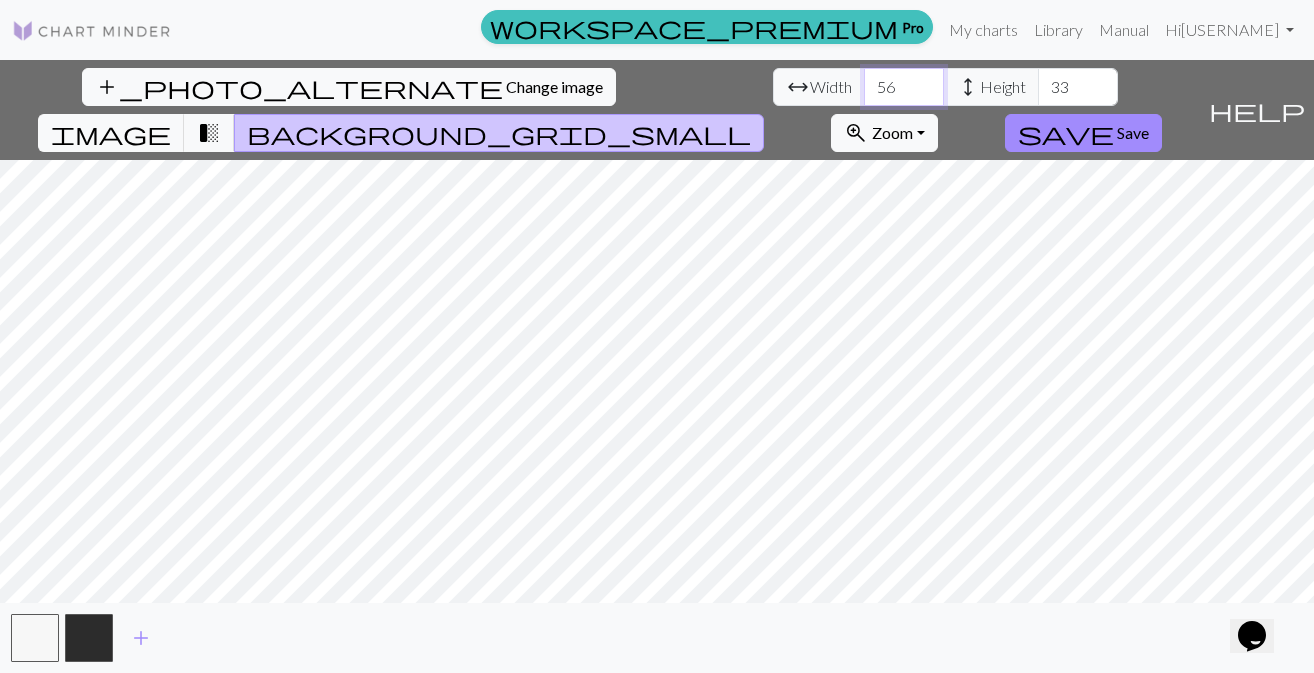 click on "56" at bounding box center [904, 87] 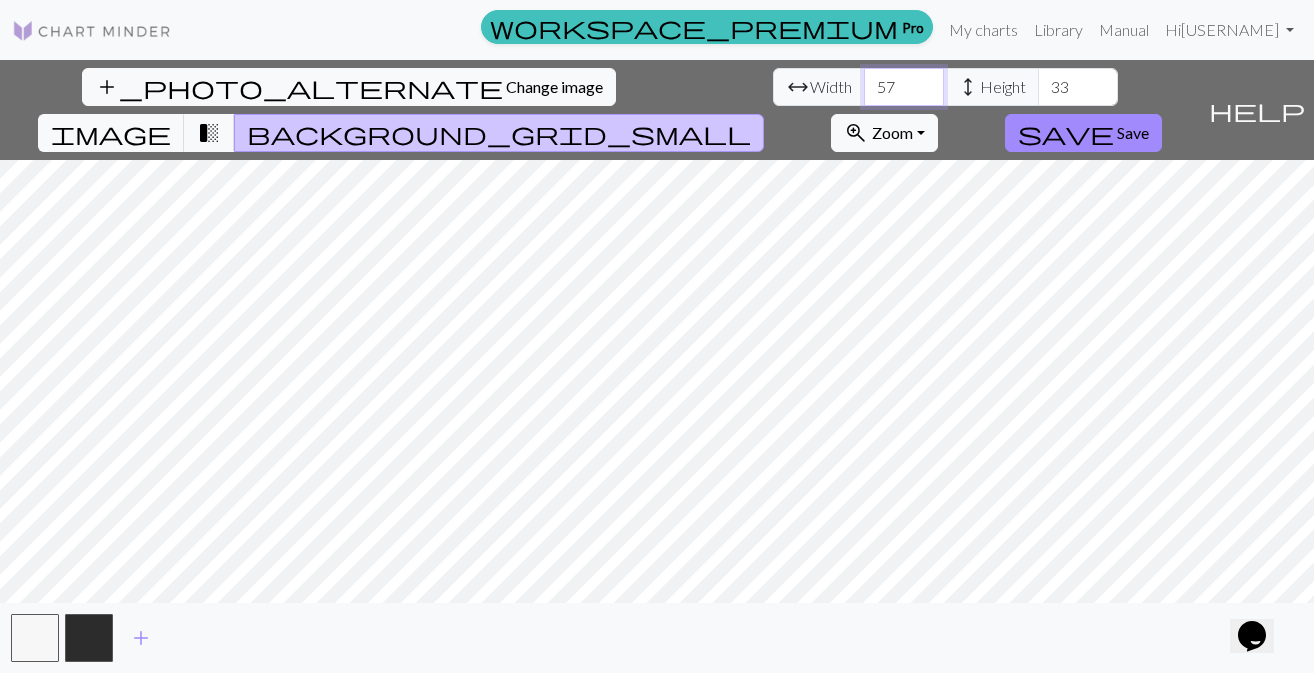 click on "57" at bounding box center [904, 87] 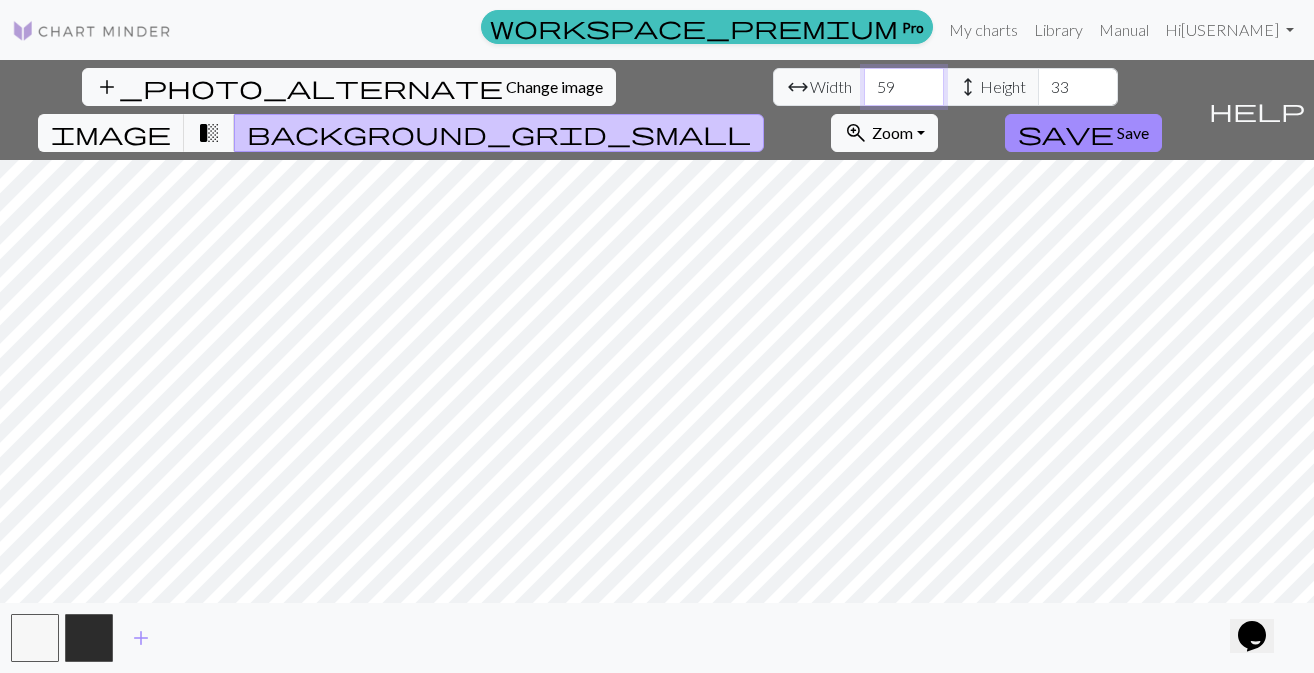 click on "59" at bounding box center (904, 87) 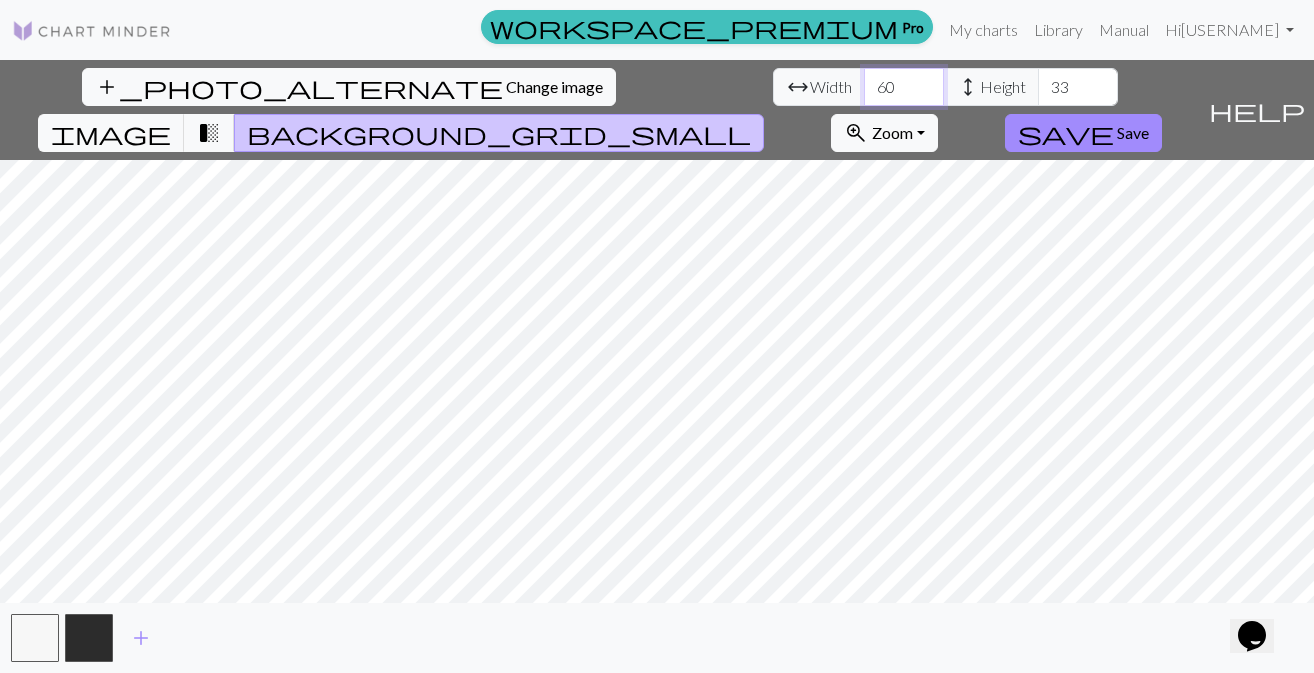 click on "60" at bounding box center (904, 87) 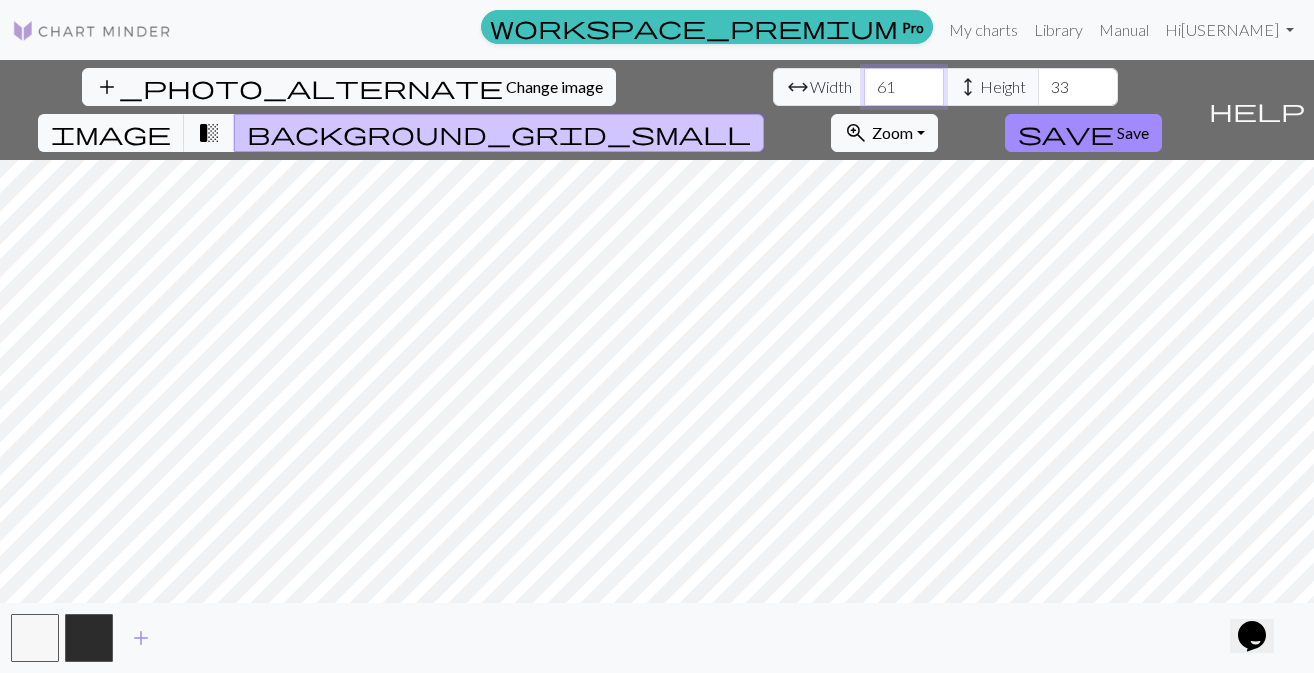 click on "61" at bounding box center (904, 87) 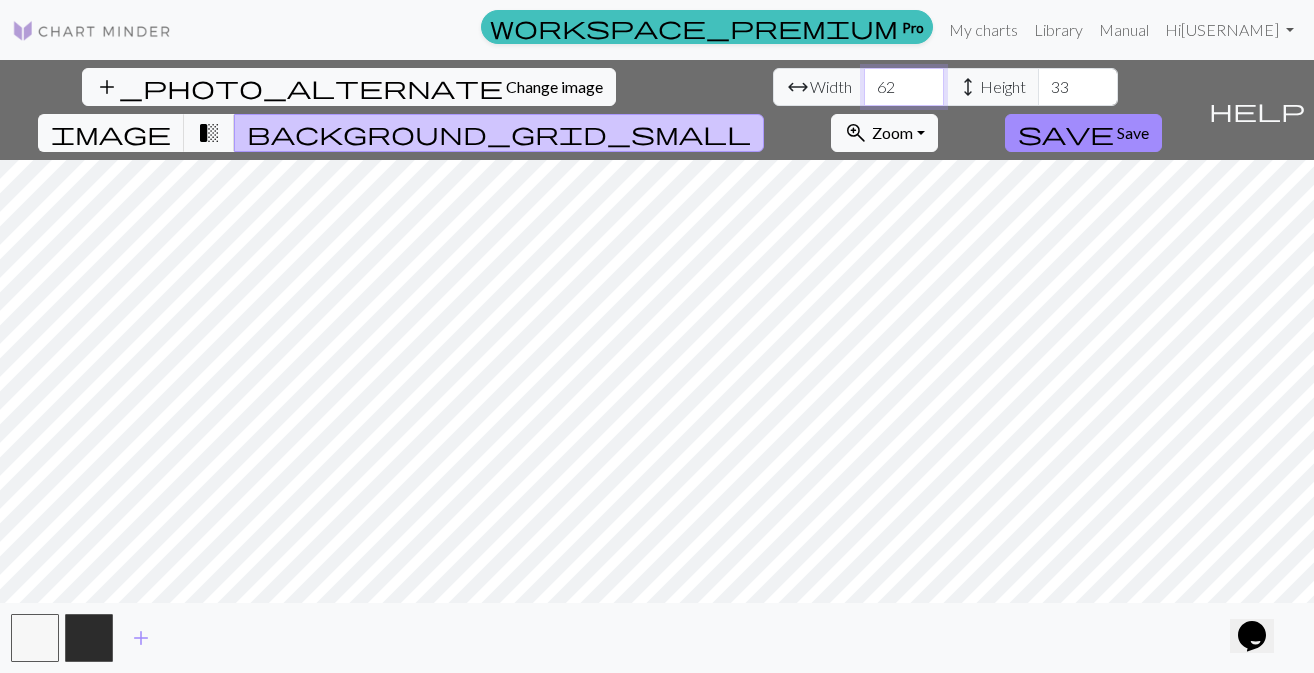click on "63" at bounding box center [904, 87] 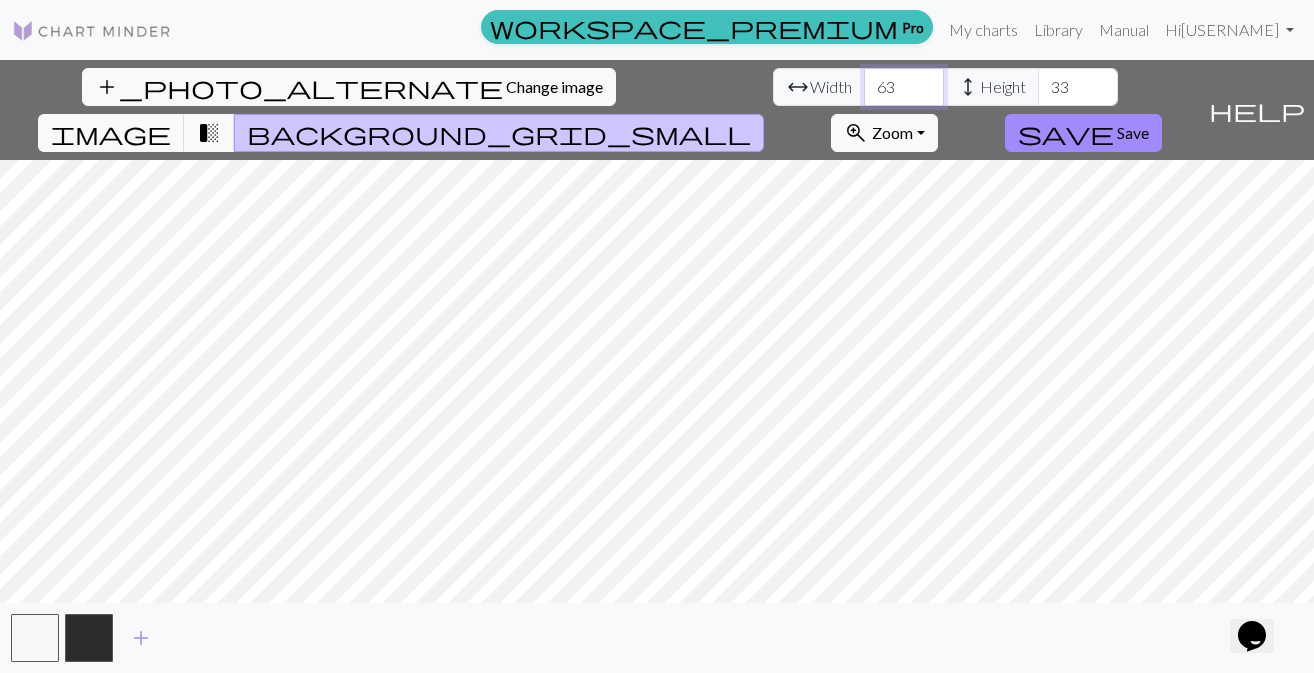 click on "64" at bounding box center [904, 87] 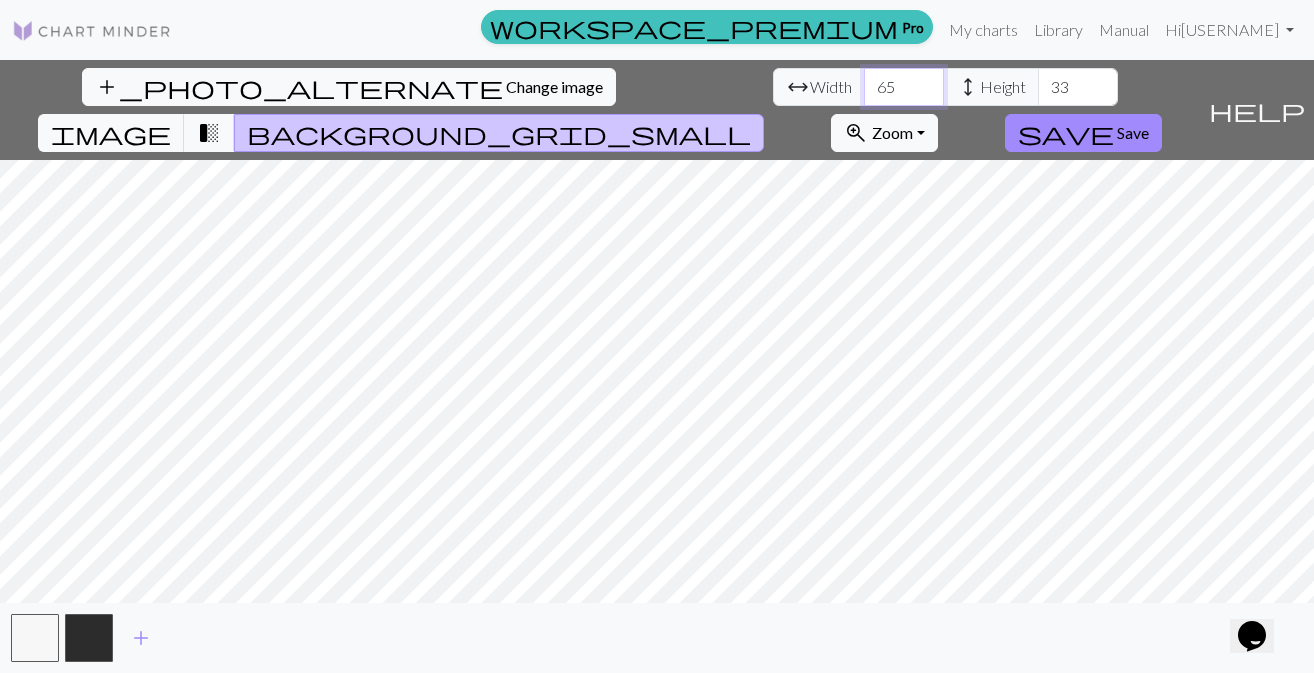 click on "65" at bounding box center [904, 87] 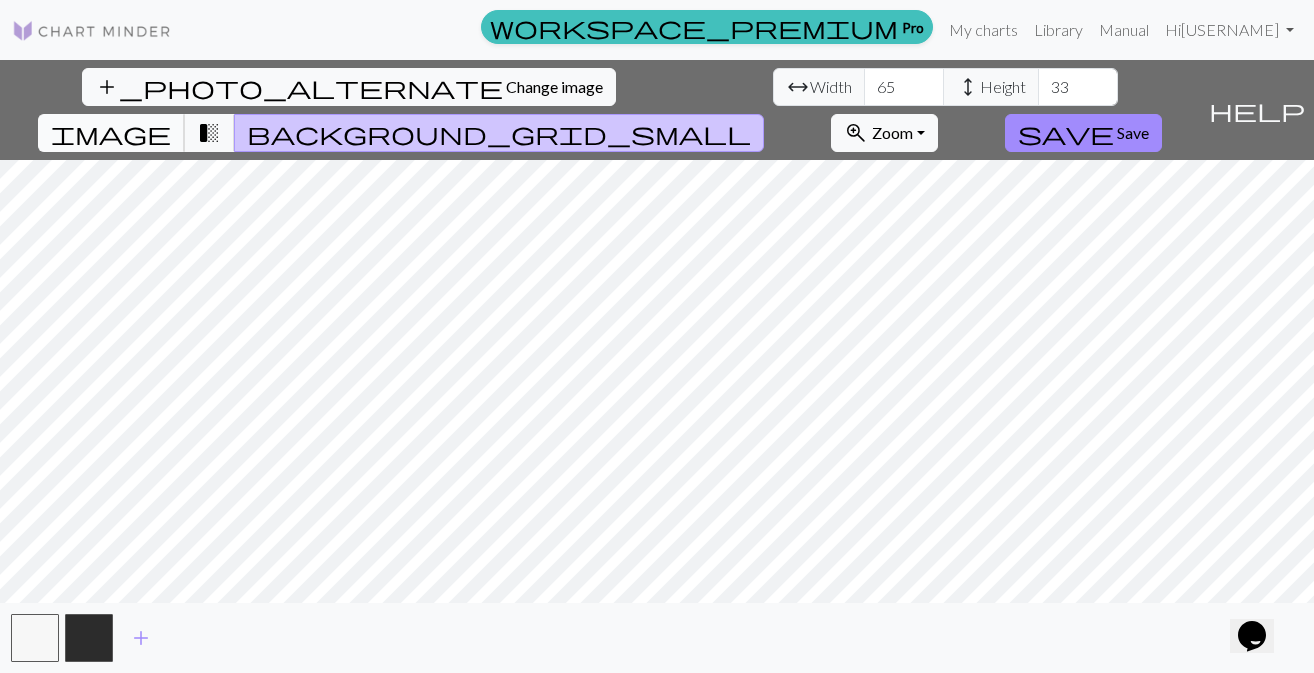 click on "image" at bounding box center [111, 133] 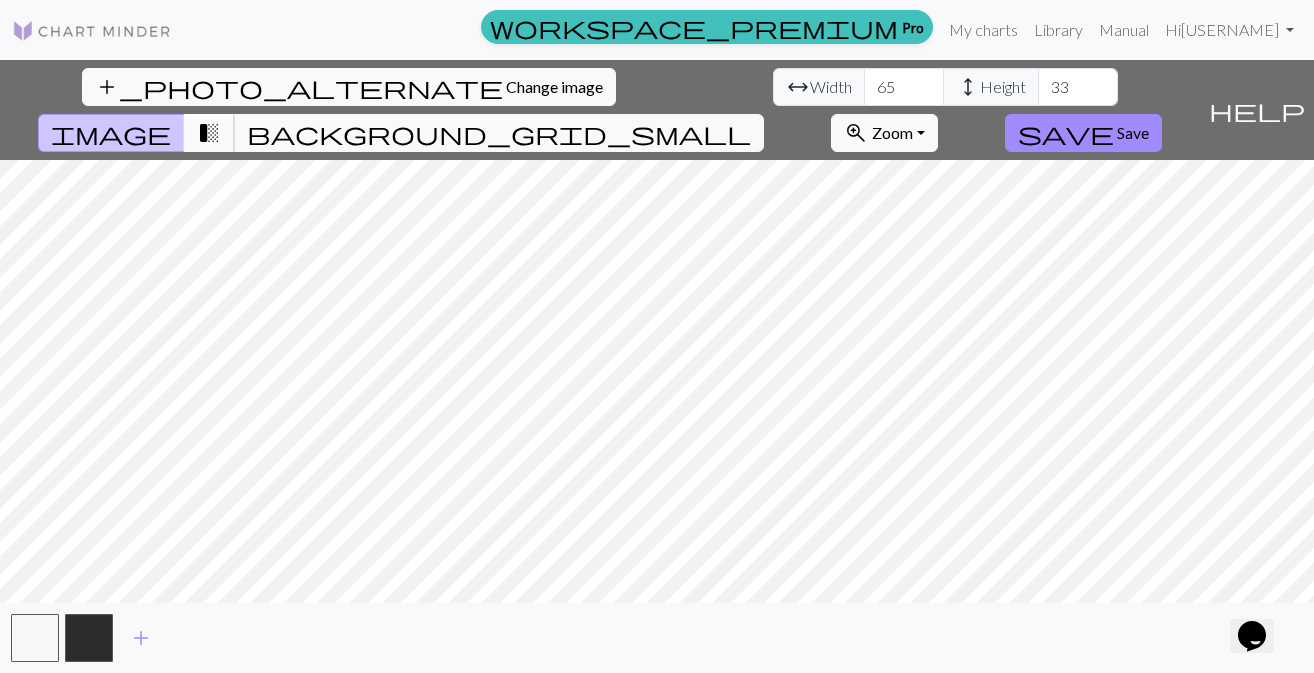 click on "transition_fade" at bounding box center (209, 133) 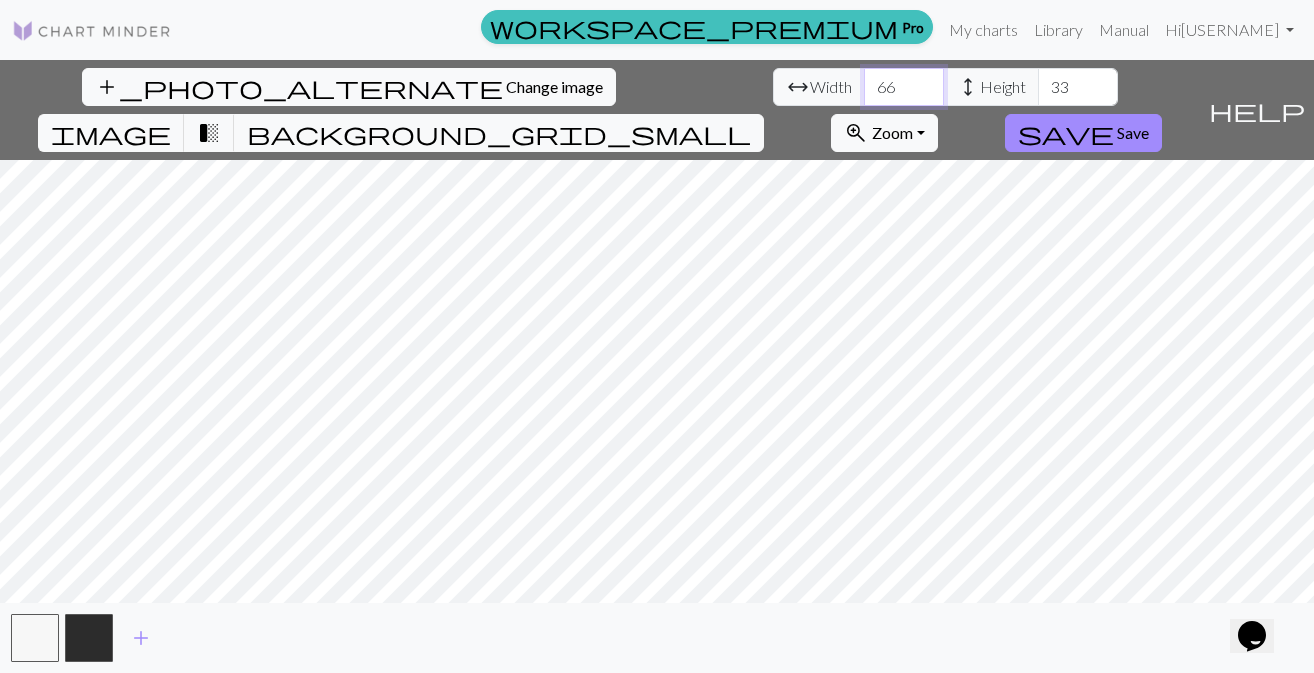 click on "66" at bounding box center (904, 87) 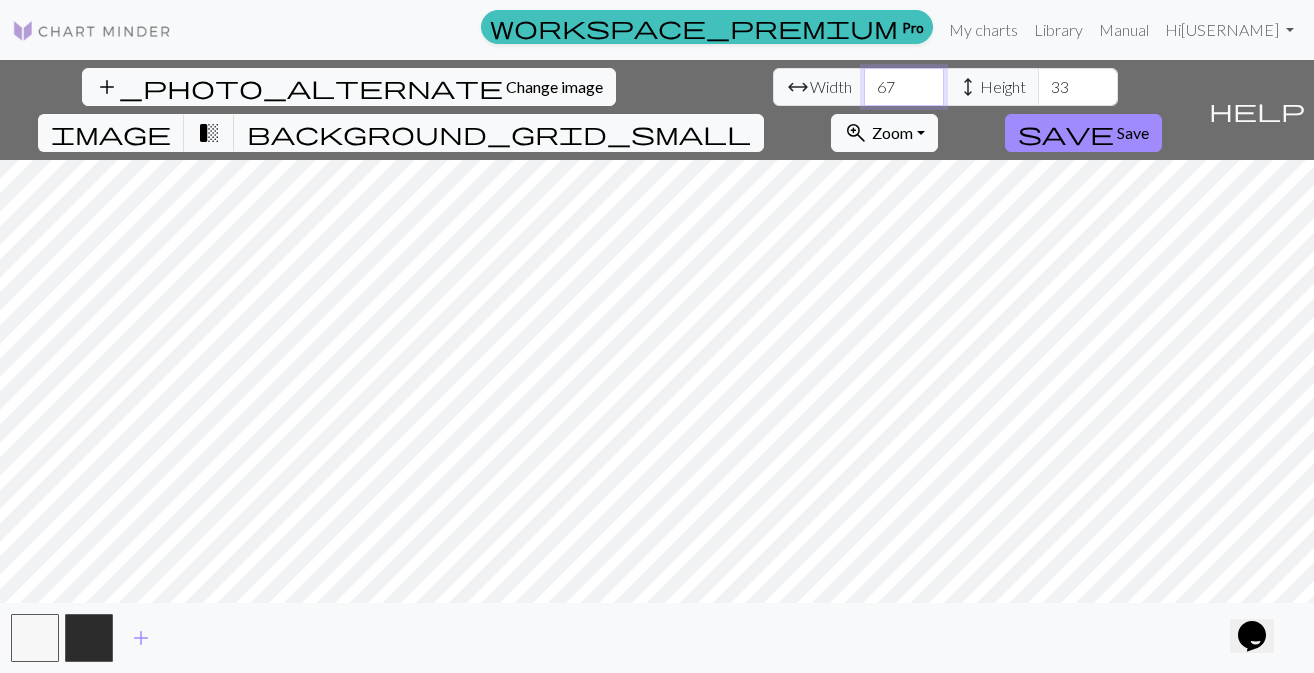 click on "68" at bounding box center [904, 87] 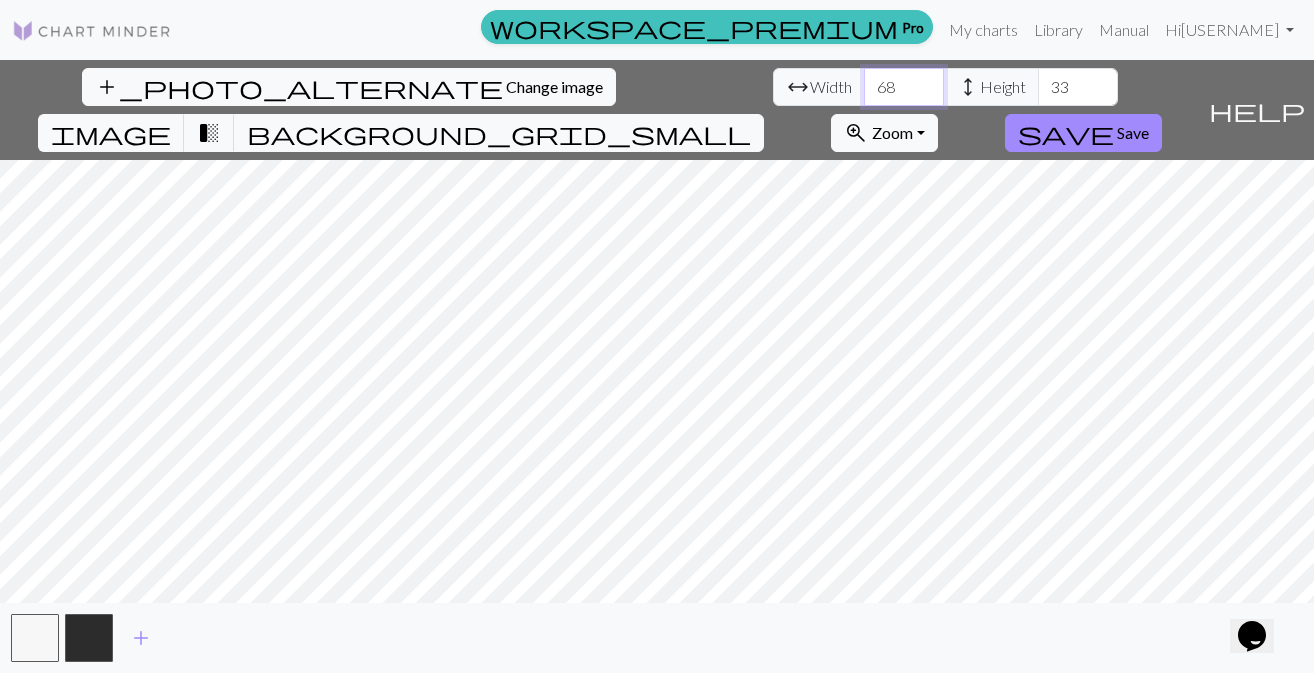 click on "69" at bounding box center (904, 87) 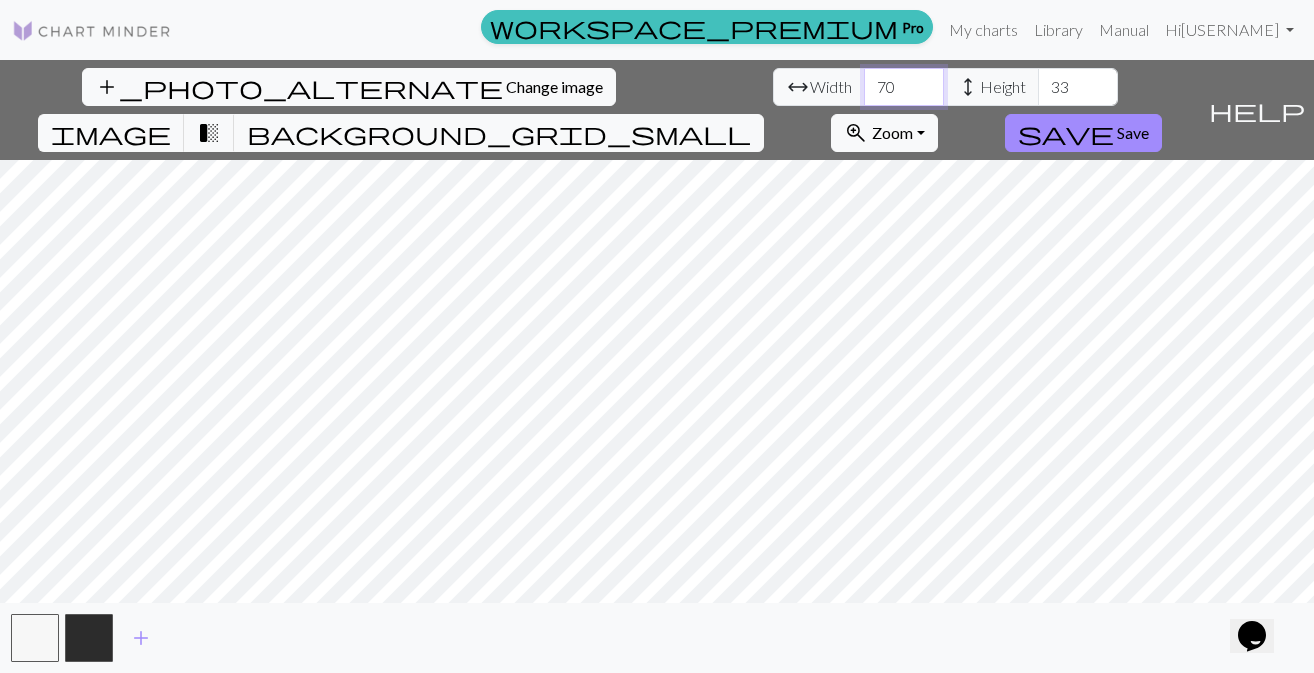 click on "70" at bounding box center [904, 87] 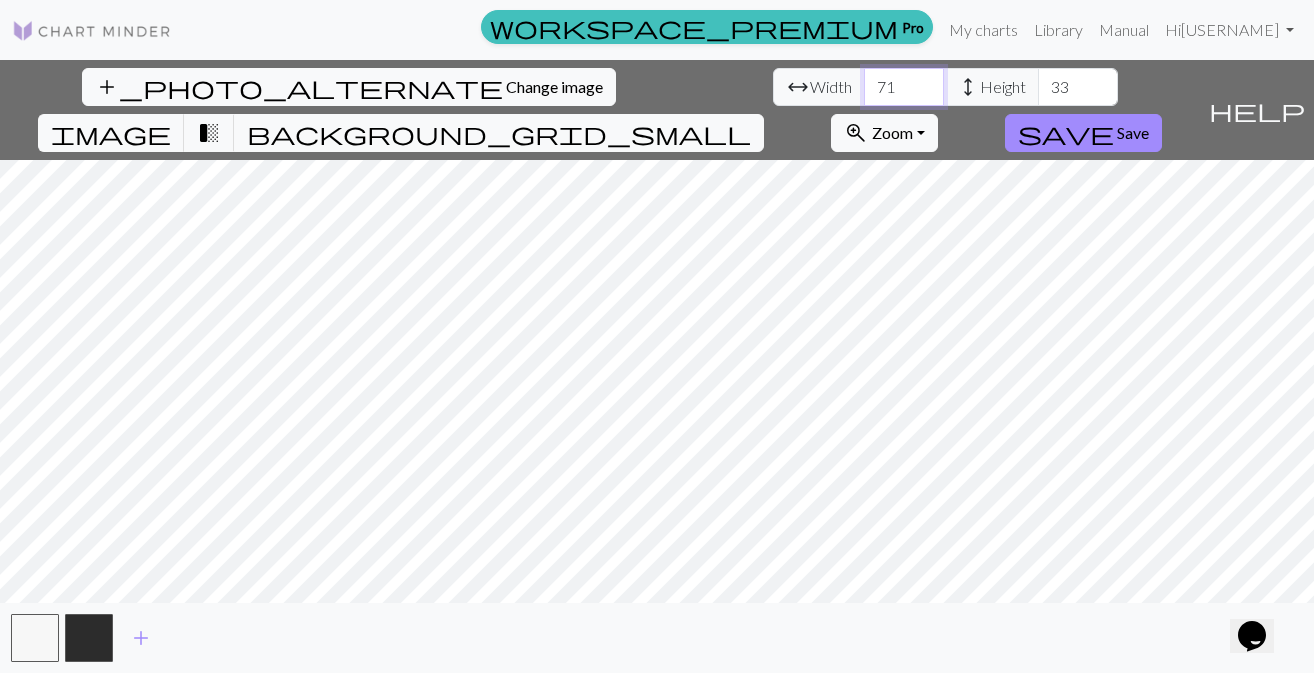 click on "71" at bounding box center (904, 87) 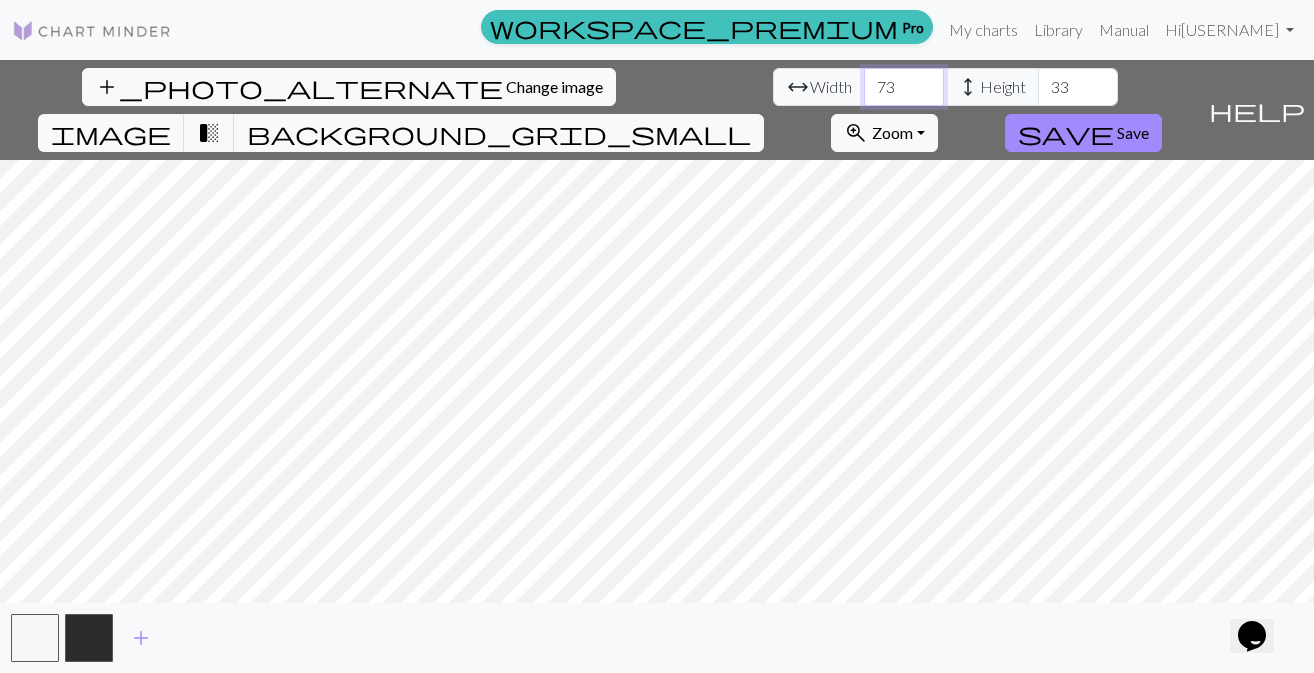 click on "73" at bounding box center [904, 87] 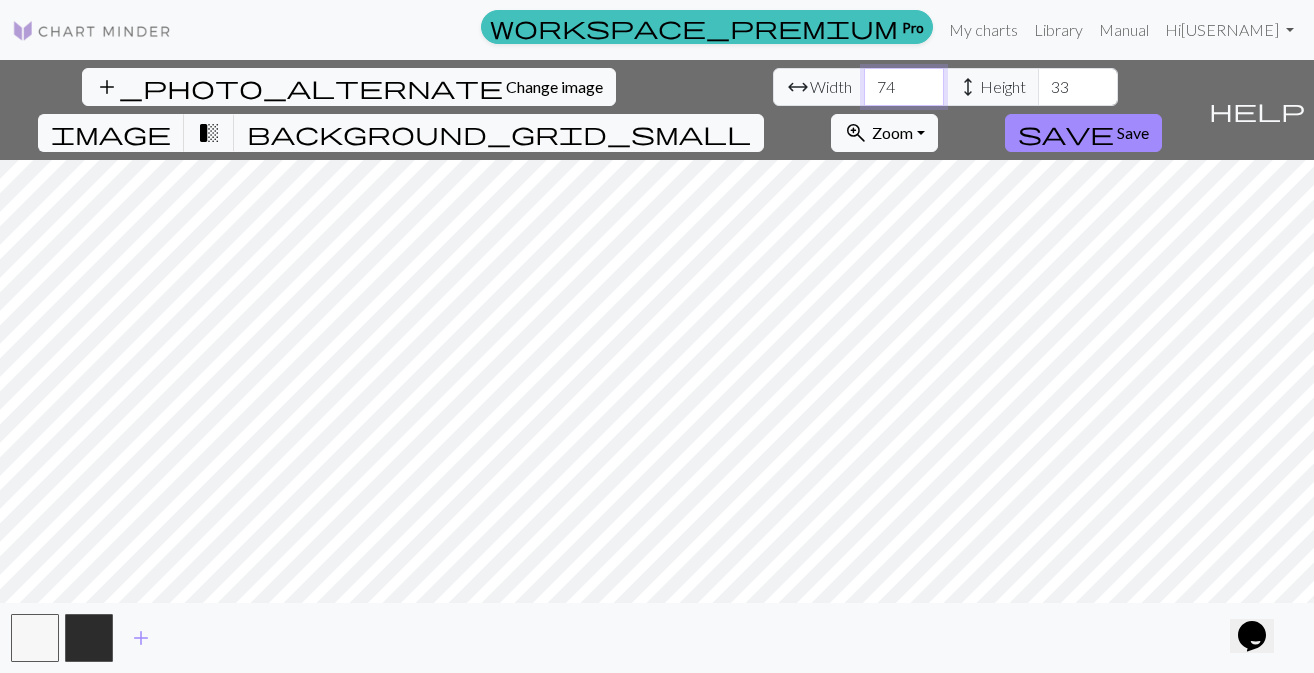 click on "74" at bounding box center [904, 87] 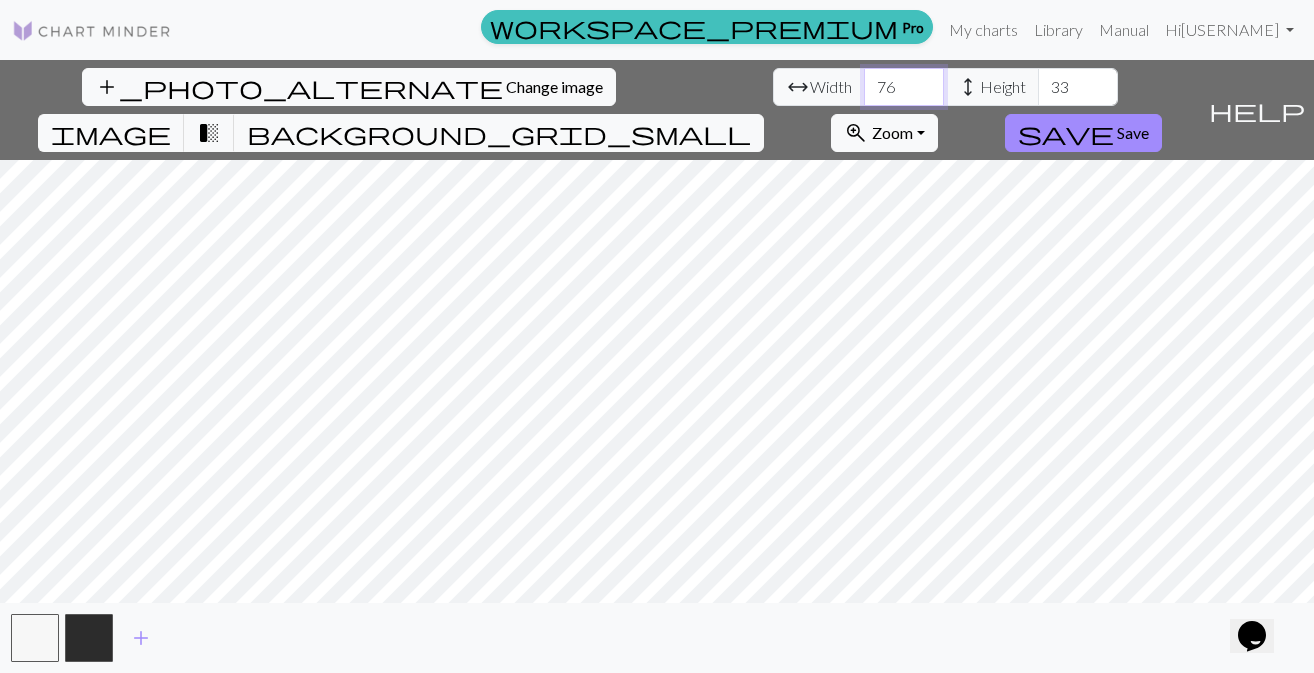 click on "76" at bounding box center (904, 87) 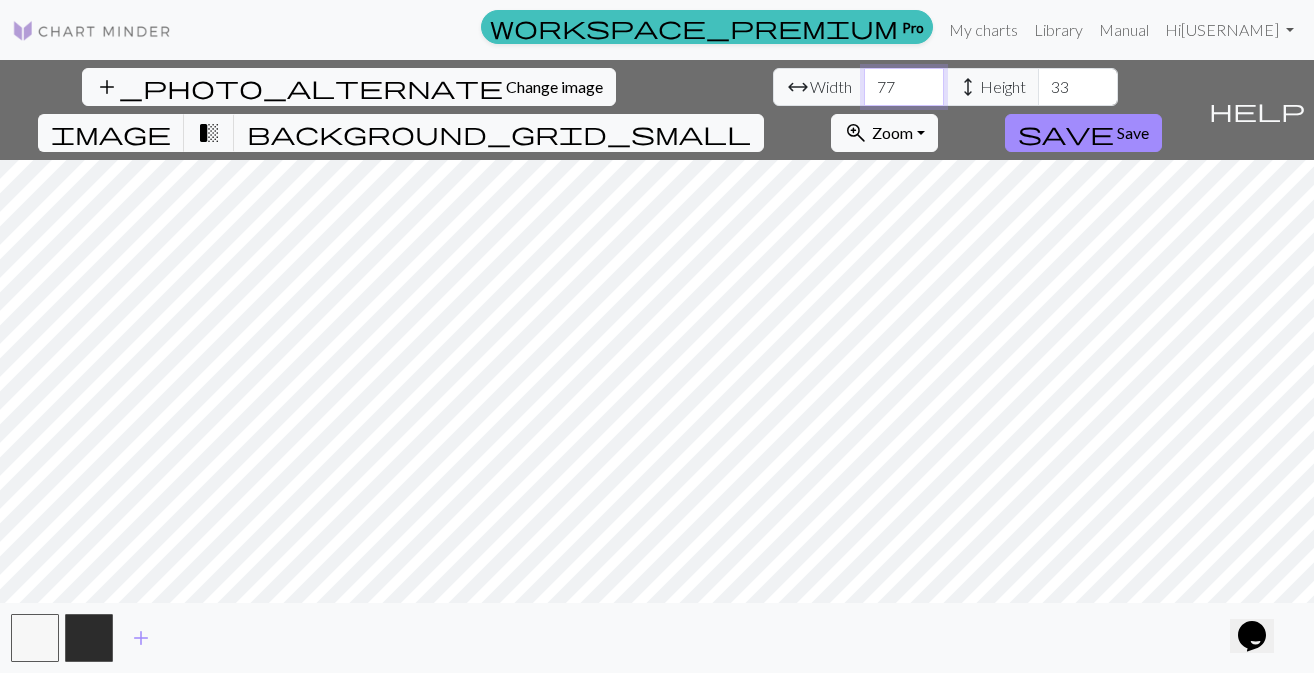 click on "77" at bounding box center (904, 87) 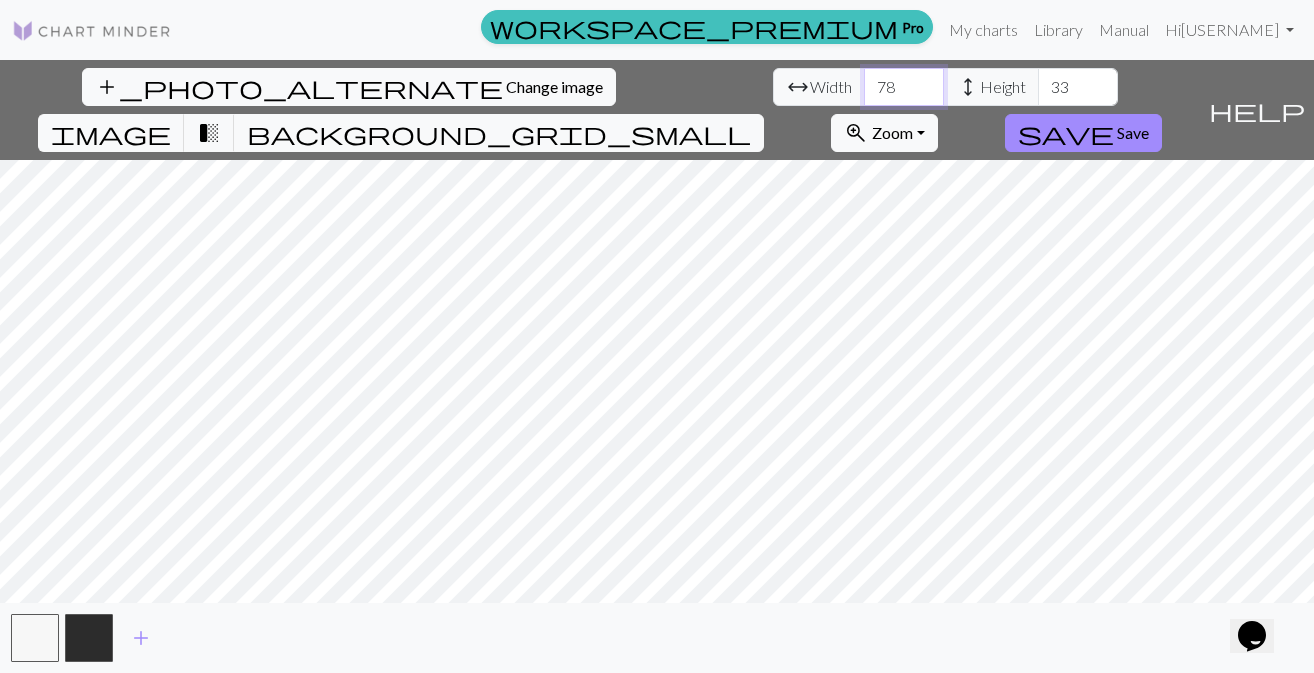type on "79" 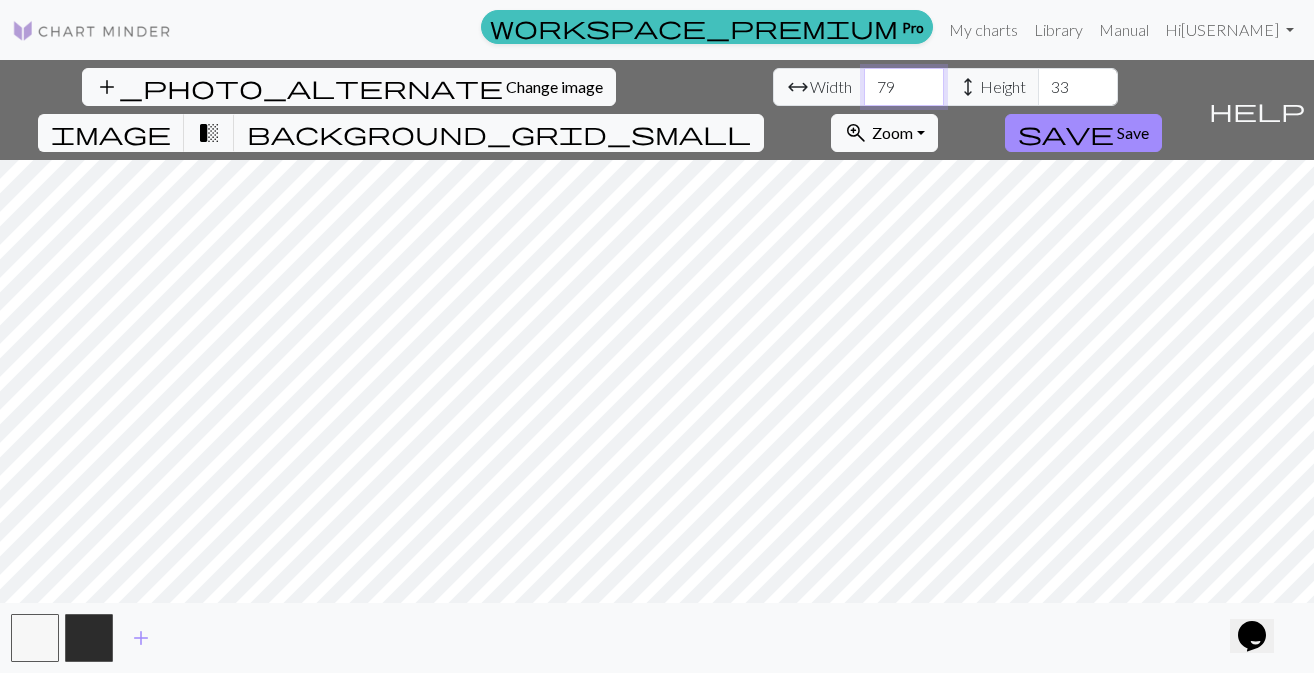 click on "79" at bounding box center (904, 87) 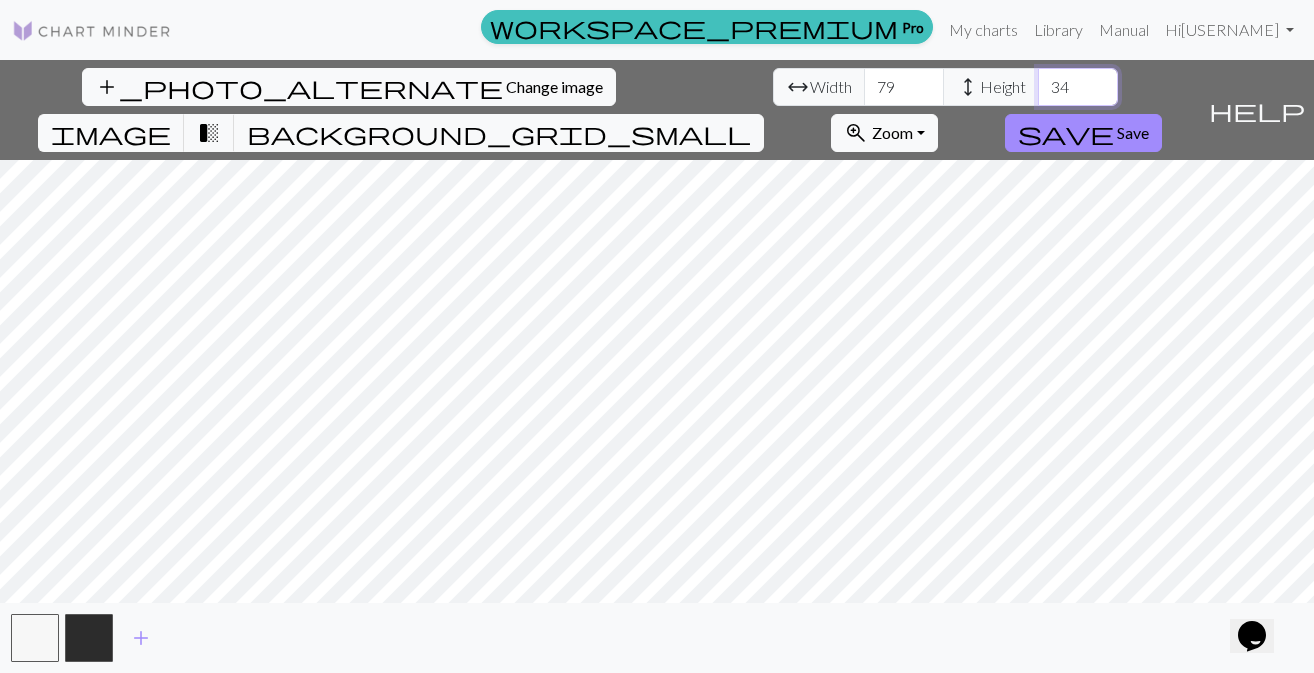 click on "34" at bounding box center [1078, 87] 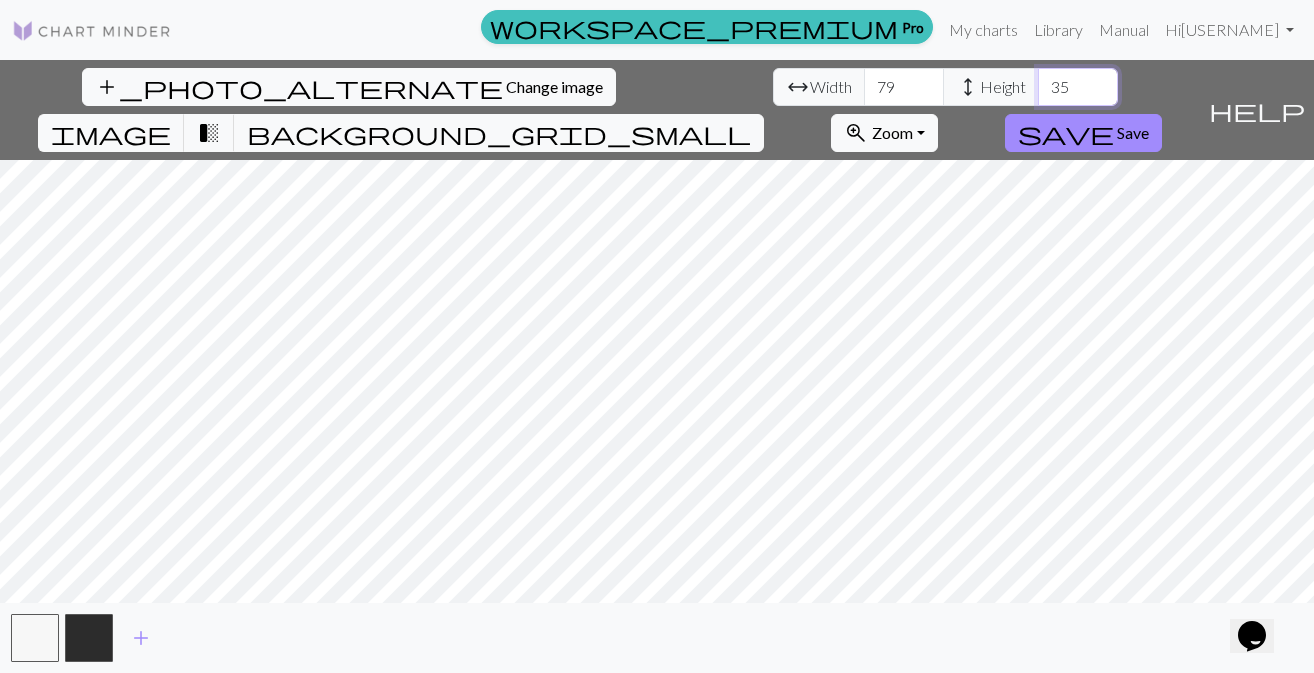 click on "35" at bounding box center (1078, 87) 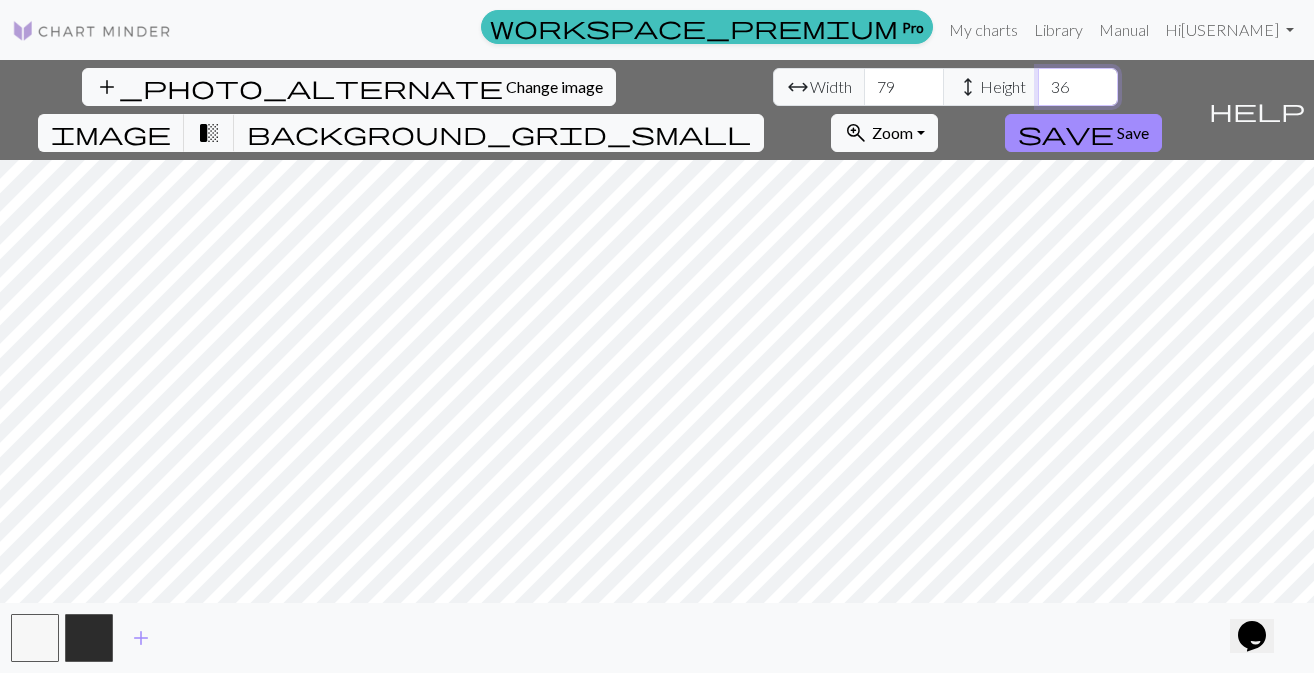 click on "36" at bounding box center [1078, 87] 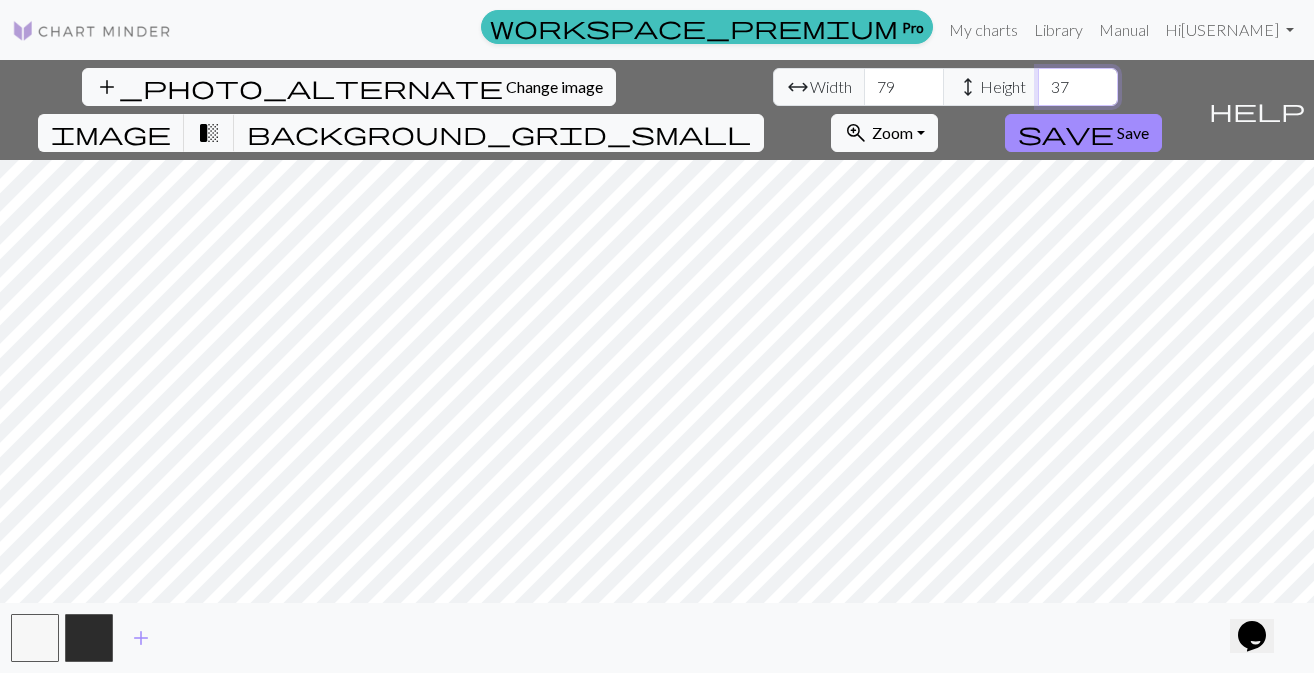 click on "37" at bounding box center [1078, 87] 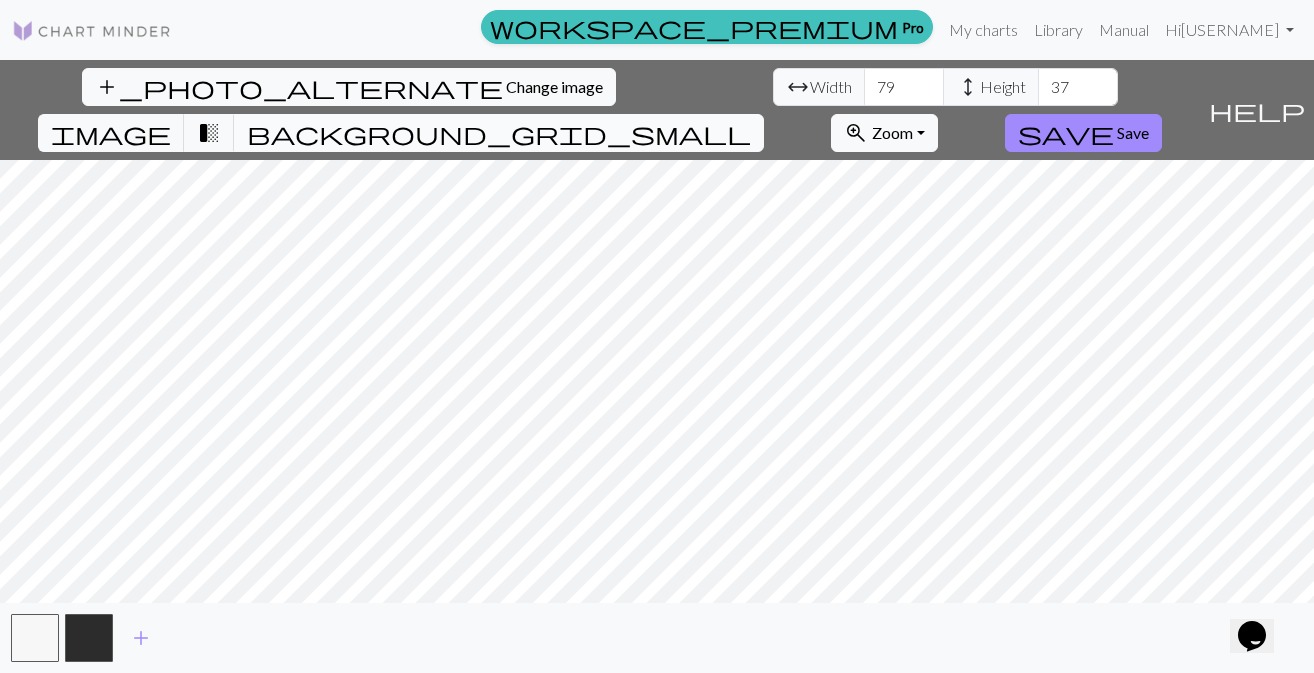 click on "background_grid_small" at bounding box center (499, 133) 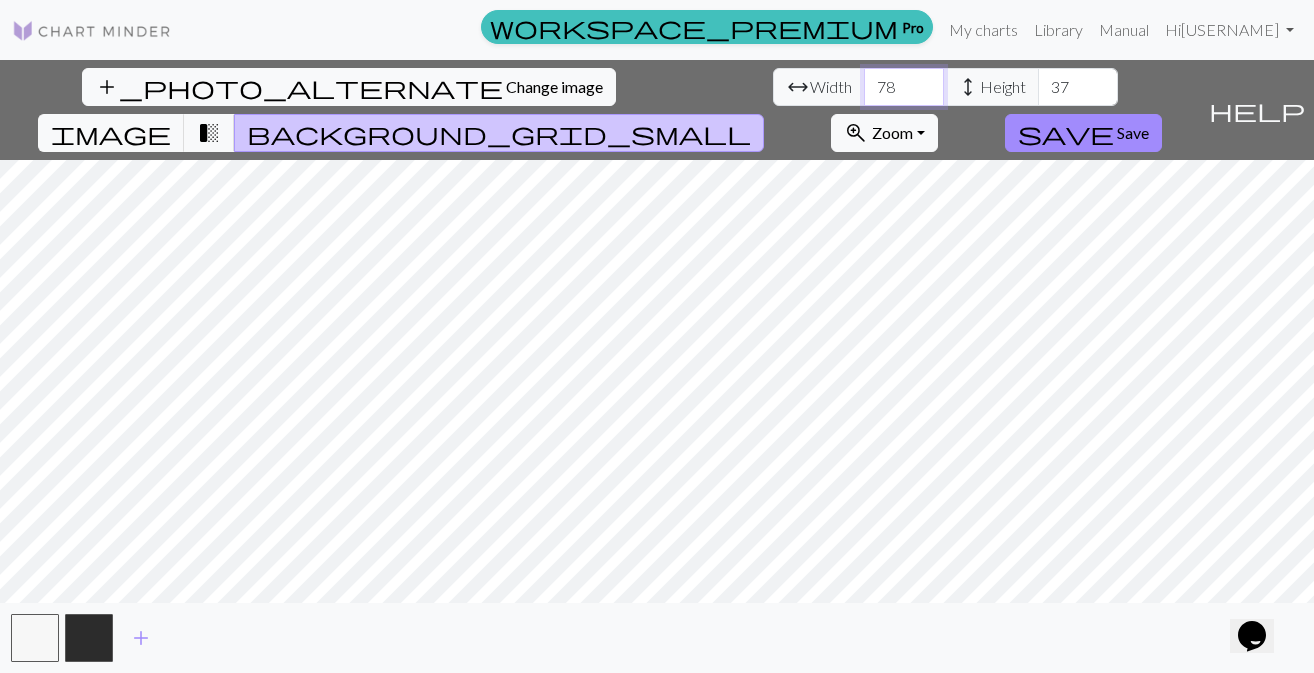 click on "78" at bounding box center [904, 87] 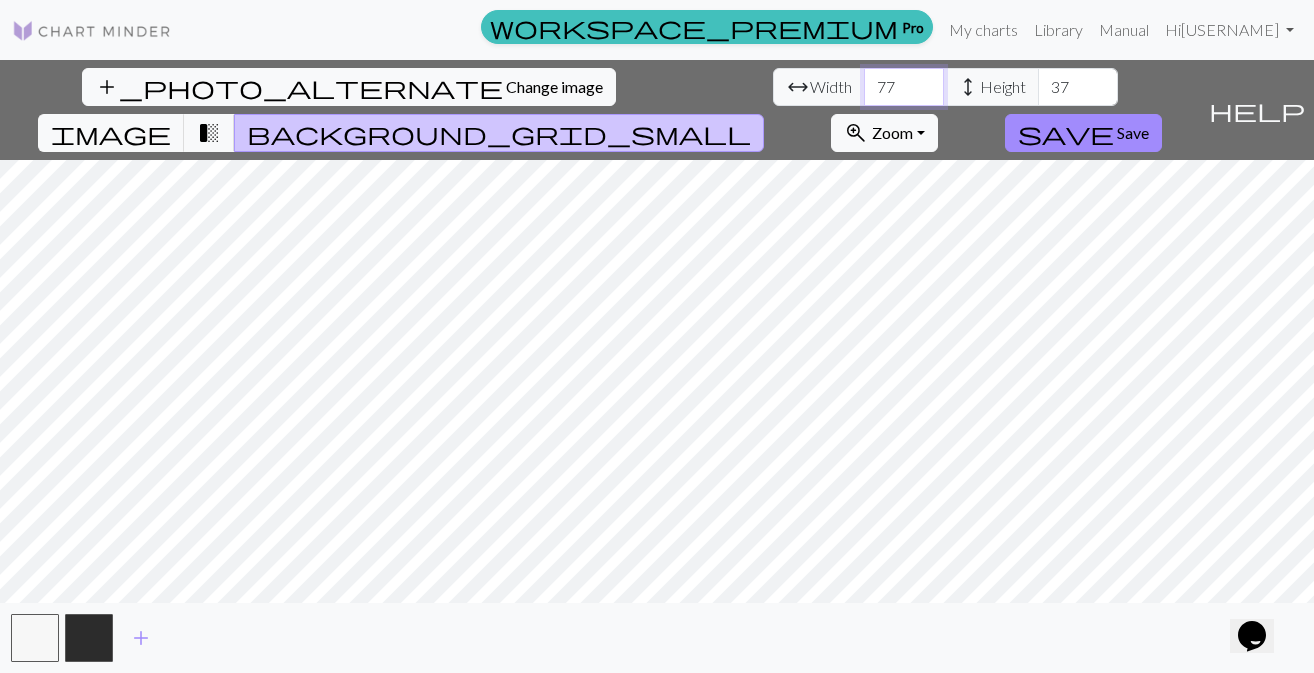 type on "78" 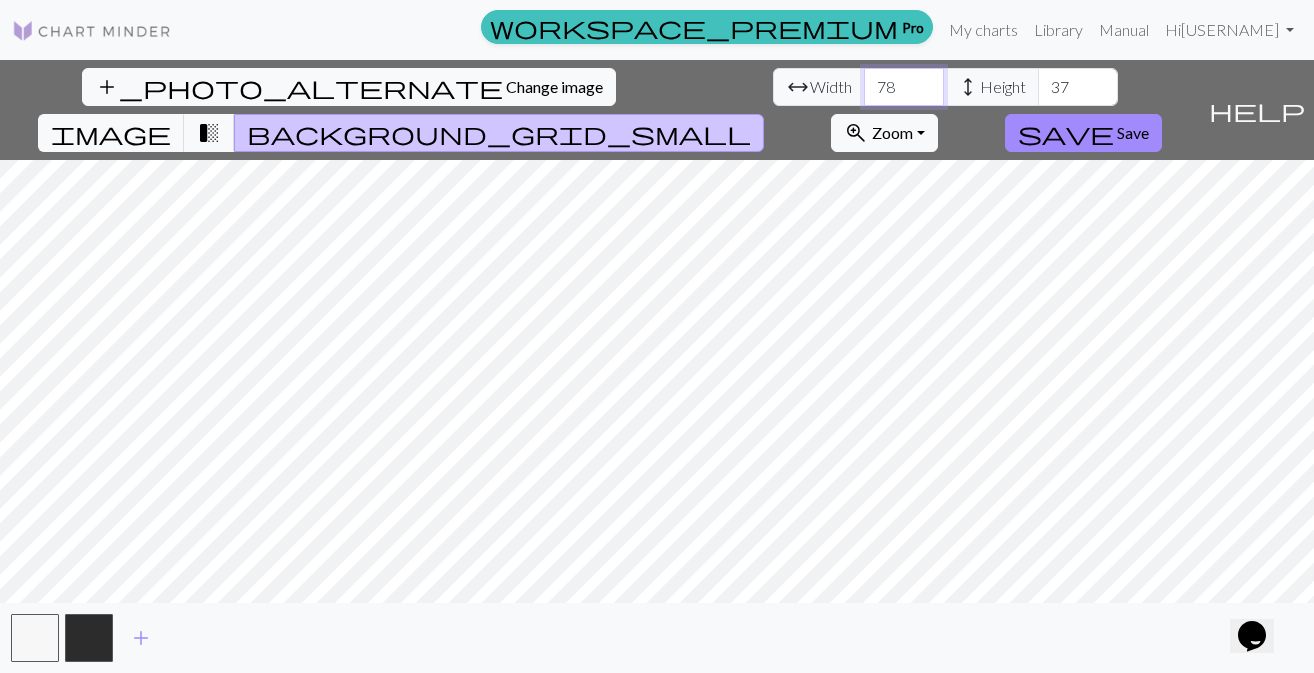 click on "78" at bounding box center (904, 87) 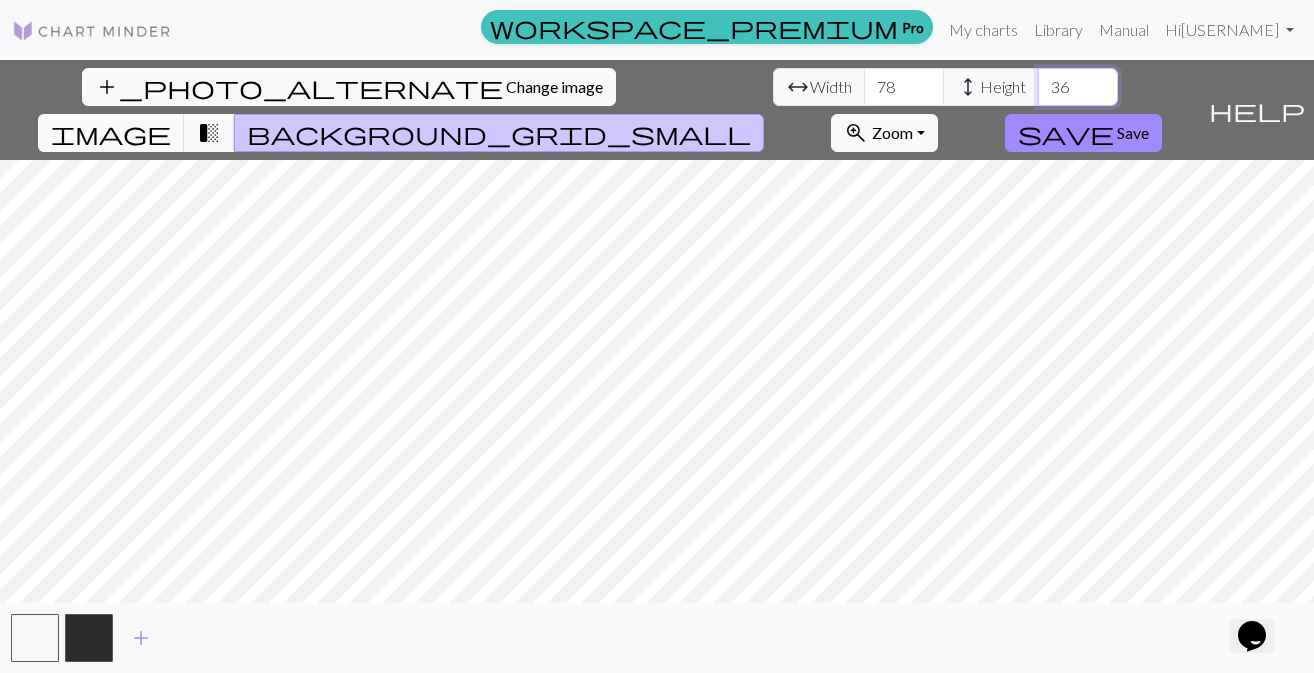 click on "36" at bounding box center [1078, 87] 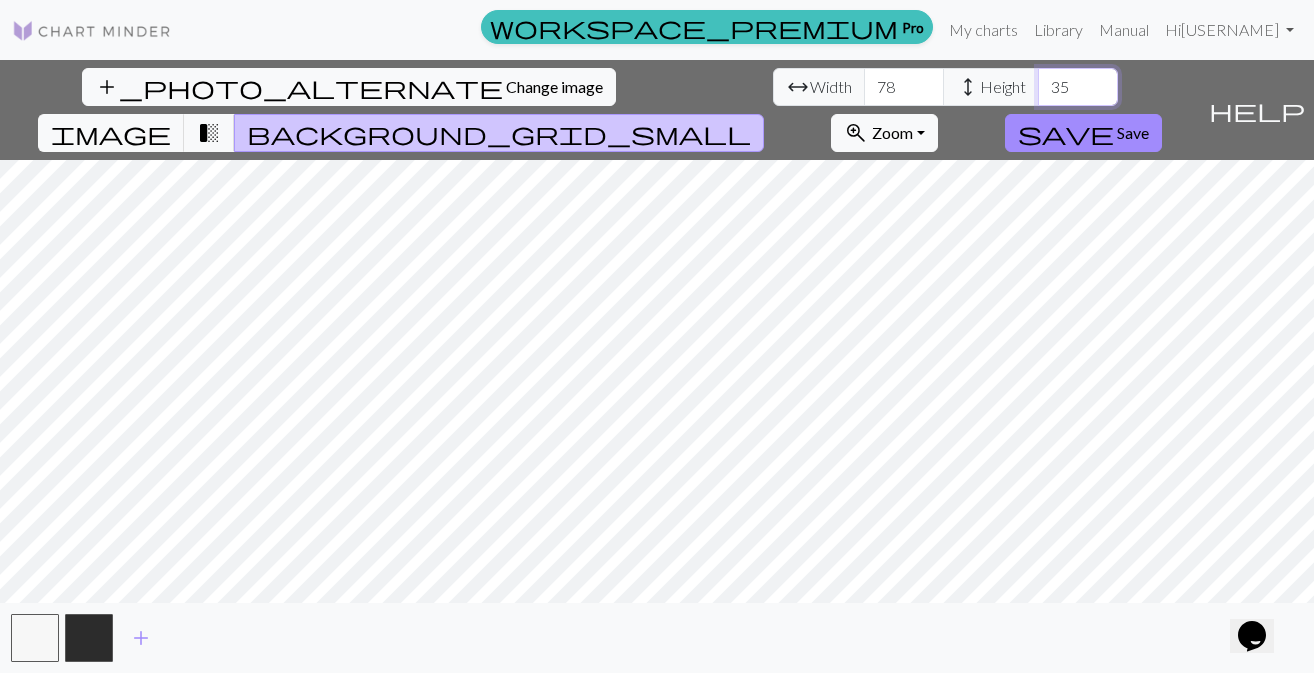 click on "35" at bounding box center [1078, 87] 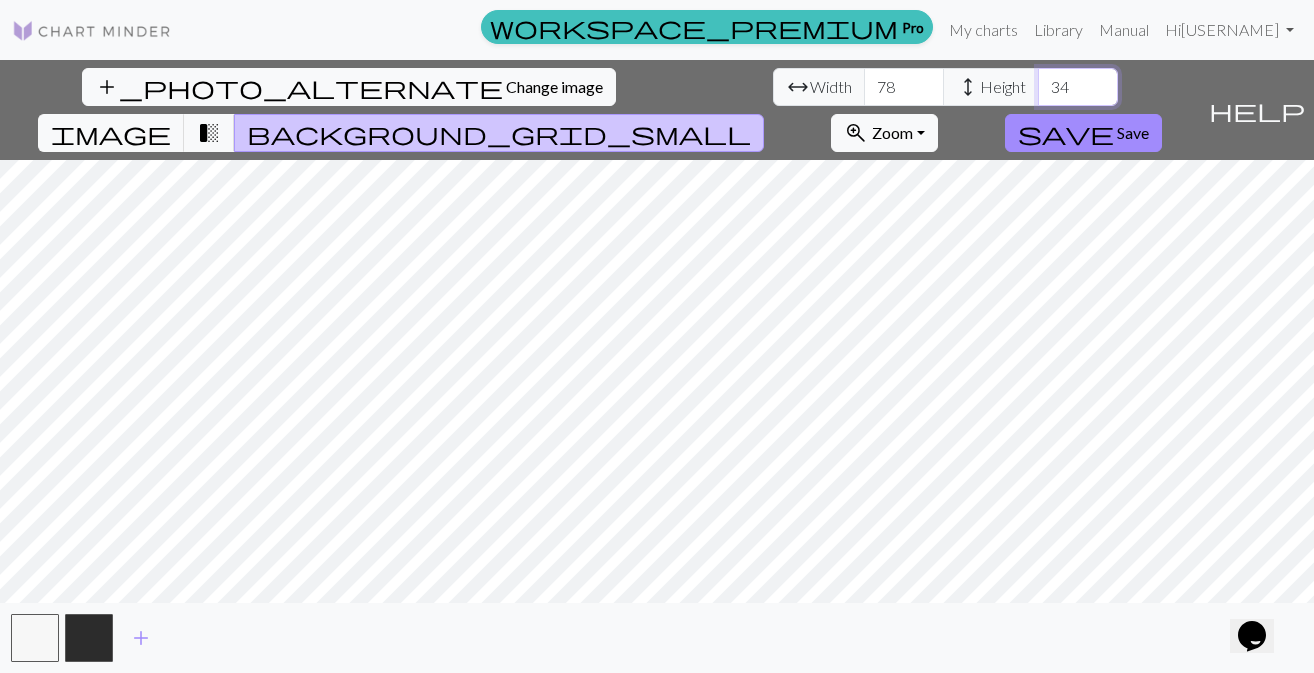 click on "34" at bounding box center [1078, 87] 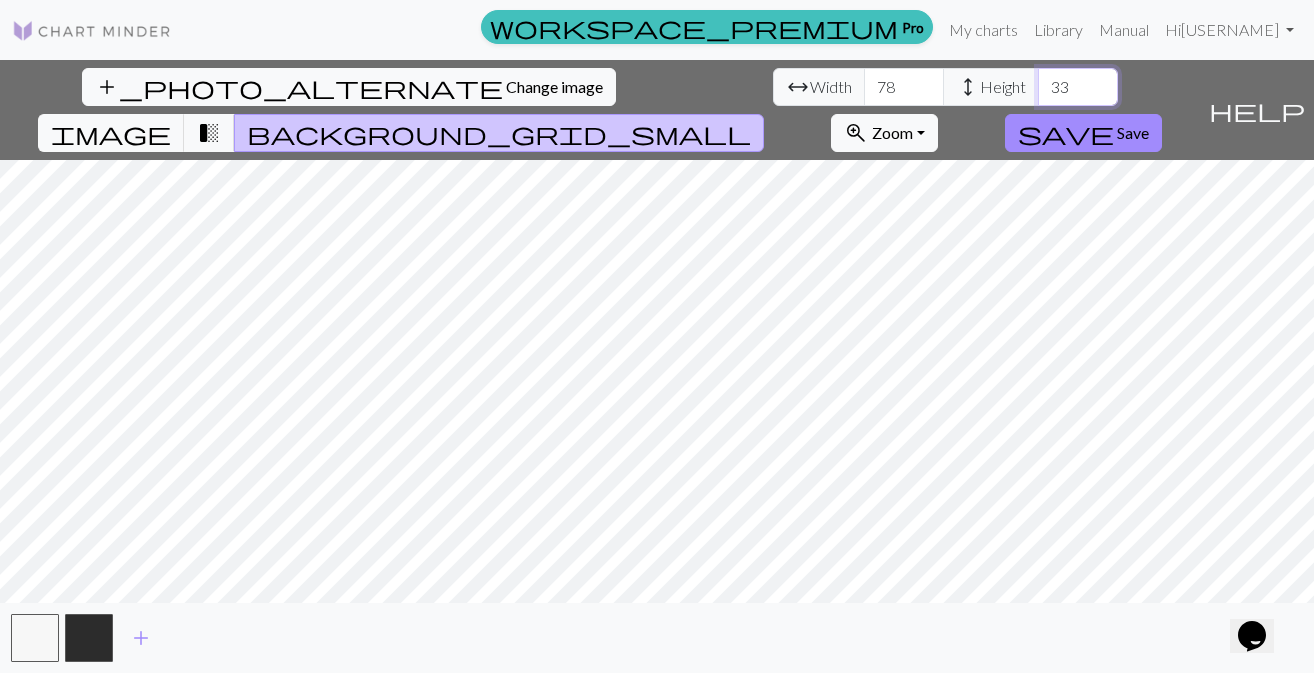 click on "33" at bounding box center (1078, 87) 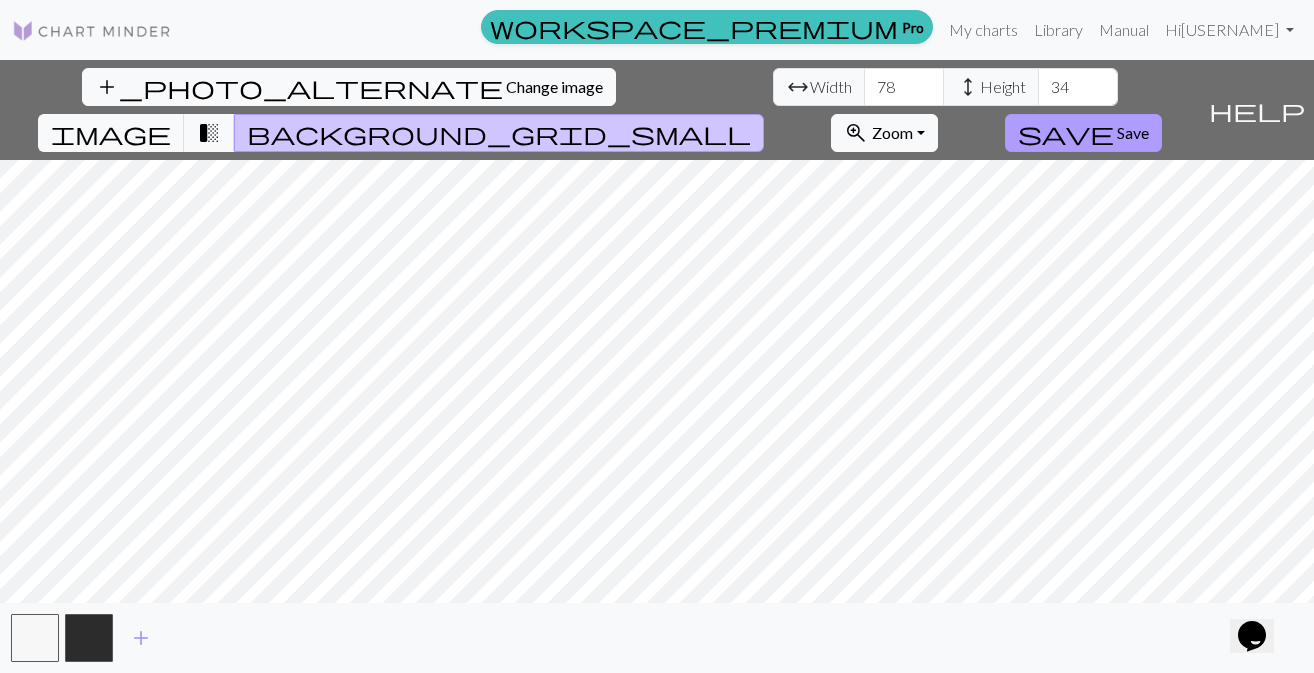 click on "Save" at bounding box center [1133, 132] 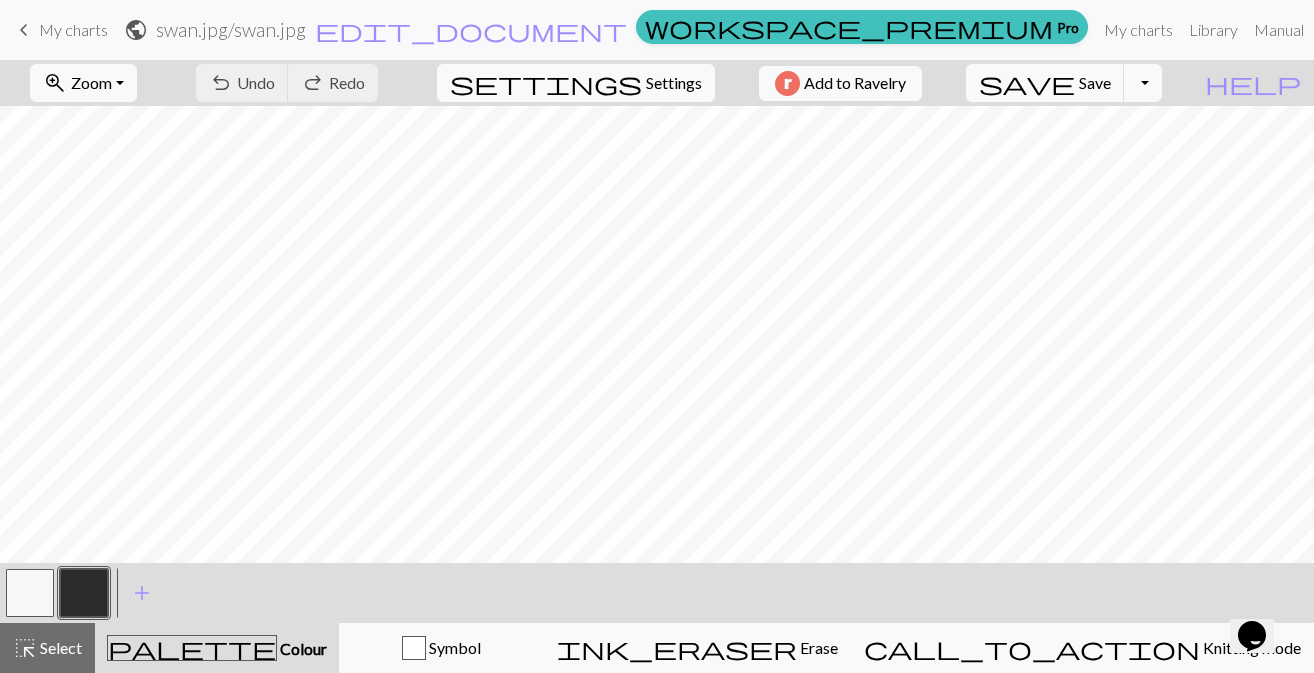 scroll, scrollTop: 0, scrollLeft: 0, axis: both 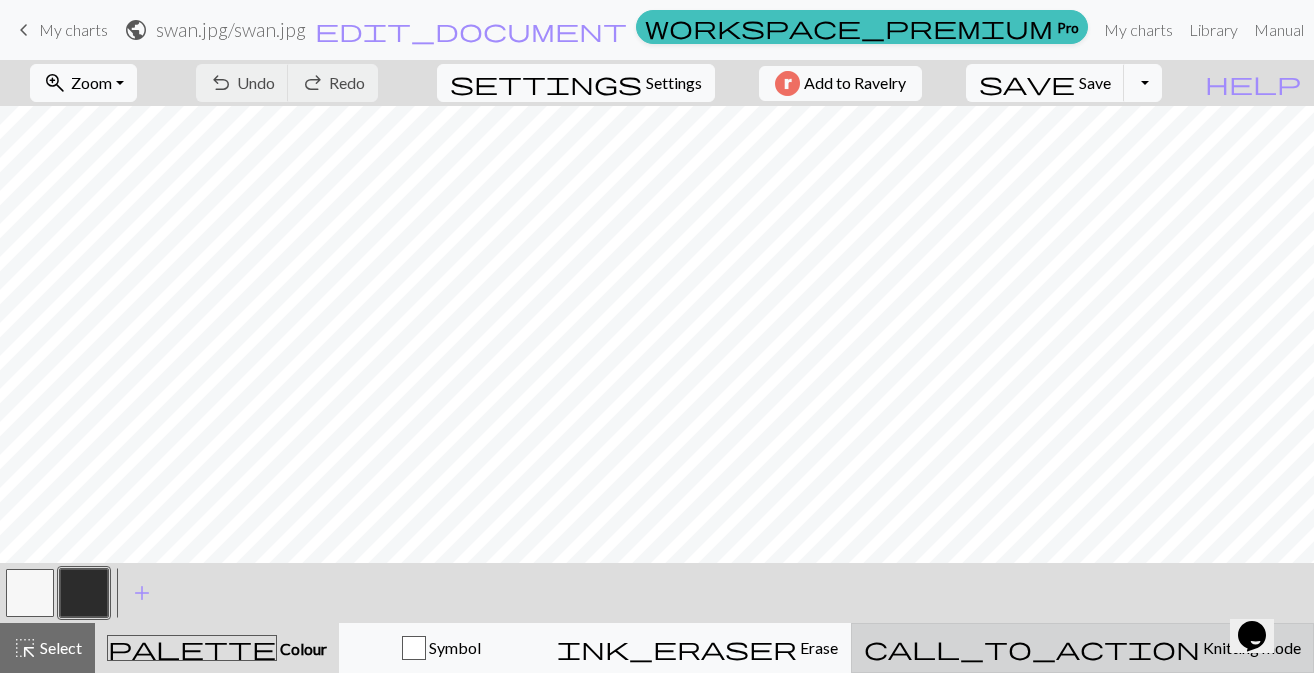 click on "call_to_action   Knitting mode   Knitting mode" at bounding box center (1082, 648) 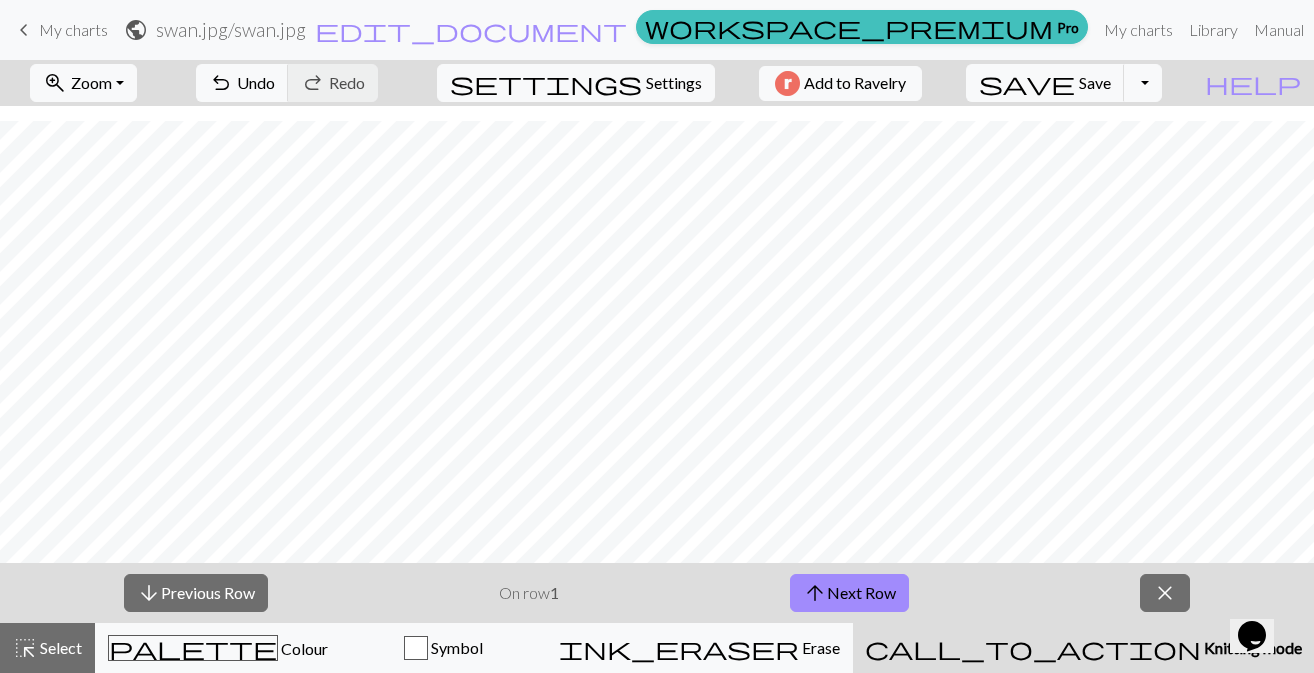 scroll, scrollTop: 224, scrollLeft: 0, axis: vertical 